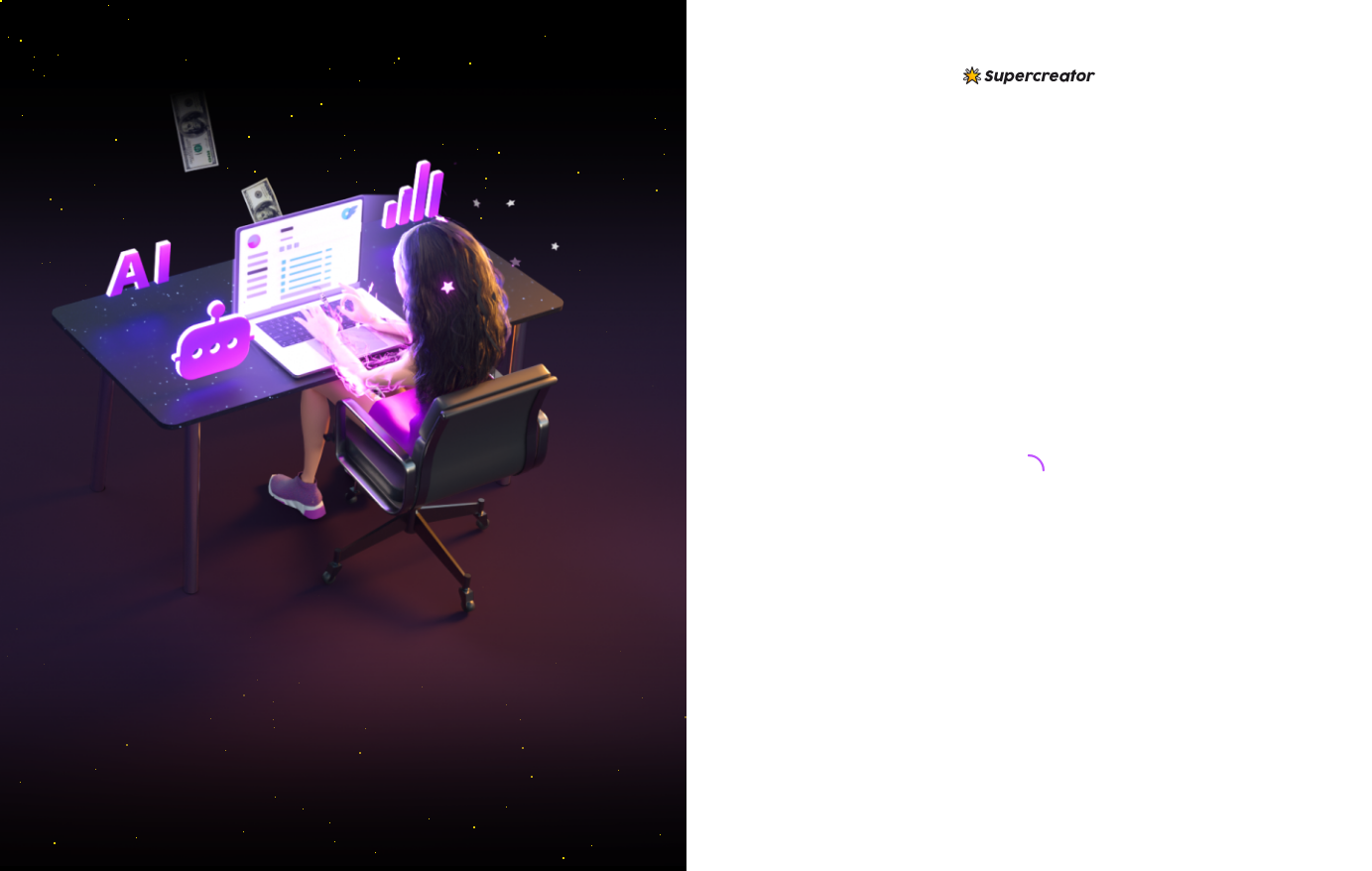 scroll, scrollTop: 0, scrollLeft: 0, axis: both 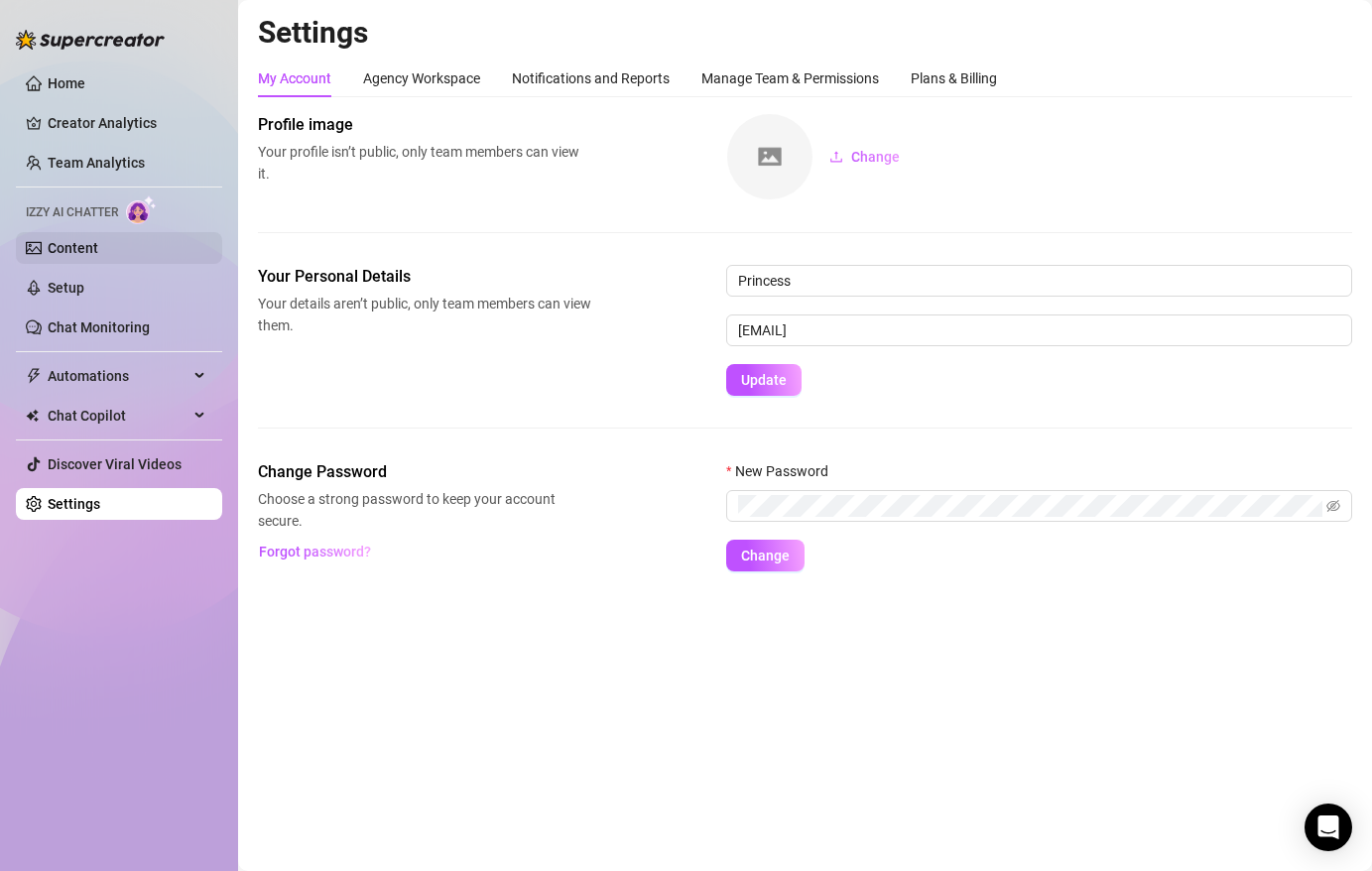 click on "Content" at bounding box center (72, 248) 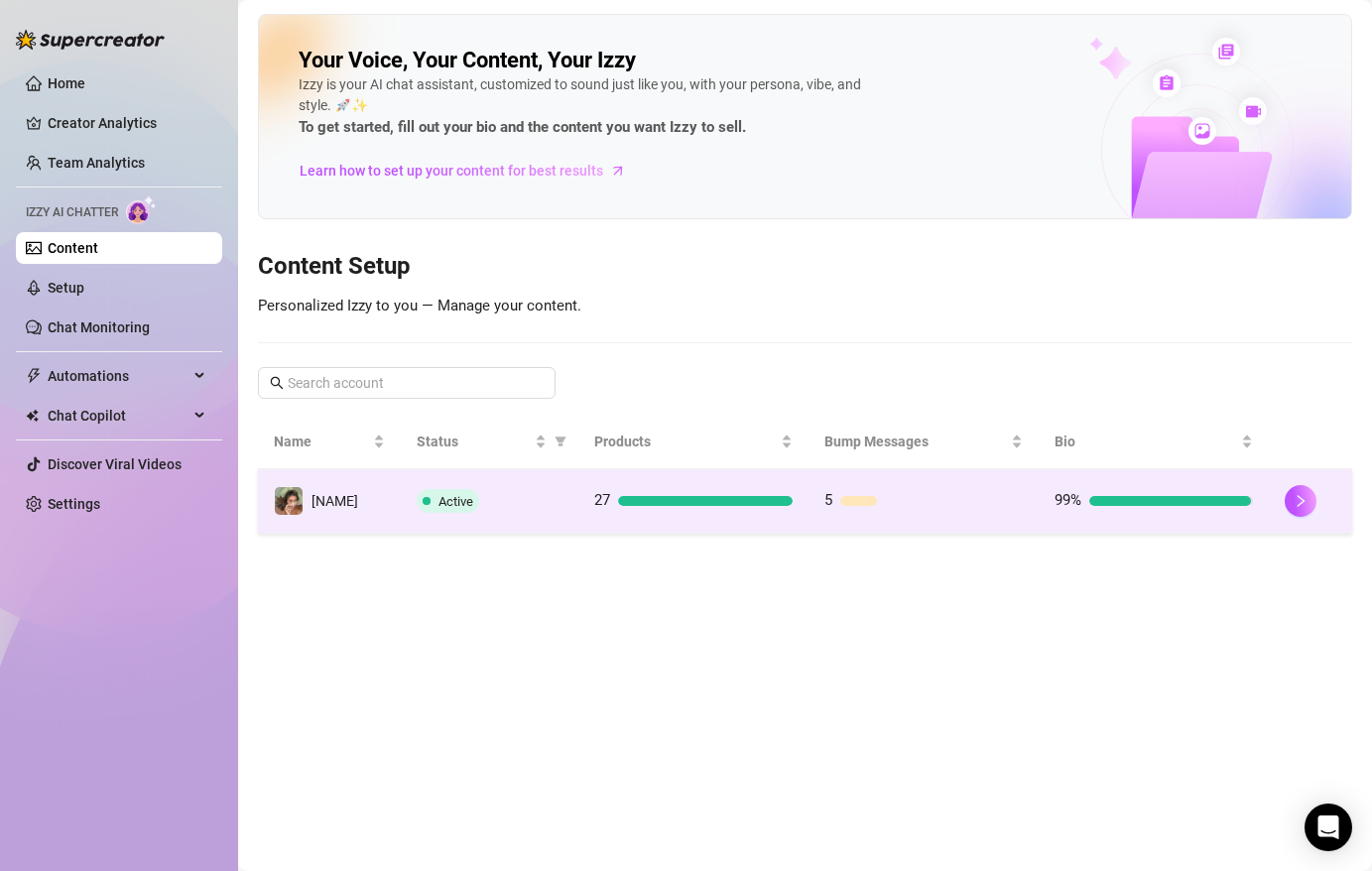 click on "Active" at bounding box center (489, 501) 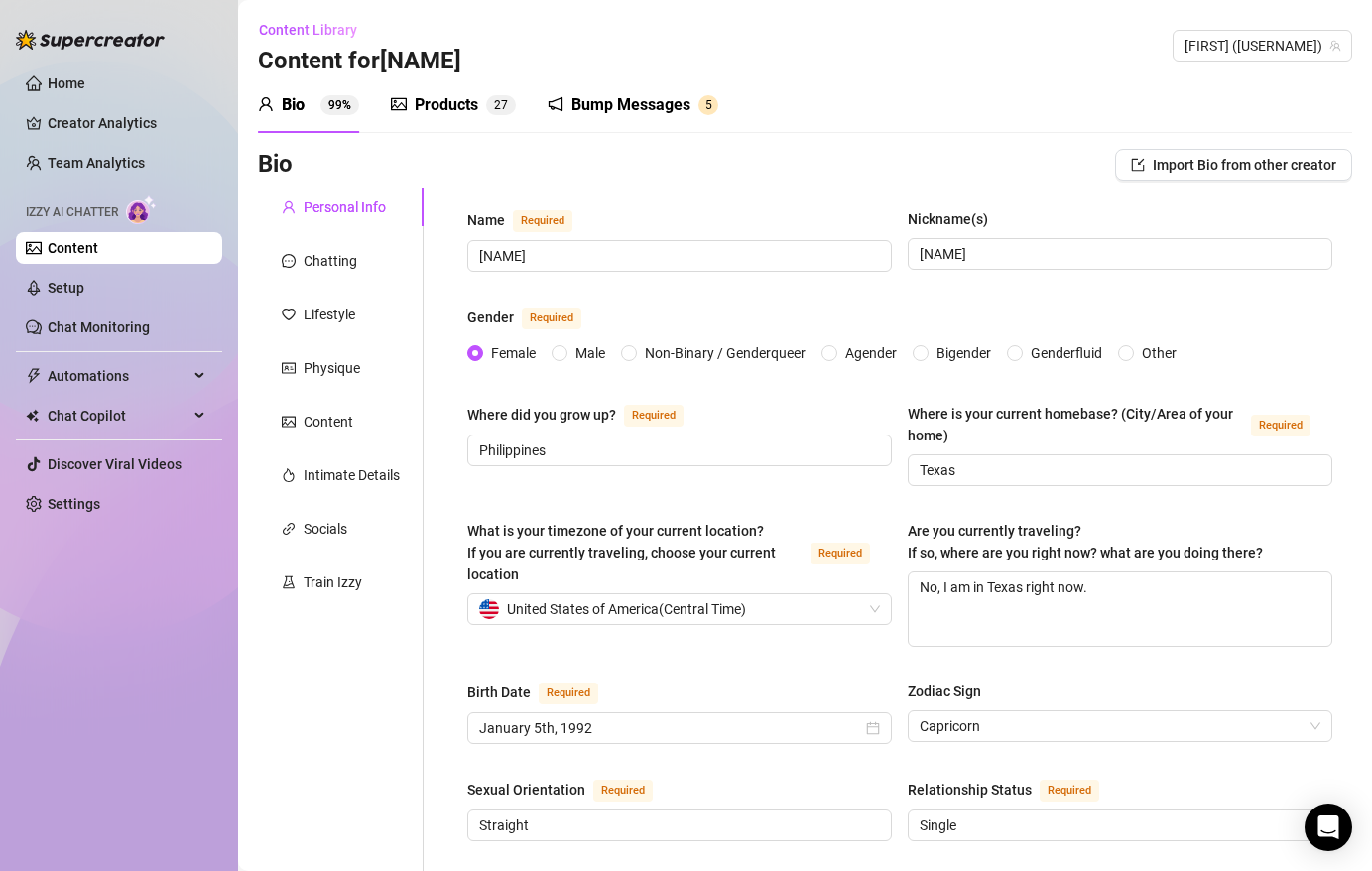 click on "Products" at bounding box center (446, 105) 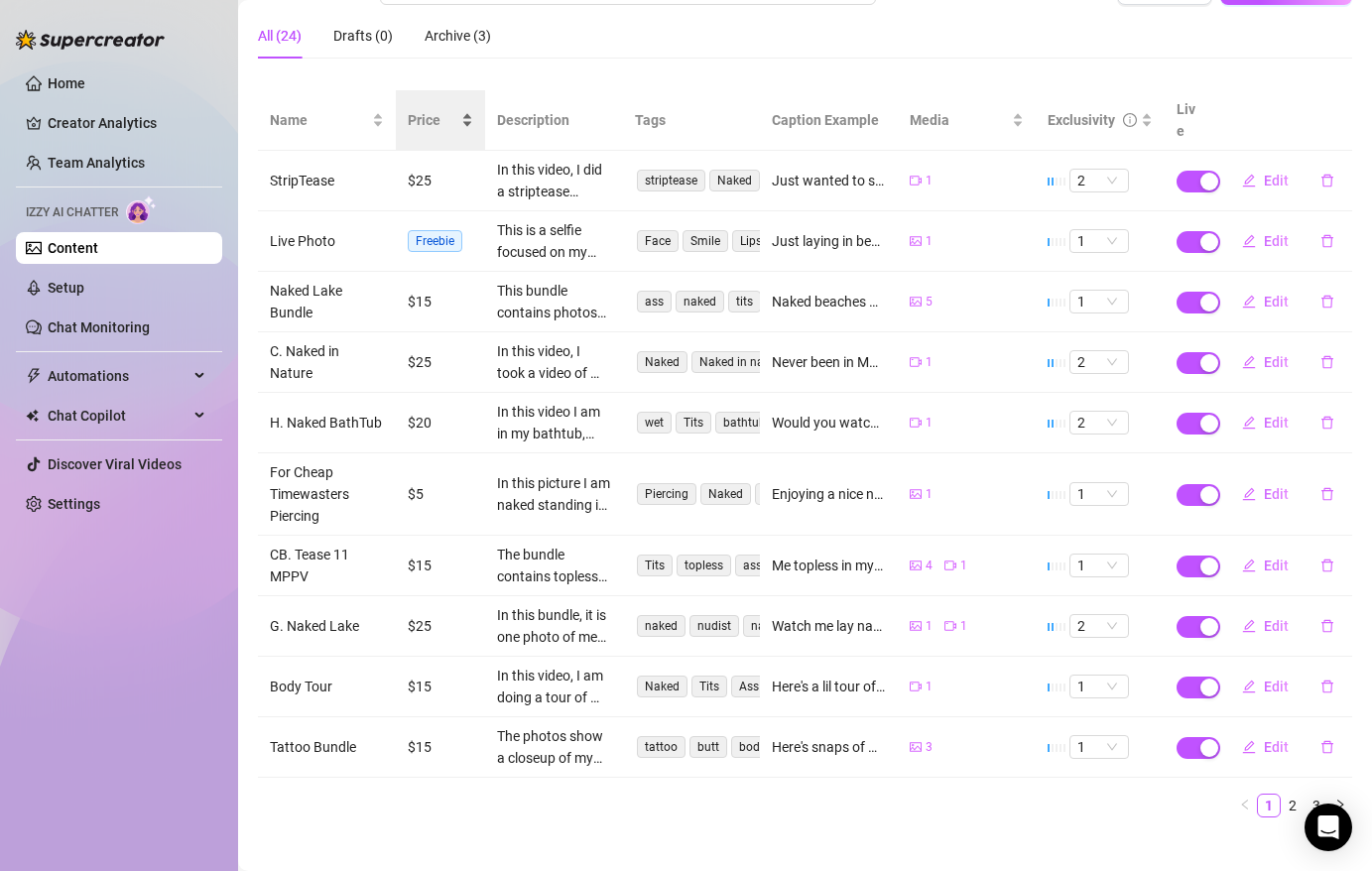 scroll, scrollTop: 0, scrollLeft: 0, axis: both 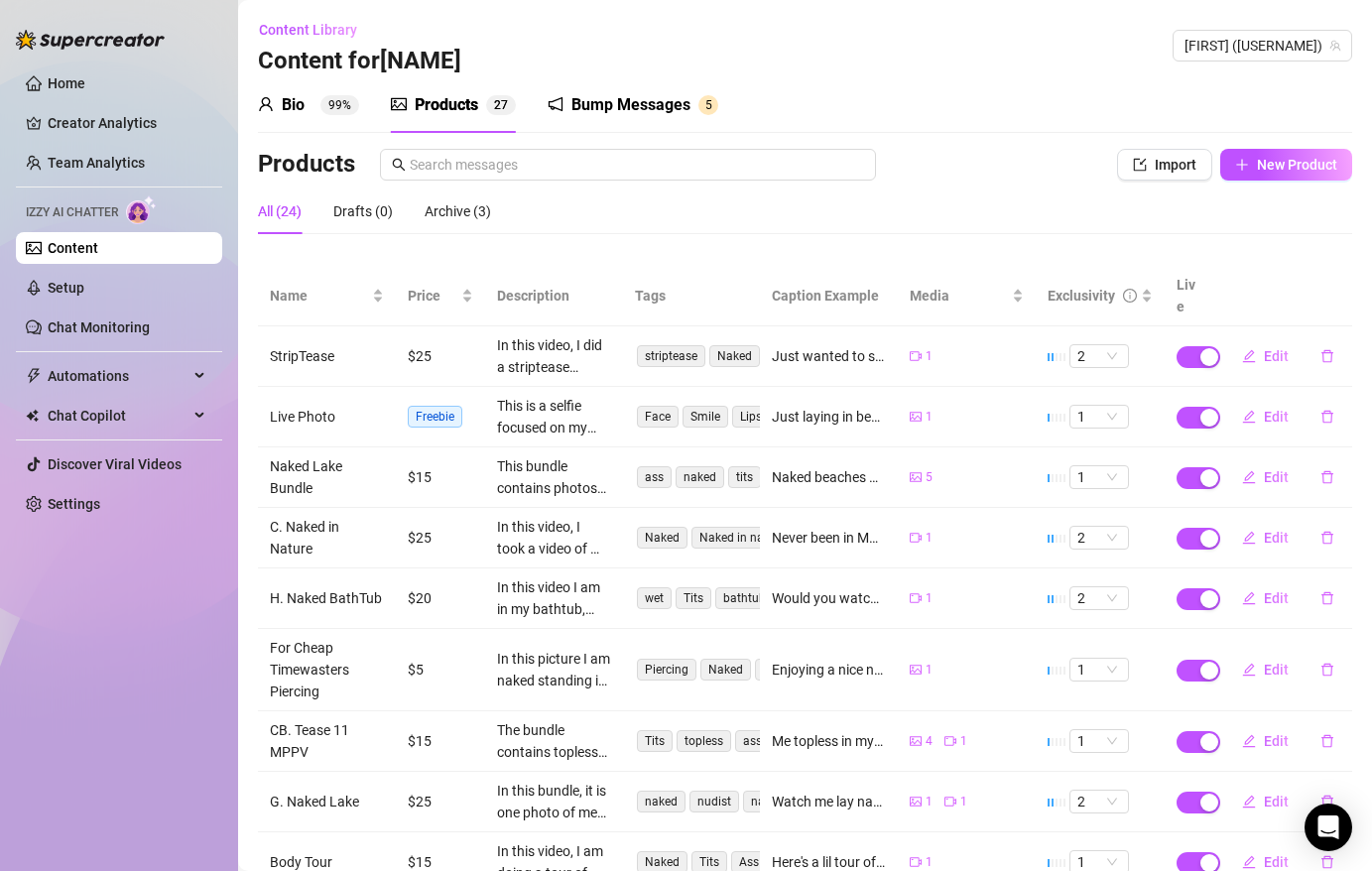 click on "Bio   99%" at bounding box center [309, 105] 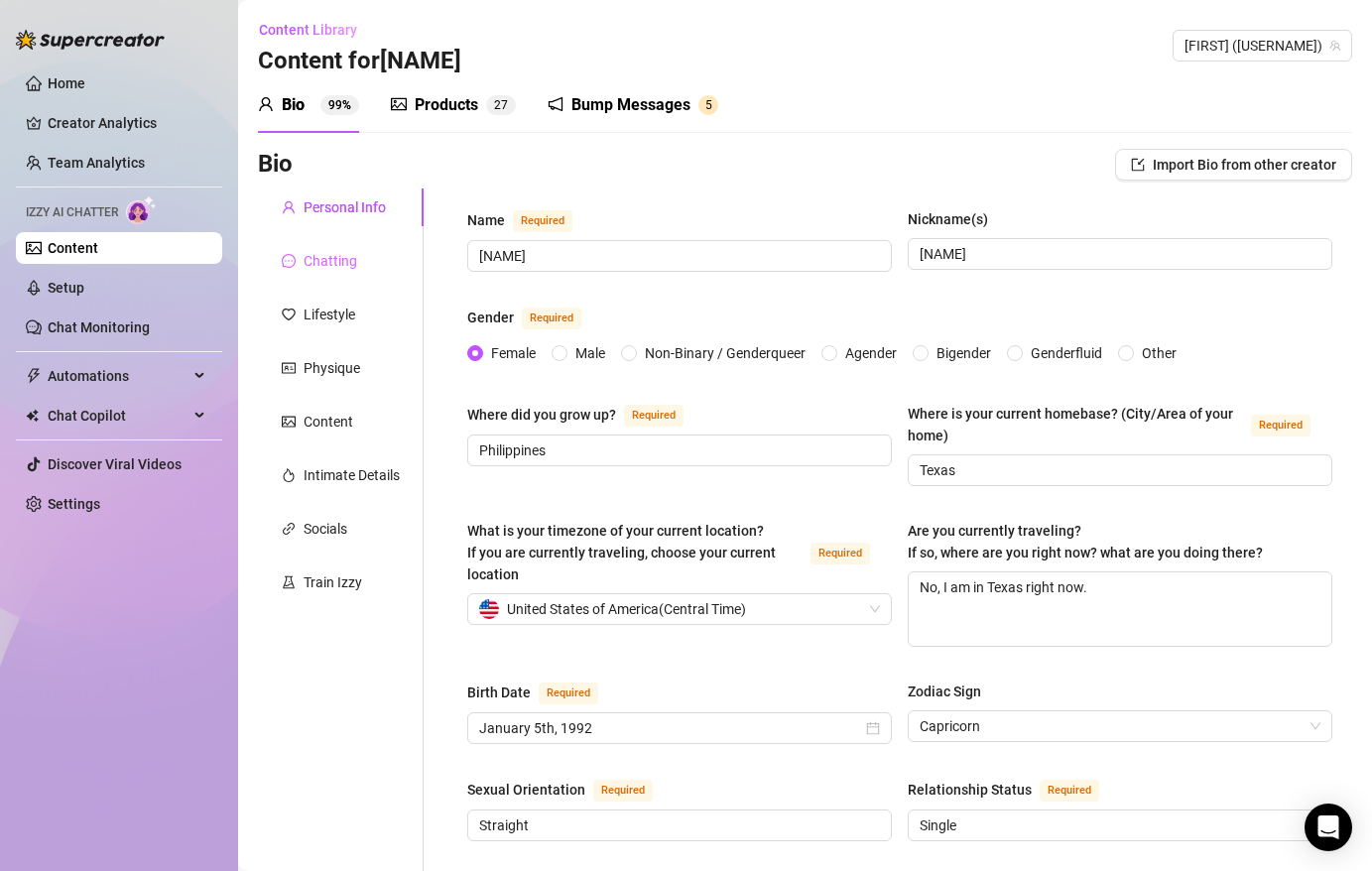 click on "Chatting" at bounding box center [340, 261] 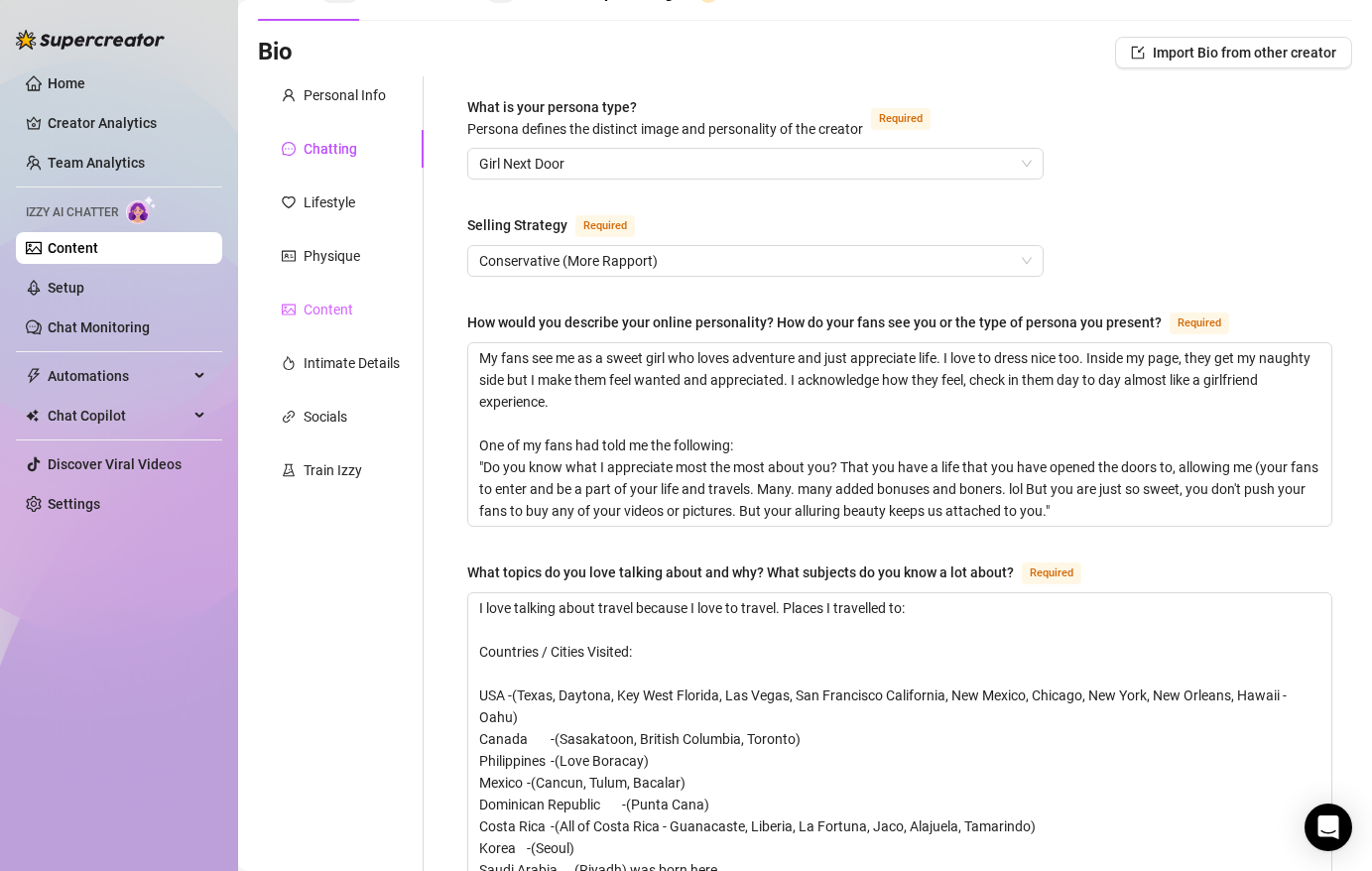 scroll, scrollTop: 57, scrollLeft: 0, axis: vertical 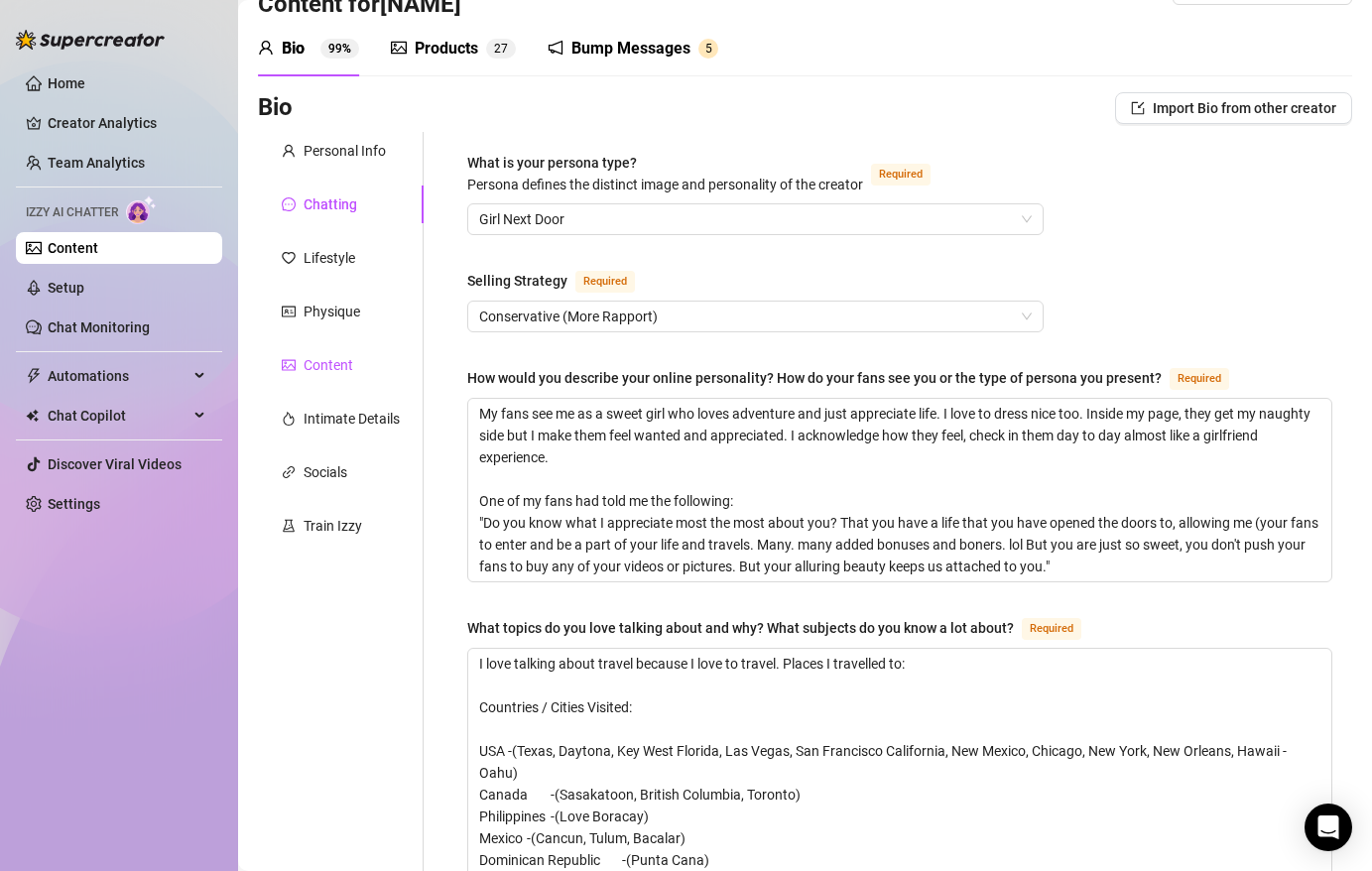 click on "Content" at bounding box center [328, 365] 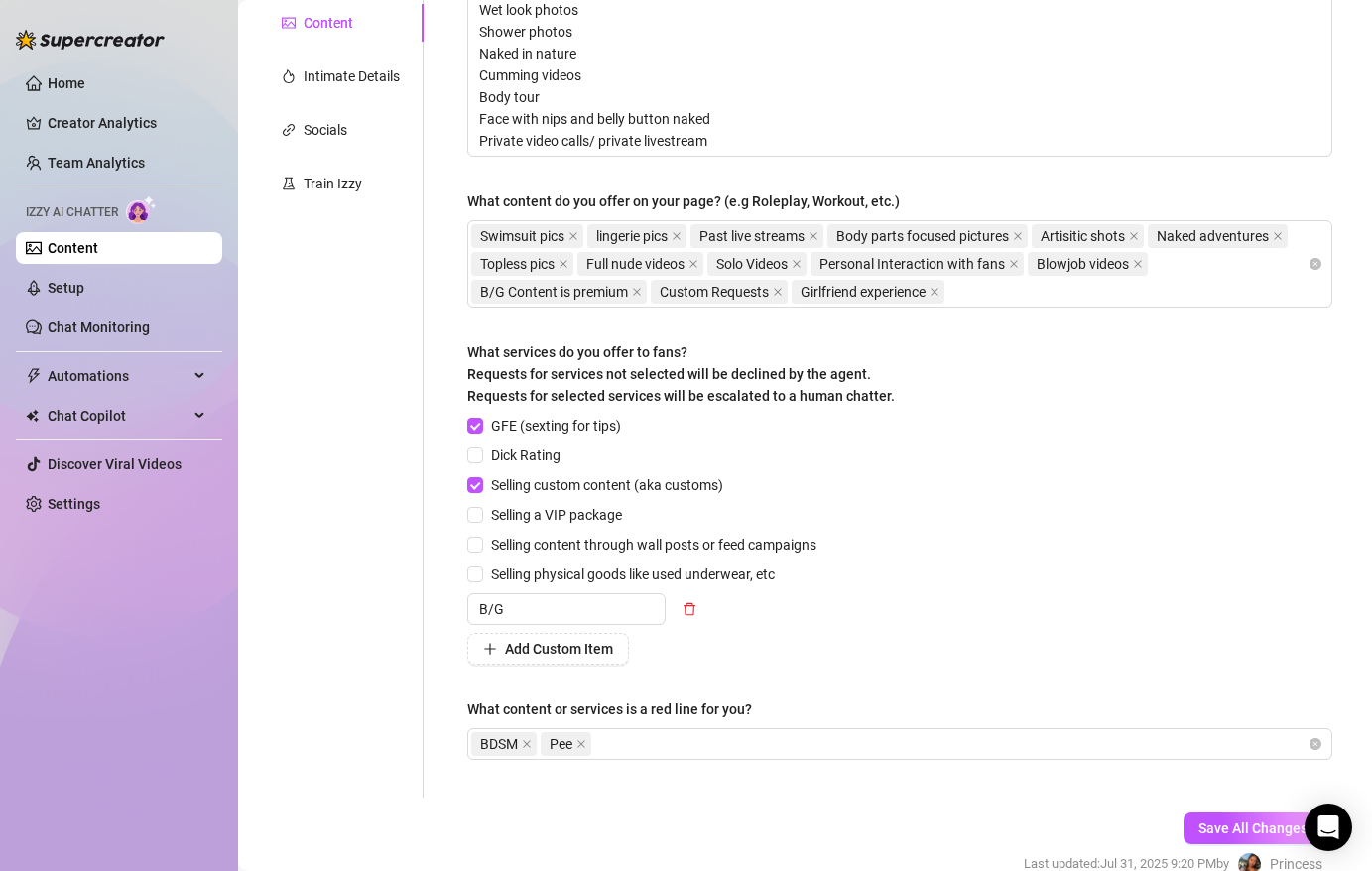 scroll, scrollTop: 404, scrollLeft: 0, axis: vertical 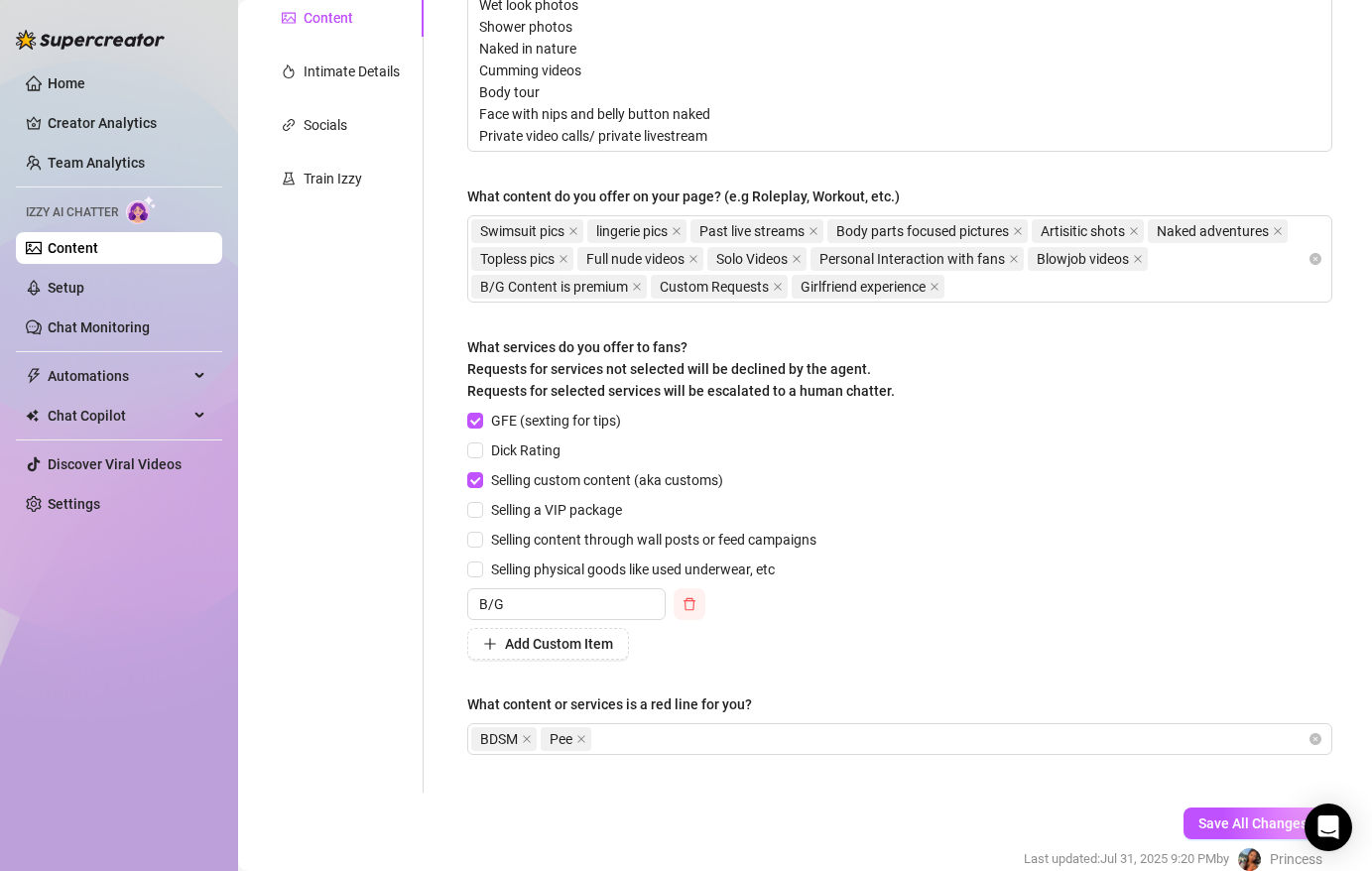 click at bounding box center [689, 604] 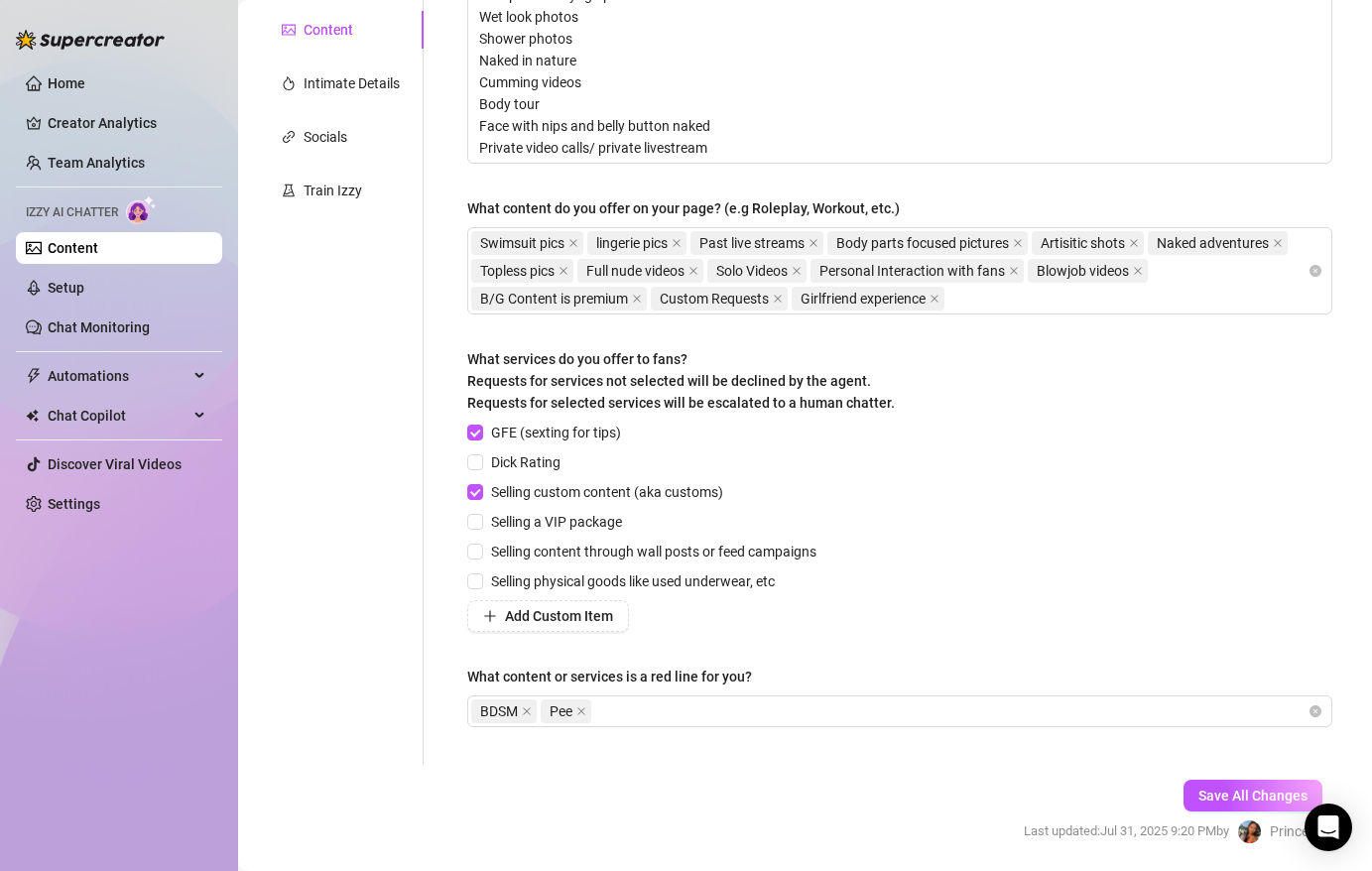 scroll, scrollTop: 433, scrollLeft: 0, axis: vertical 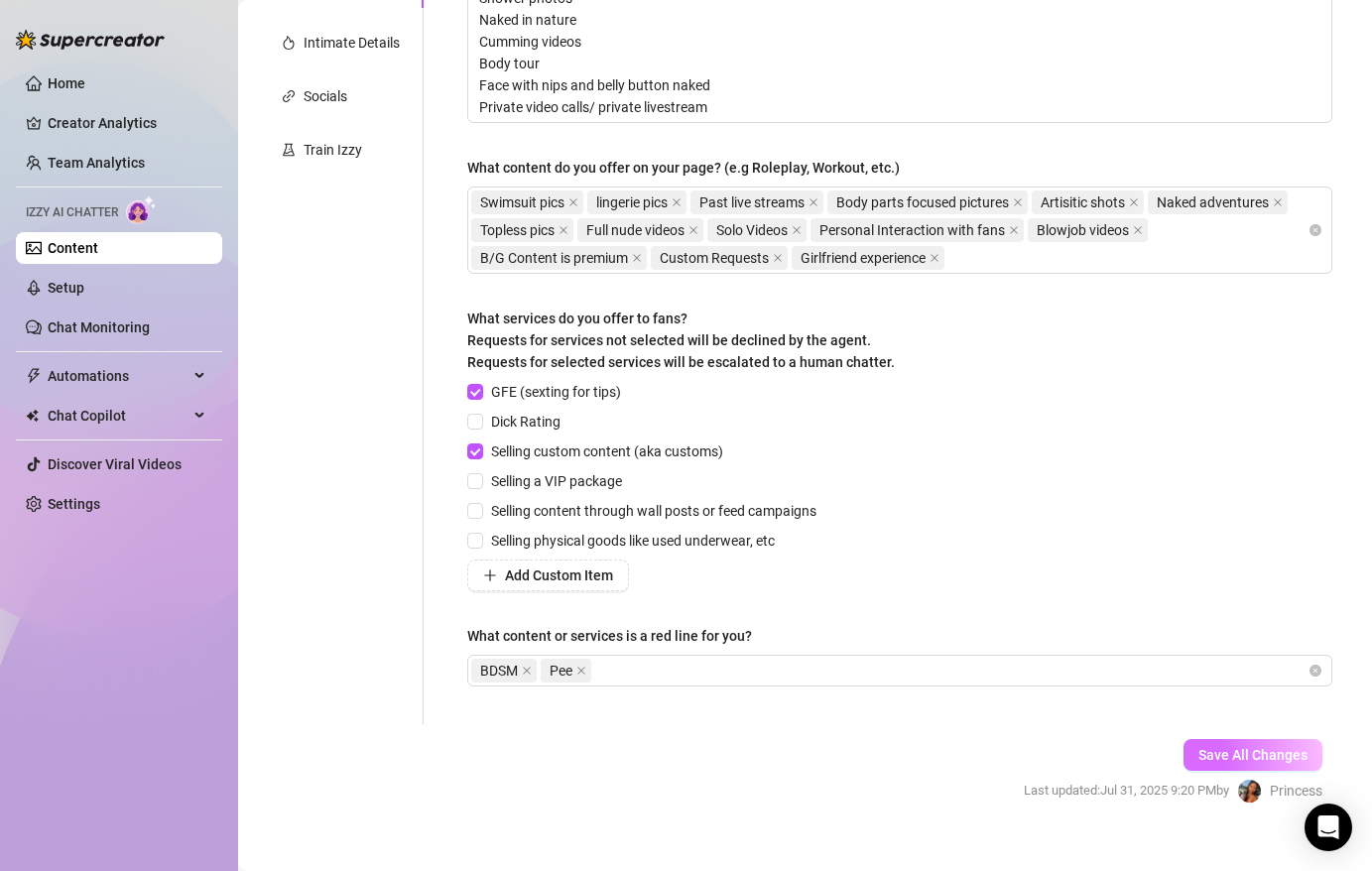 click on "Save All Changes" at bounding box center (1253, 755) 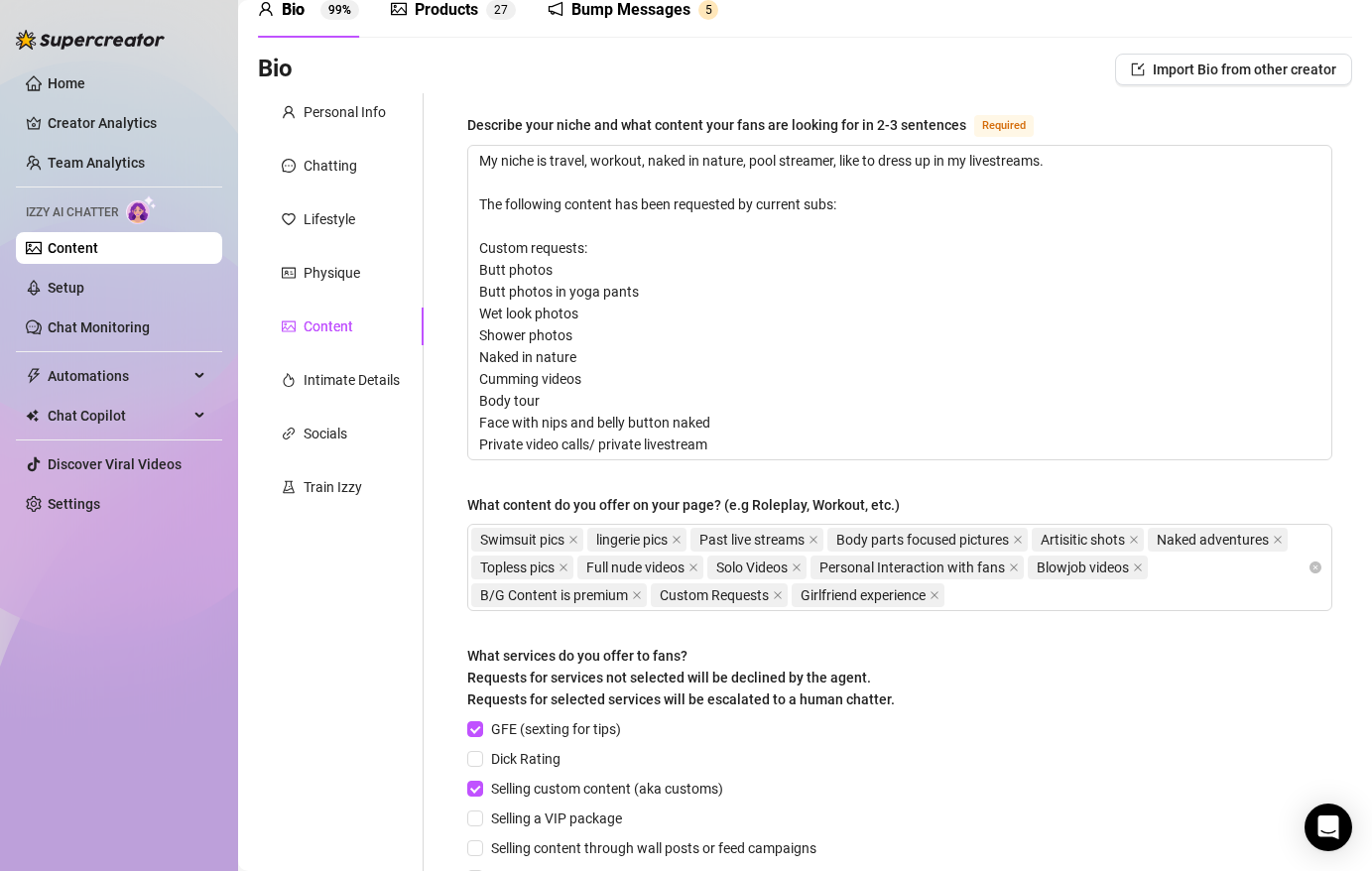 scroll, scrollTop: 86, scrollLeft: 0, axis: vertical 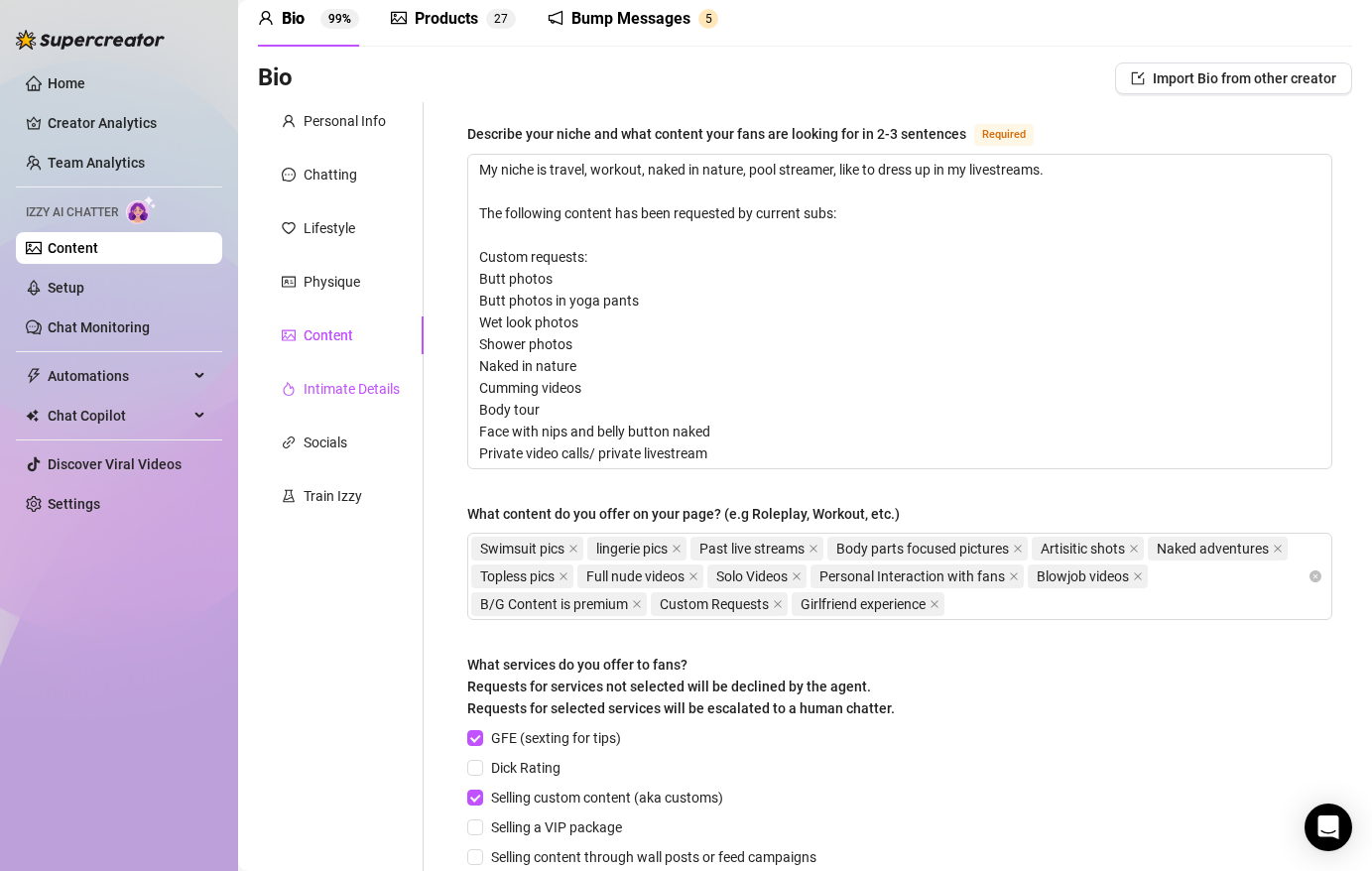 click on "Intimate Details" at bounding box center [351, 389] 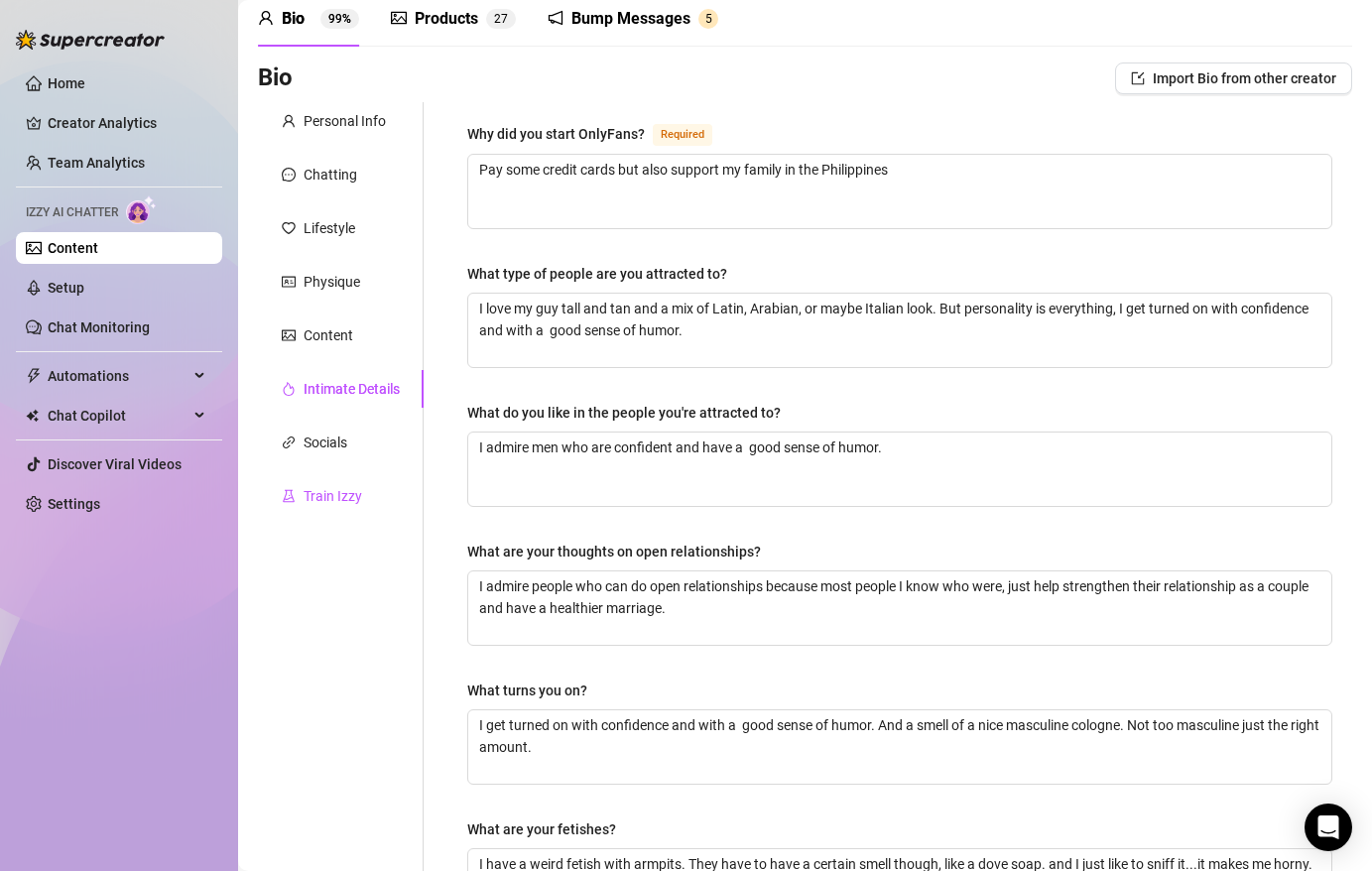 click on "Train Izzy" at bounding box center (332, 496) 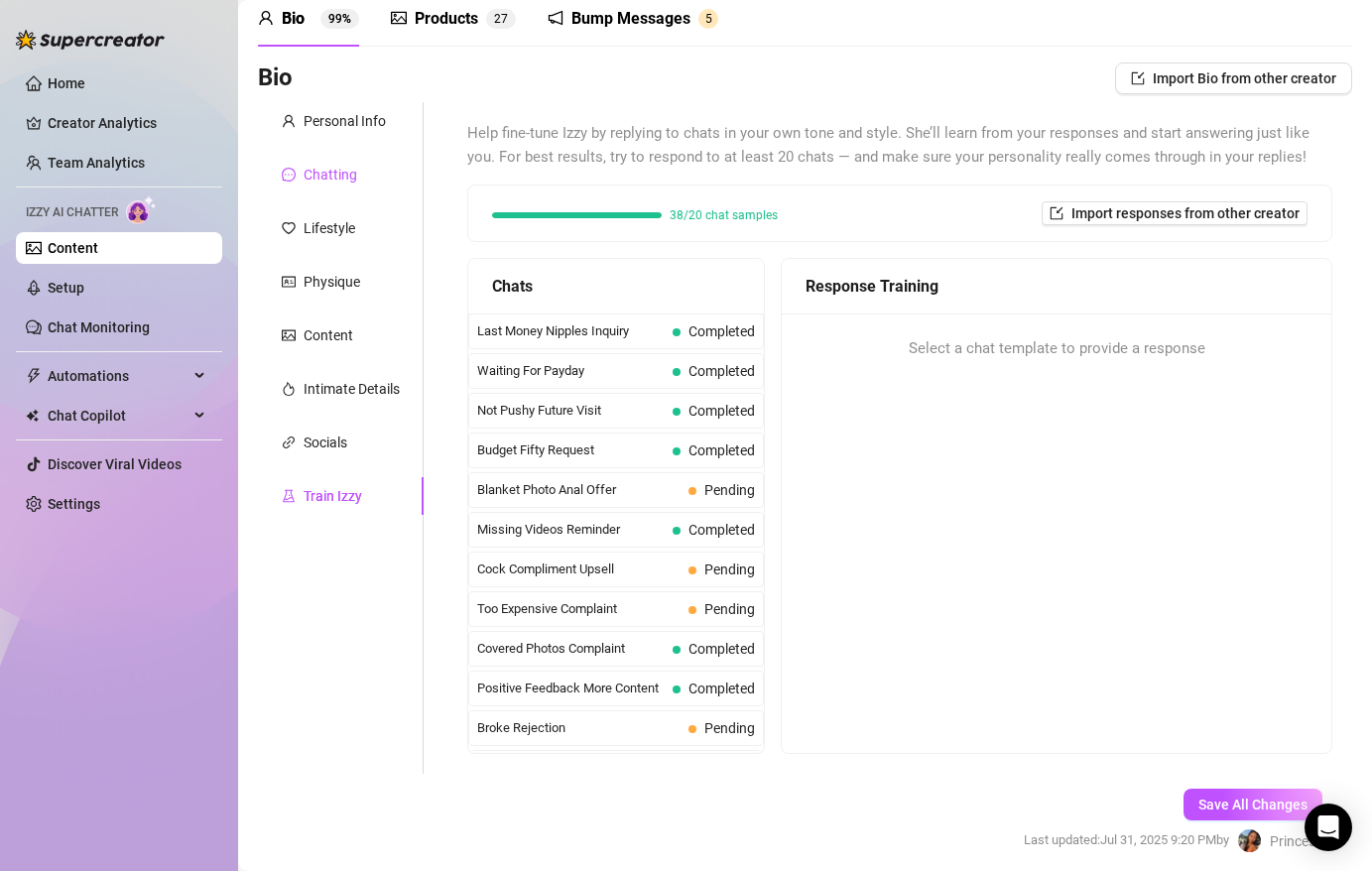 click on "Chatting" at bounding box center (330, 175) 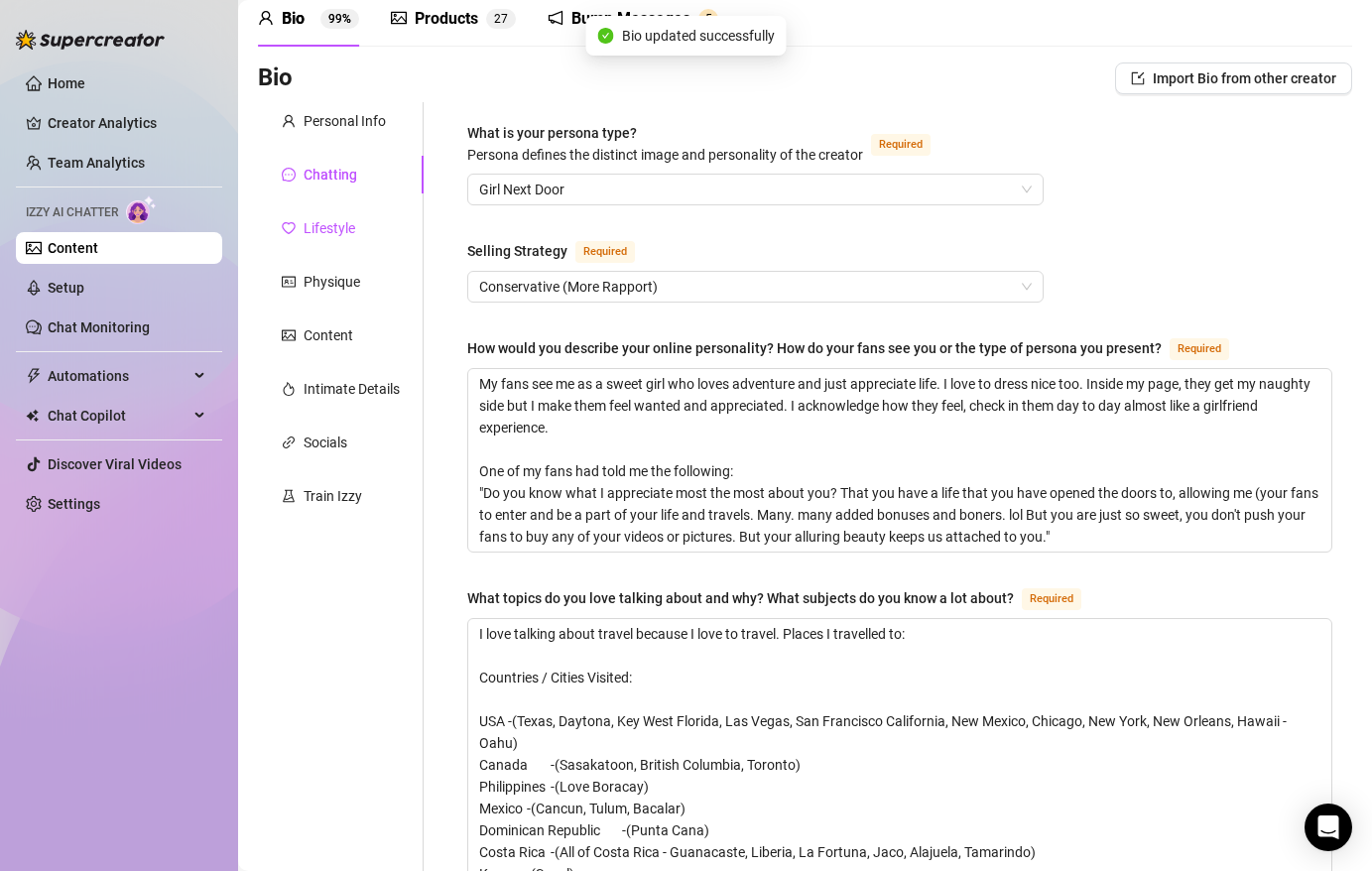 click on "Lifestyle" at bounding box center [329, 228] 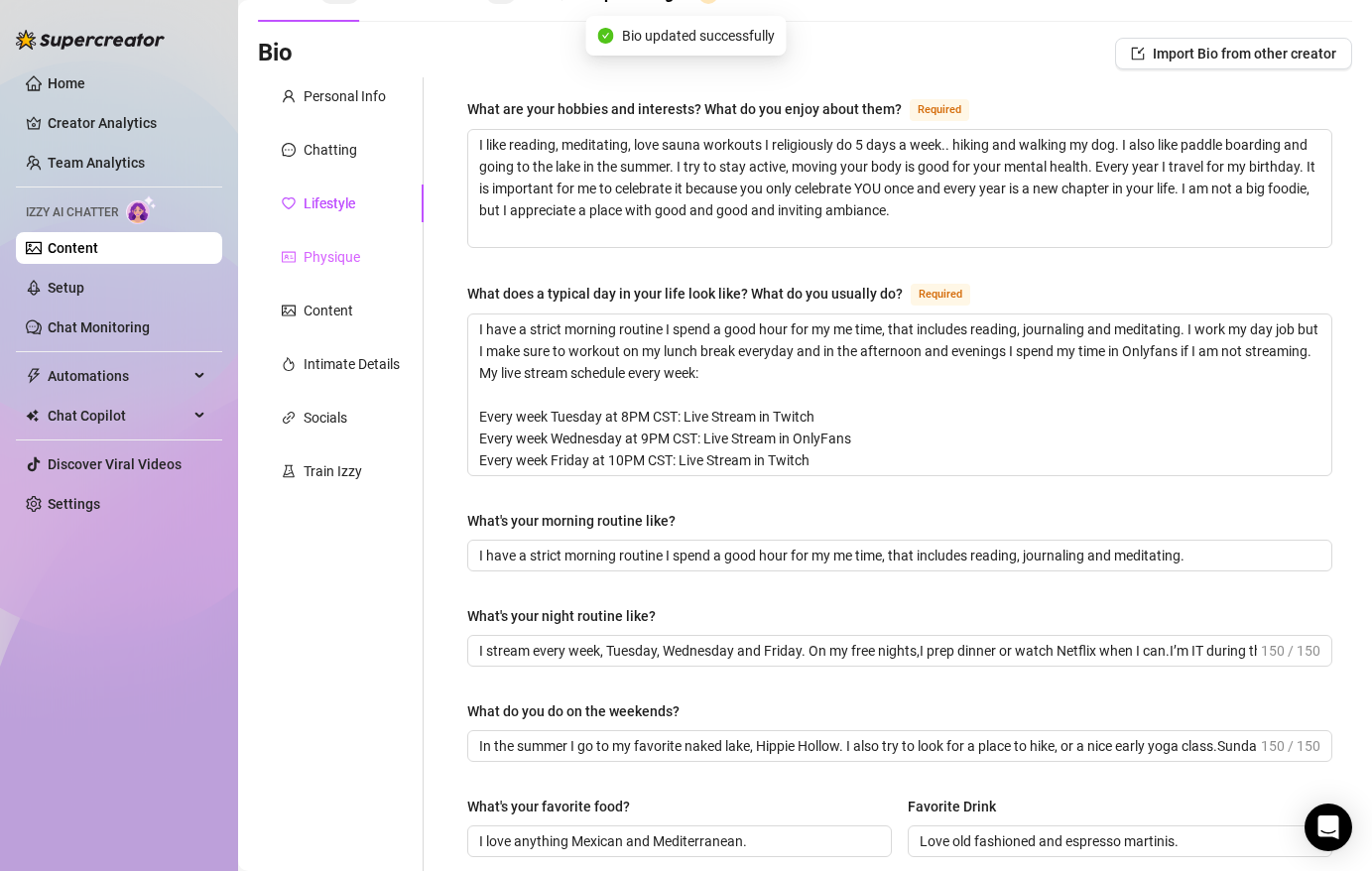 scroll, scrollTop: 106, scrollLeft: 0, axis: vertical 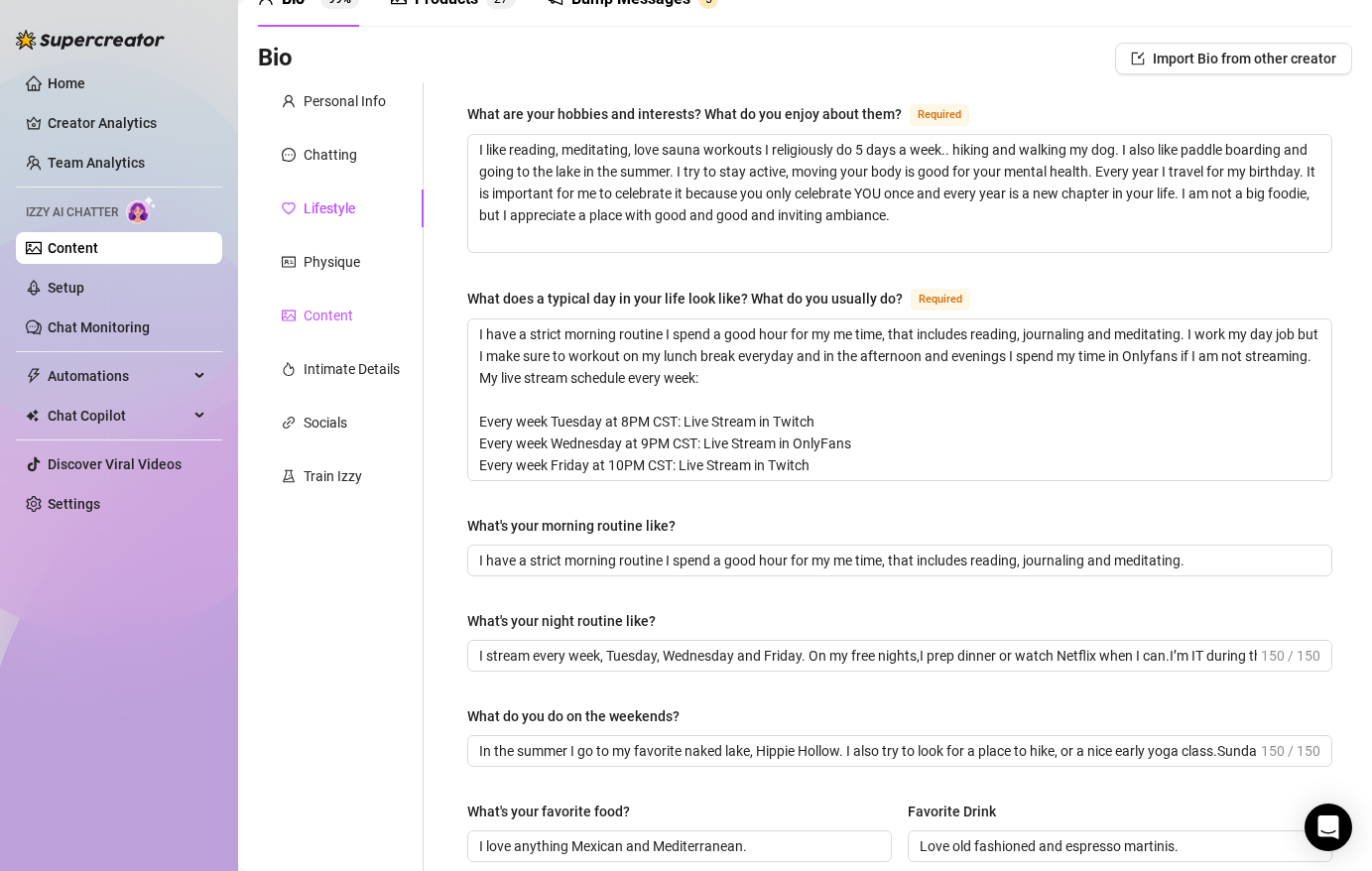 click on "Content" at bounding box center [328, 315] 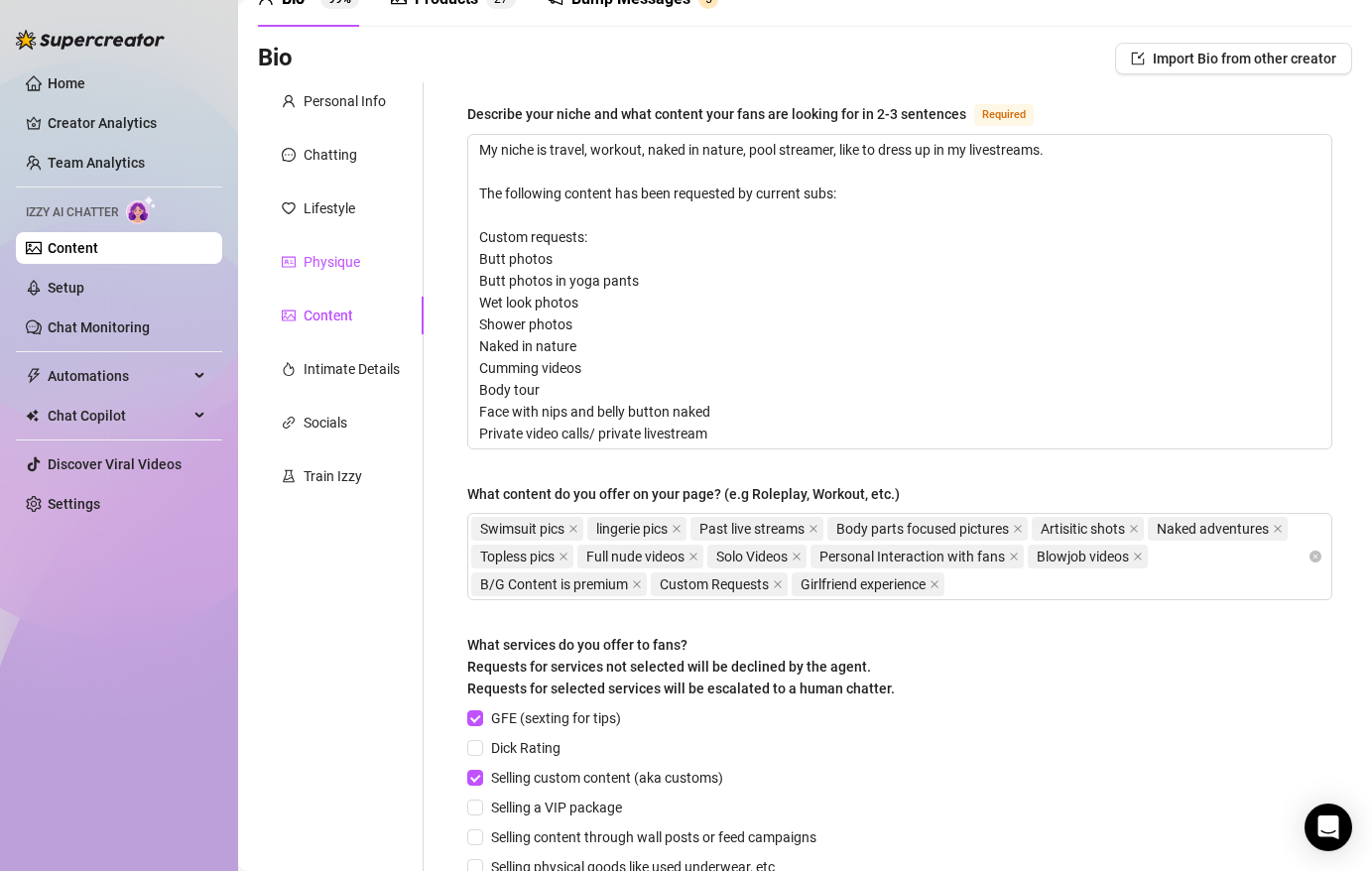 click on "Physique" at bounding box center (331, 262) 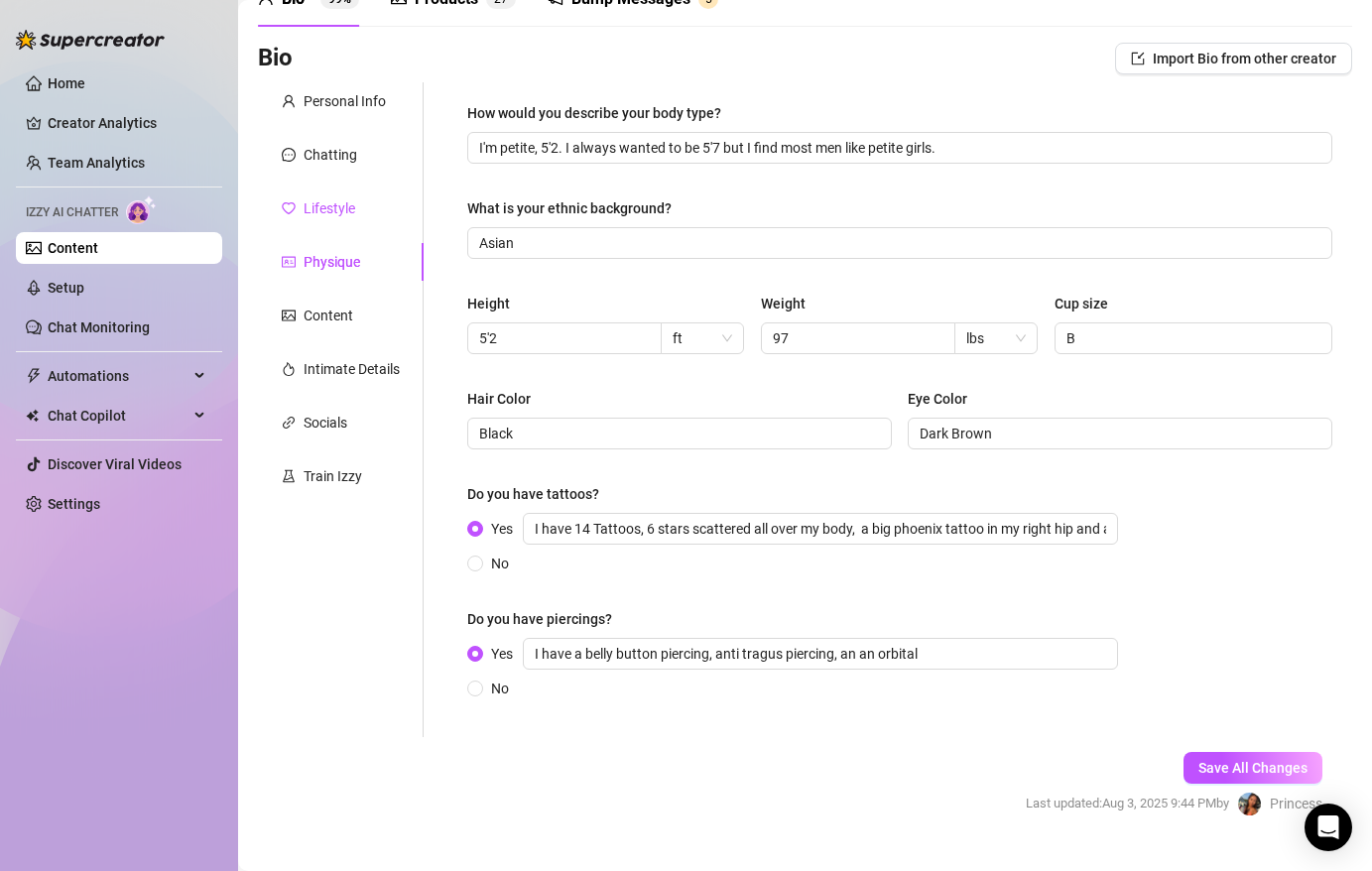 click on "Lifestyle" at bounding box center [329, 208] 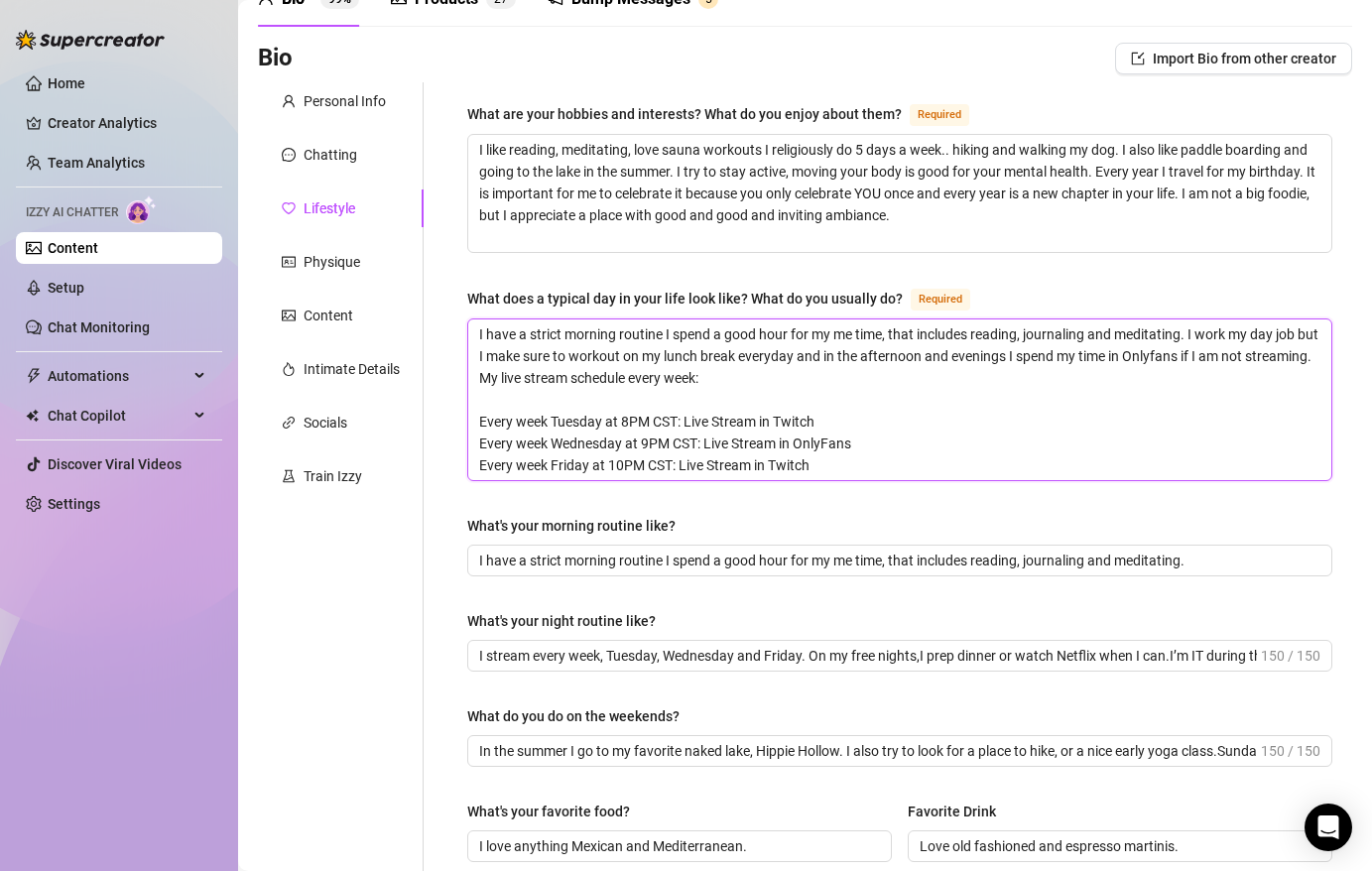 click on "I have a strict morning routine I spend a good hour for my me time, that includes reading, journaling and meditating. I work my day job but I make sure to workout on my lunch break everyday and in the afternoon and evenings I spend my time in Onlyfans if I am not streaming. My live stream schedule every week:
Every week Tuesday at 8PM CST: Live Stream in Twitch
Every week Wednesday at 9PM CST: Live Stream in OnlyFans
Every week Friday at 10PM CST: Live Stream in Twitch" at bounding box center (900, 400) 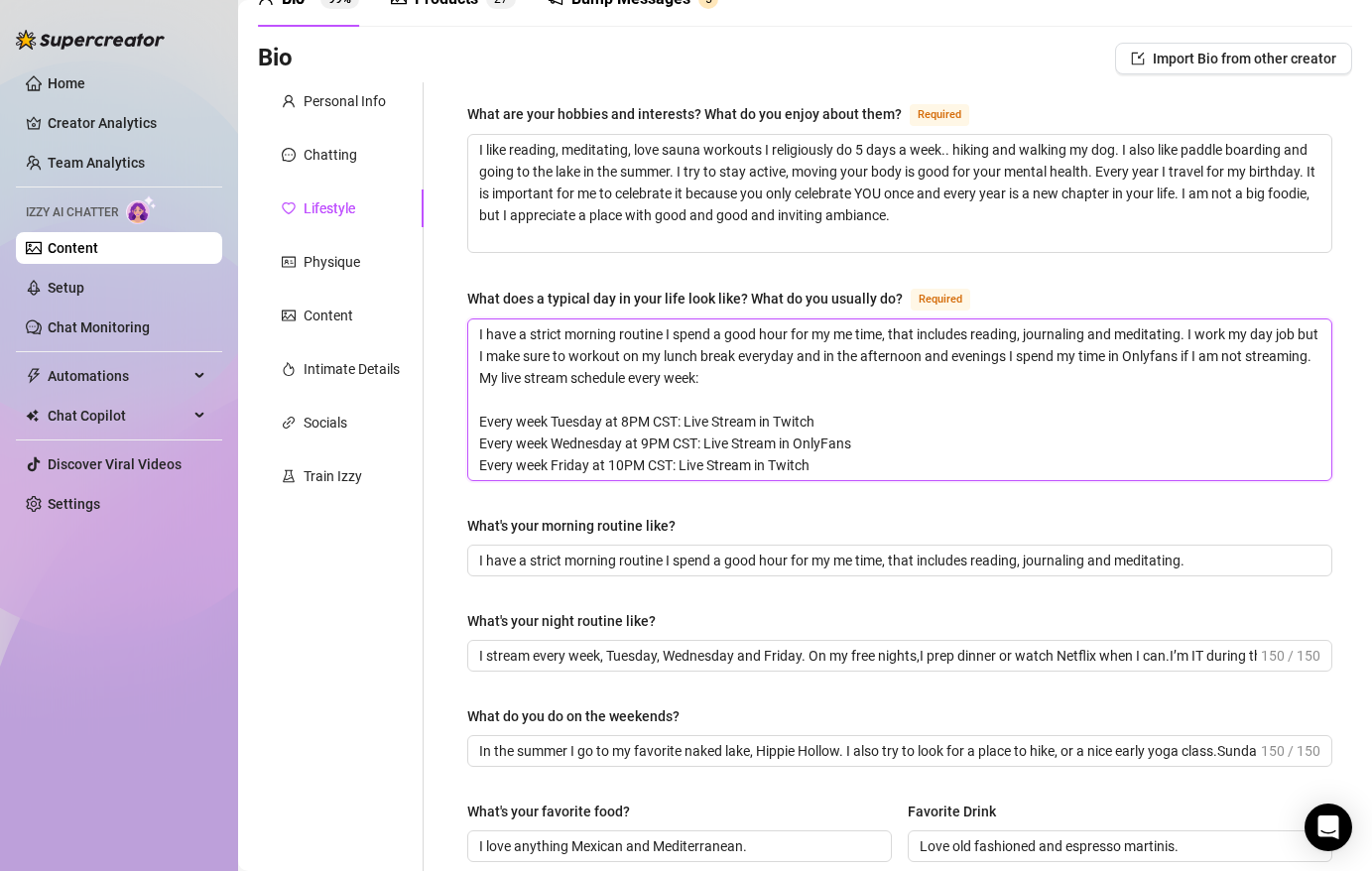 drag, startPoint x: 854, startPoint y: 428, endPoint x: 481, endPoint y: 412, distance: 373.34301 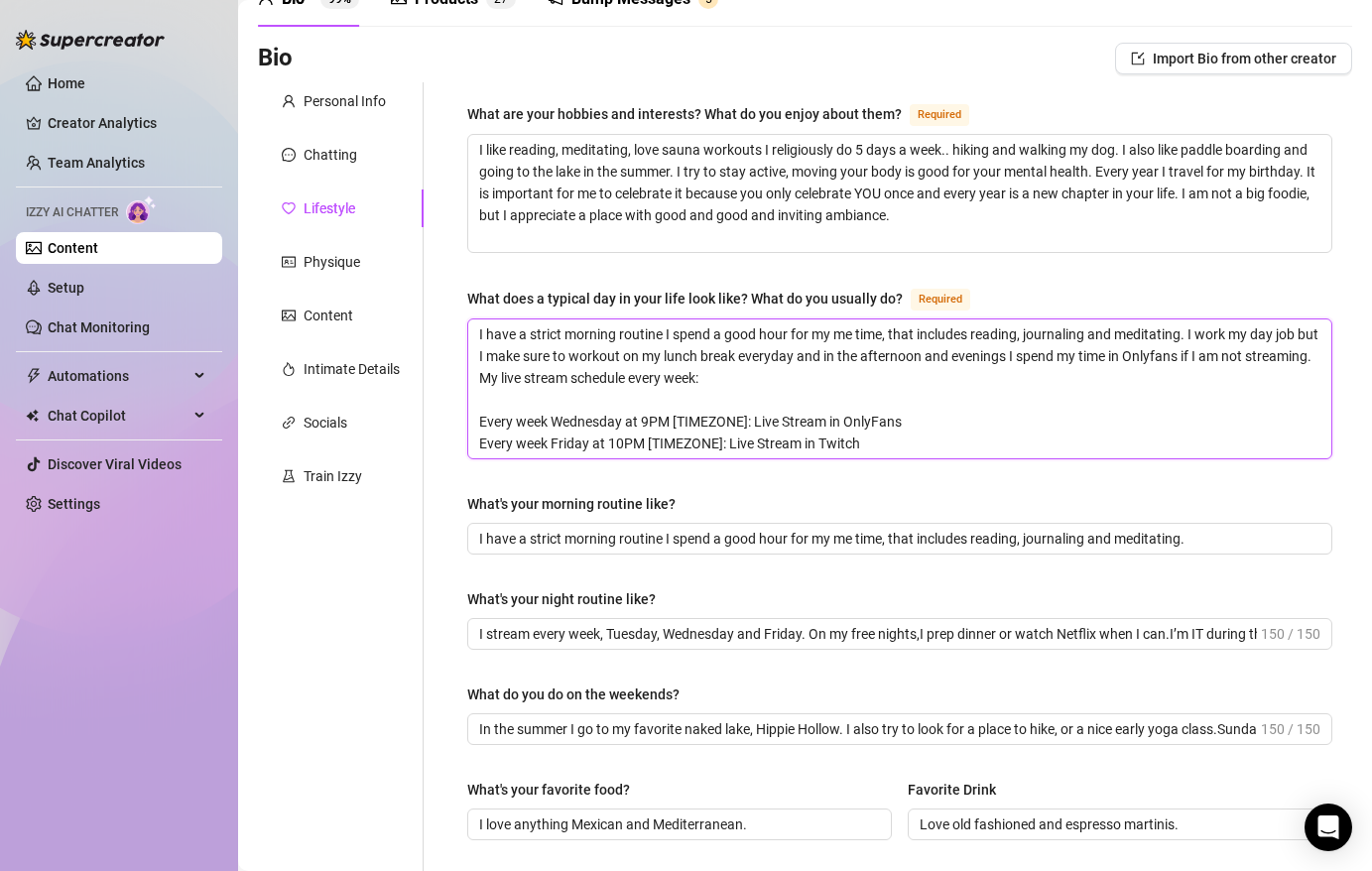 type 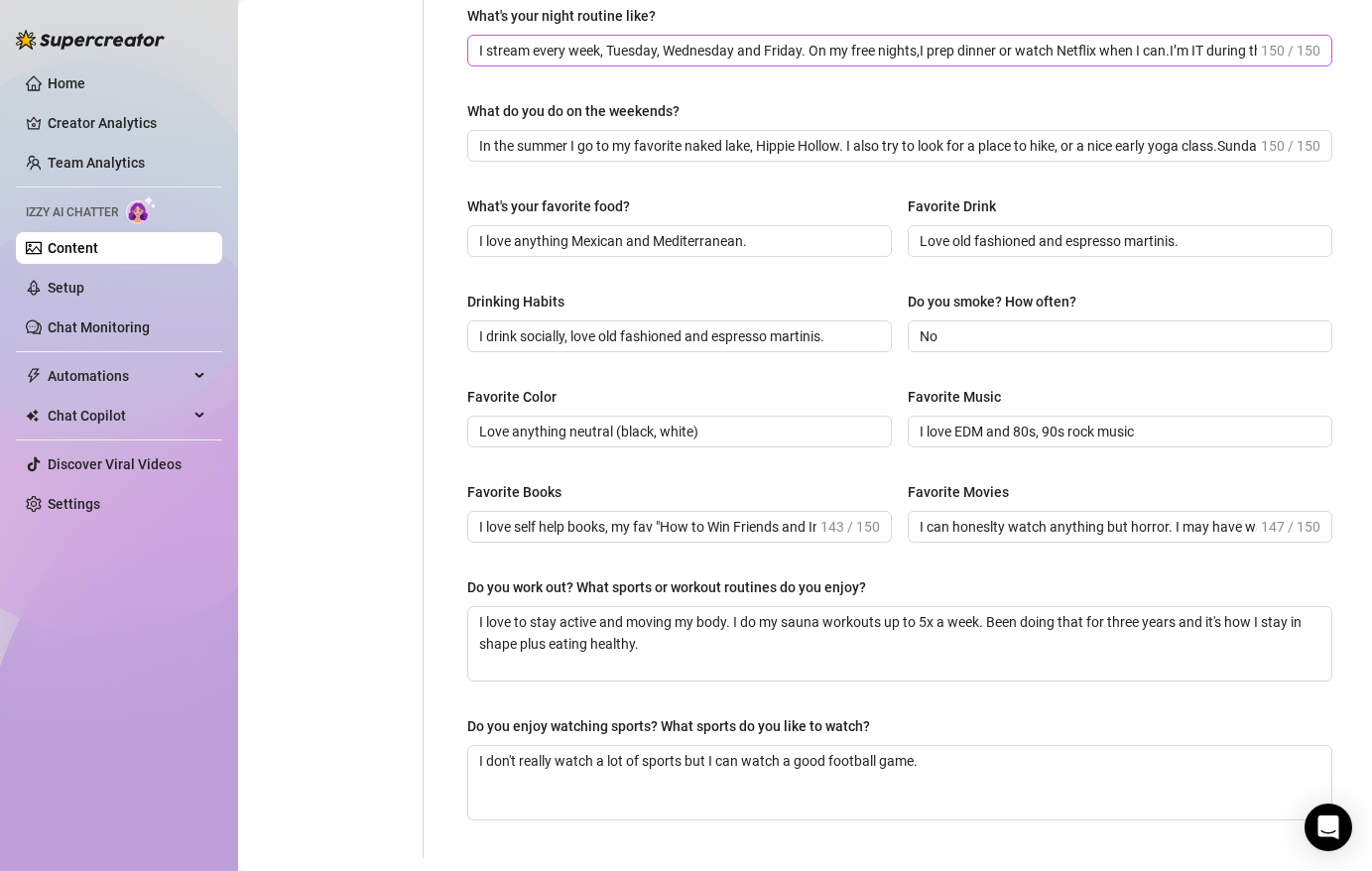 scroll, scrollTop: 848, scrollLeft: 0, axis: vertical 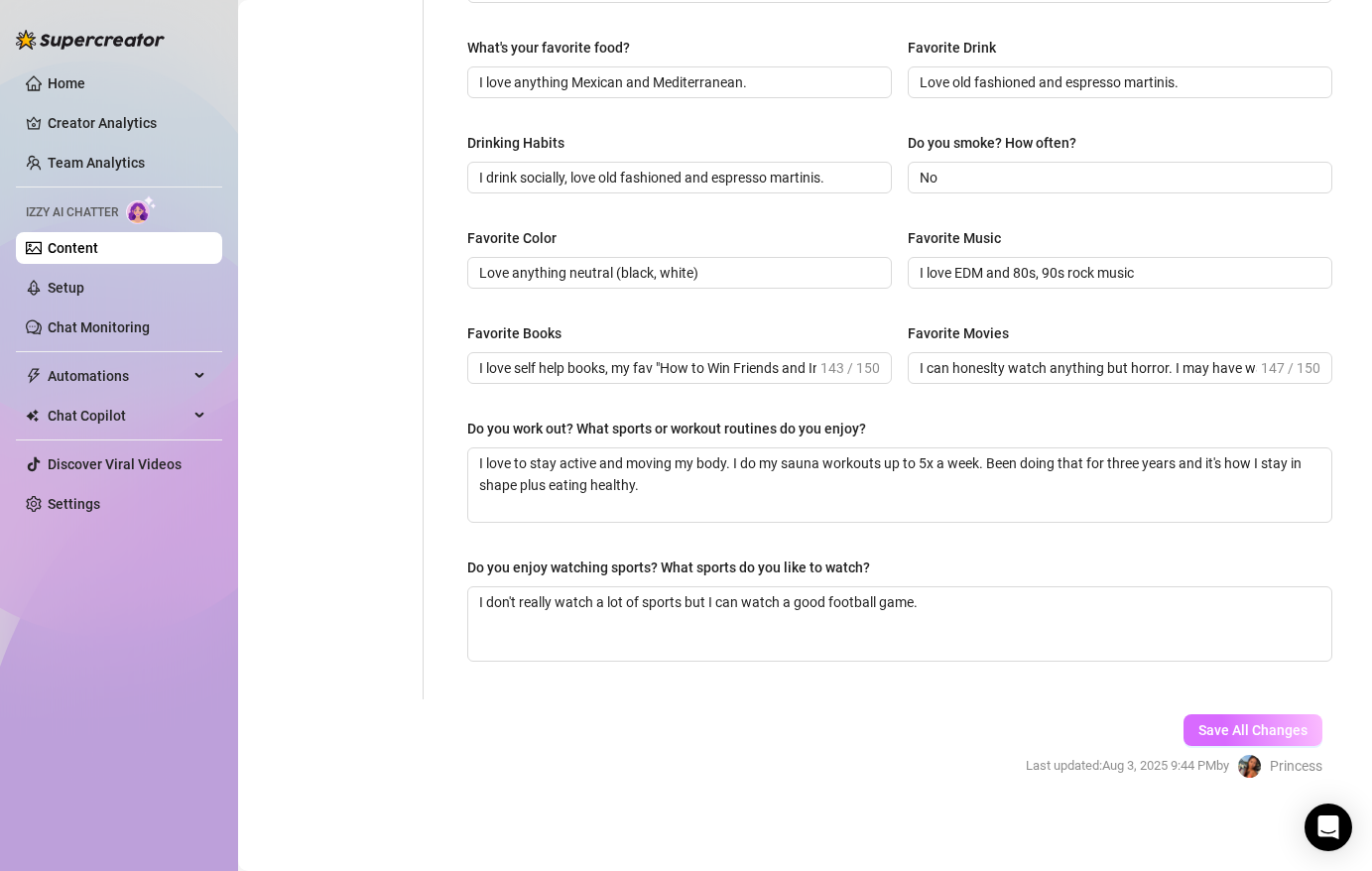 type on "I have a strict morning routine I spend a good hour for my me time, that includes reading, journaling and meditating. I work my day job but I make sure to workout on my lunch break everyday and in the afternoon and evenings I spend my time in Onlyfans if I am not streaming. My live stream schedule every week:
Every week Wednesday at 9PM [TIMEZONE]: Live Stream in OnlyFans
Every week Friday at 10PM [TIMEZONE]: Live Stream in Twitch" 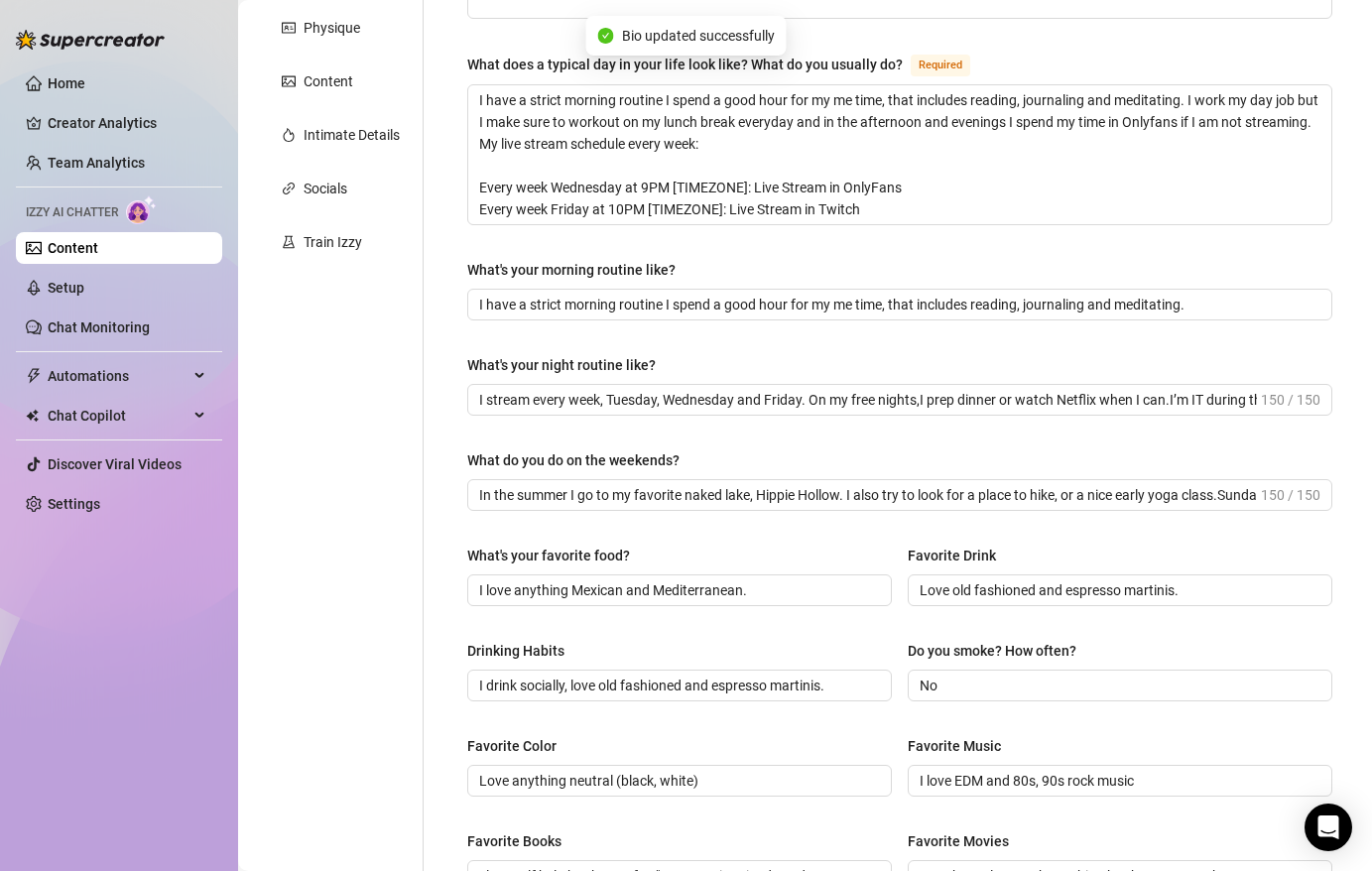 scroll, scrollTop: 0, scrollLeft: 0, axis: both 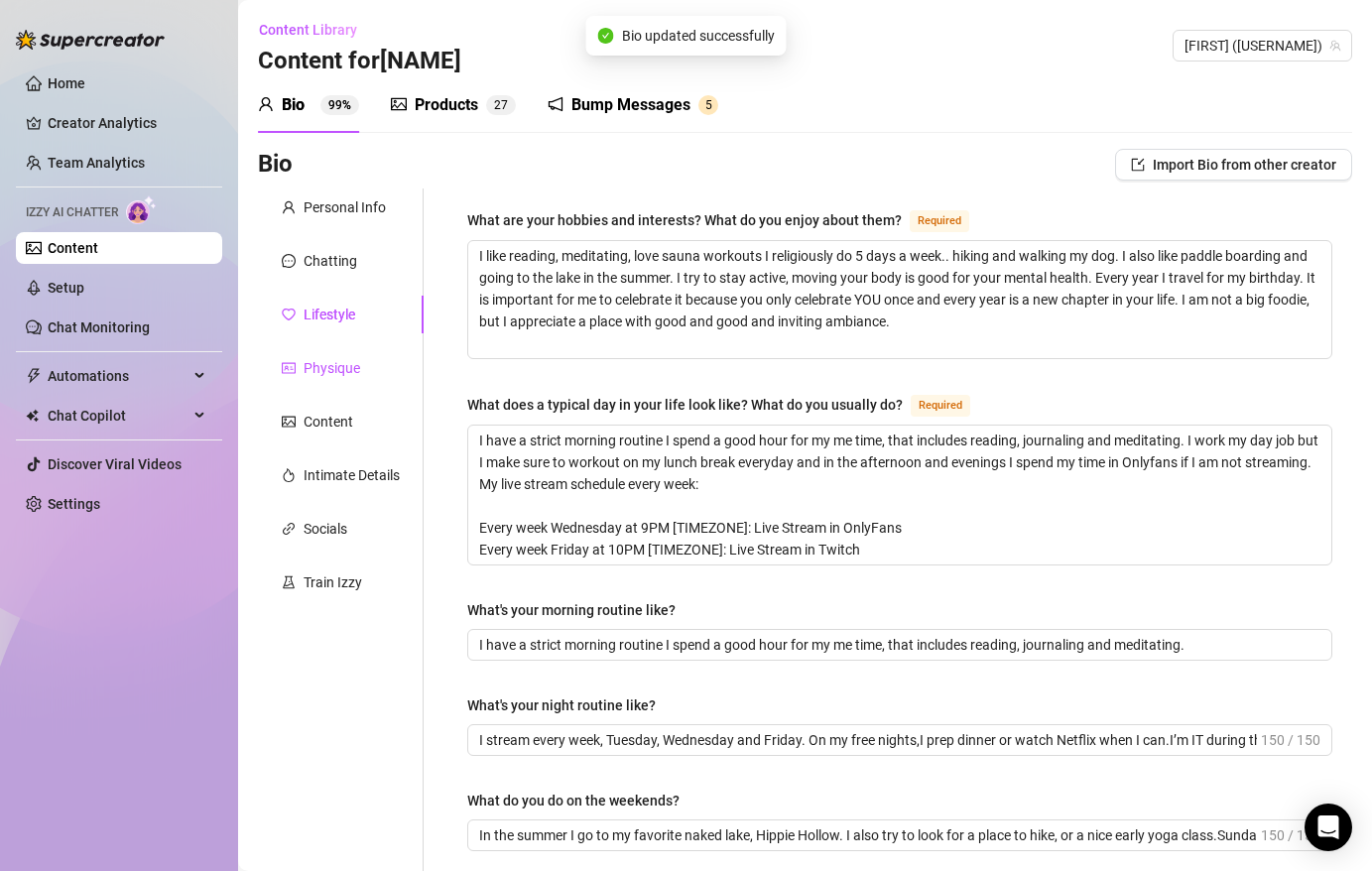 click on "Physique" at bounding box center (331, 368) 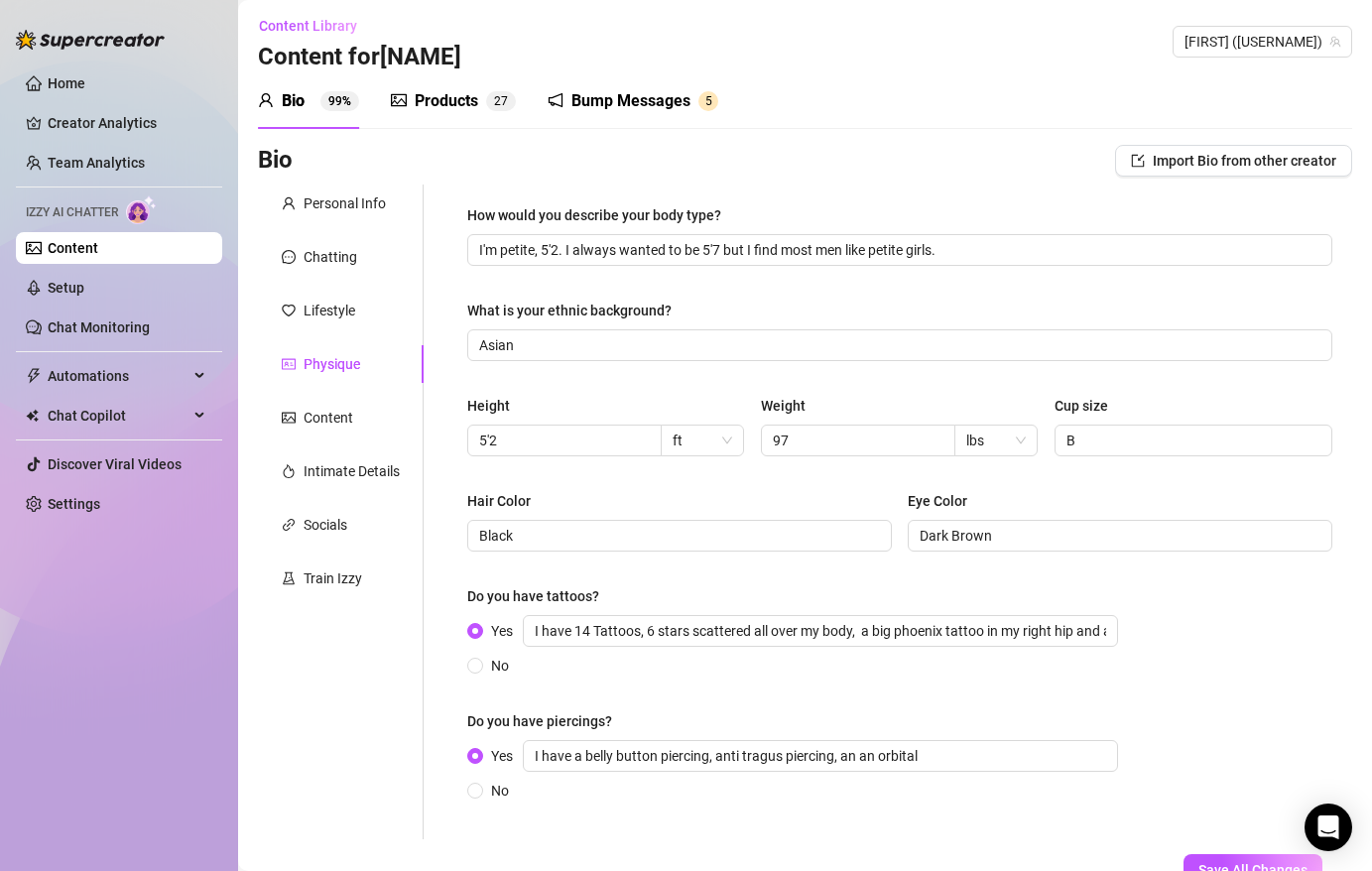 scroll, scrollTop: 0, scrollLeft: 0, axis: both 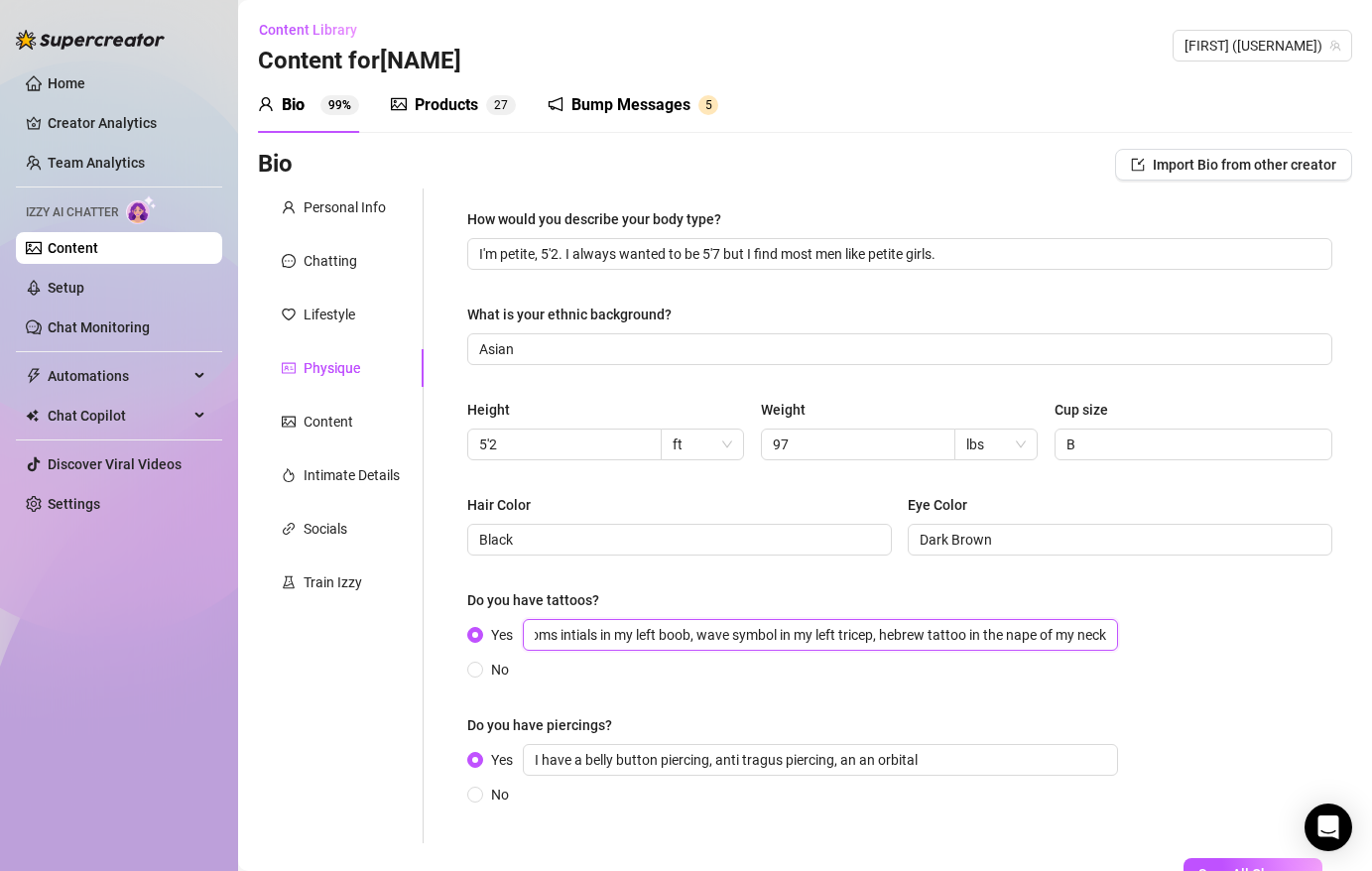 drag, startPoint x: 1000, startPoint y: 645, endPoint x: 1177, endPoint y: 665, distance: 178.12636 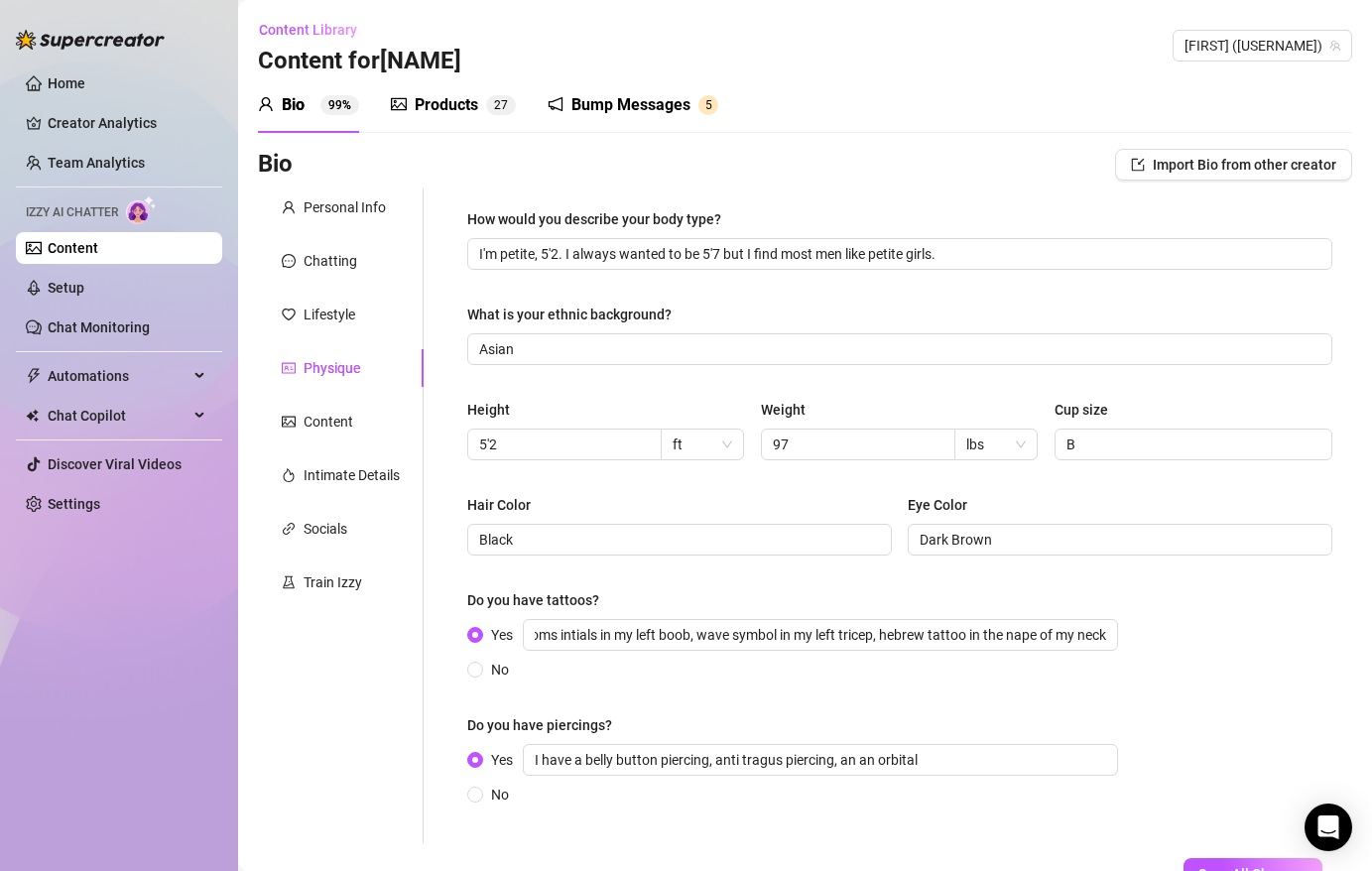 scroll, scrollTop: 0, scrollLeft: 0, axis: both 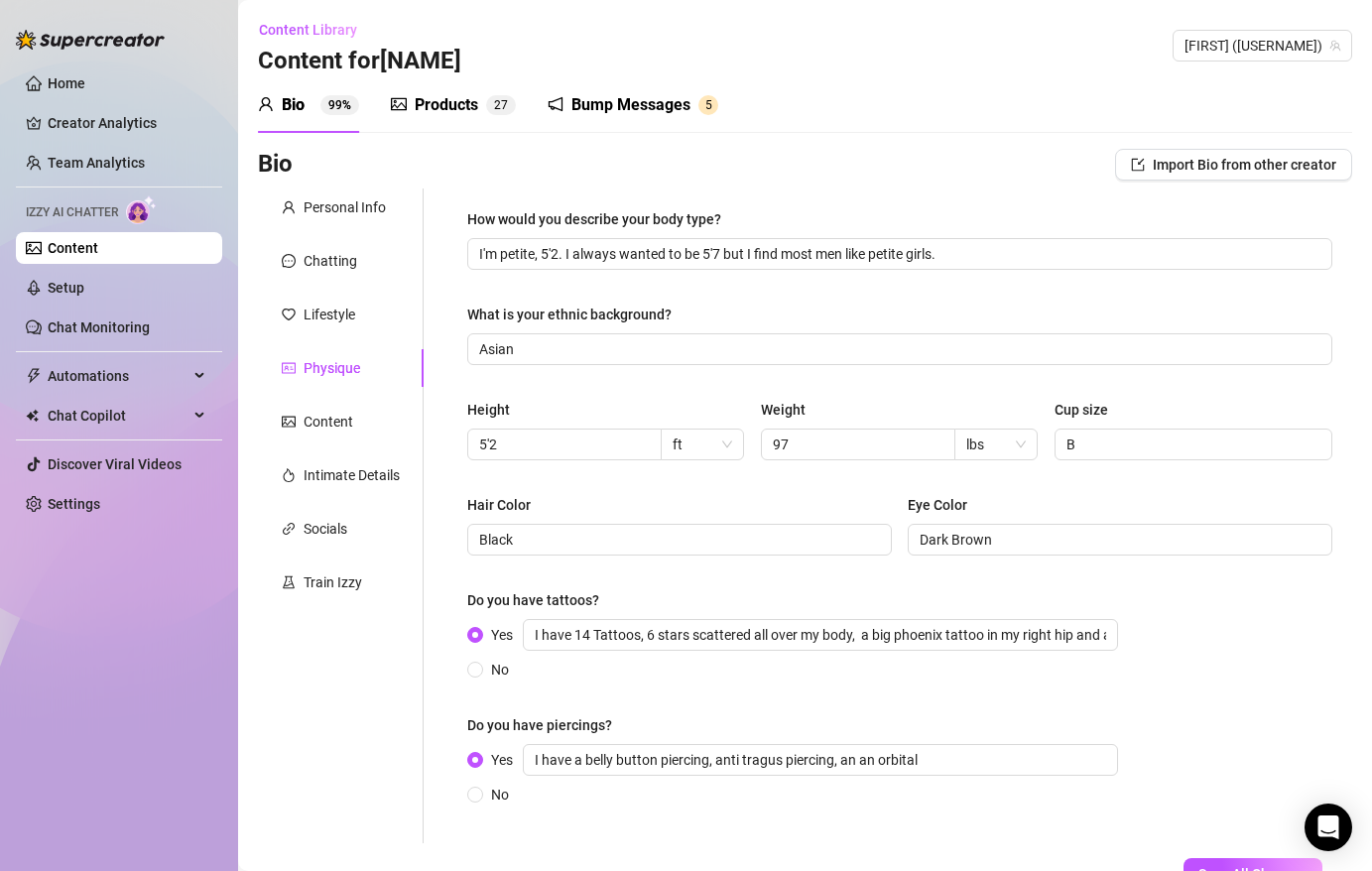 click on "Yes I have [NUMBER] Tattoos, [NUMBER] stars scattered all over my body,  a big phoenix tattoo in my right hip and a nice couple silhouette in my left hip, a crown on the side of my right boob, my moms intials in my left boob, wave symbol in my left tricep, hebrew tattoo in the nape of my neck No" at bounding box center (900, 650) 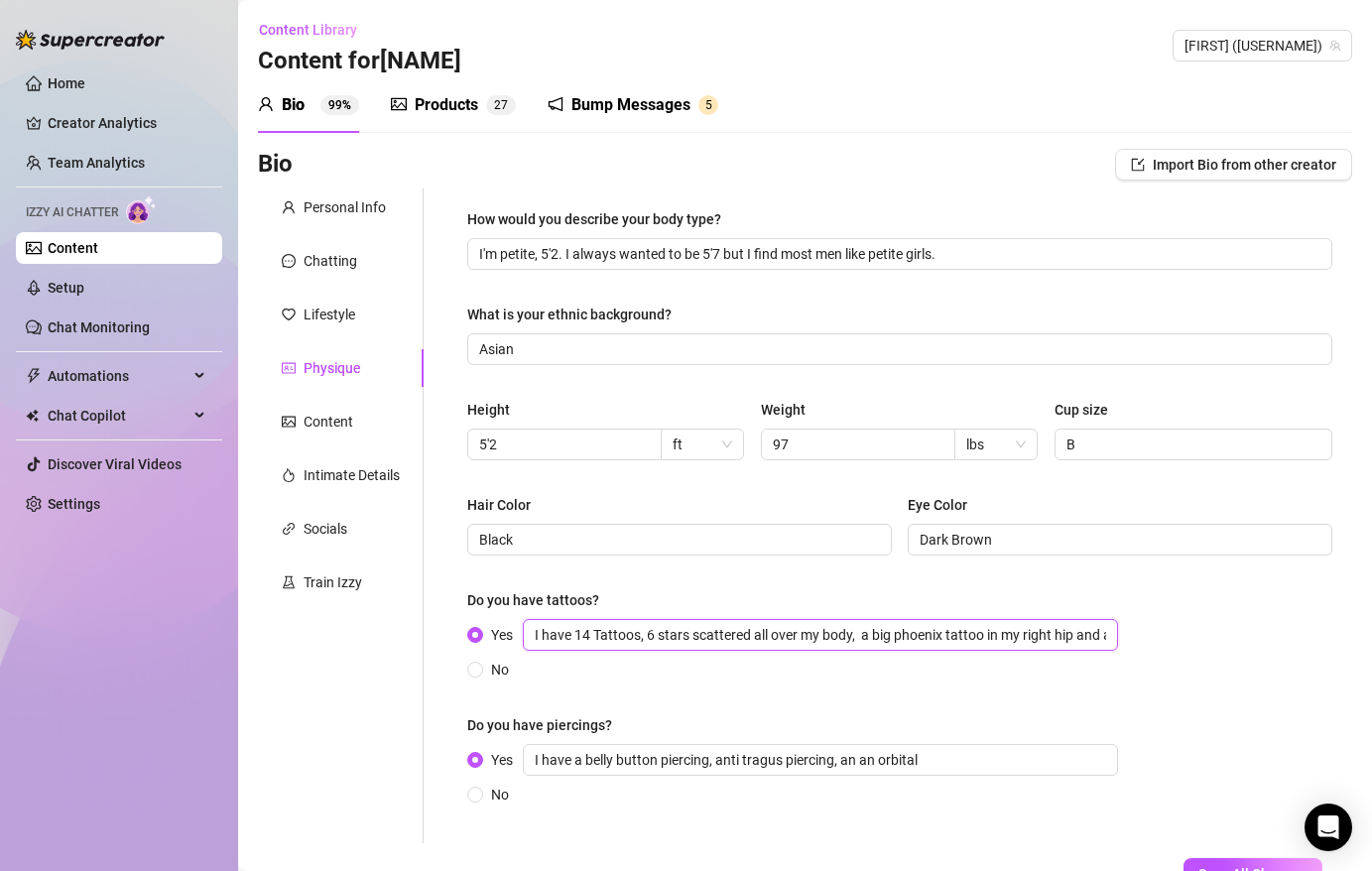 drag, startPoint x: 617, startPoint y: 635, endPoint x: 605, endPoint y: 635, distance: 12 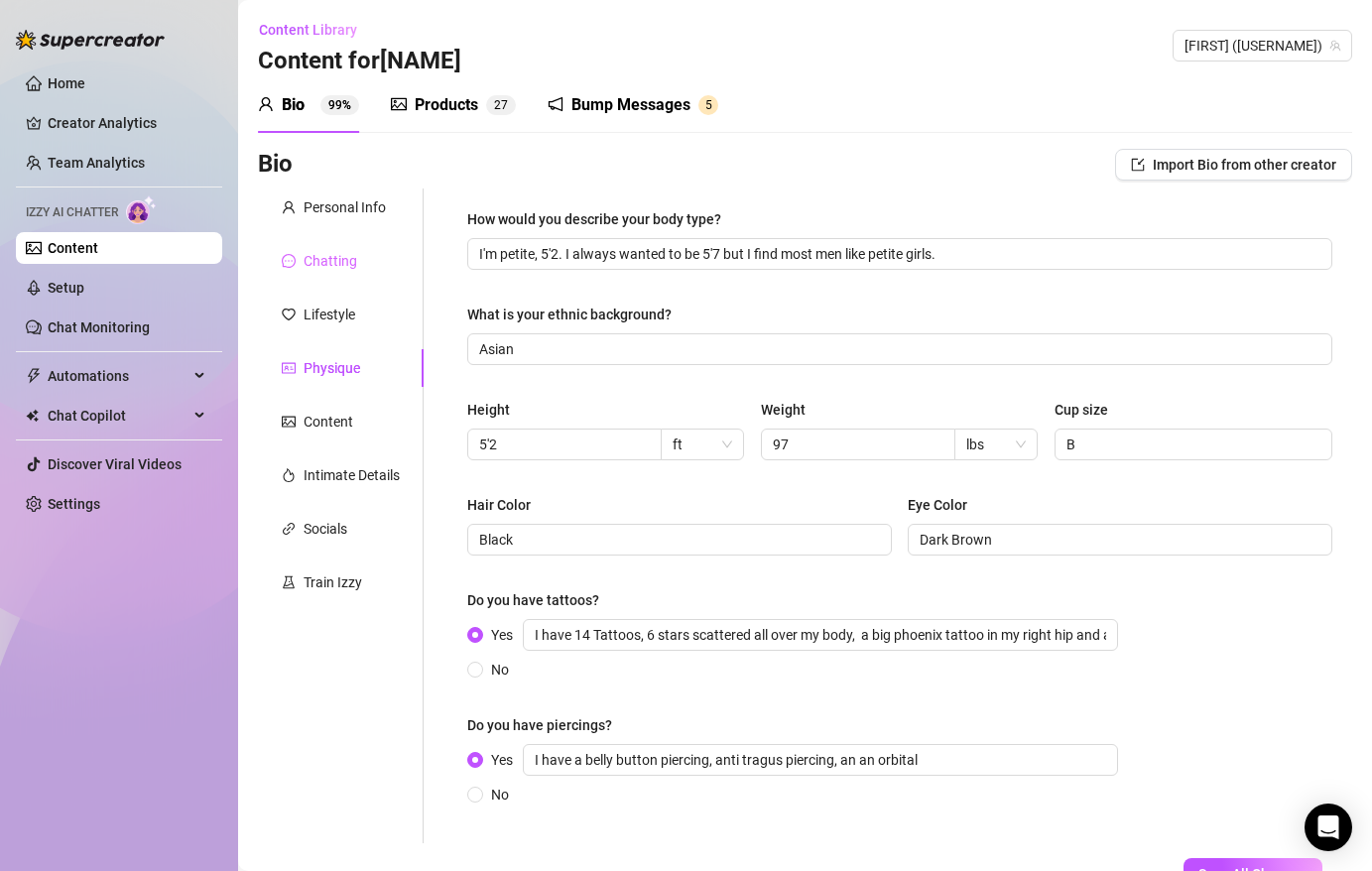 click on "Chatting" at bounding box center [340, 261] 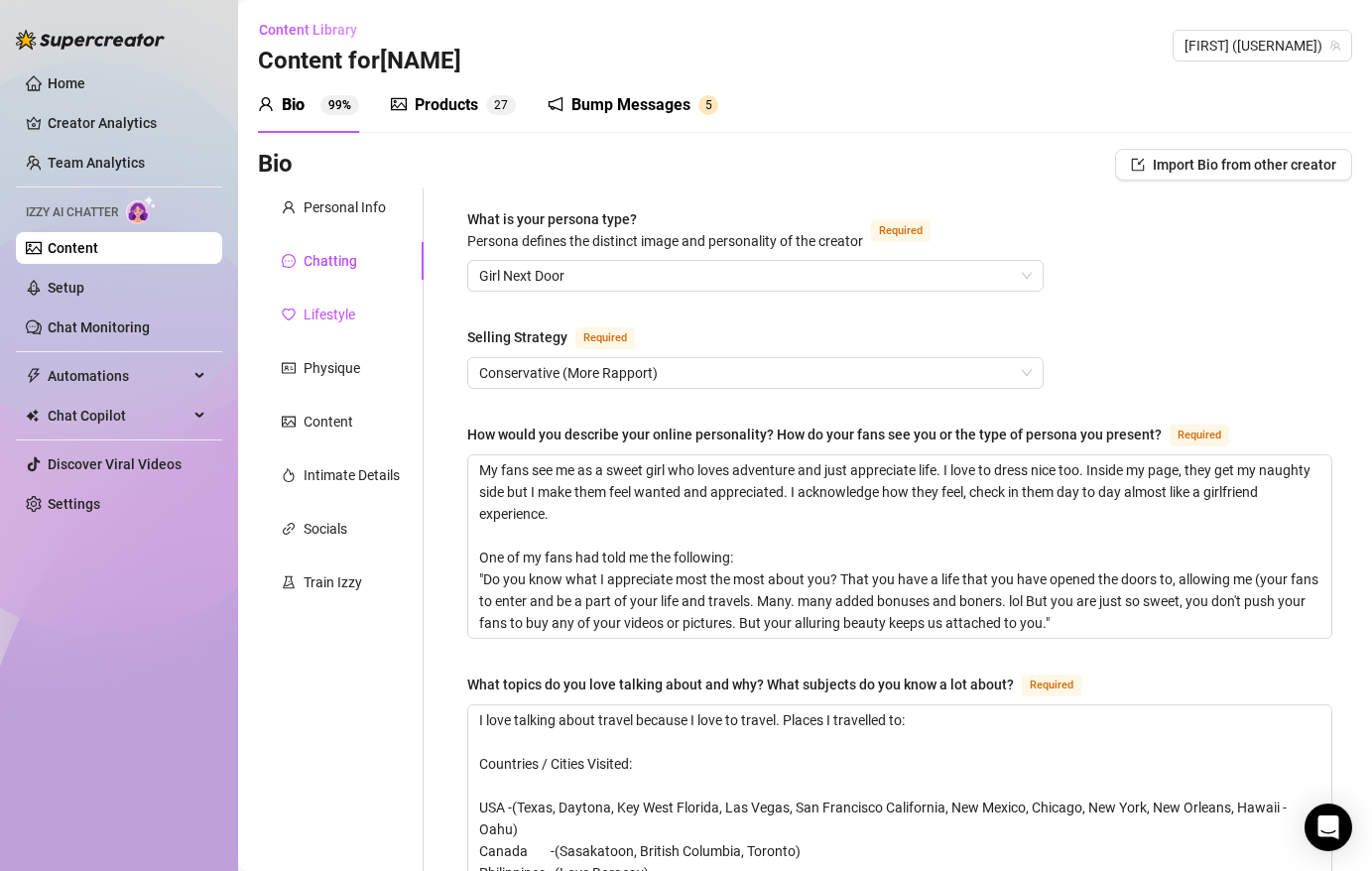 click on "Lifestyle" at bounding box center (329, 314) 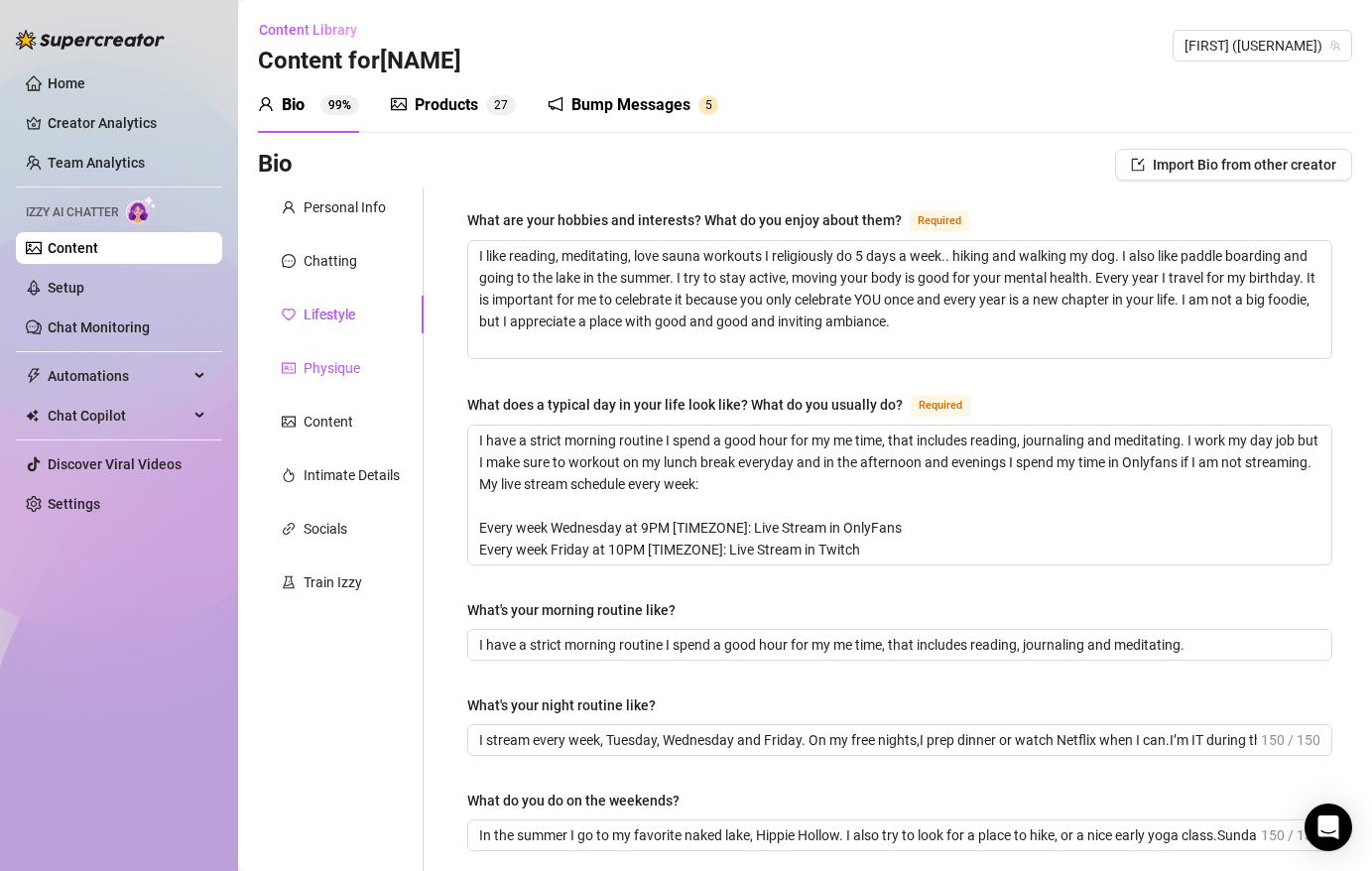 click on "Physique" at bounding box center (331, 368) 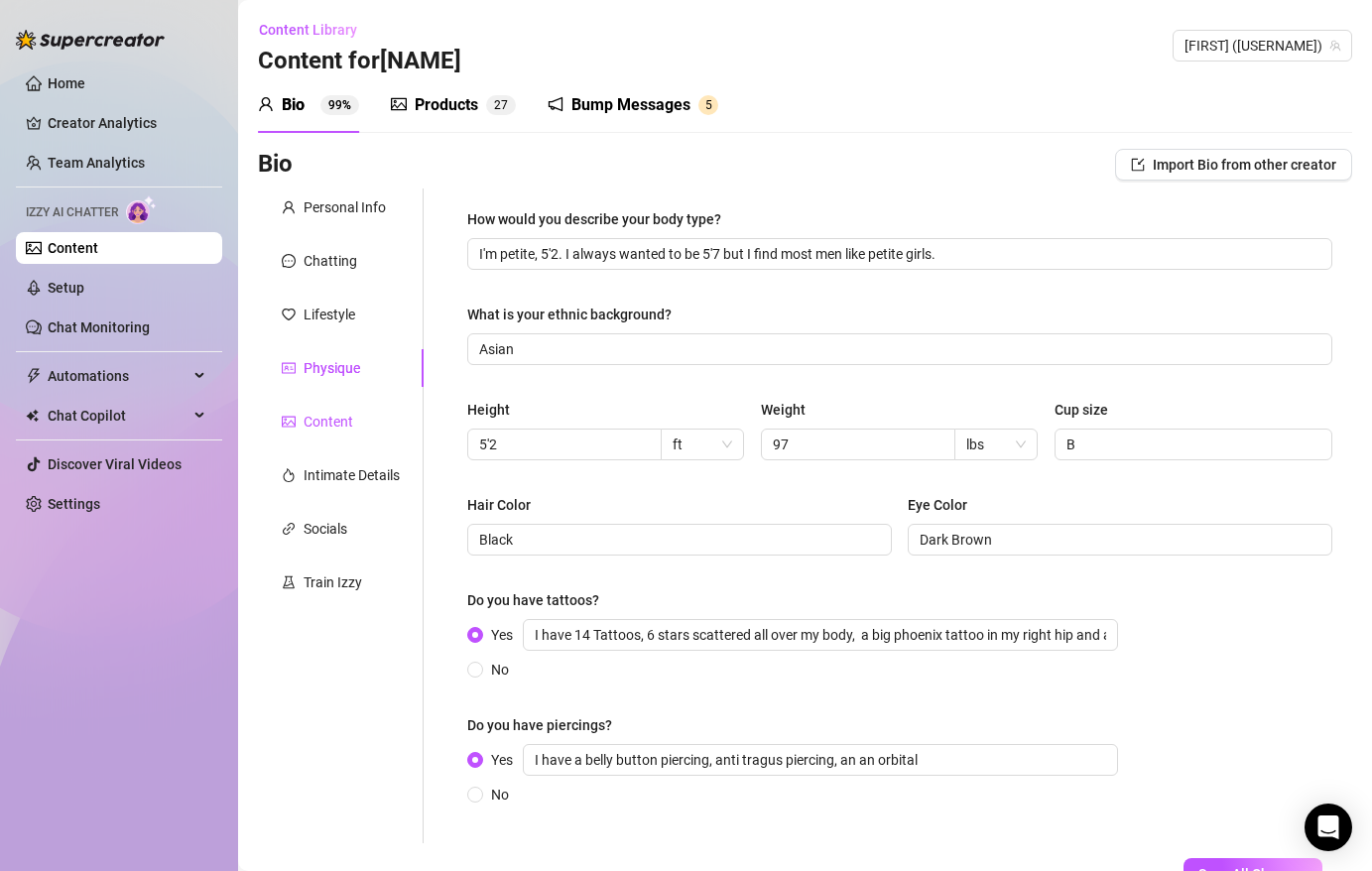 click on "Content" at bounding box center (328, 422) 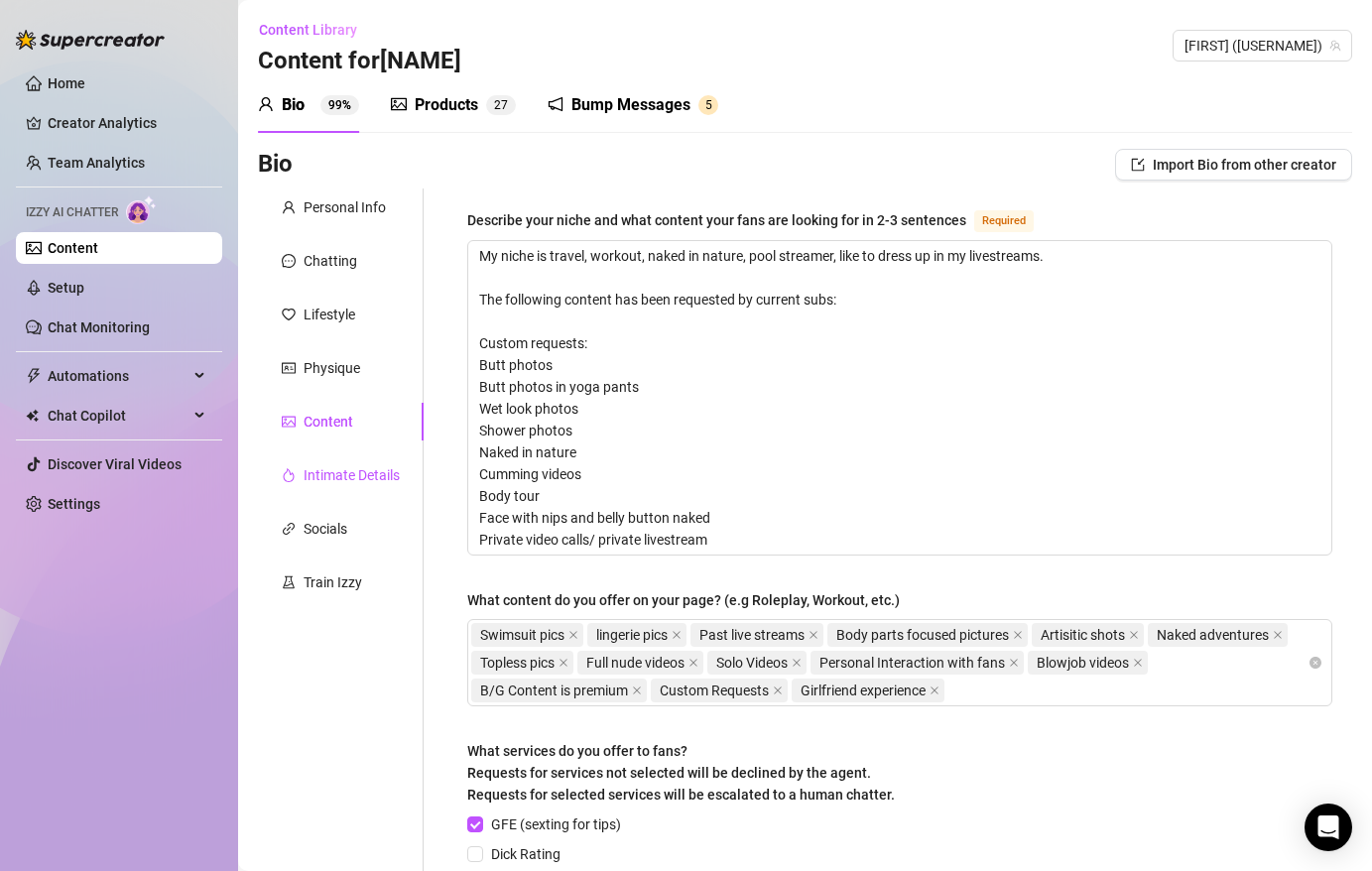 click on "Intimate Details" at bounding box center (351, 475) 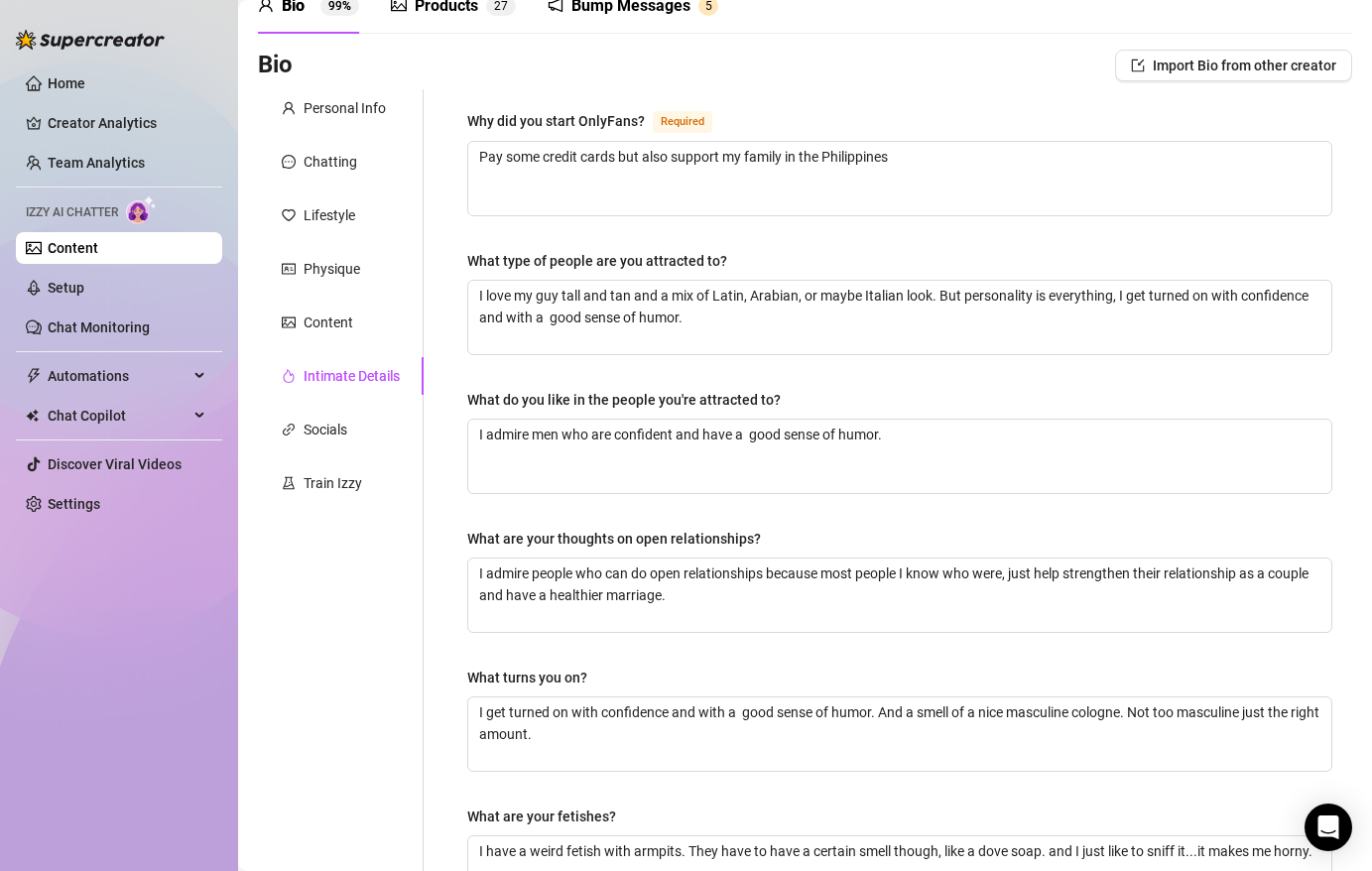 scroll, scrollTop: 105, scrollLeft: 0, axis: vertical 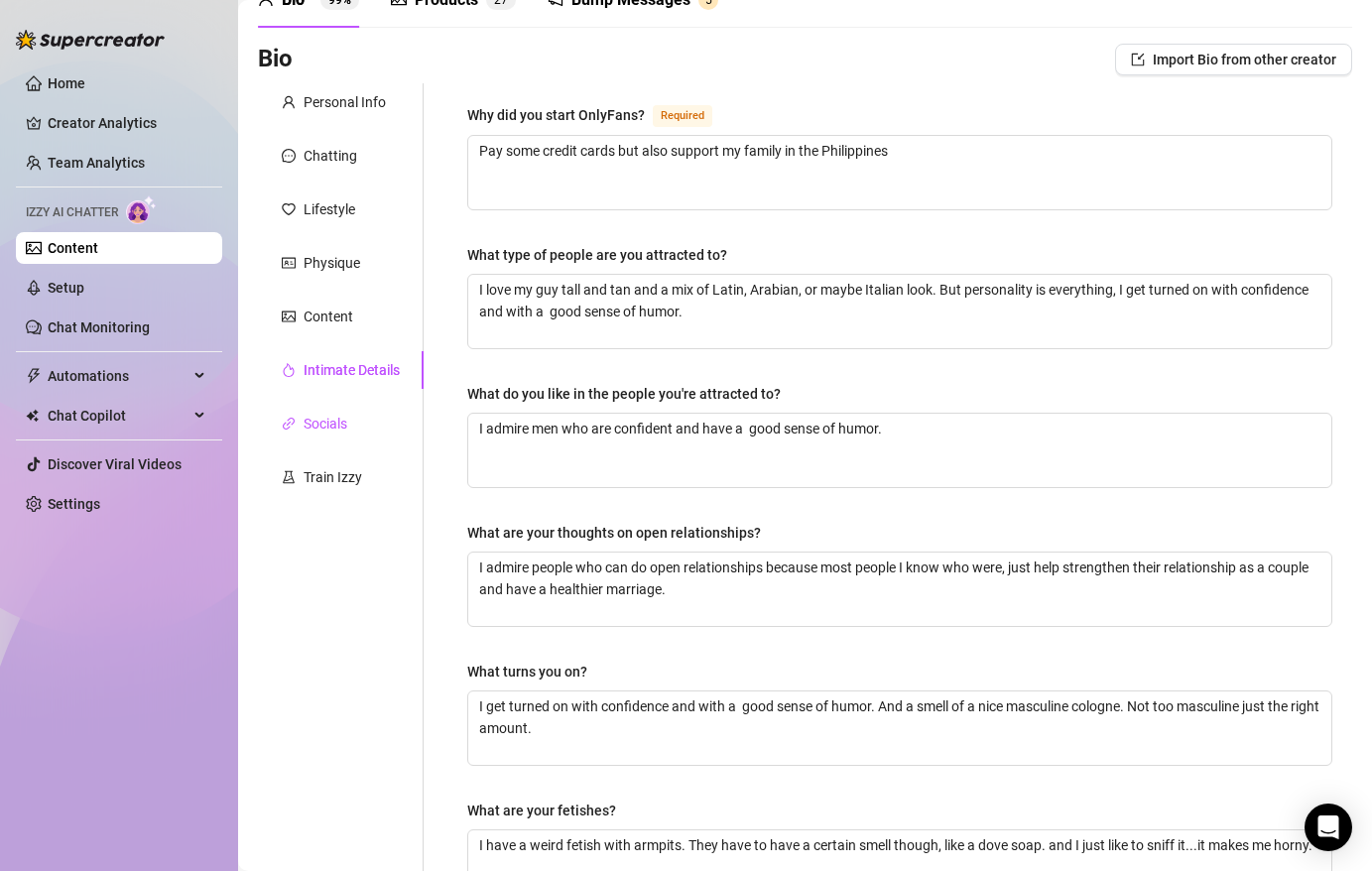 click on "Socials" at bounding box center (325, 424) 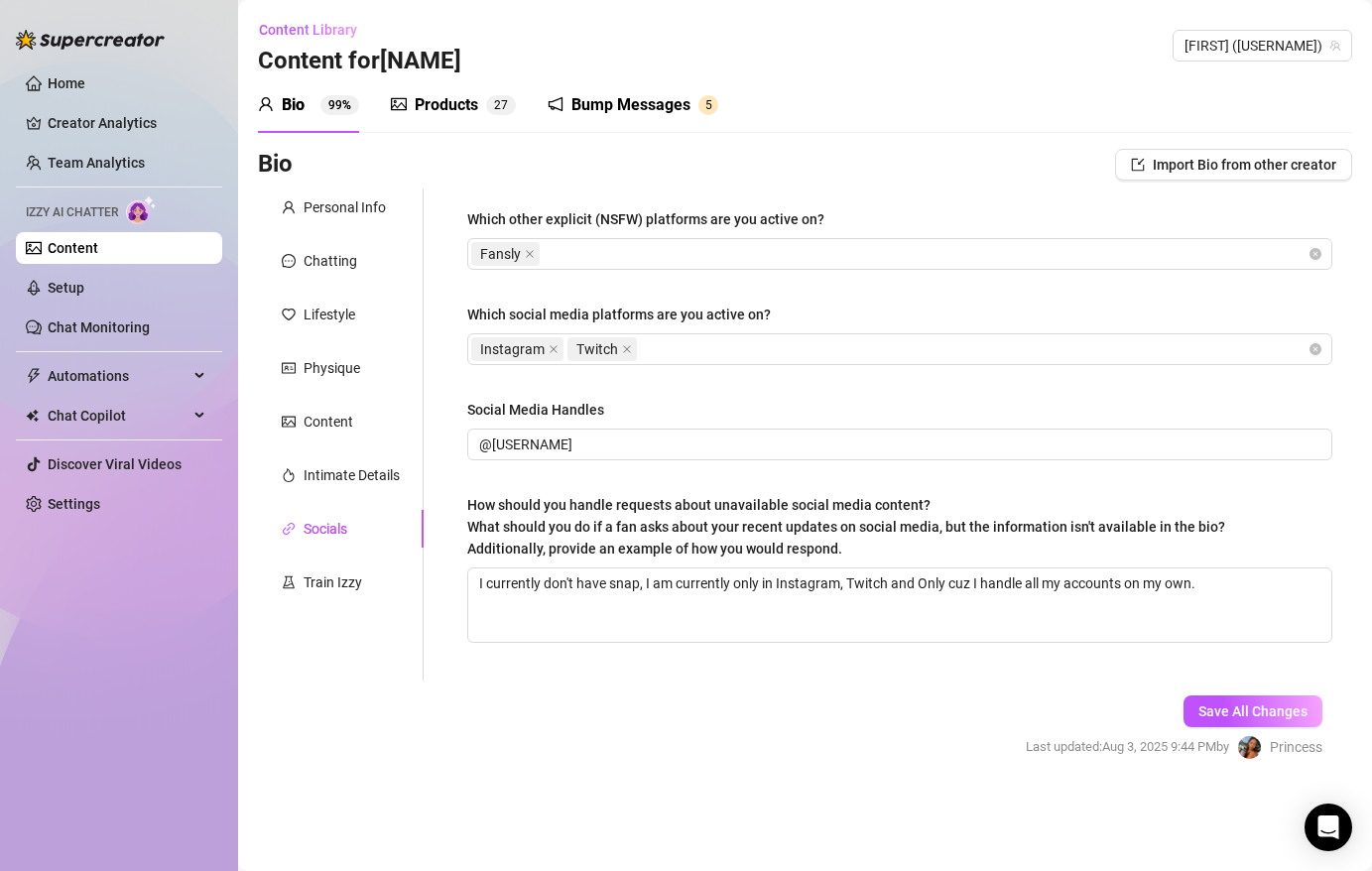 scroll, scrollTop: 0, scrollLeft: 0, axis: both 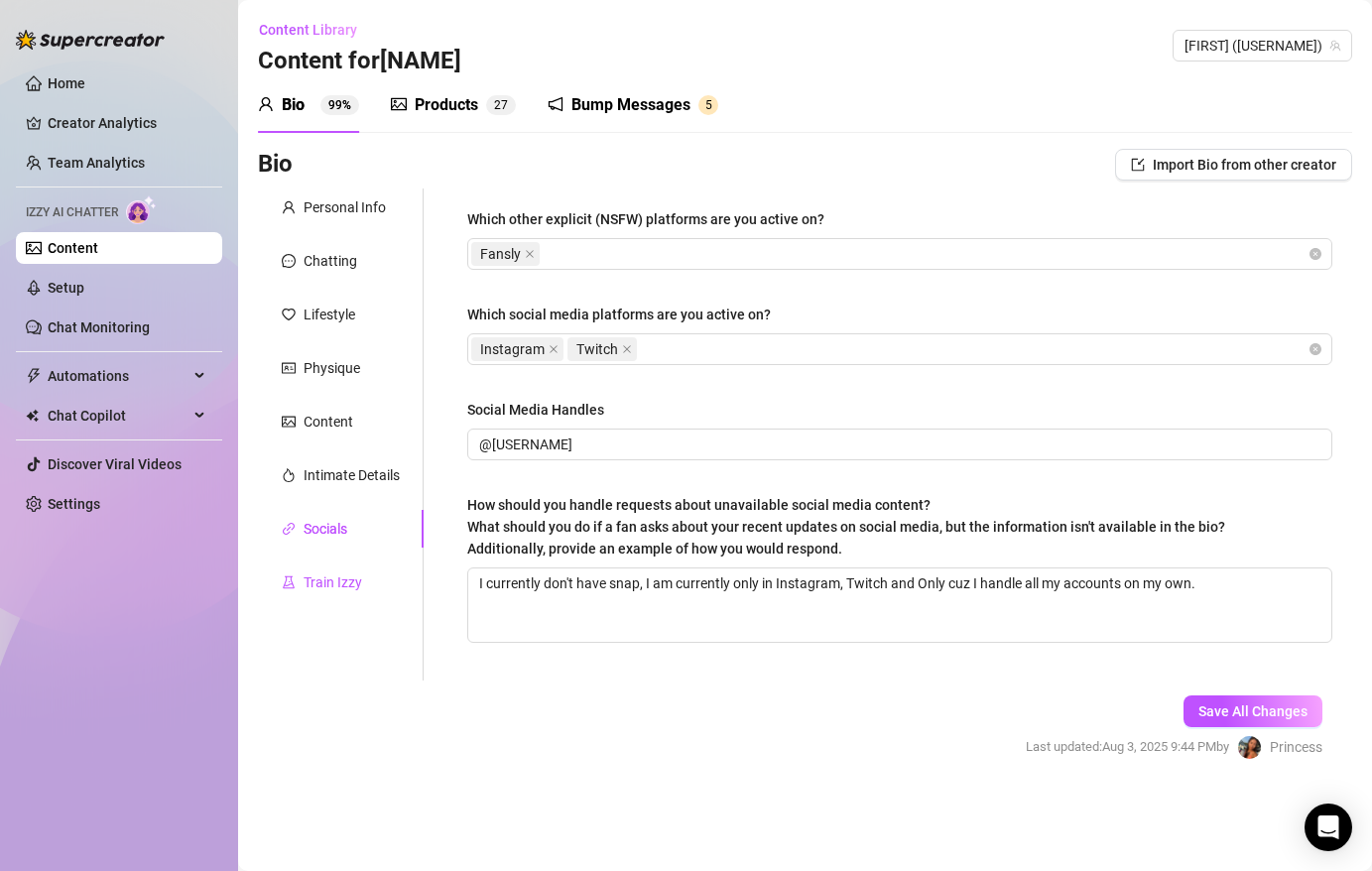 click on "Train Izzy" at bounding box center [332, 582] 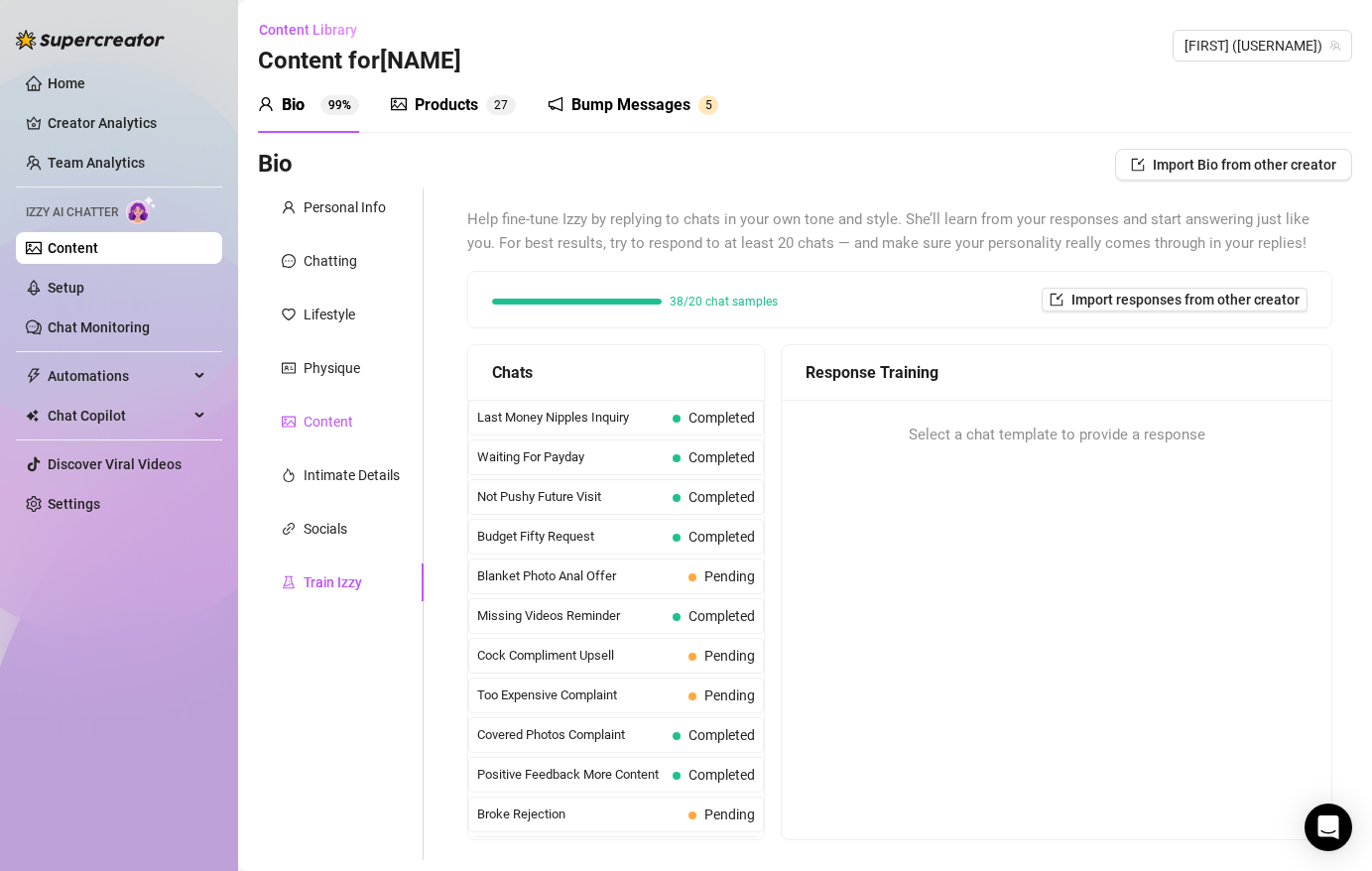 click on "Content" at bounding box center (328, 422) 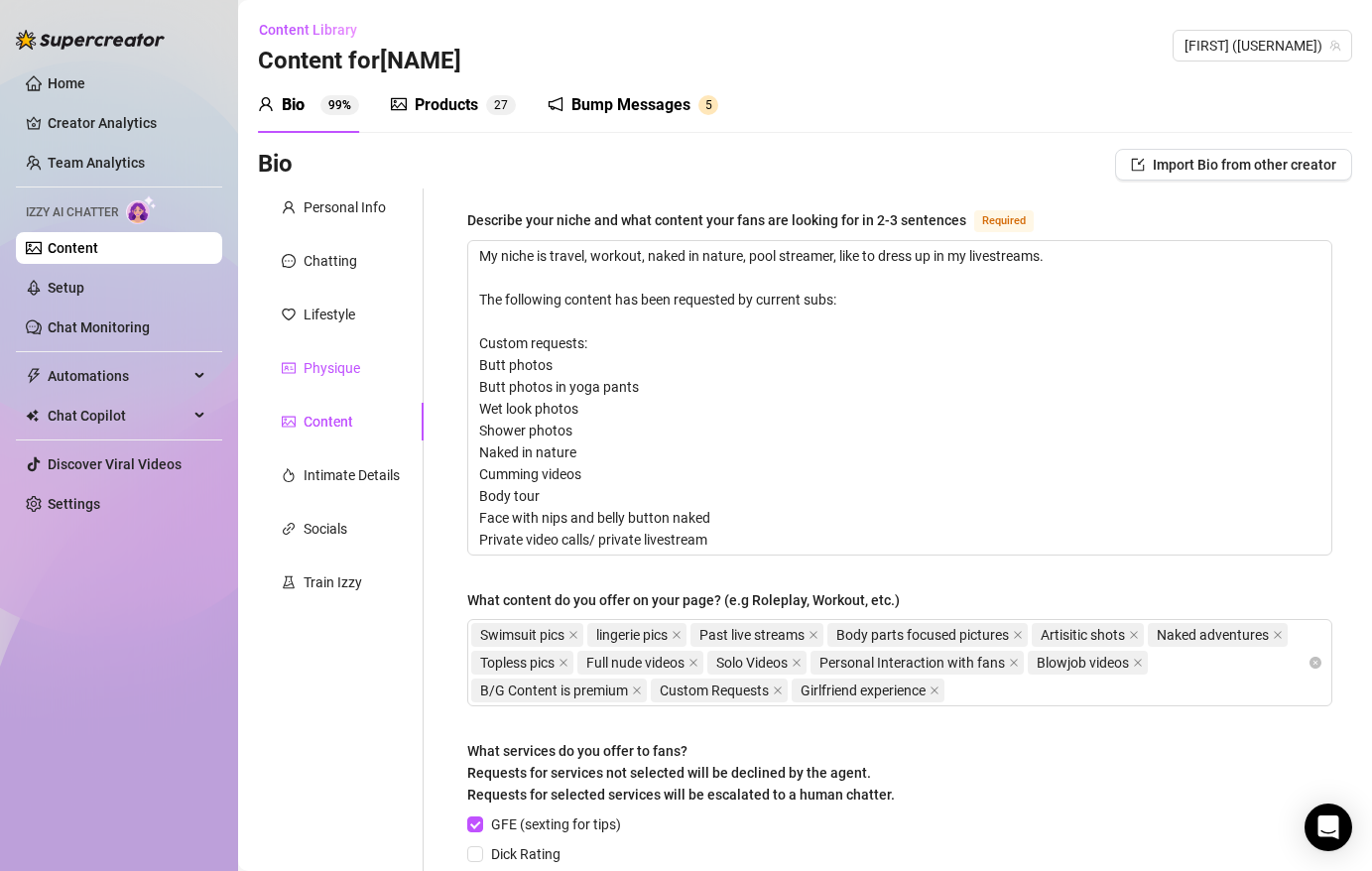 click on "Physique" at bounding box center [331, 368] 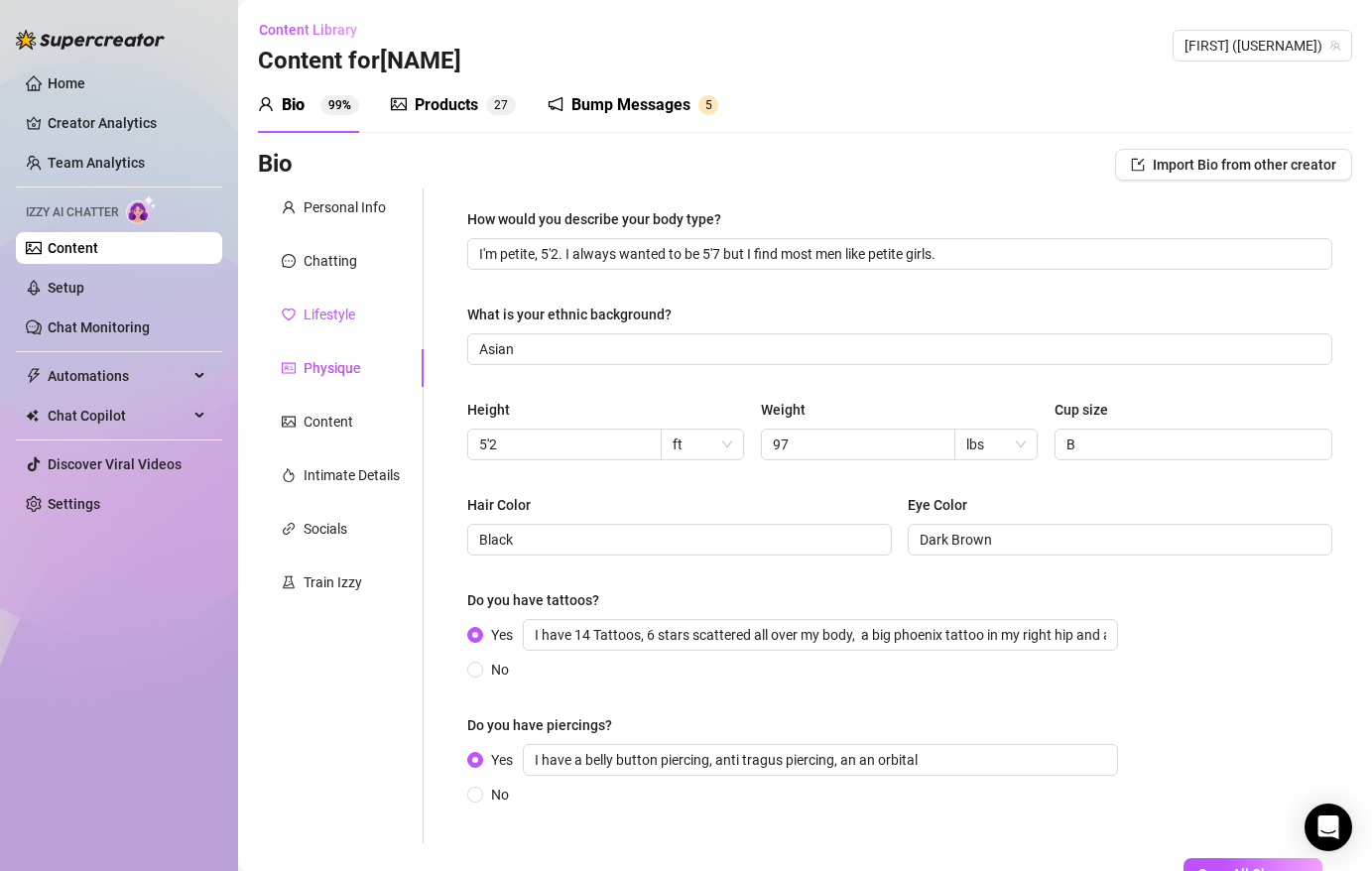 click on "Lifestyle" at bounding box center (329, 314) 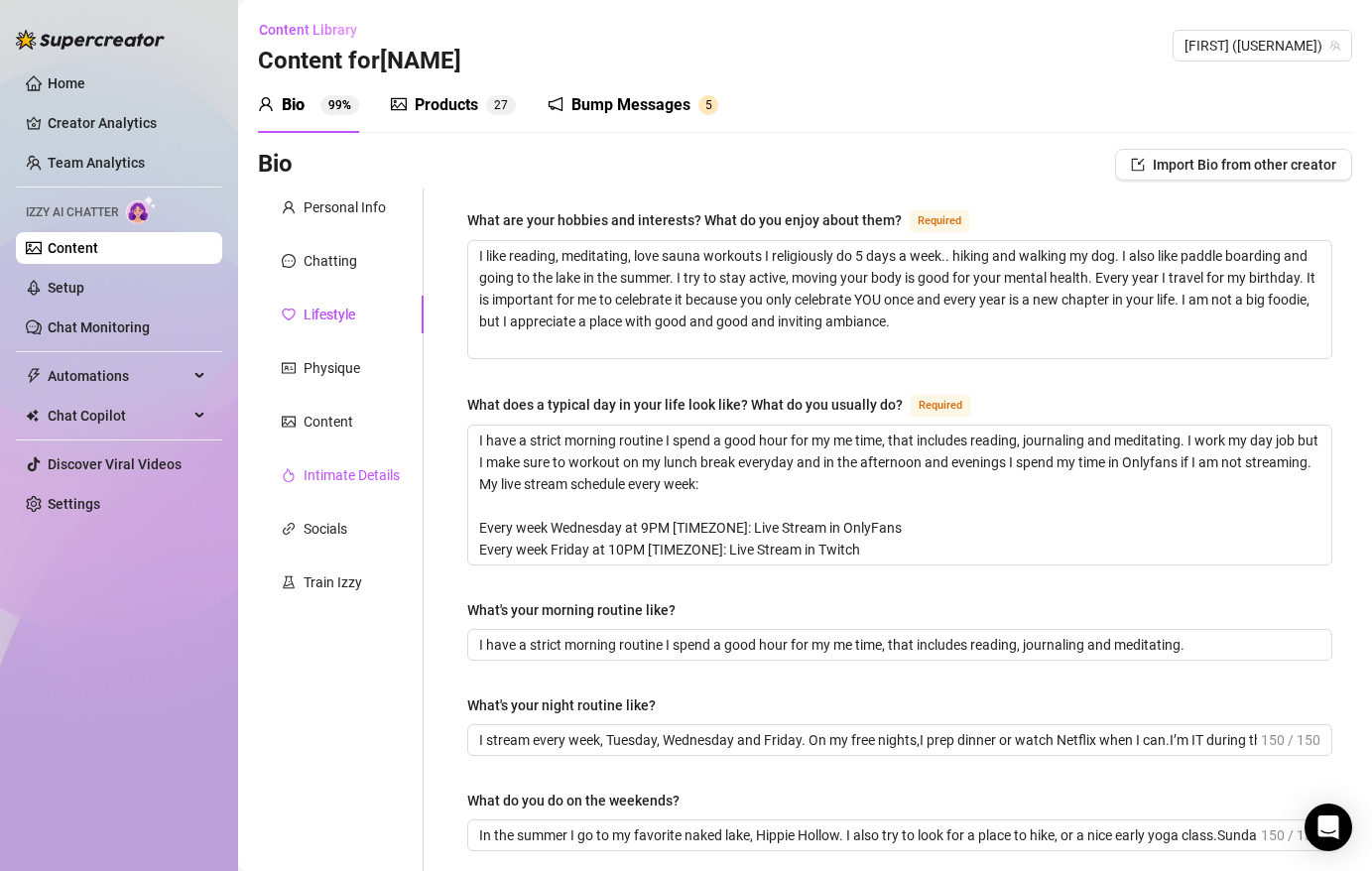 click on "Intimate Details" at bounding box center (351, 475) 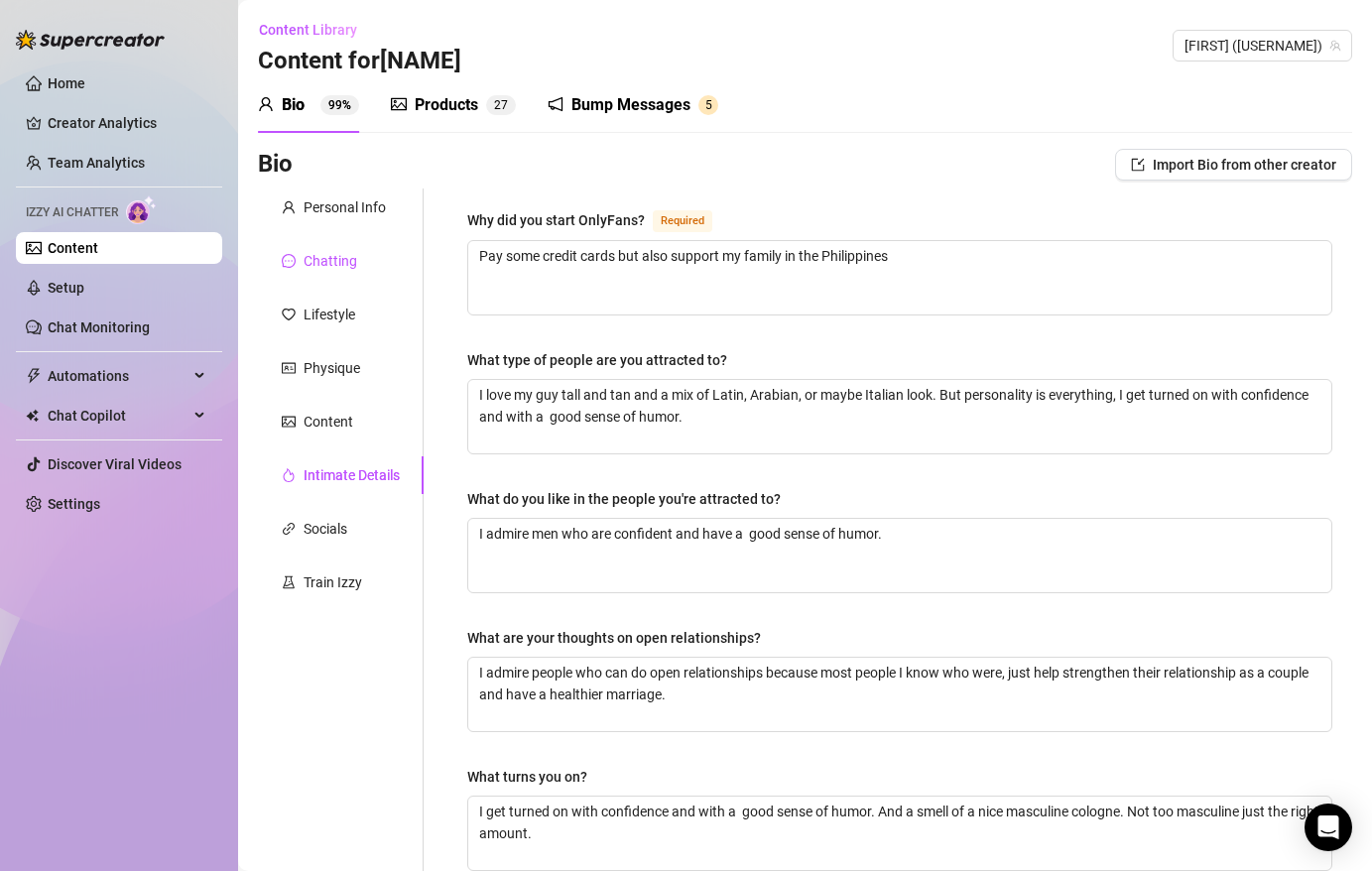 click on "Chatting" at bounding box center [330, 261] 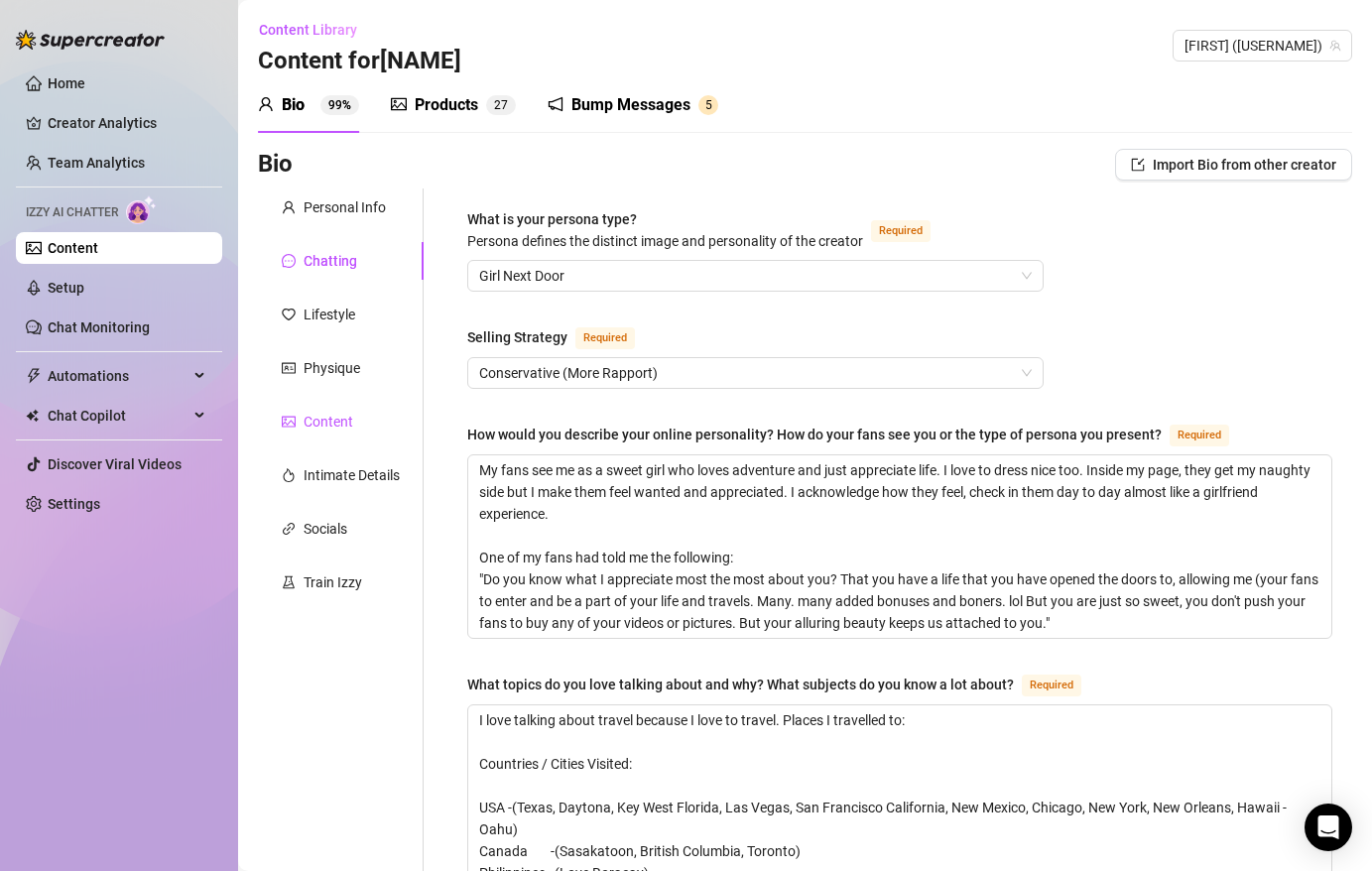 click on "Content" at bounding box center [328, 422] 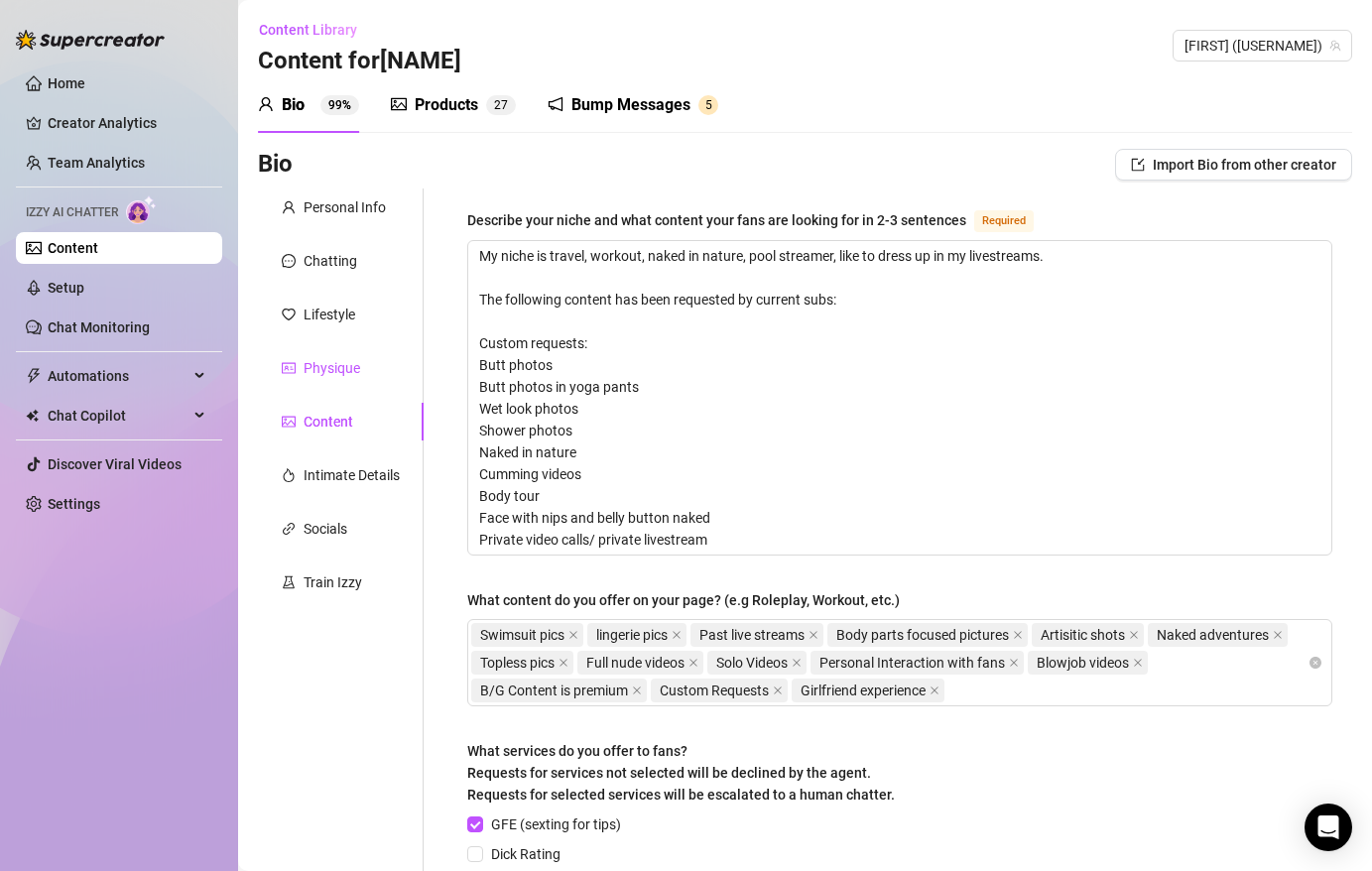 click on "Physique" at bounding box center [331, 368] 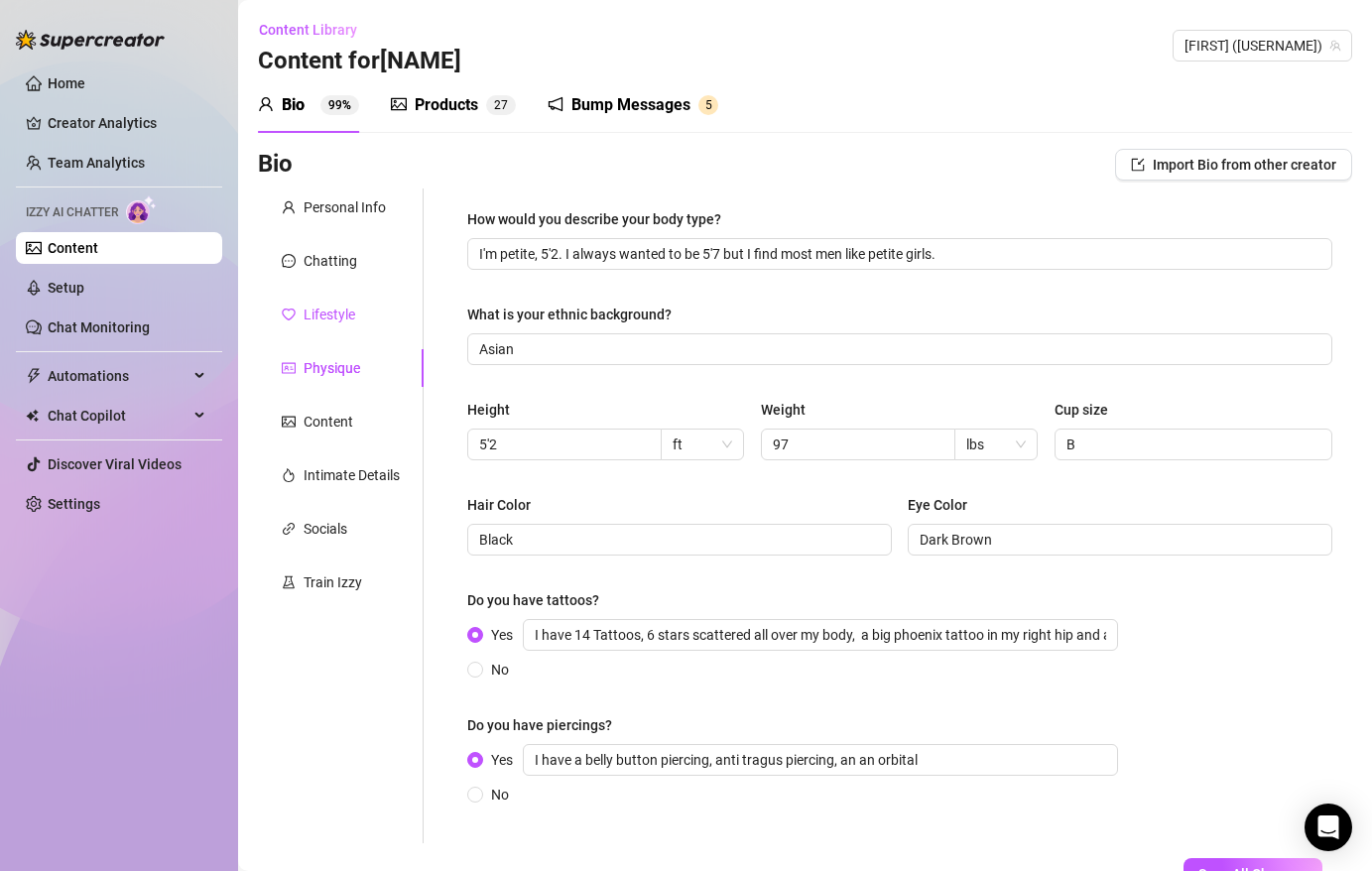 click on "Lifestyle" at bounding box center [329, 314] 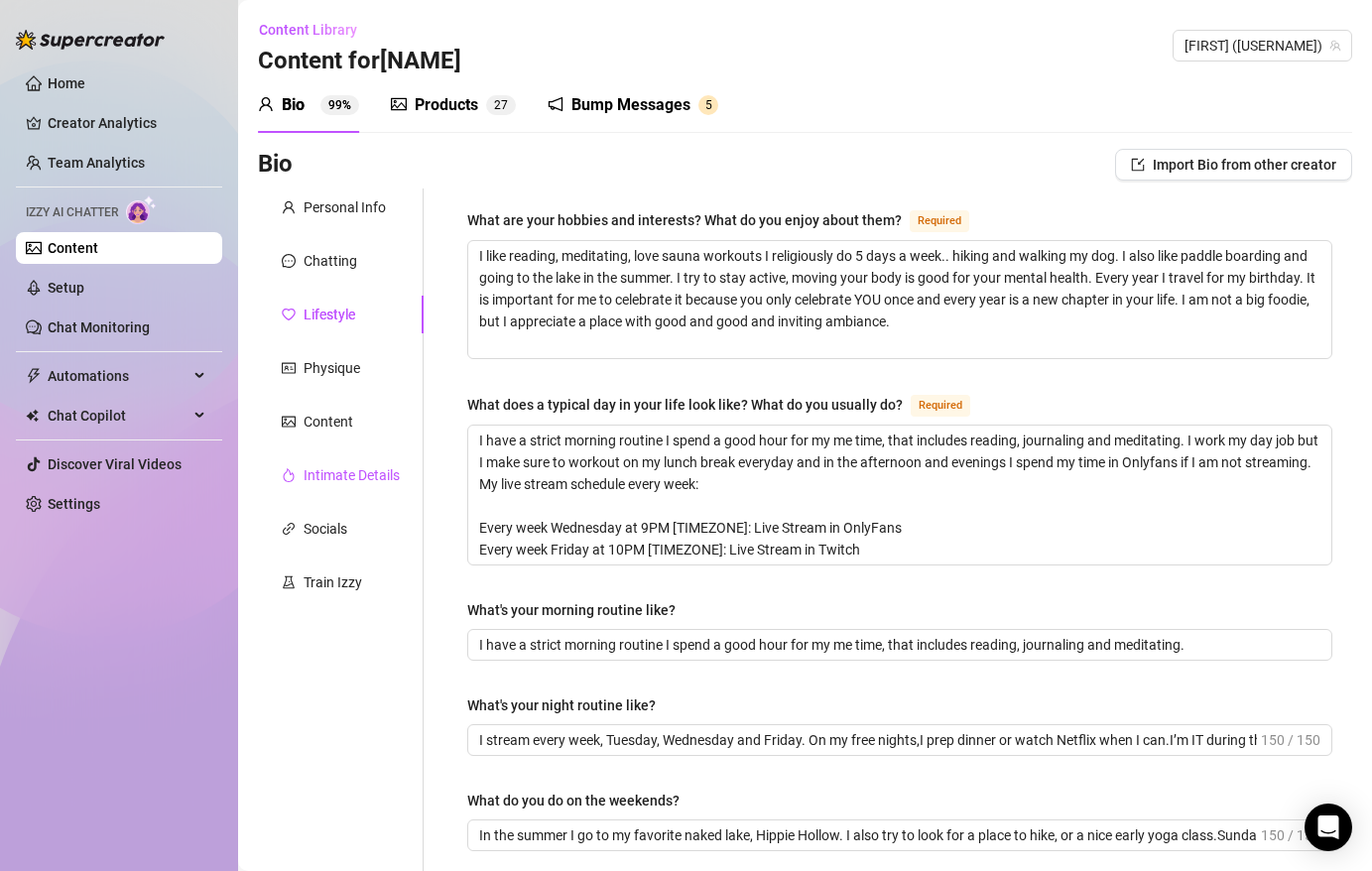 click on "Intimate Details" at bounding box center (351, 475) 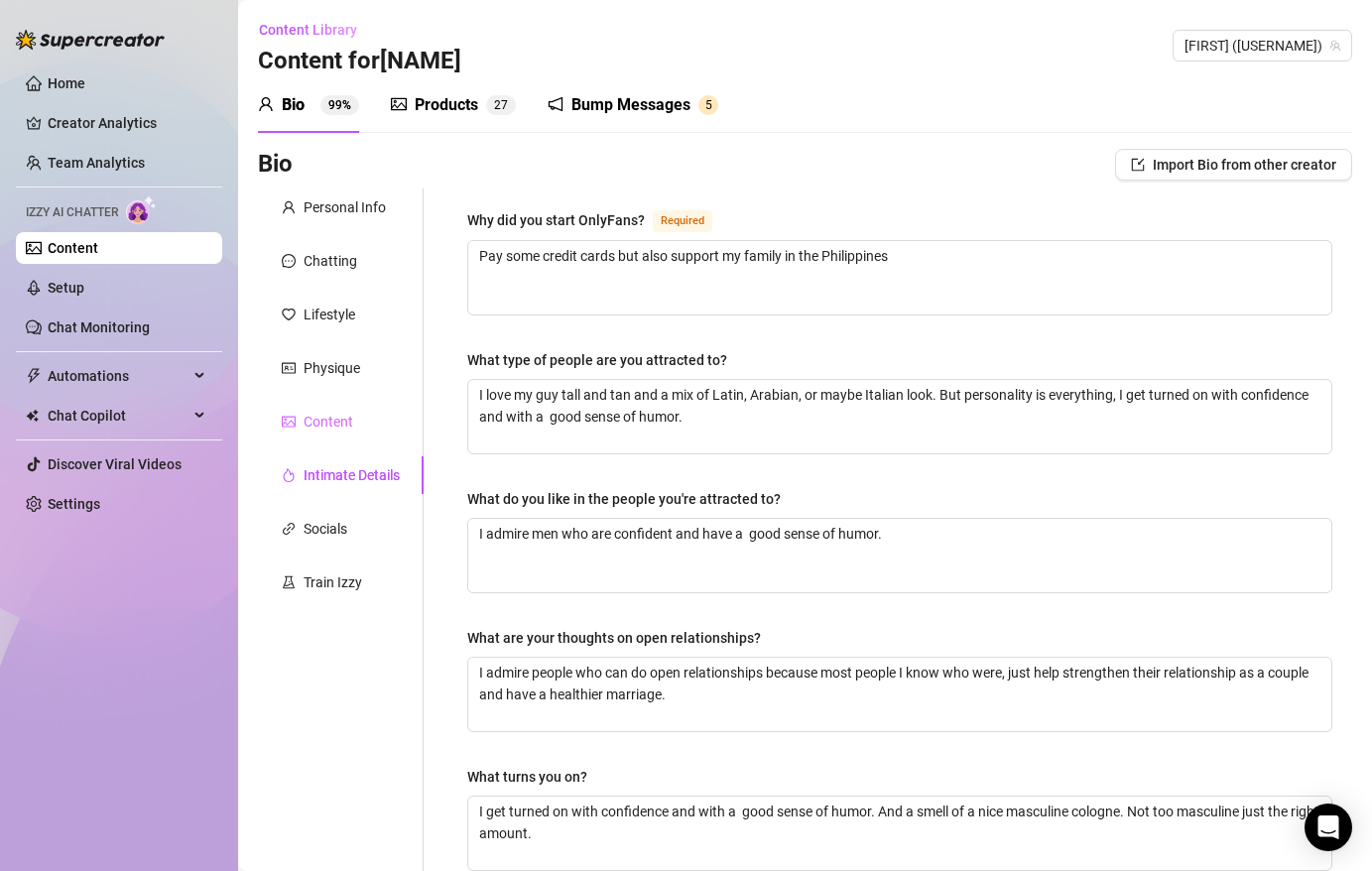 click on "Content" at bounding box center [340, 422] 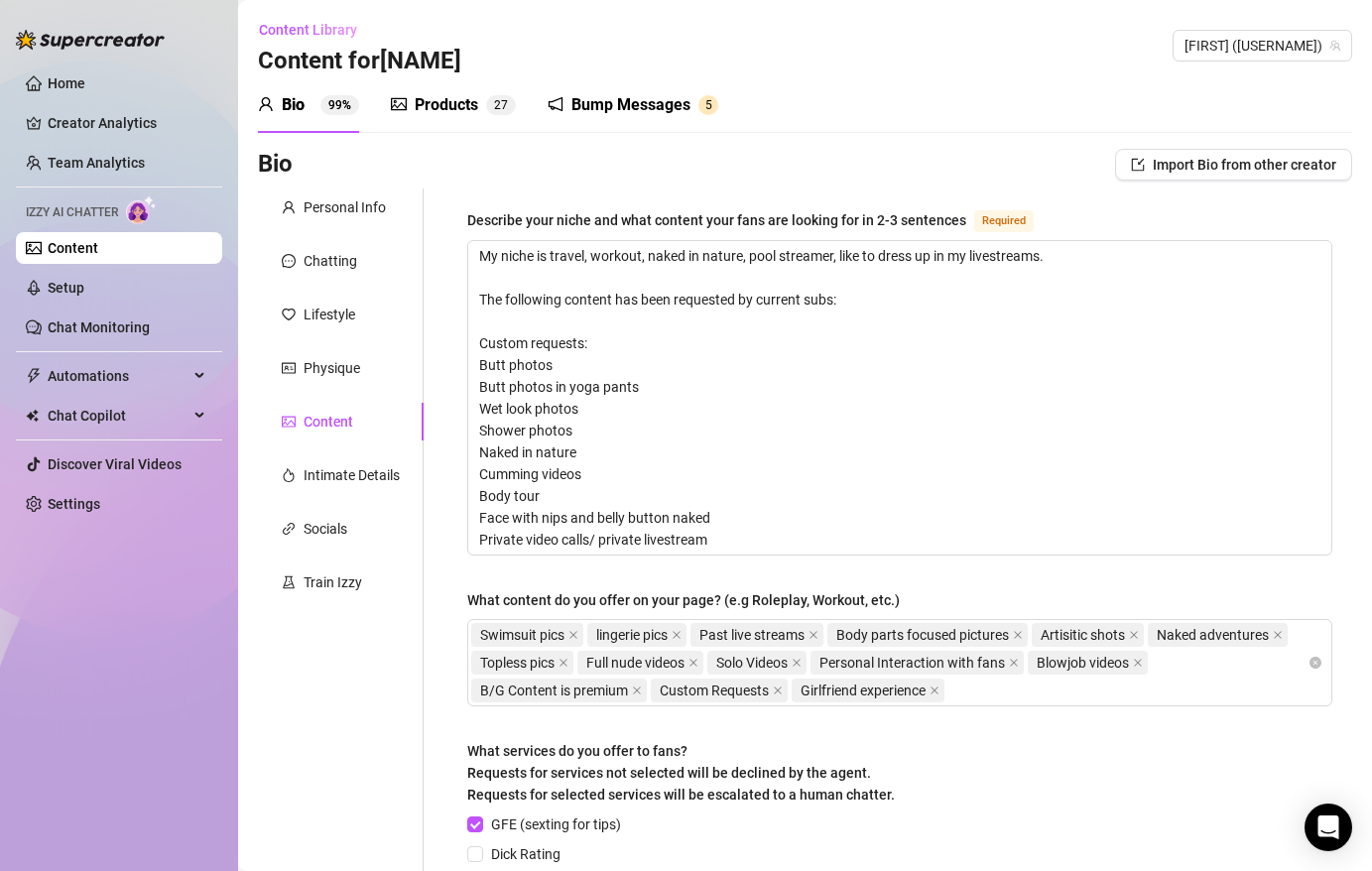 click on "Products" at bounding box center (446, 105) 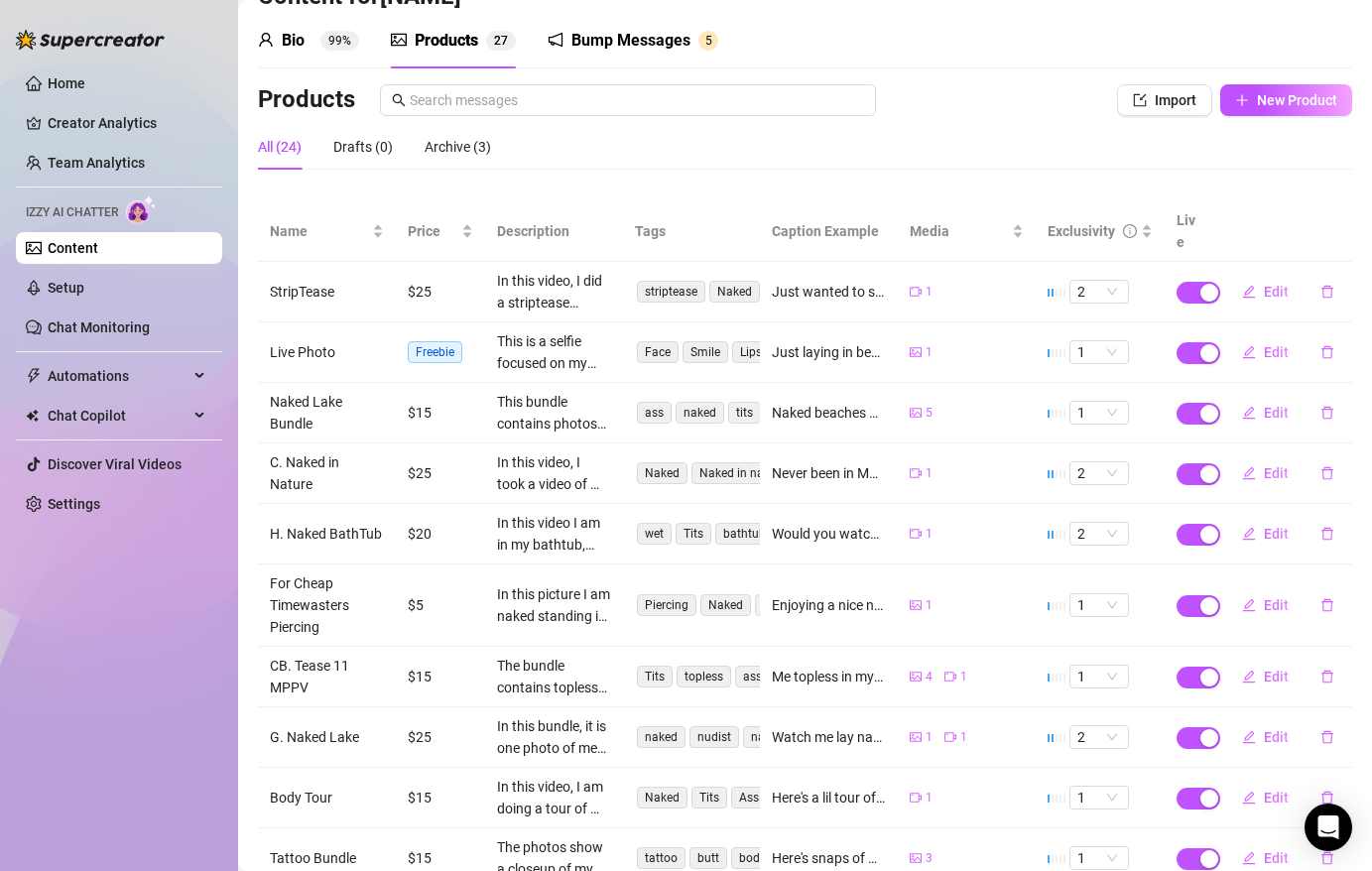scroll, scrollTop: 0, scrollLeft: 0, axis: both 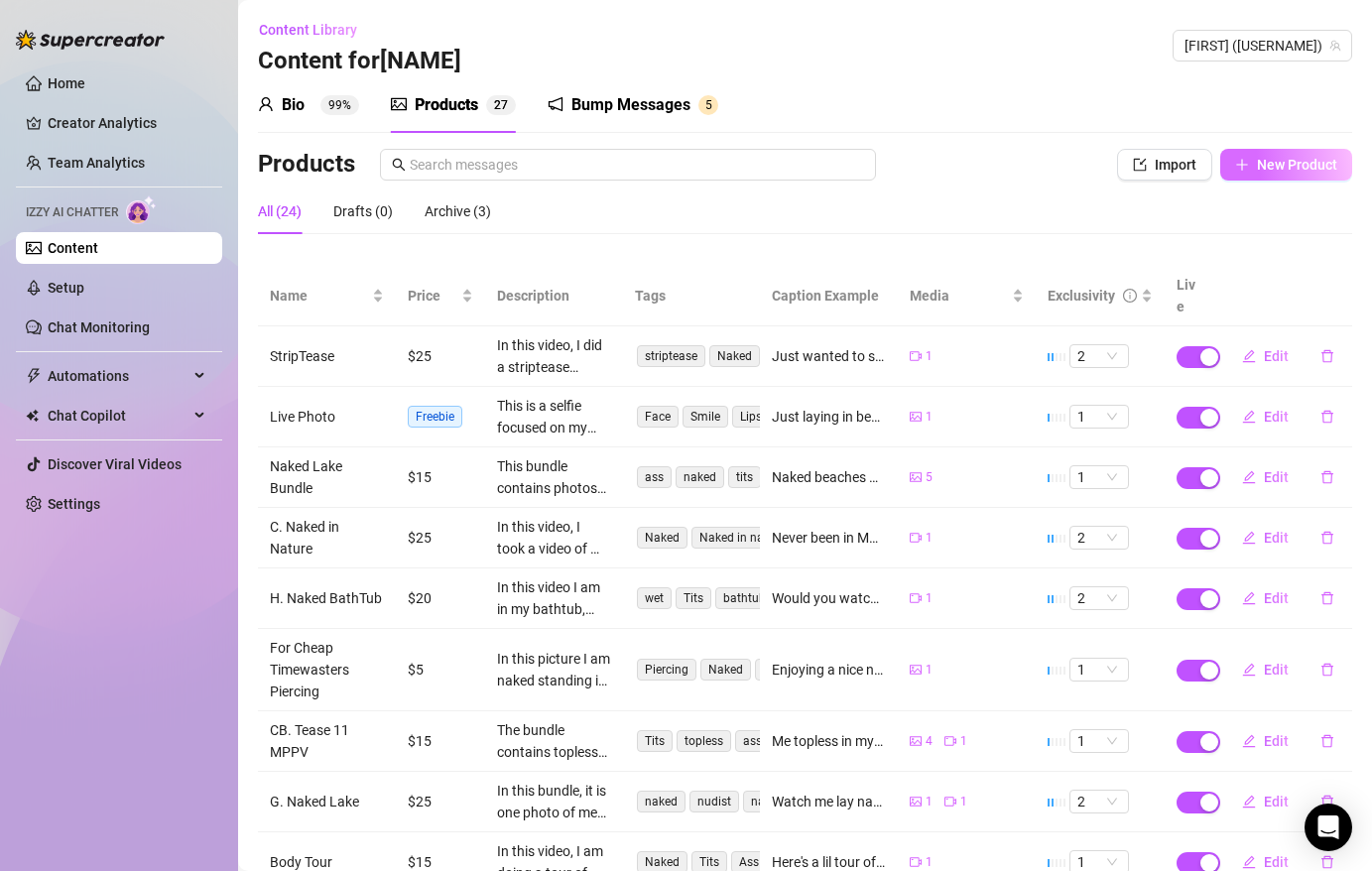 click on "New Product" at bounding box center [1297, 165] 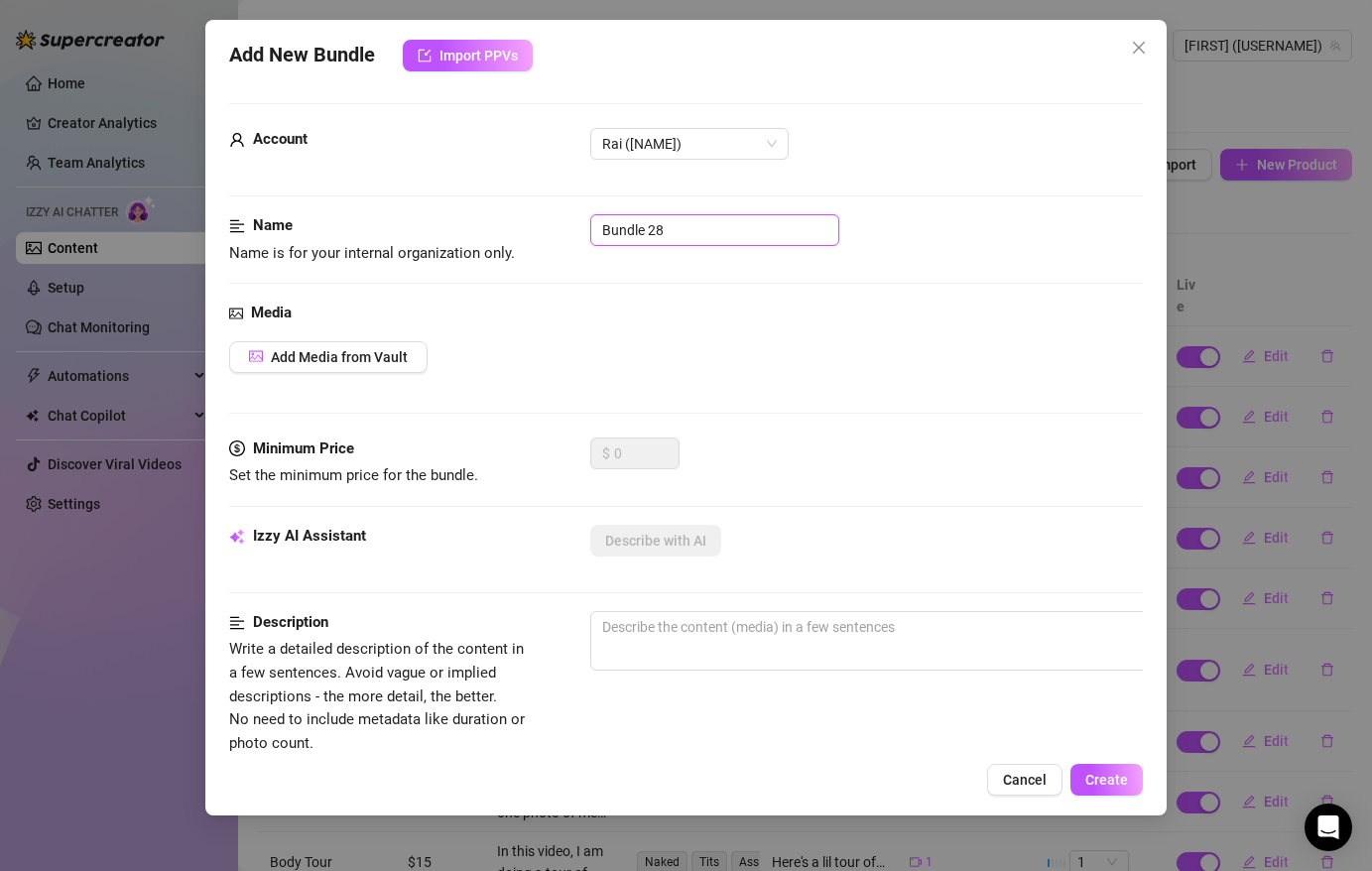 click on "Bundle 28" at bounding box center (714, 230) 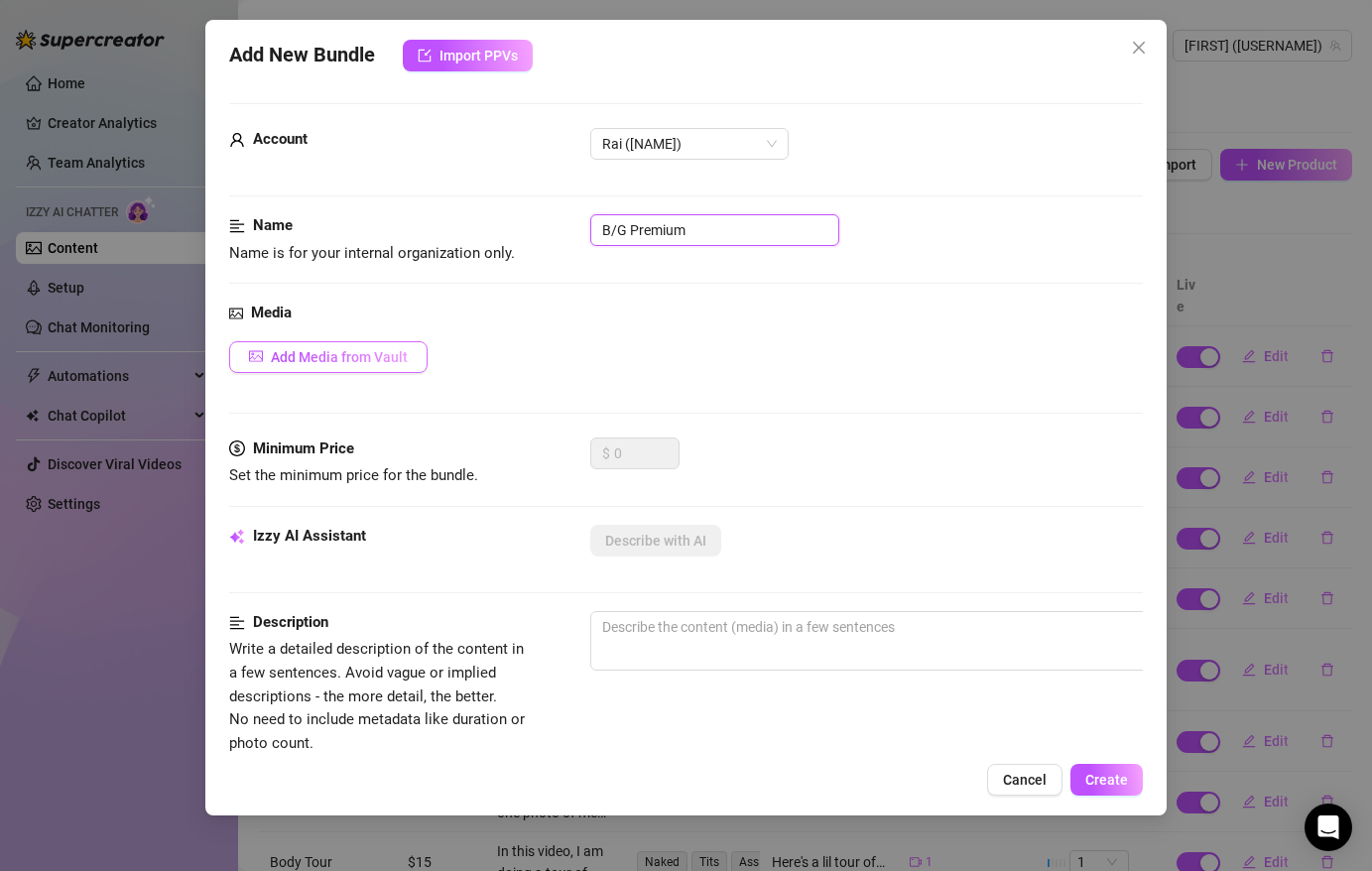 type on "B/G Premium" 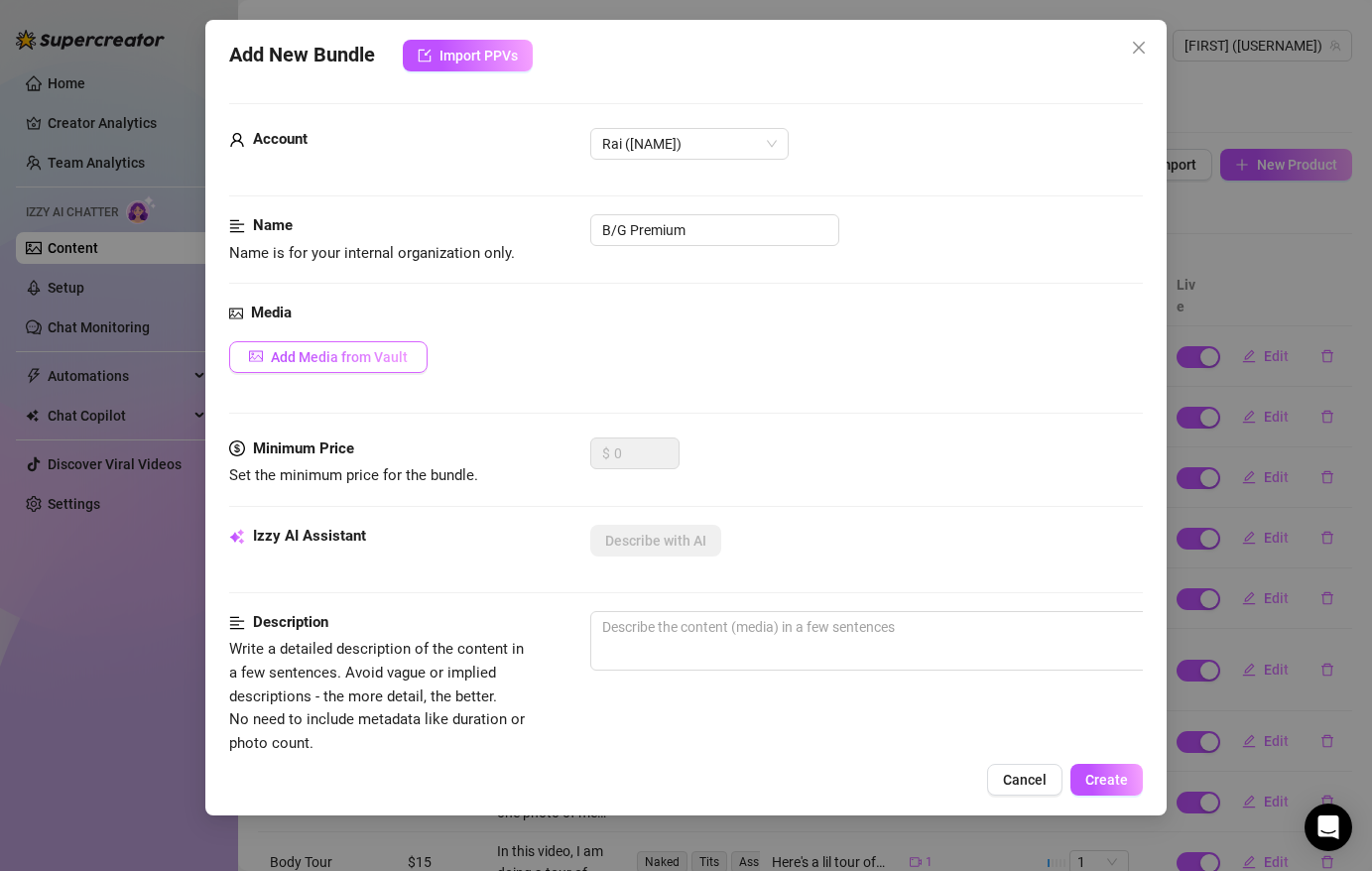 click on "Add Media from Vault" at bounding box center (339, 357) 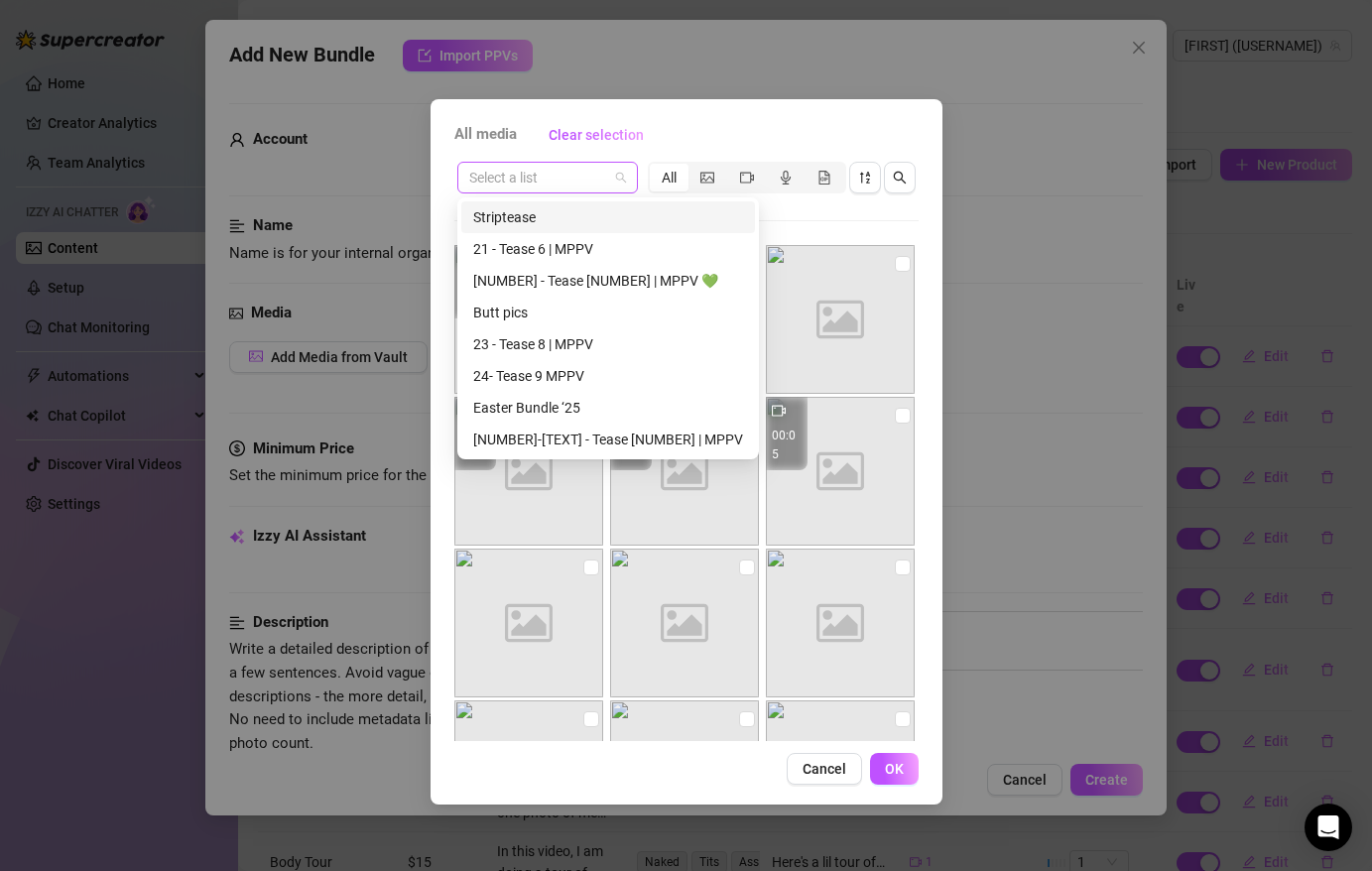 click on "Select a list" at bounding box center [548, 178] 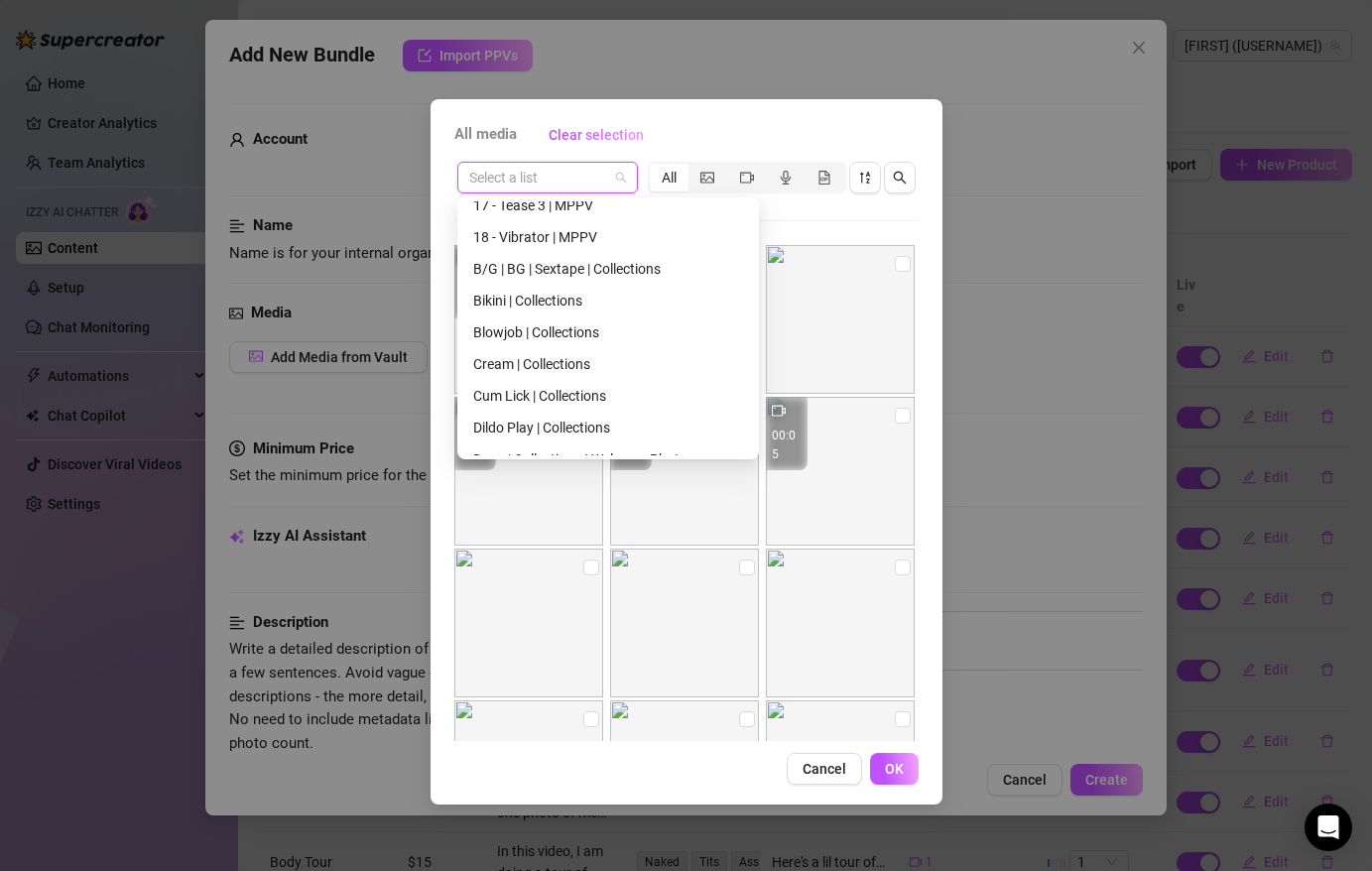 scroll, scrollTop: 2834, scrollLeft: 0, axis: vertical 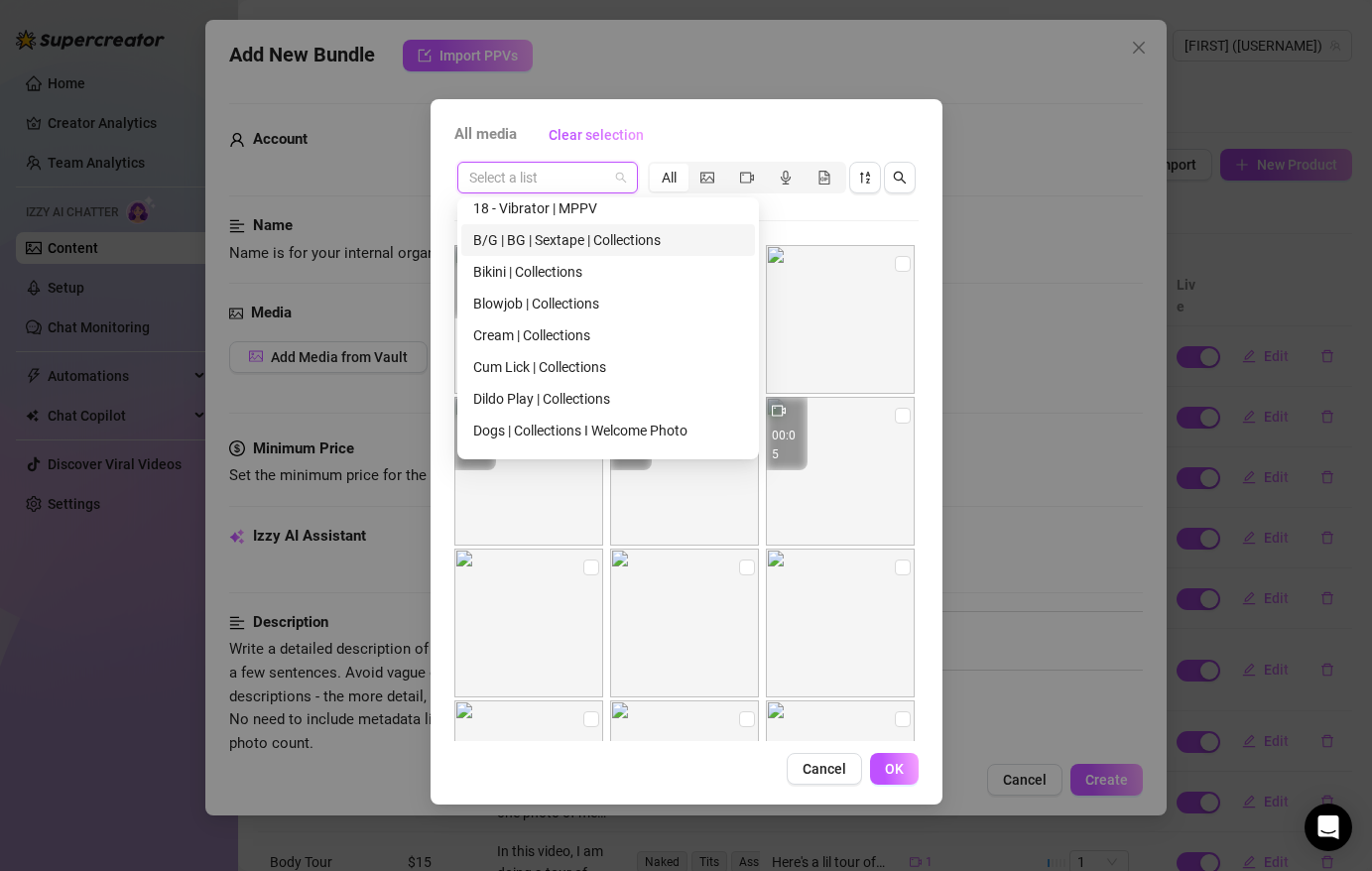 click on "B/G | BG | Sextape | Collections" at bounding box center [608, 240] 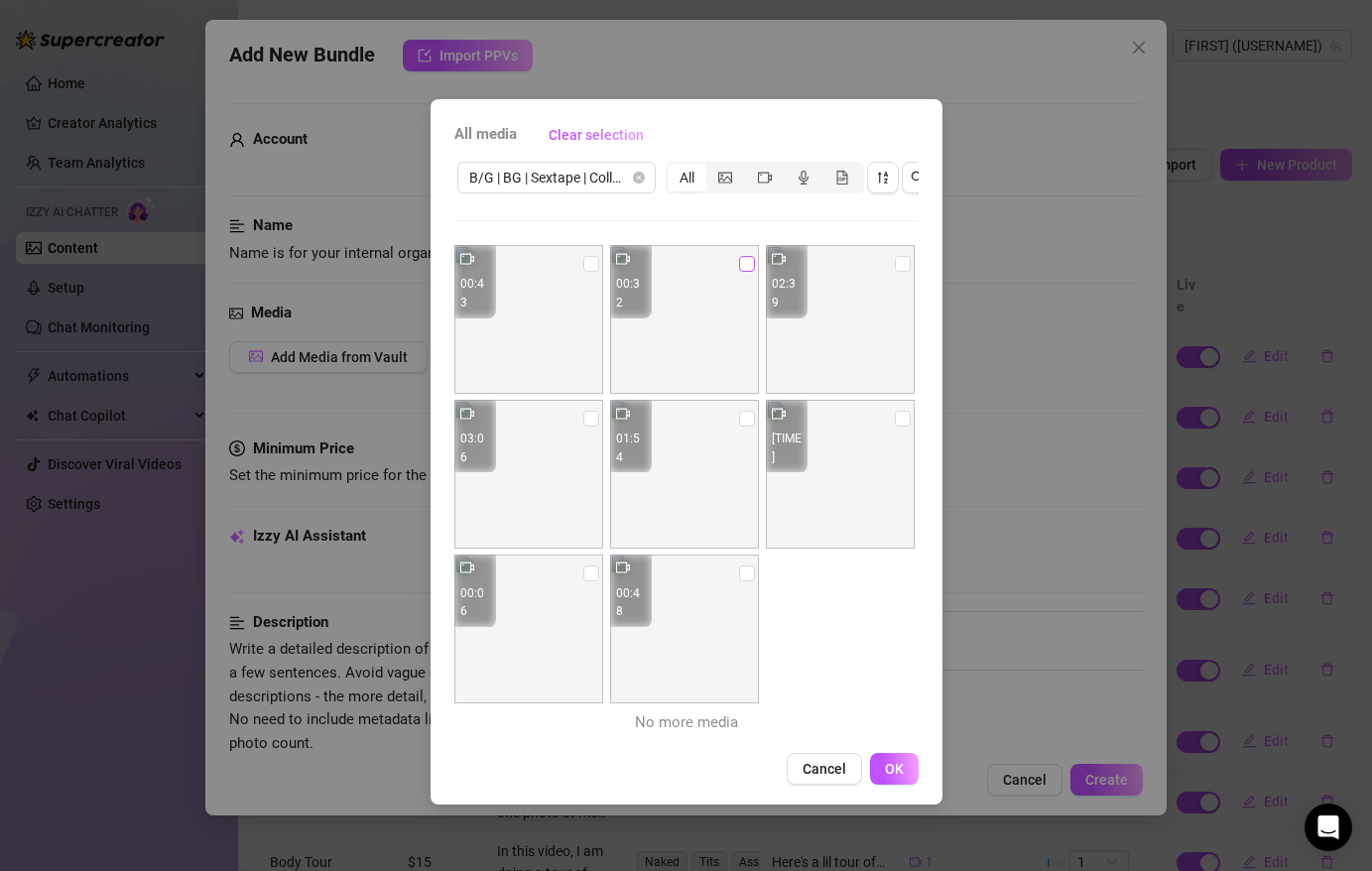 click at bounding box center [747, 264] 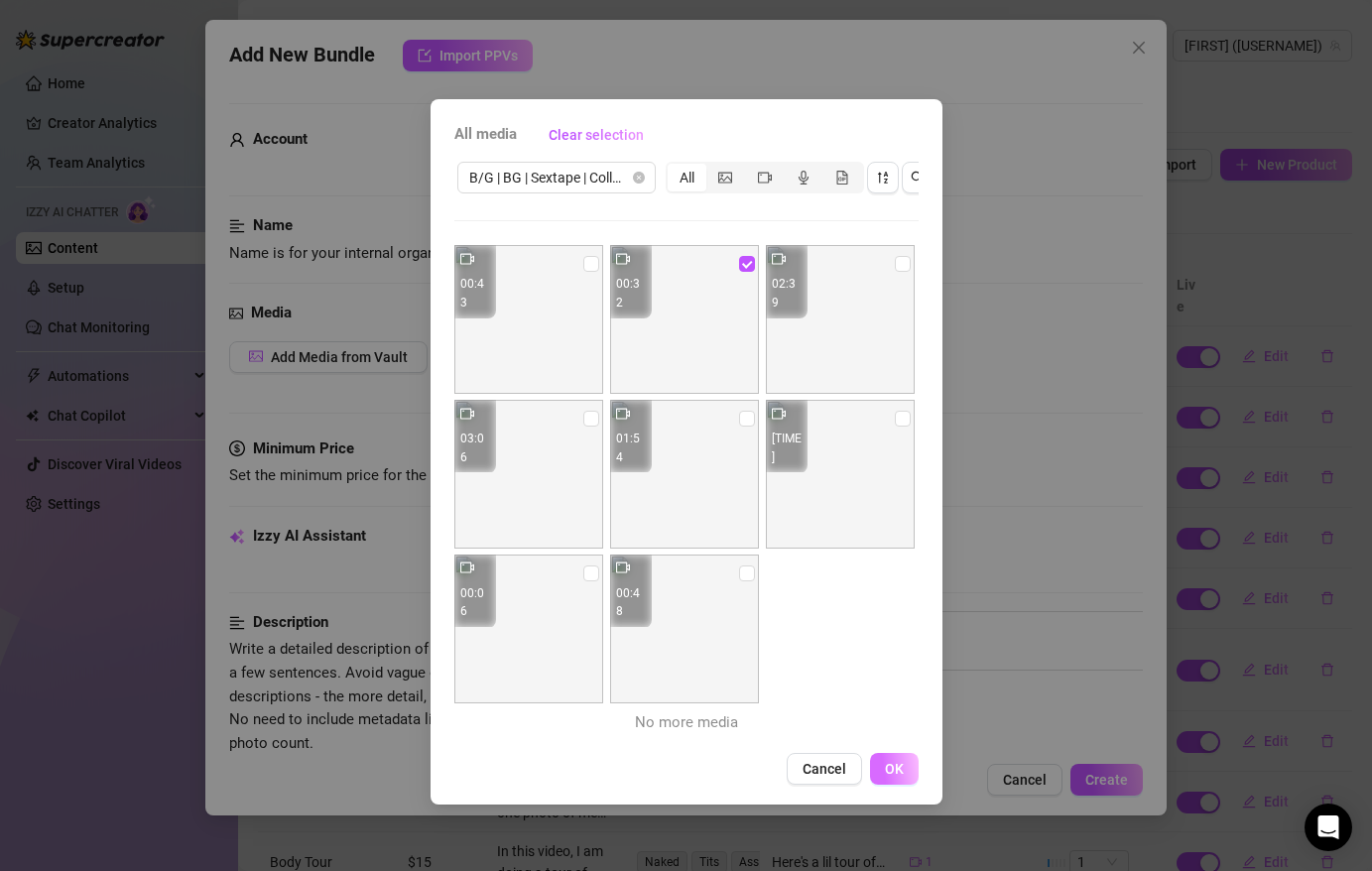 click on "OK" at bounding box center (894, 769) 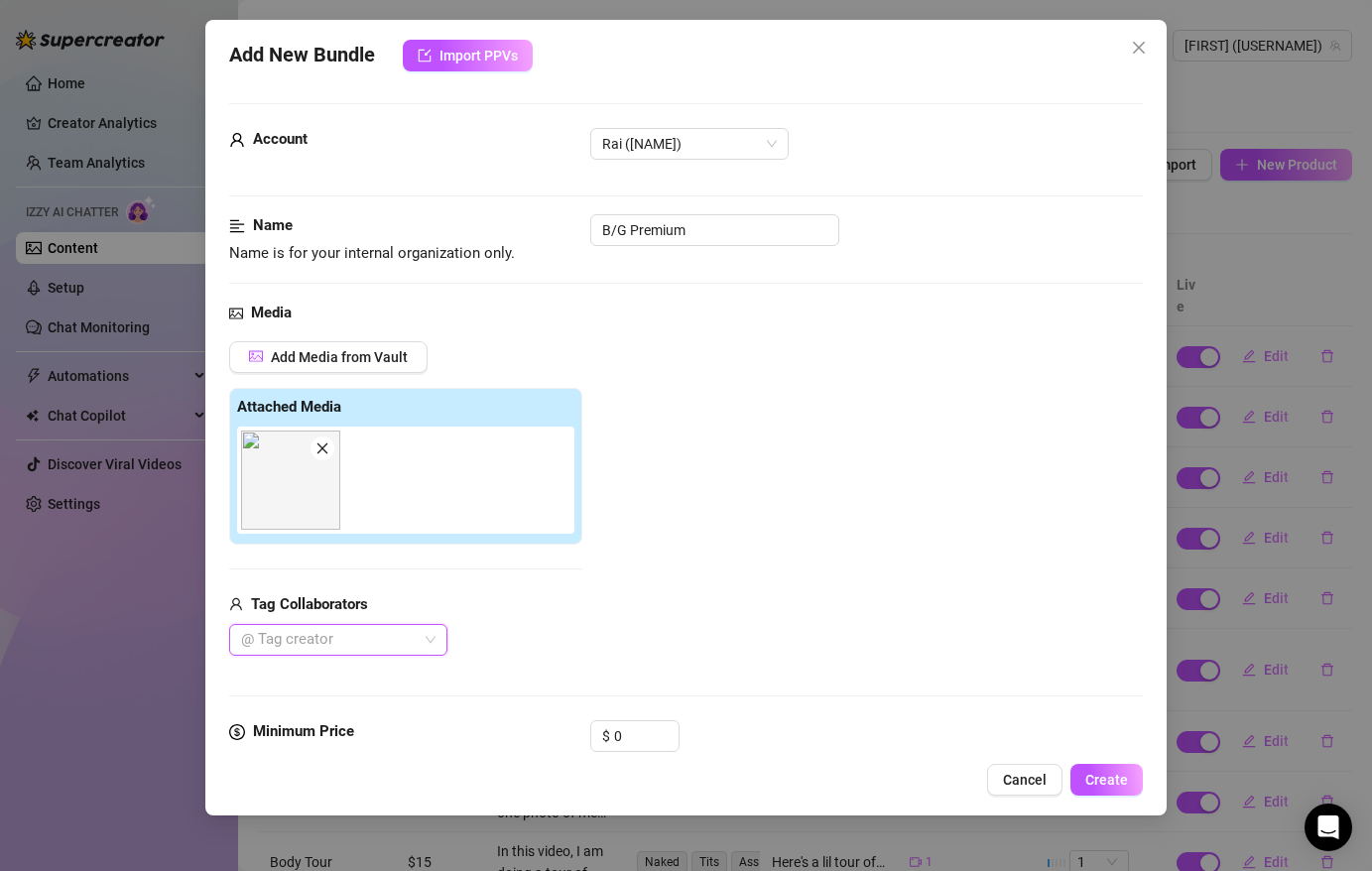 type on "@" 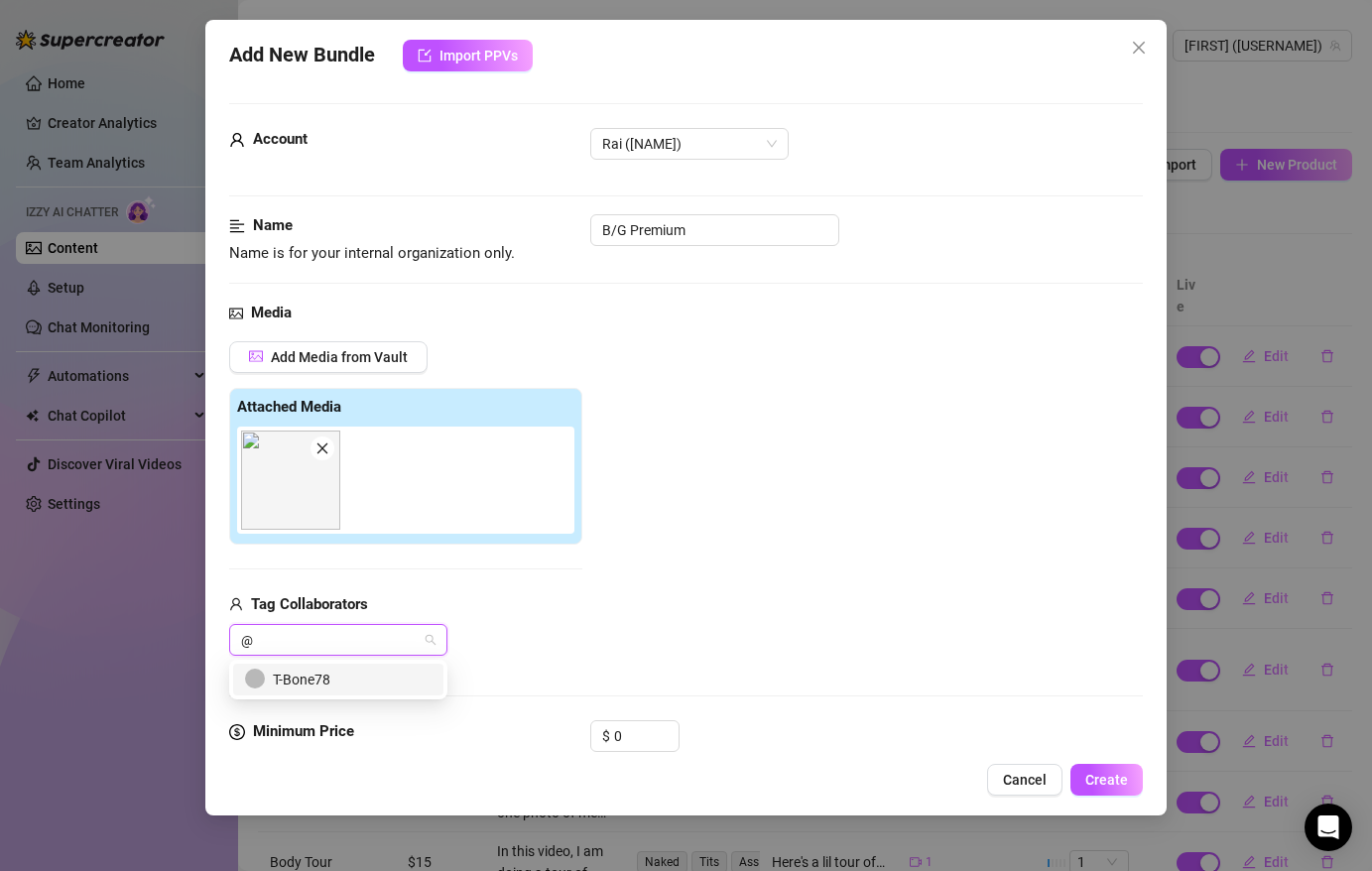 click on "T-Bone78" at bounding box center (338, 680) 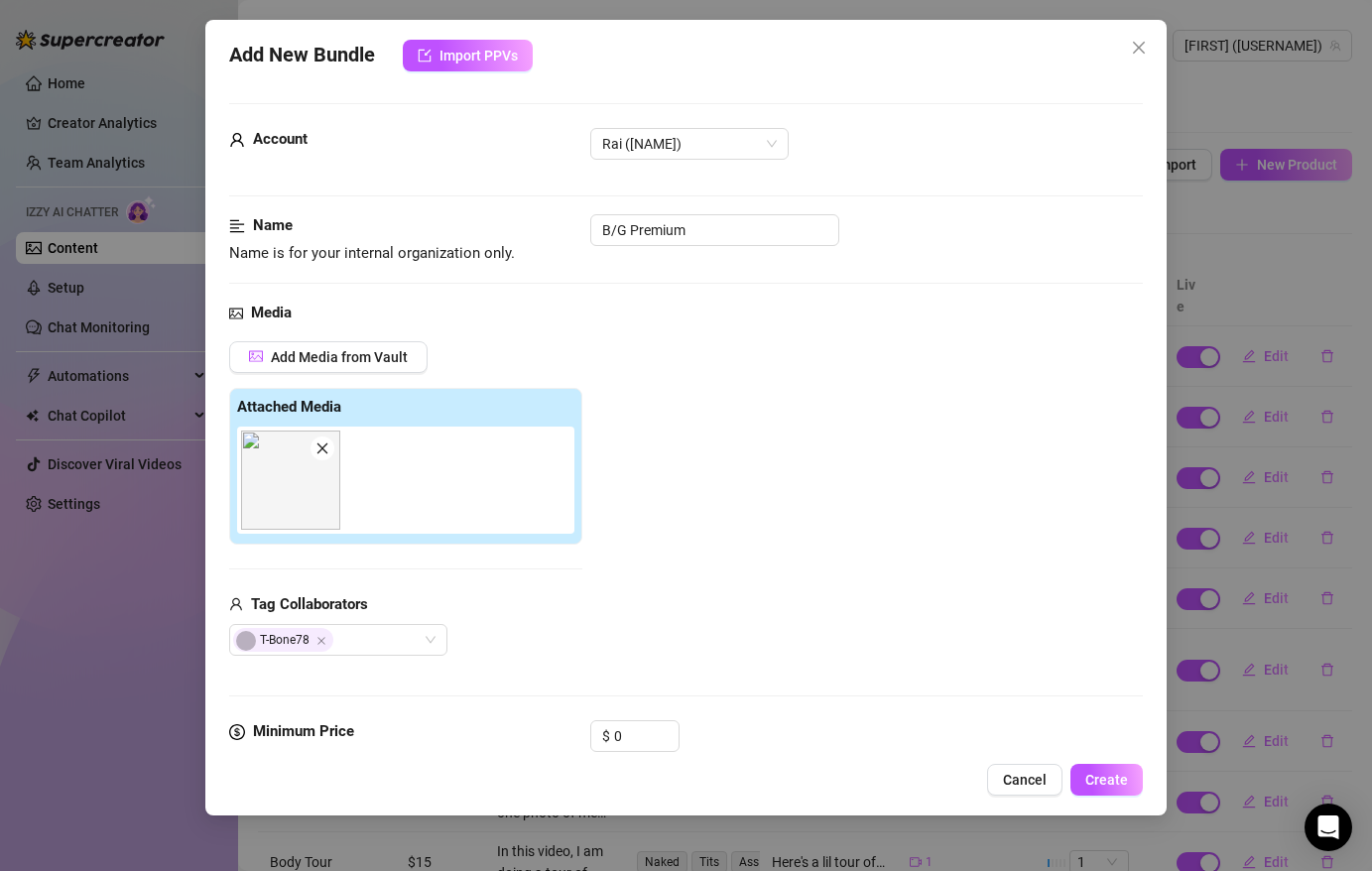 click on "Add Media from Vault Attached Media 00:32 Tag Collaborators T-Bone78" at bounding box center [686, 499] 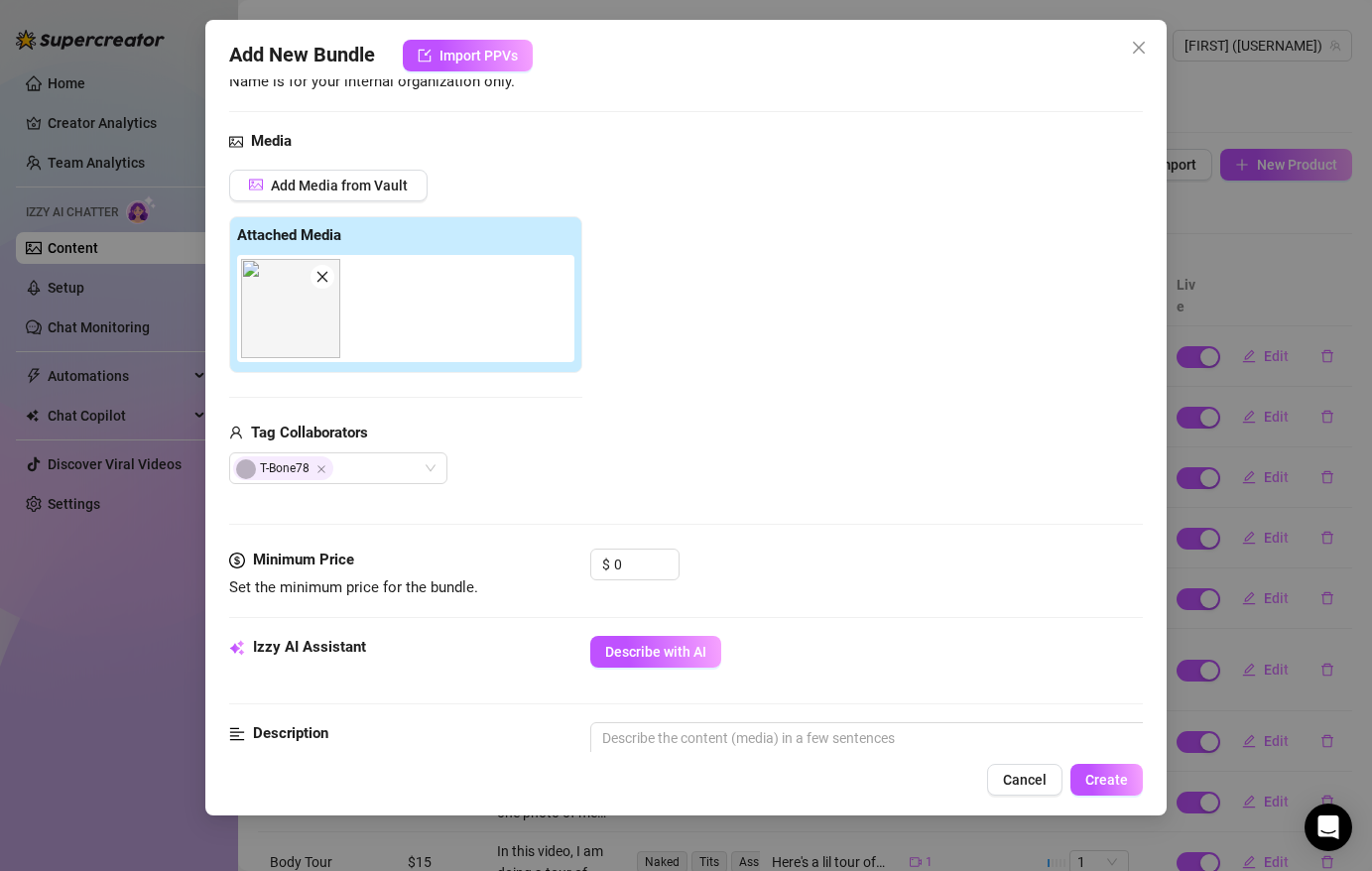 scroll, scrollTop: 198, scrollLeft: 0, axis: vertical 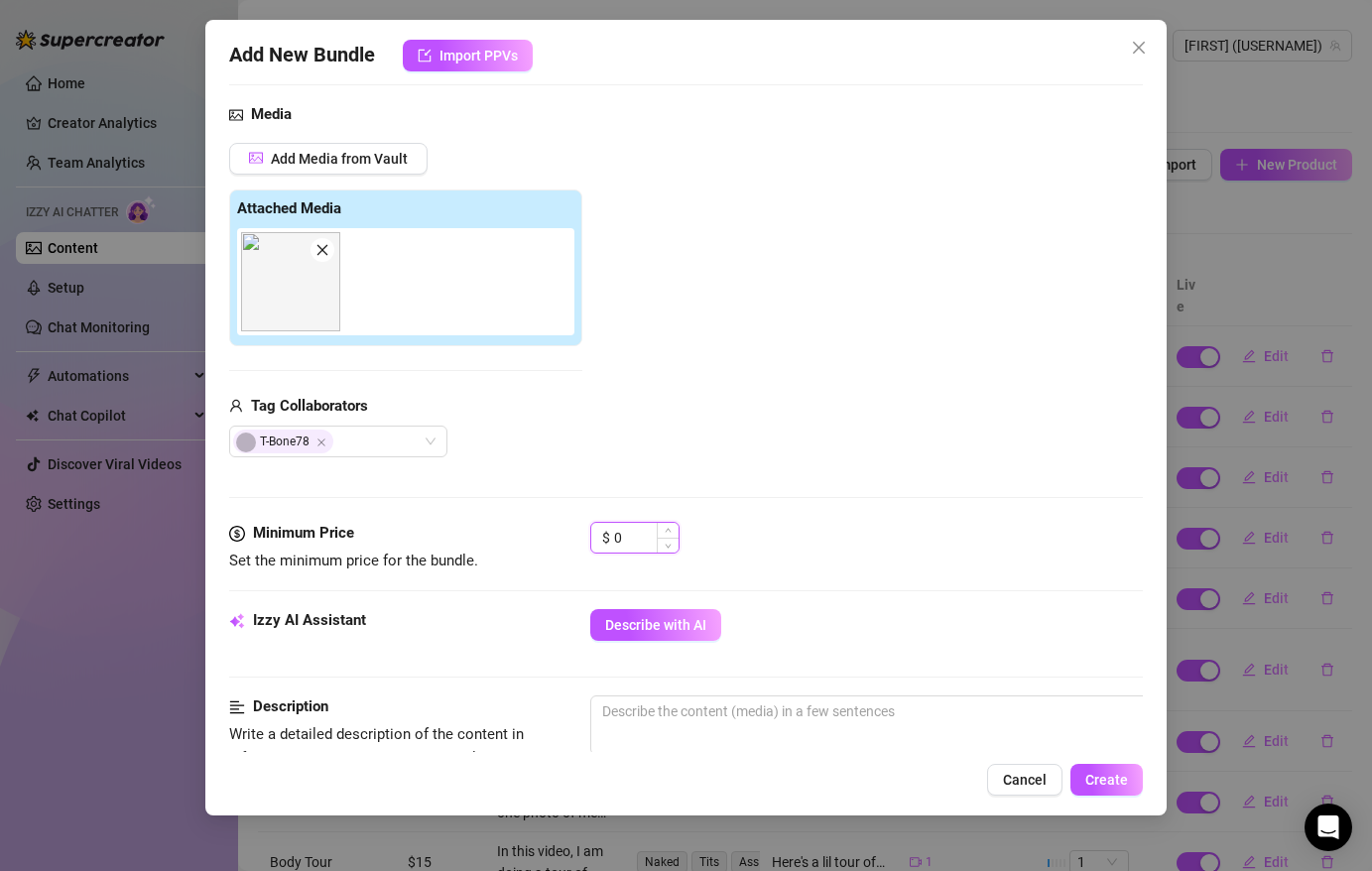 click on "0" at bounding box center [646, 538] 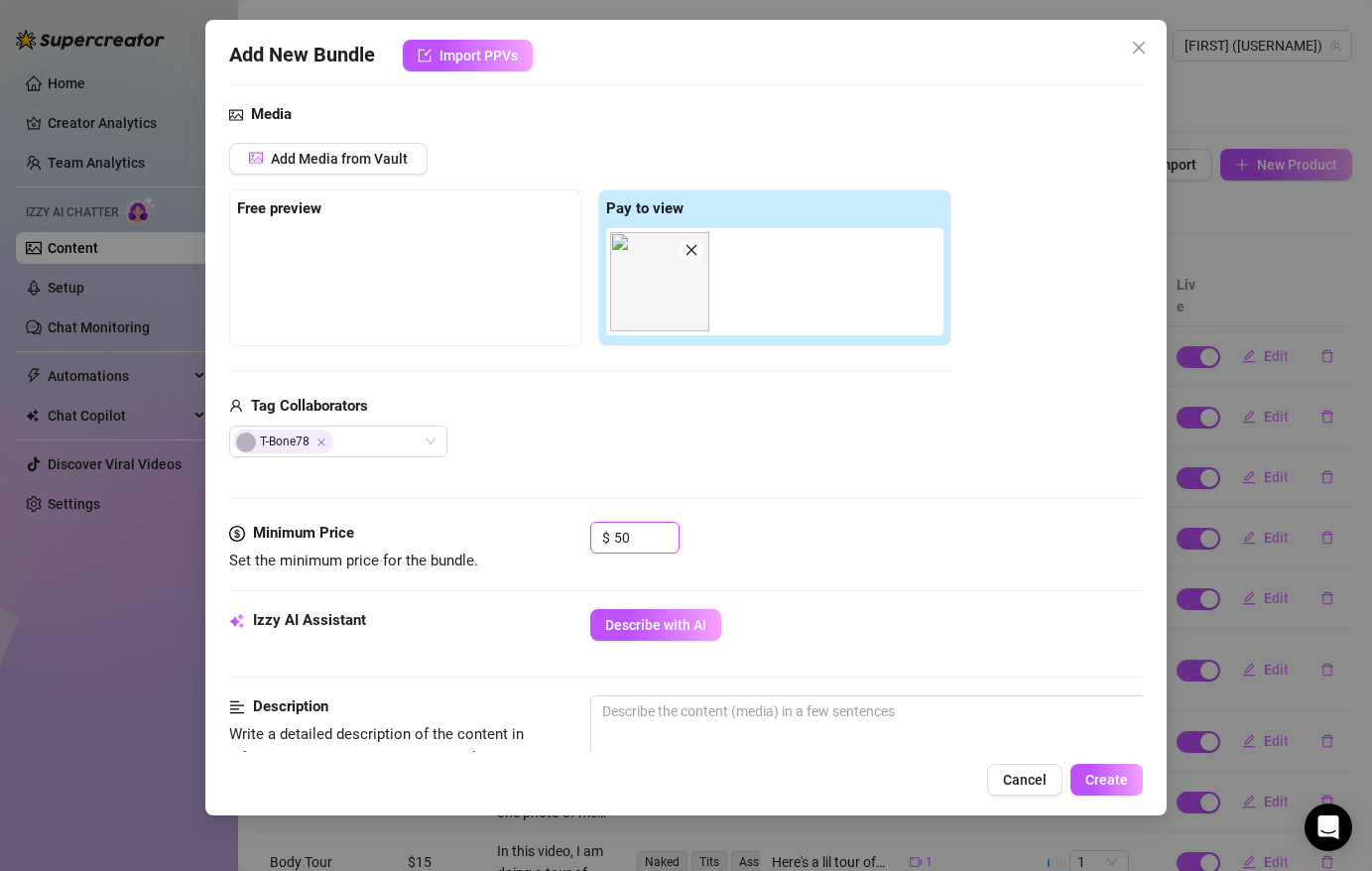 type on "50" 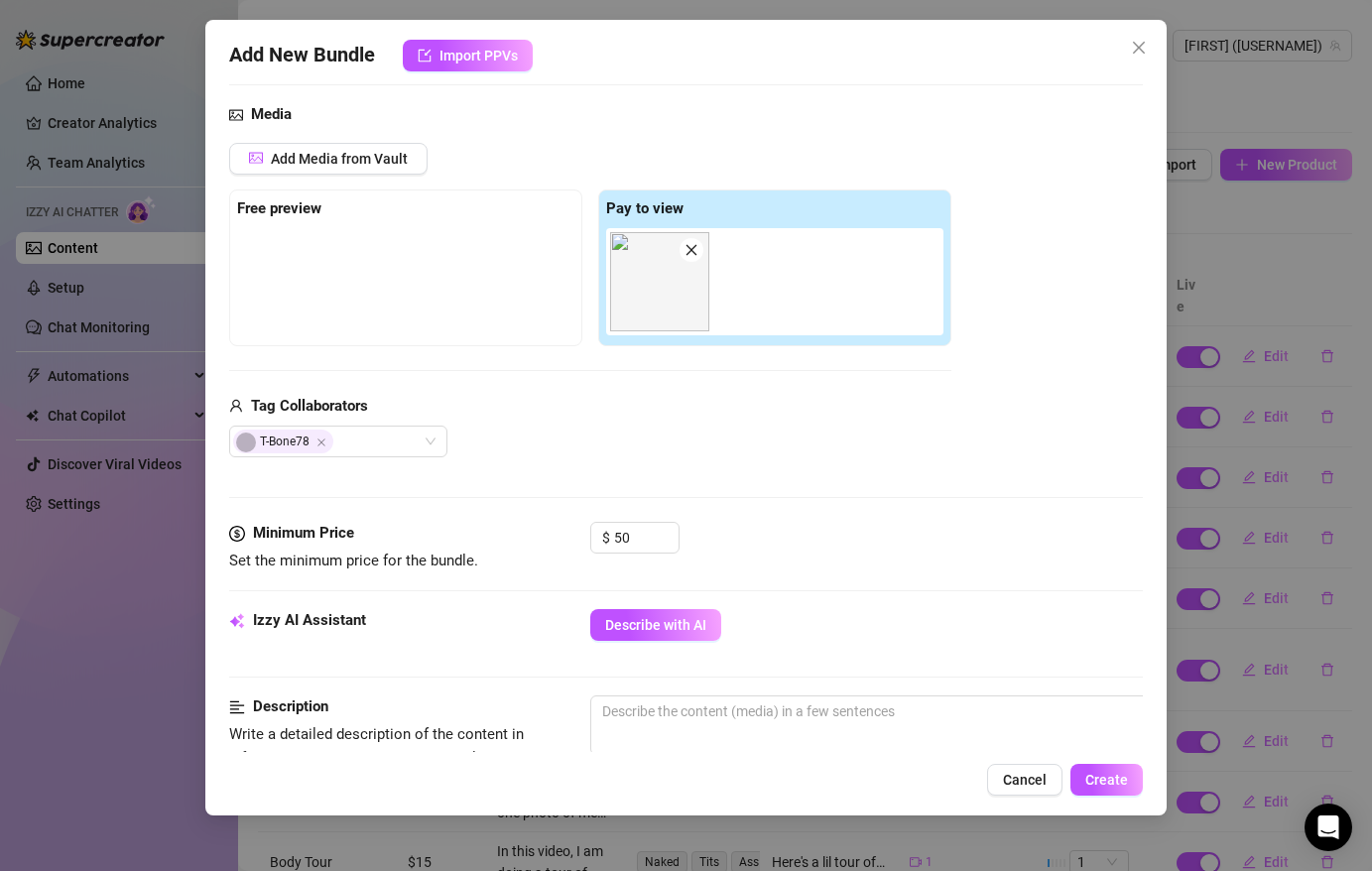 click on "Media Add Media from Vault Free preview Pay to view 00:32 Tag Collaborators T-Bone78" at bounding box center [686, 312] 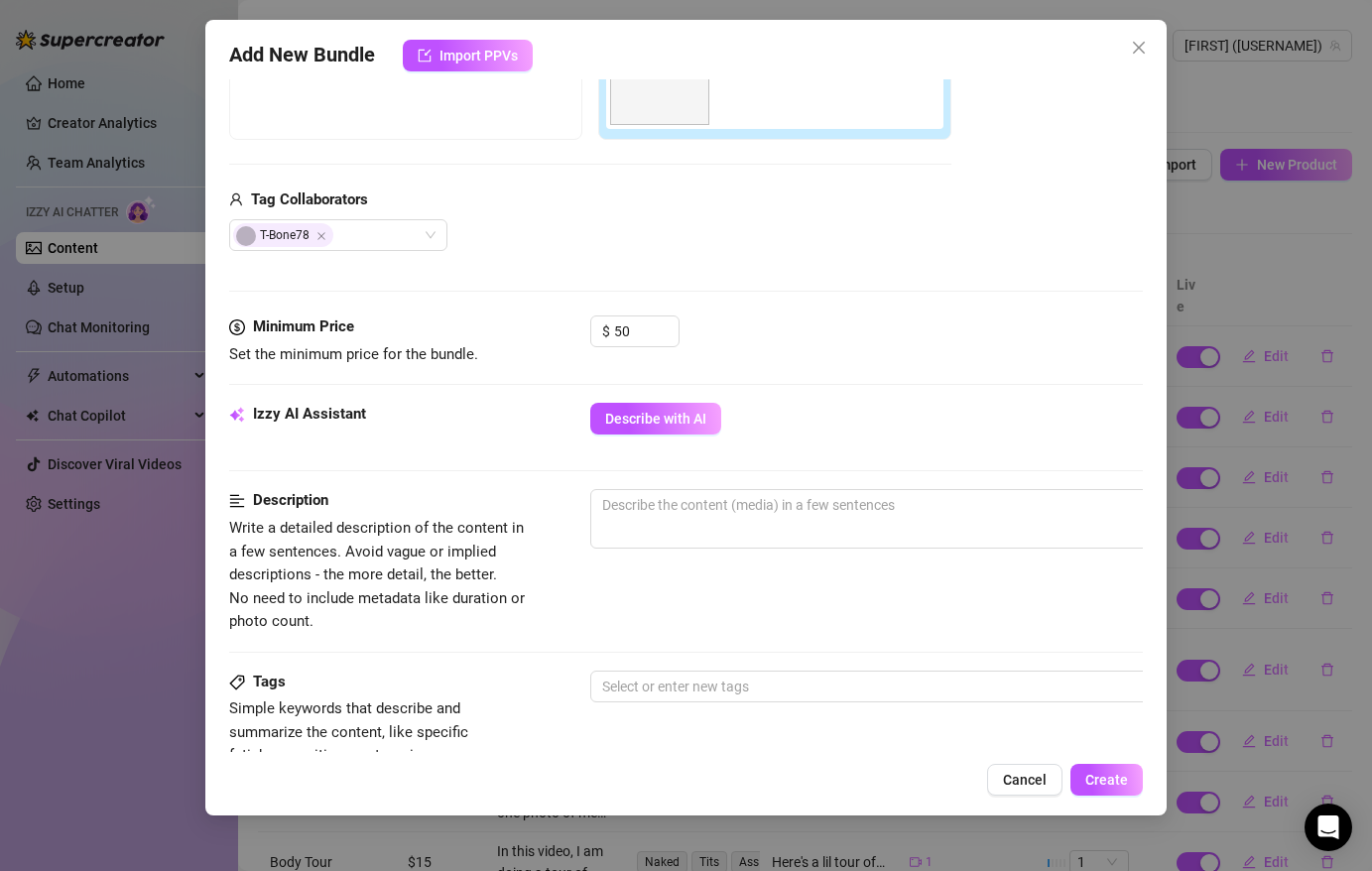 scroll, scrollTop: 422, scrollLeft: 0, axis: vertical 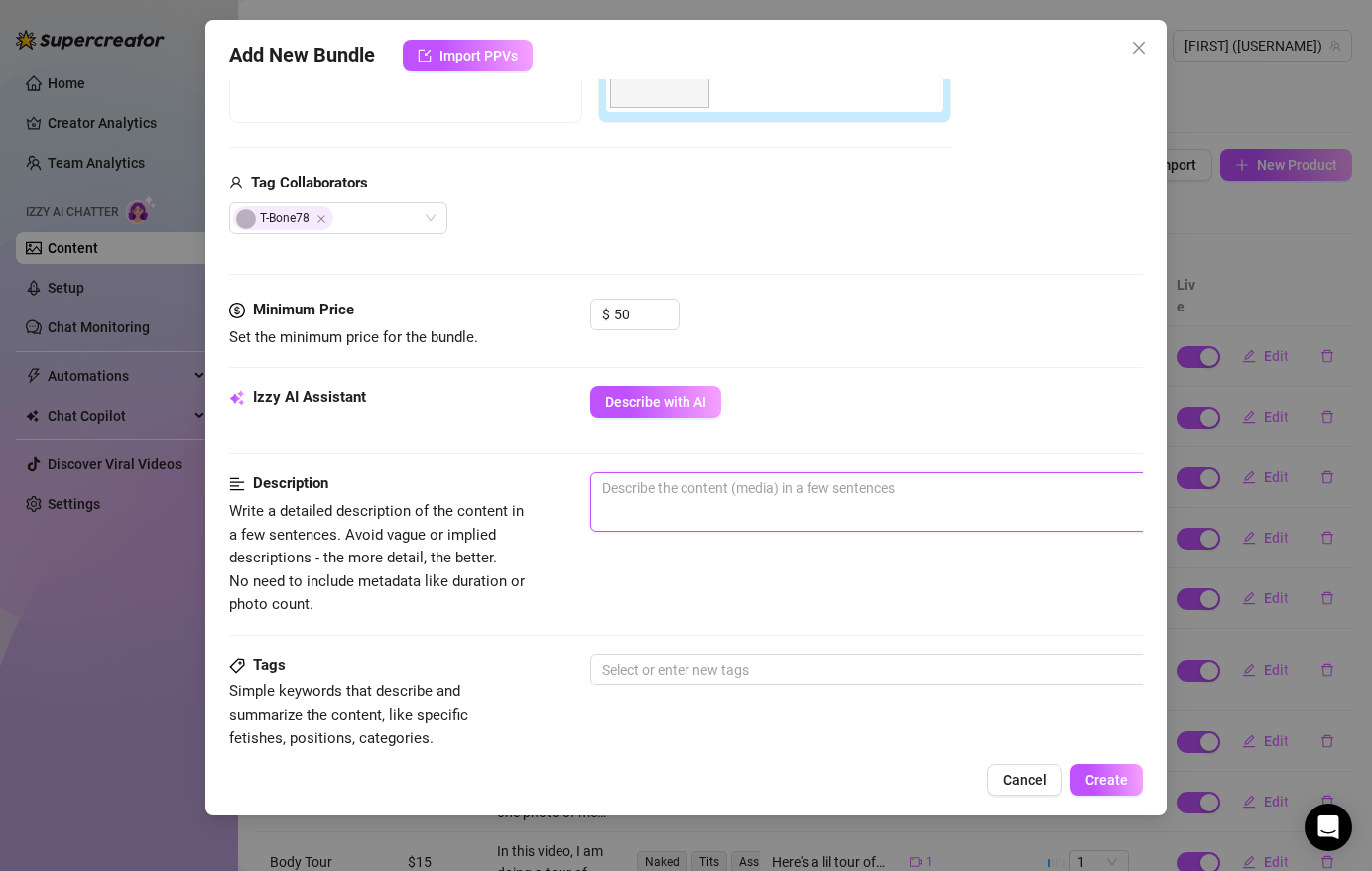click at bounding box center (937, 502) 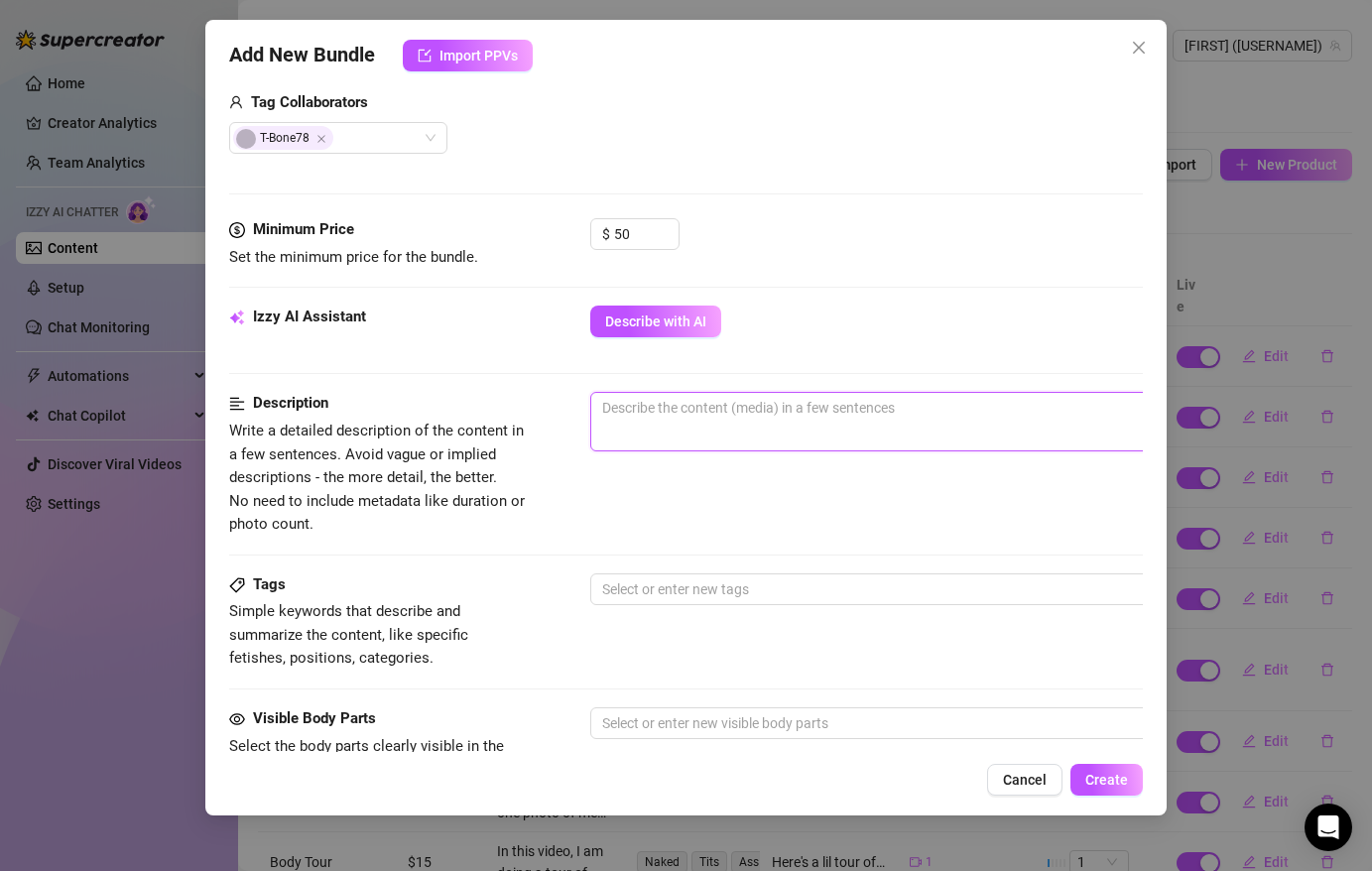 scroll, scrollTop: 504, scrollLeft: 0, axis: vertical 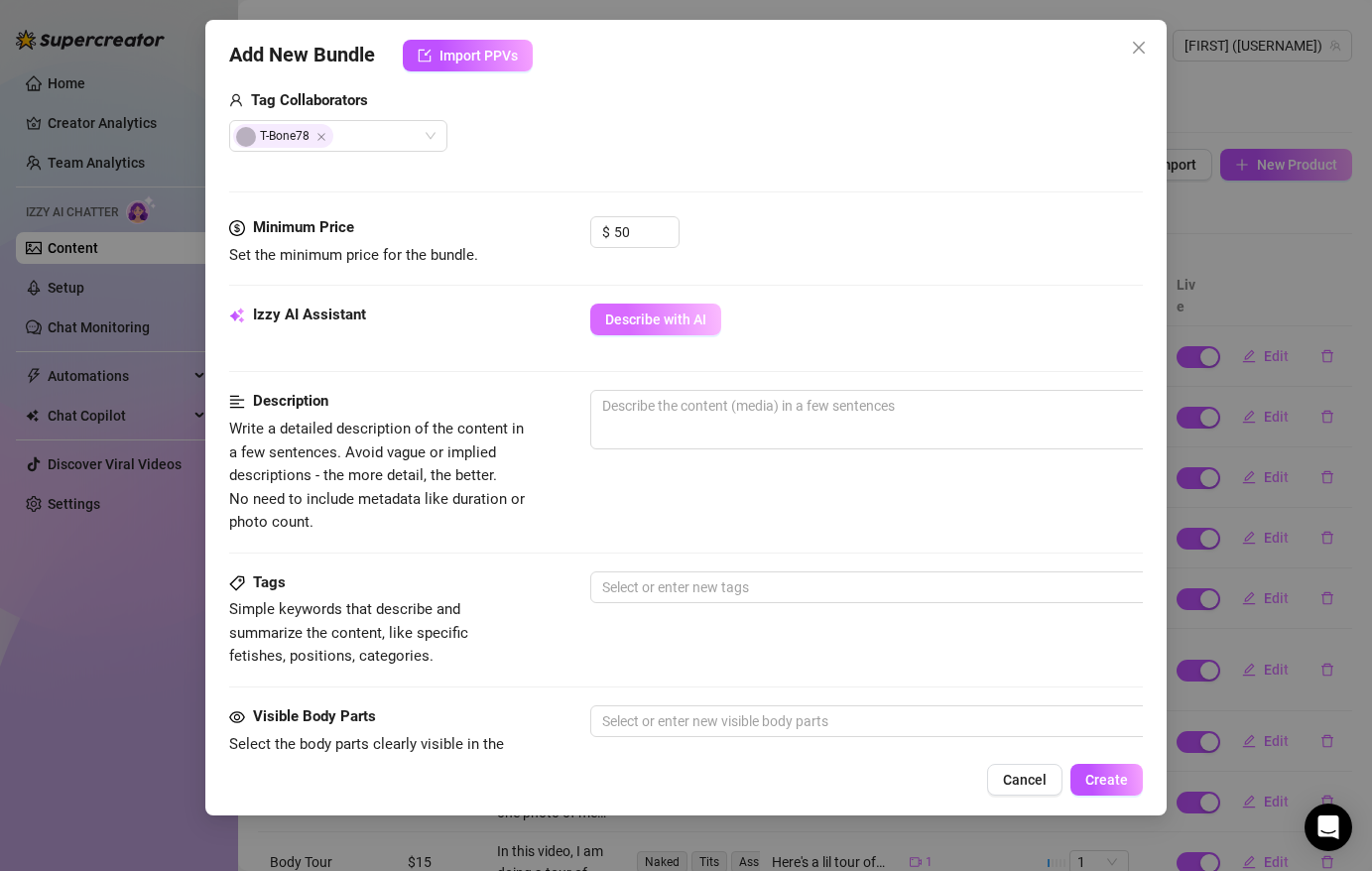 click on "Describe with AI" at bounding box center (656, 319) 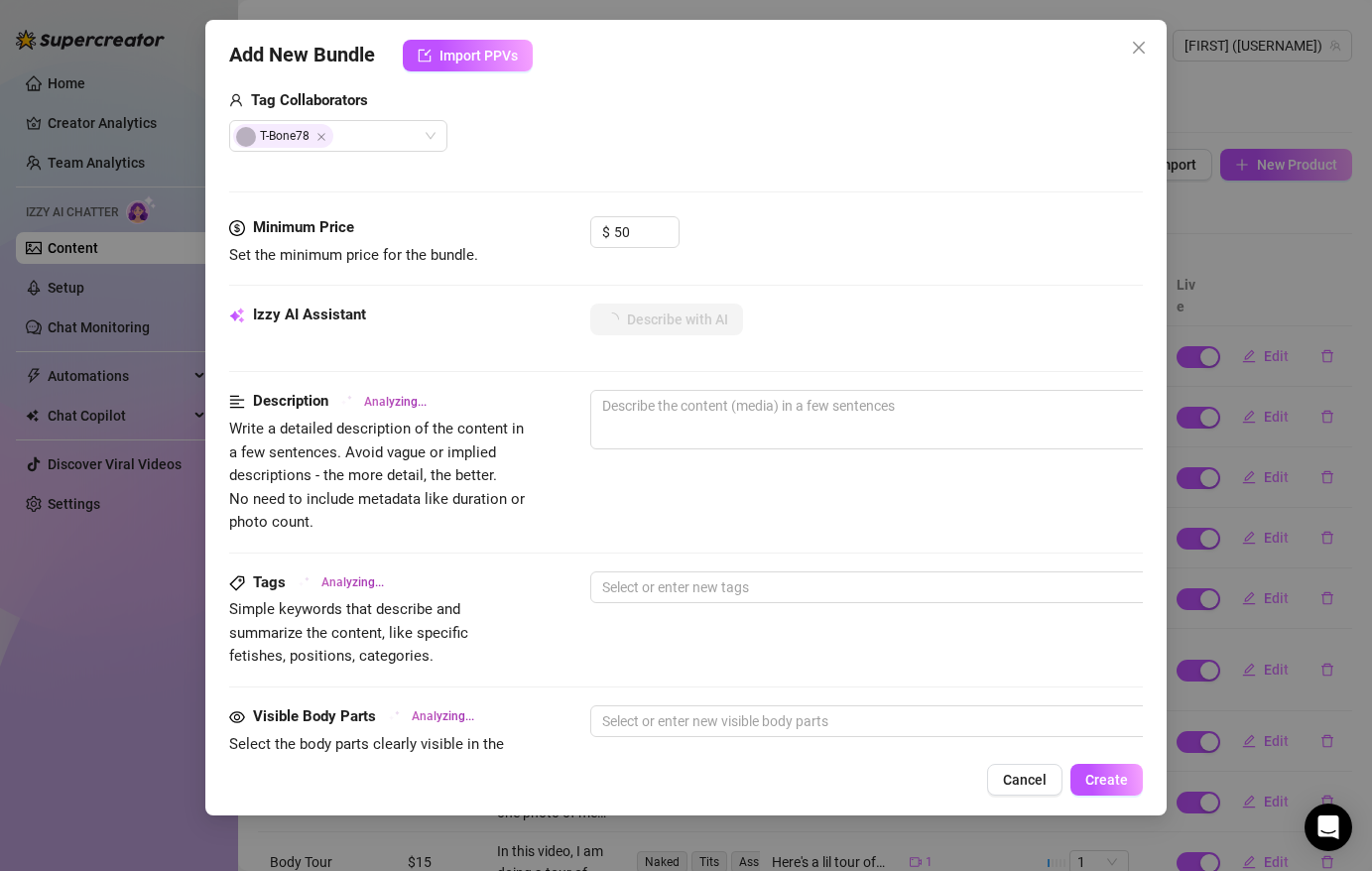 click on "Izzy AI Assistant Describe with AI" at bounding box center [686, 346] 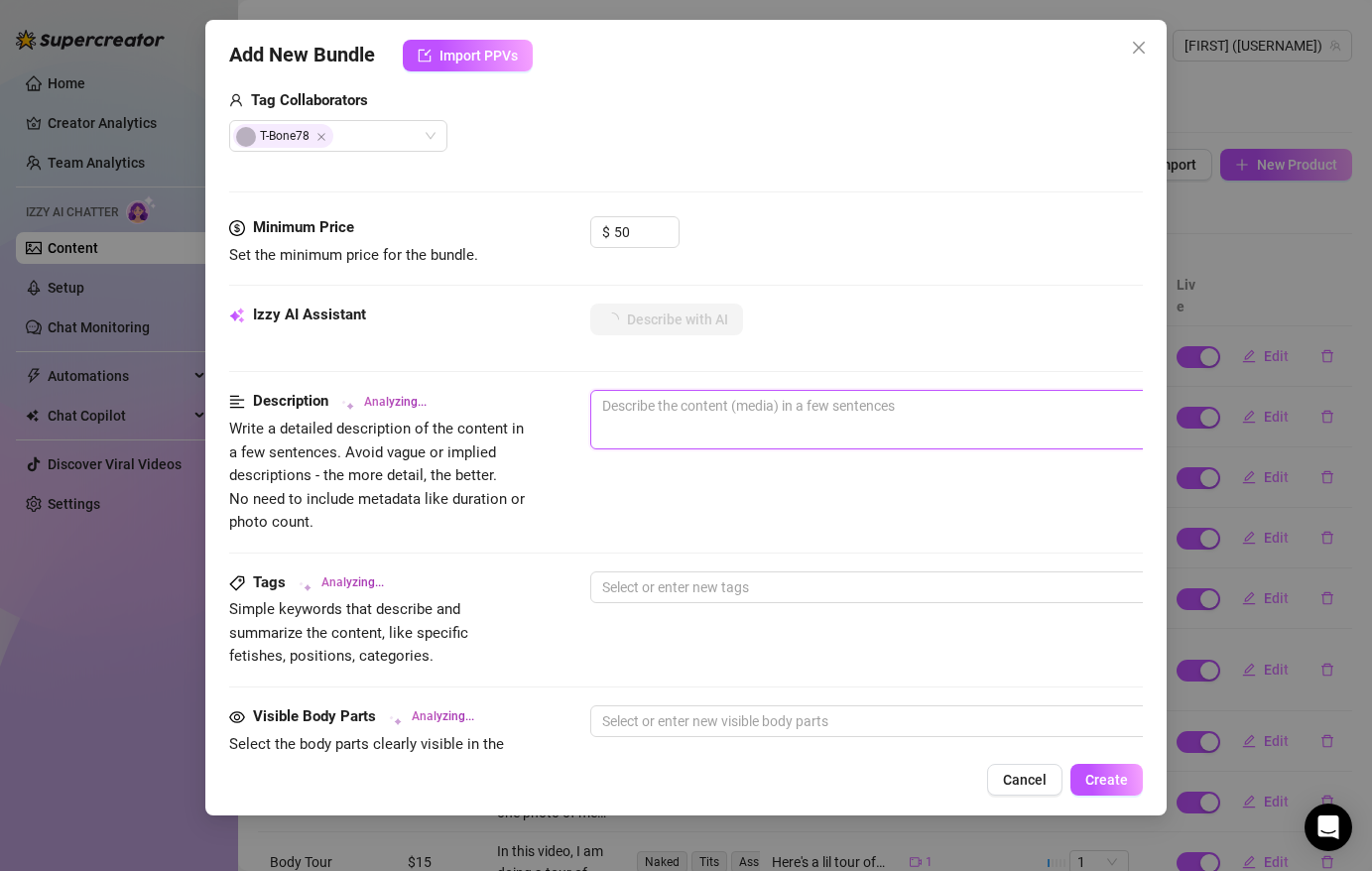 click at bounding box center (937, 420) 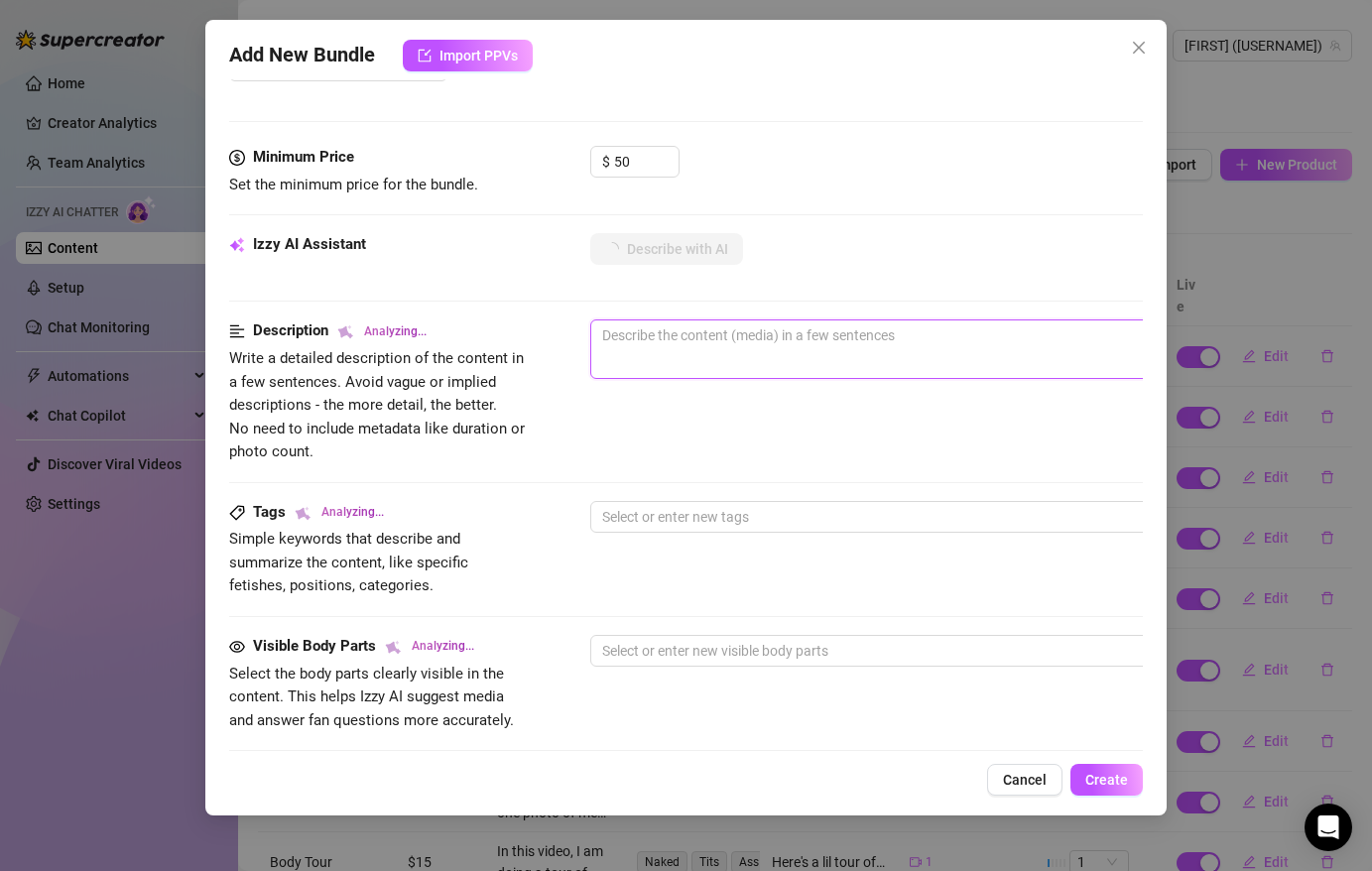 scroll, scrollTop: 575, scrollLeft: 0, axis: vertical 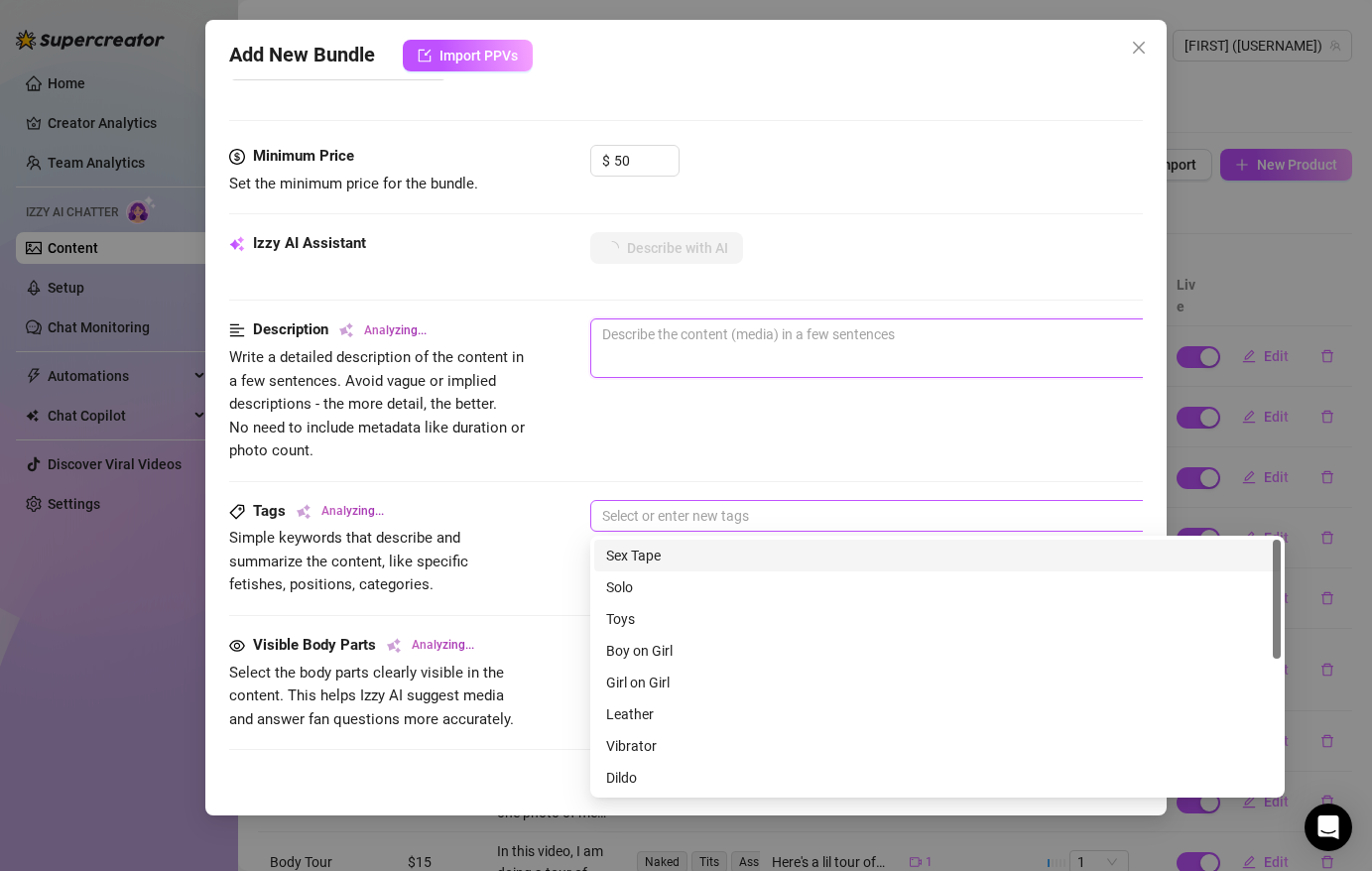click at bounding box center [927, 516] 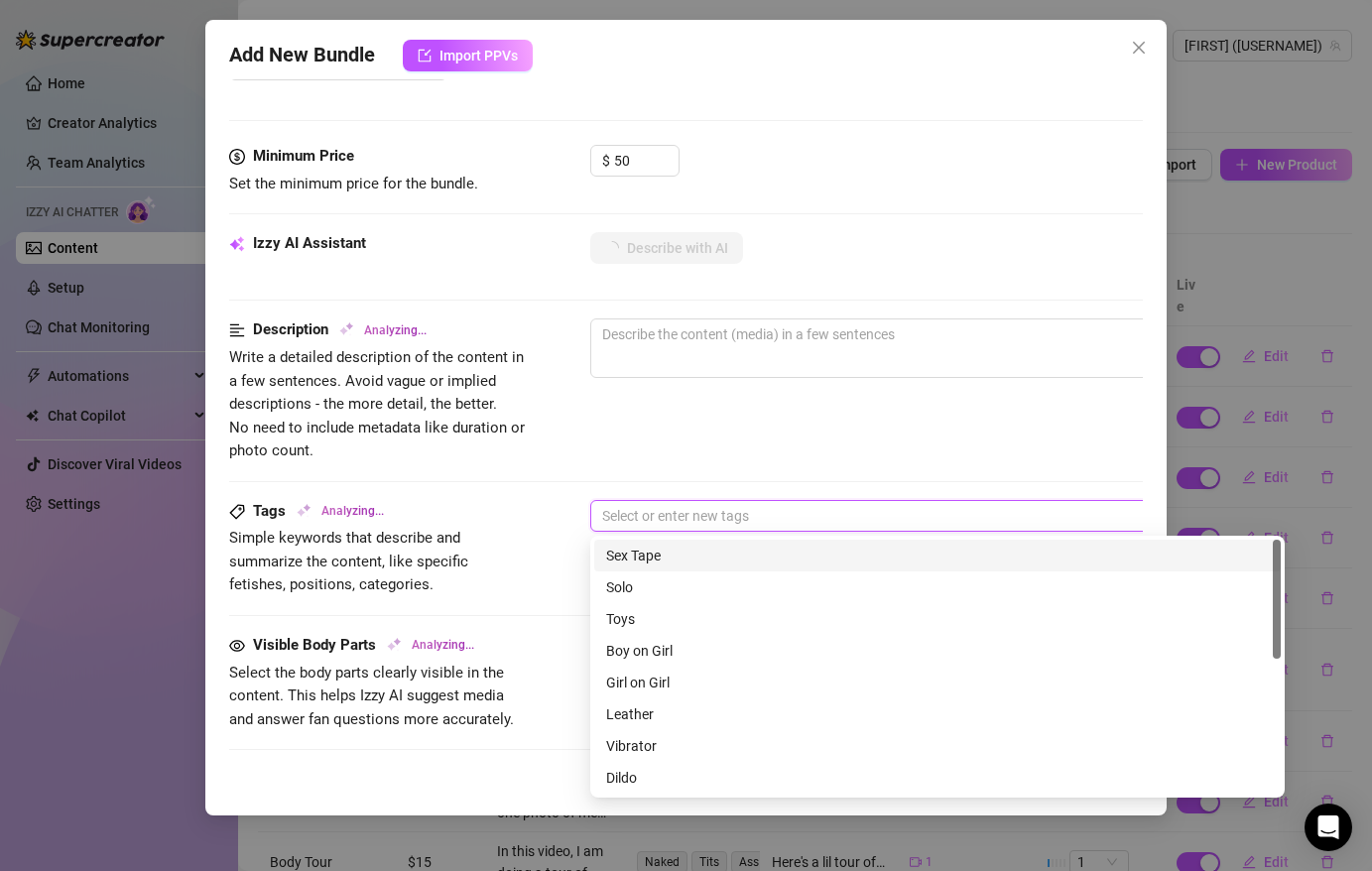 click on "Description Analyzing... Write a detailed description of the content in a few sentences. Avoid vague or implied descriptions - the more detail, the better.  No need to include metadata like duration or photo count." at bounding box center (686, 390) 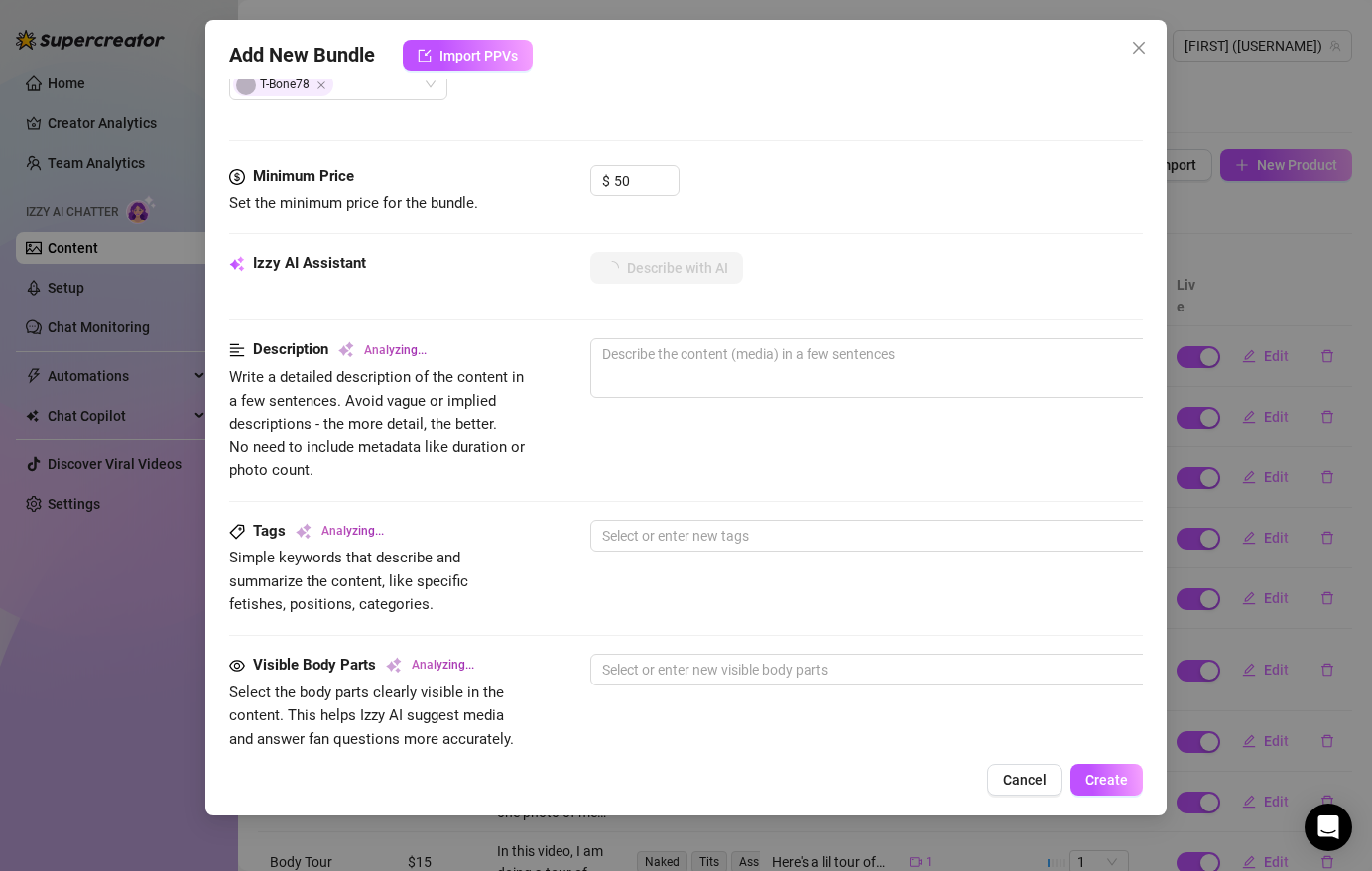 scroll, scrollTop: 0, scrollLeft: 0, axis: both 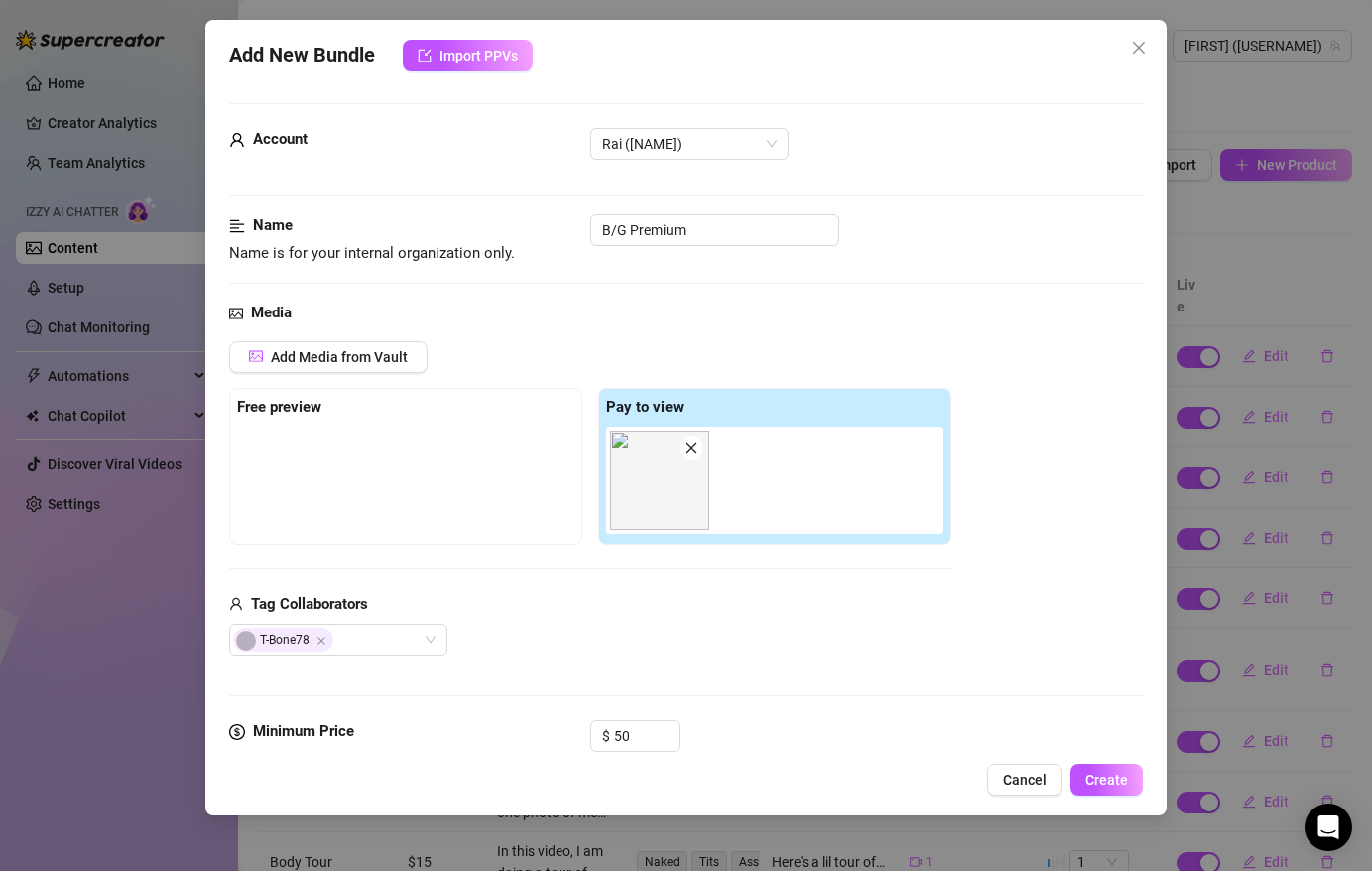 type on "[NAME]" 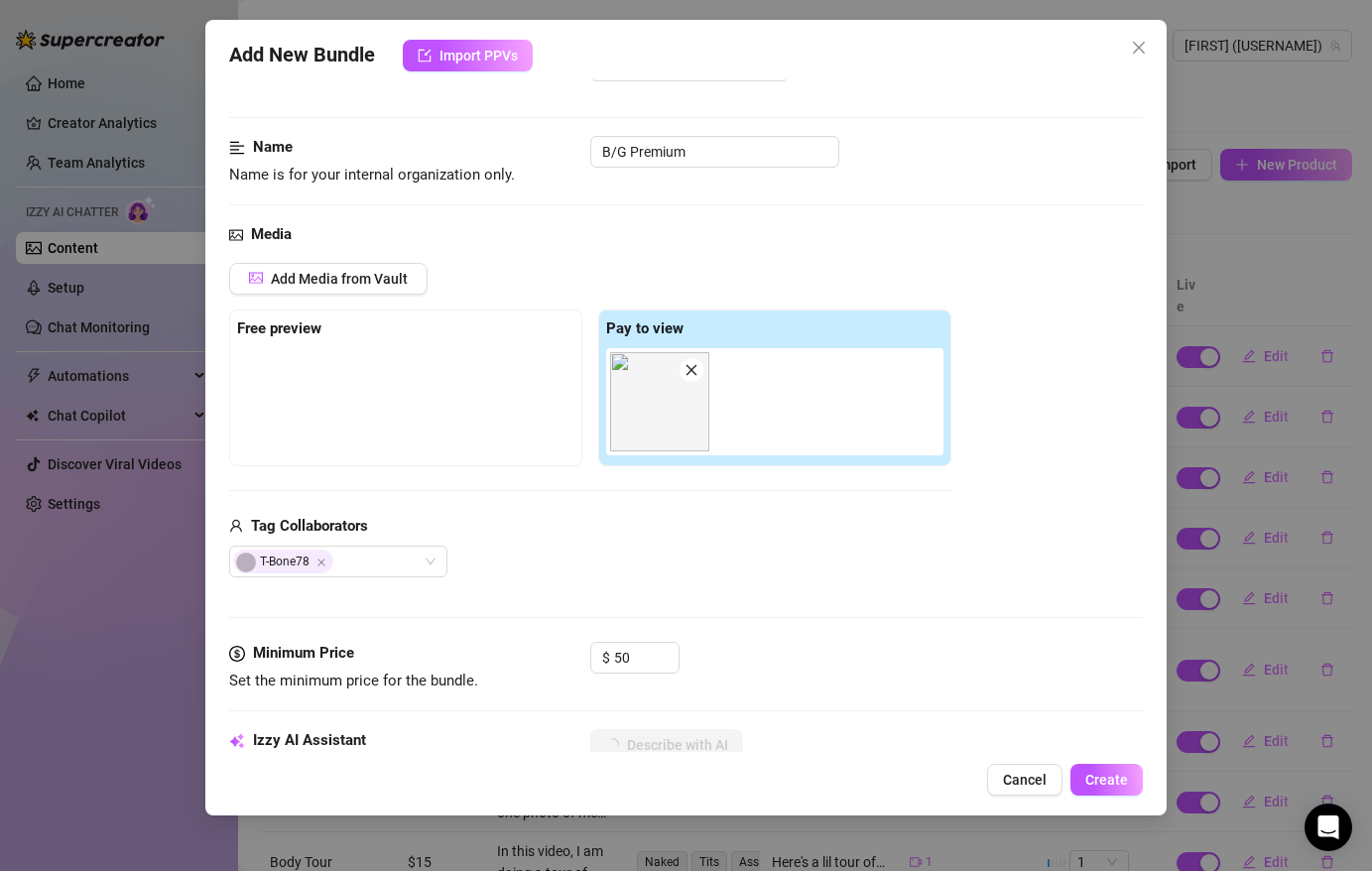 type on "[NAME] is completely naked, riding a partner's face" 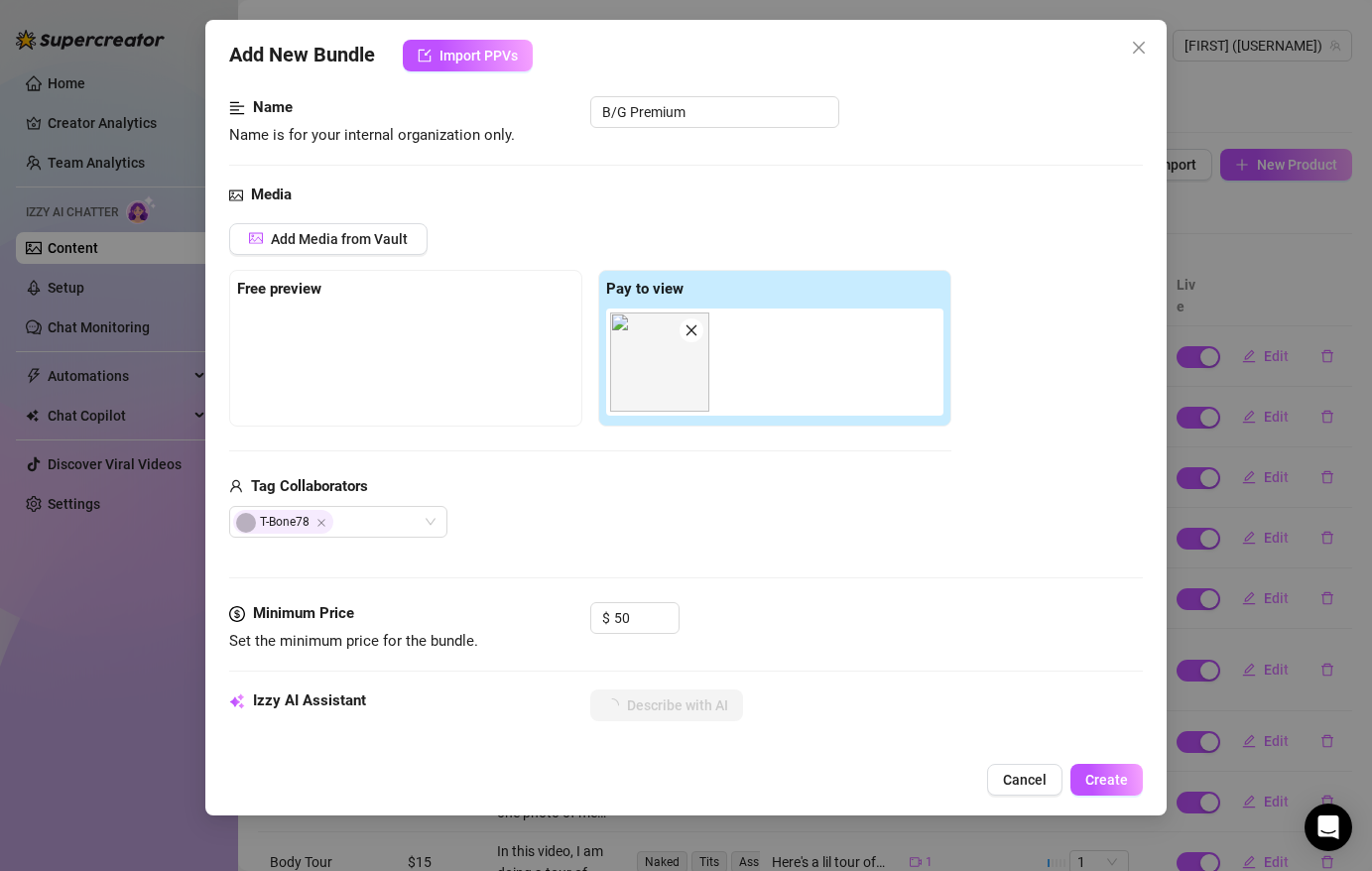 type on "Rai is completely naked, riding a partner's face in" 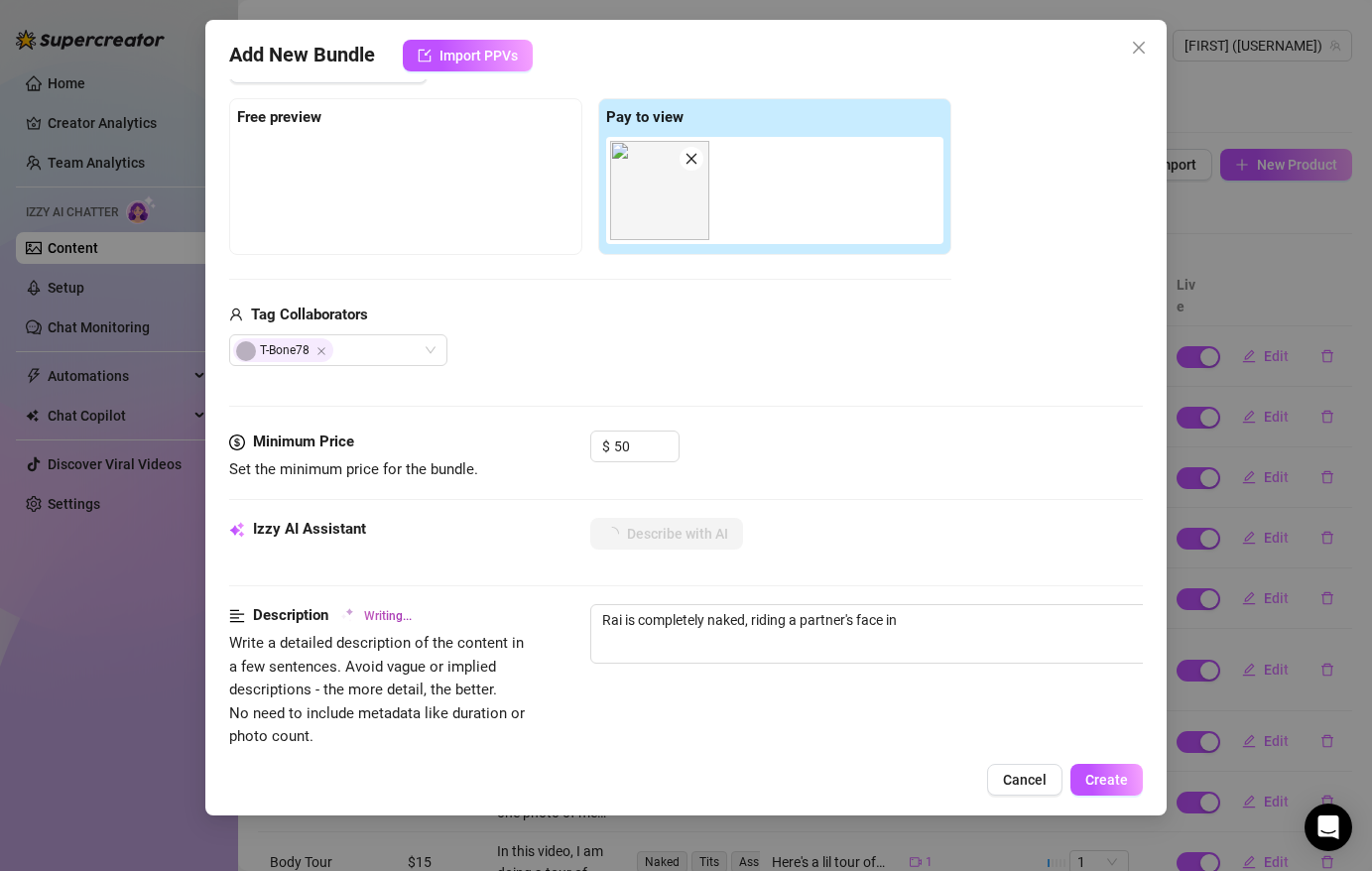 type on "[FIRST] is completely naked, riding a partner's face in a" 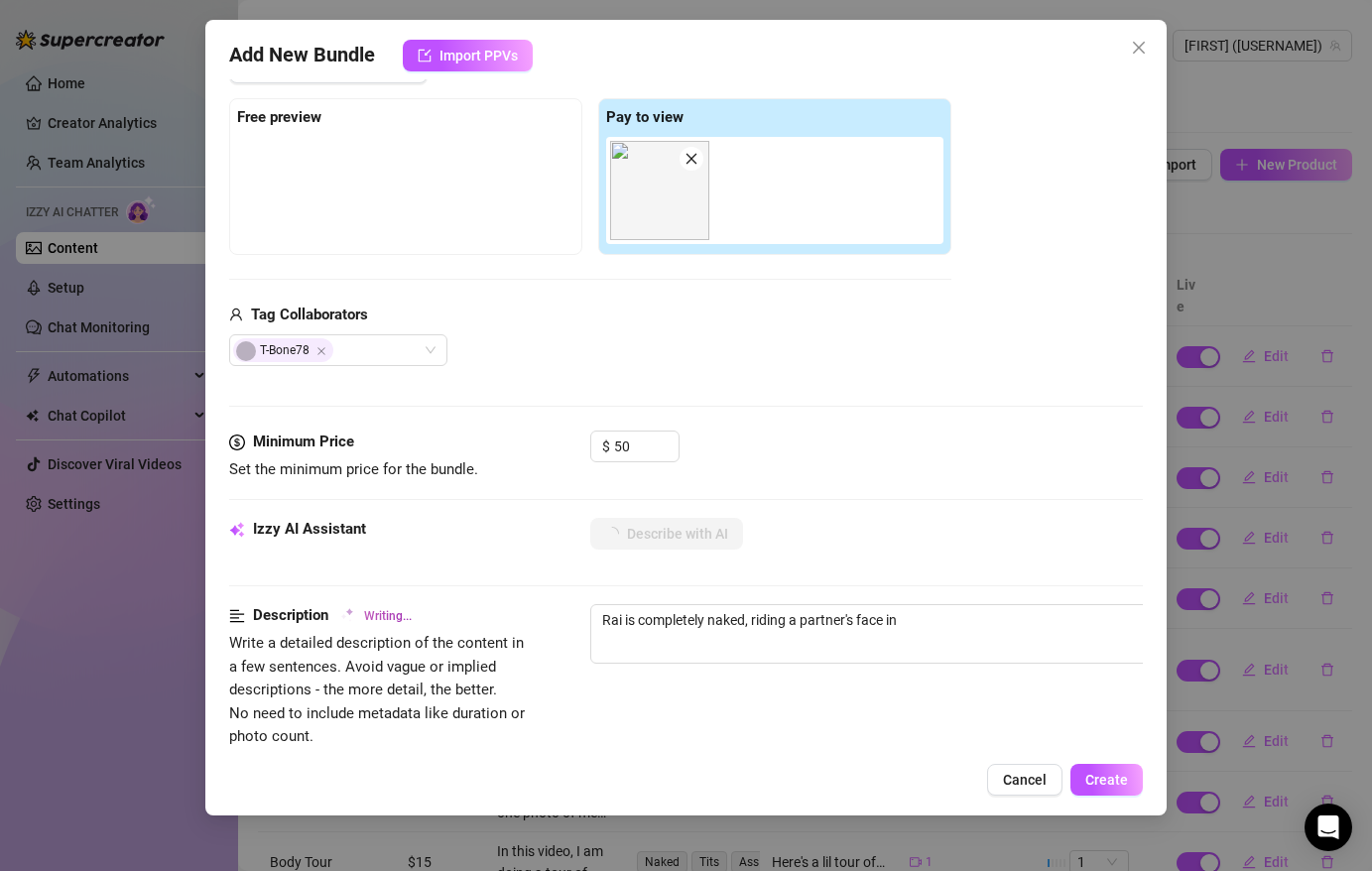 type on "[FIRST] is completely naked, riding a partner's face in a" 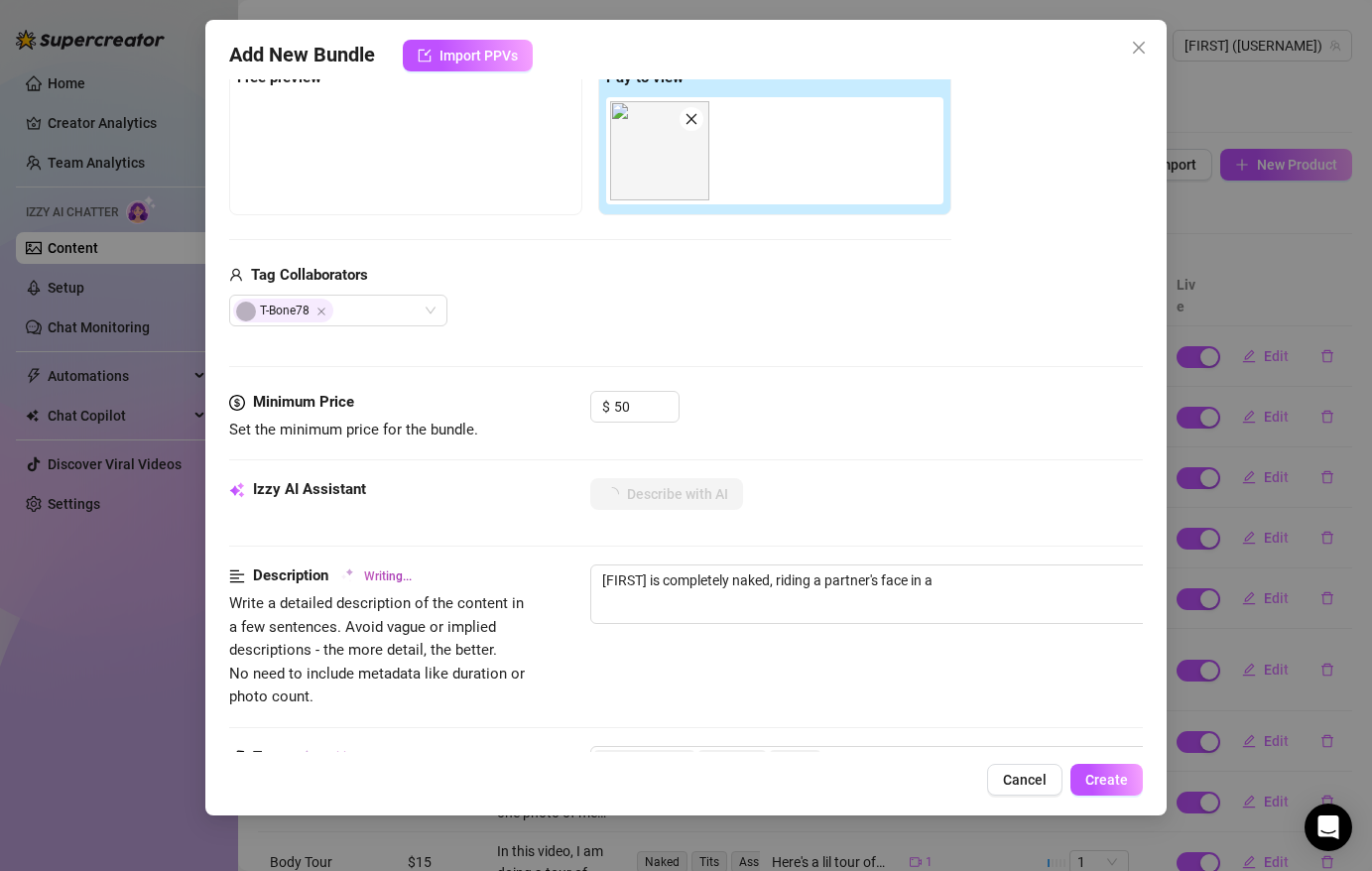 type on "[NAME] is completely naked, riding a partner's face in a dimly" 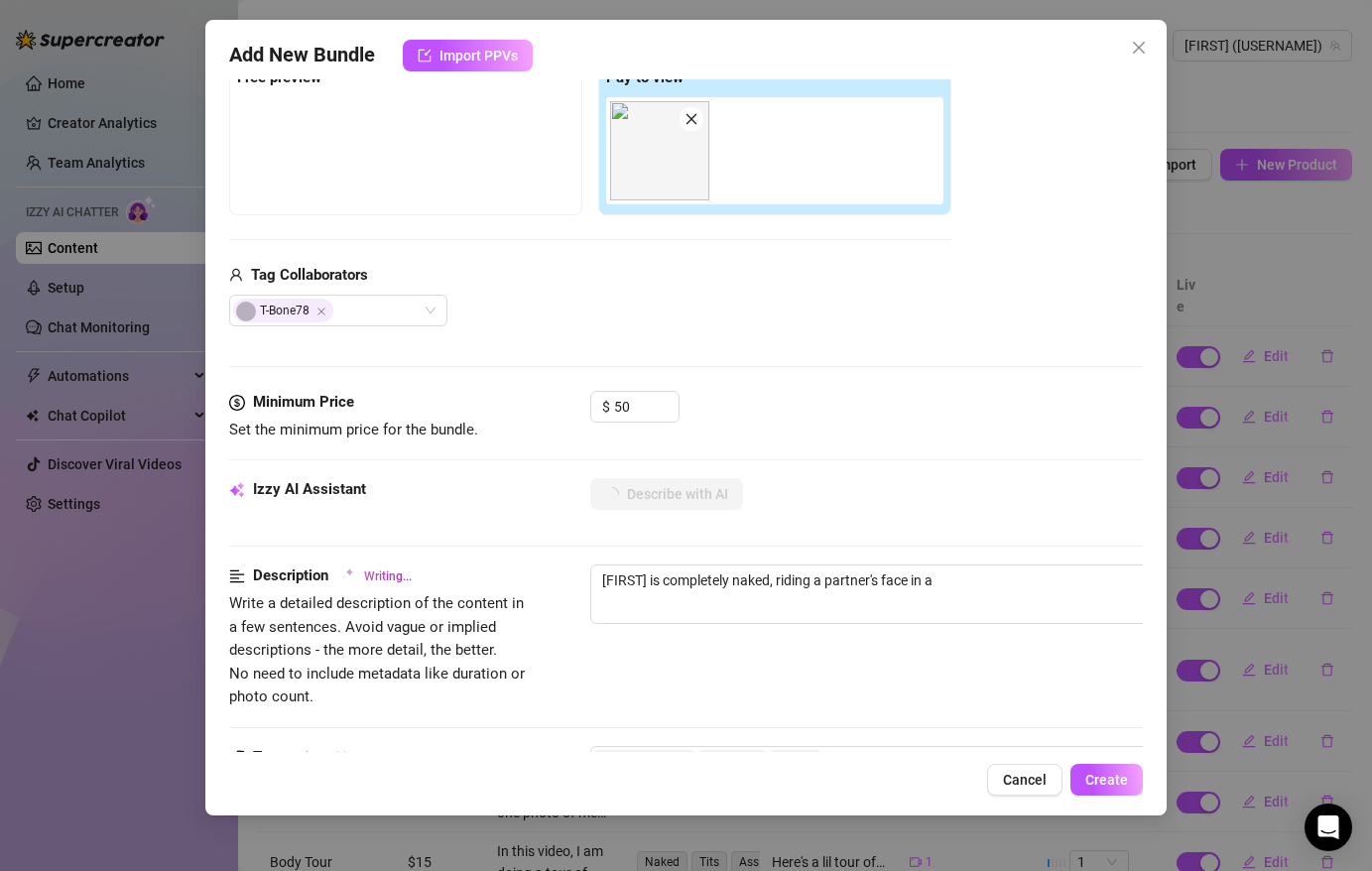 type on "[NAME] is completely naked, riding a partner's face in a dimly" 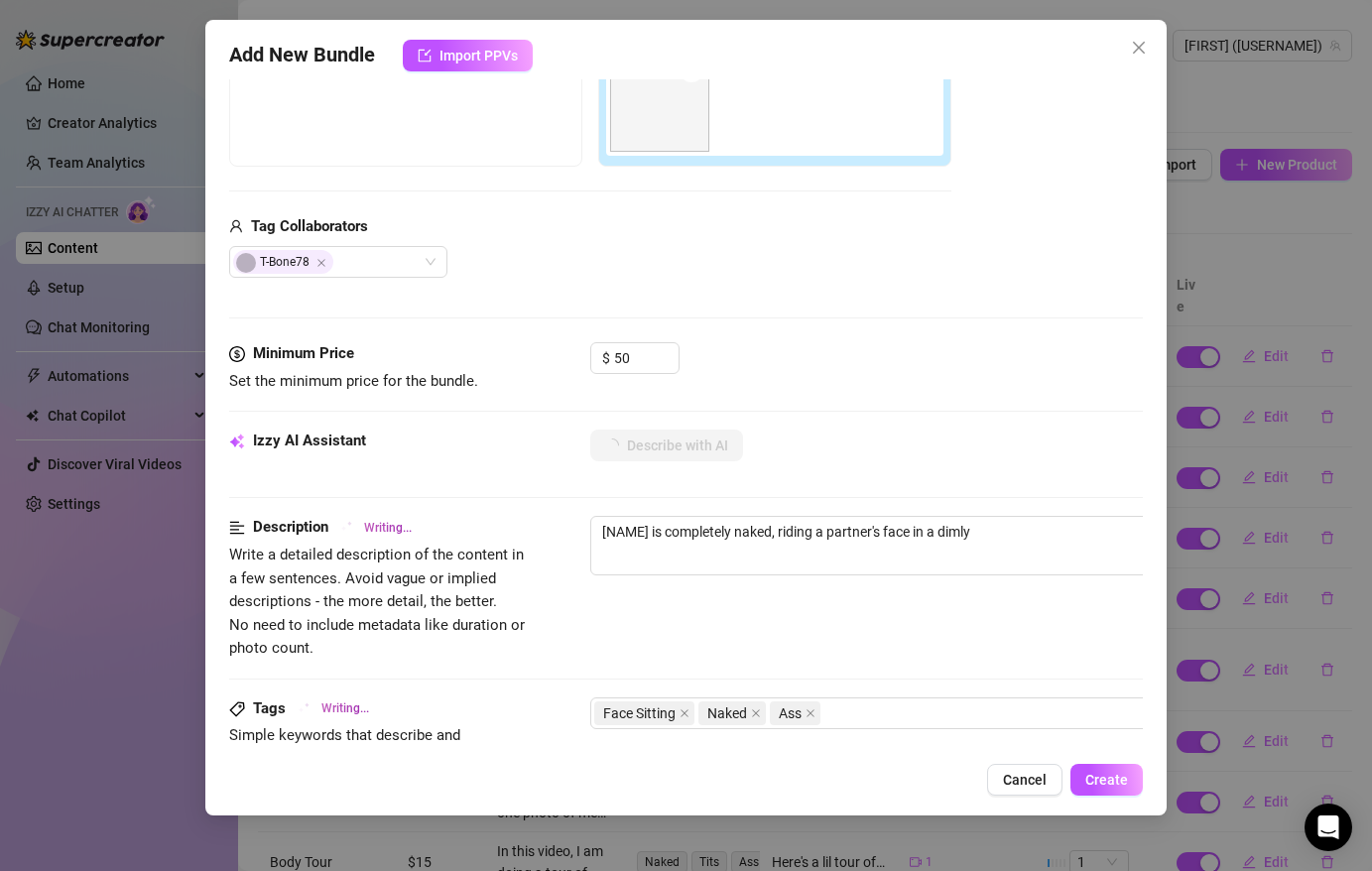 type on "Rai is completely naked, riding a partner's face in" 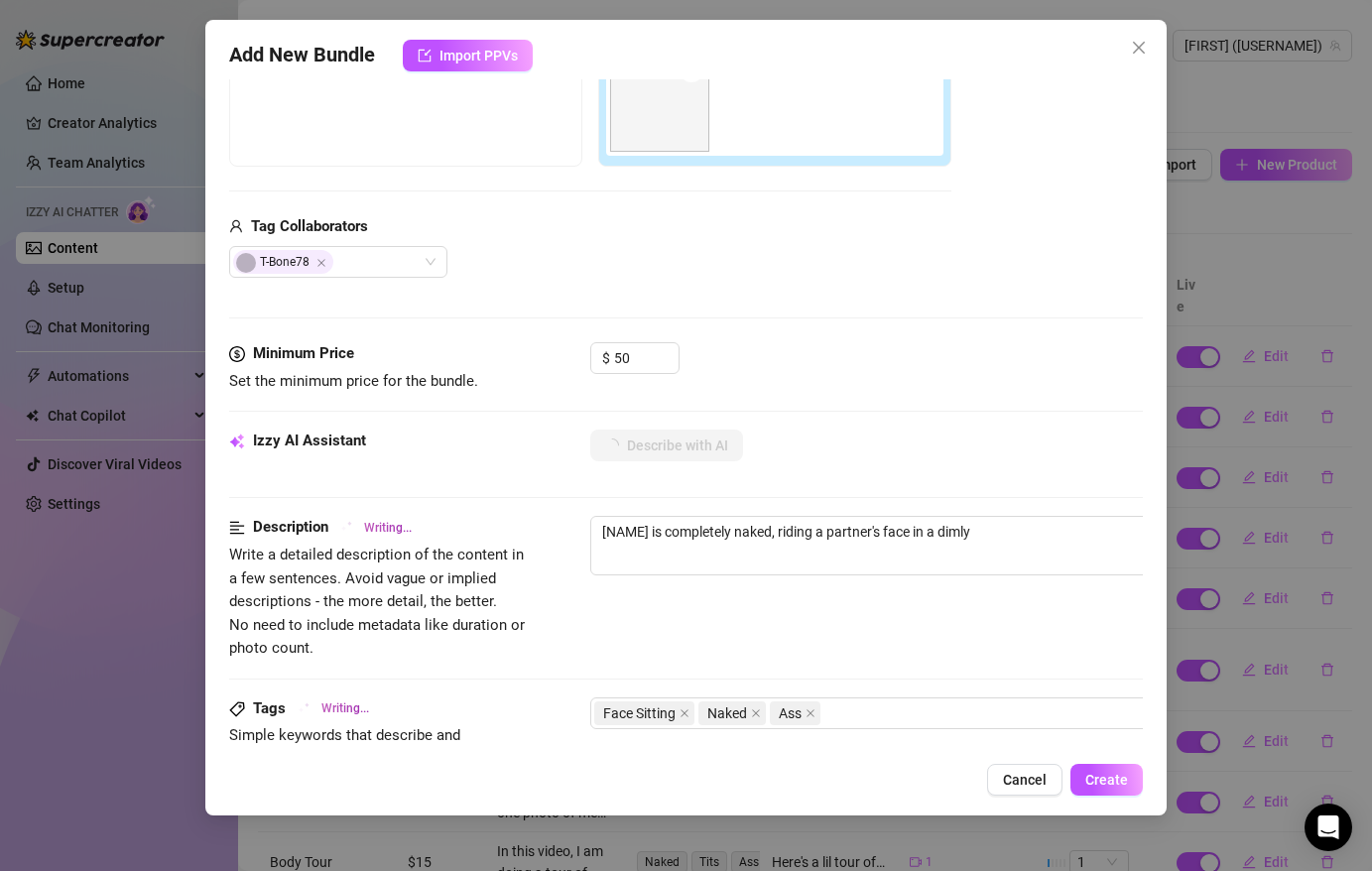 type on "Rai is completely naked, riding a partner's face in" 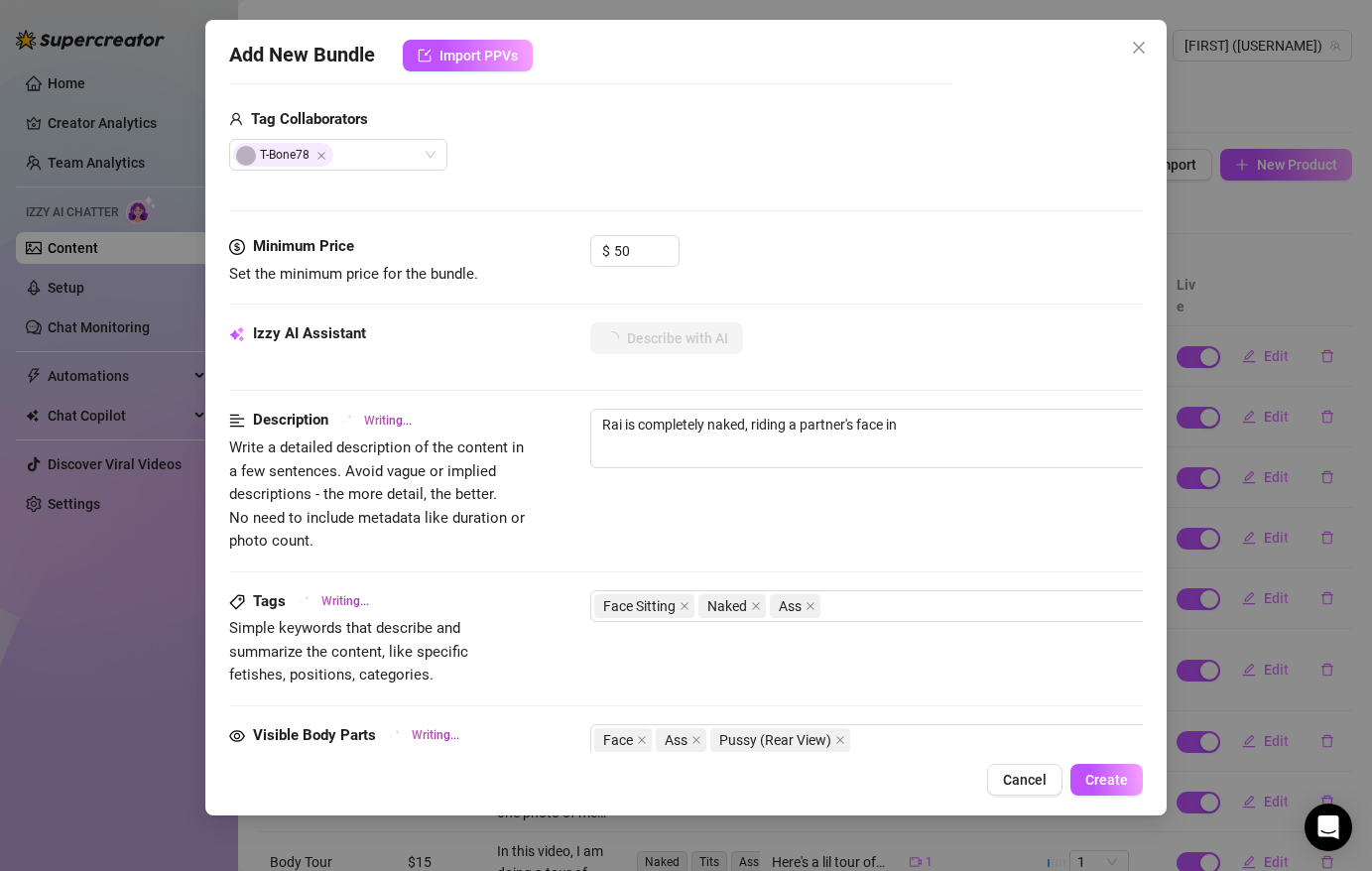 type on "[NAME] is completely naked, riding a partner's face in a dimly lit bedroom." 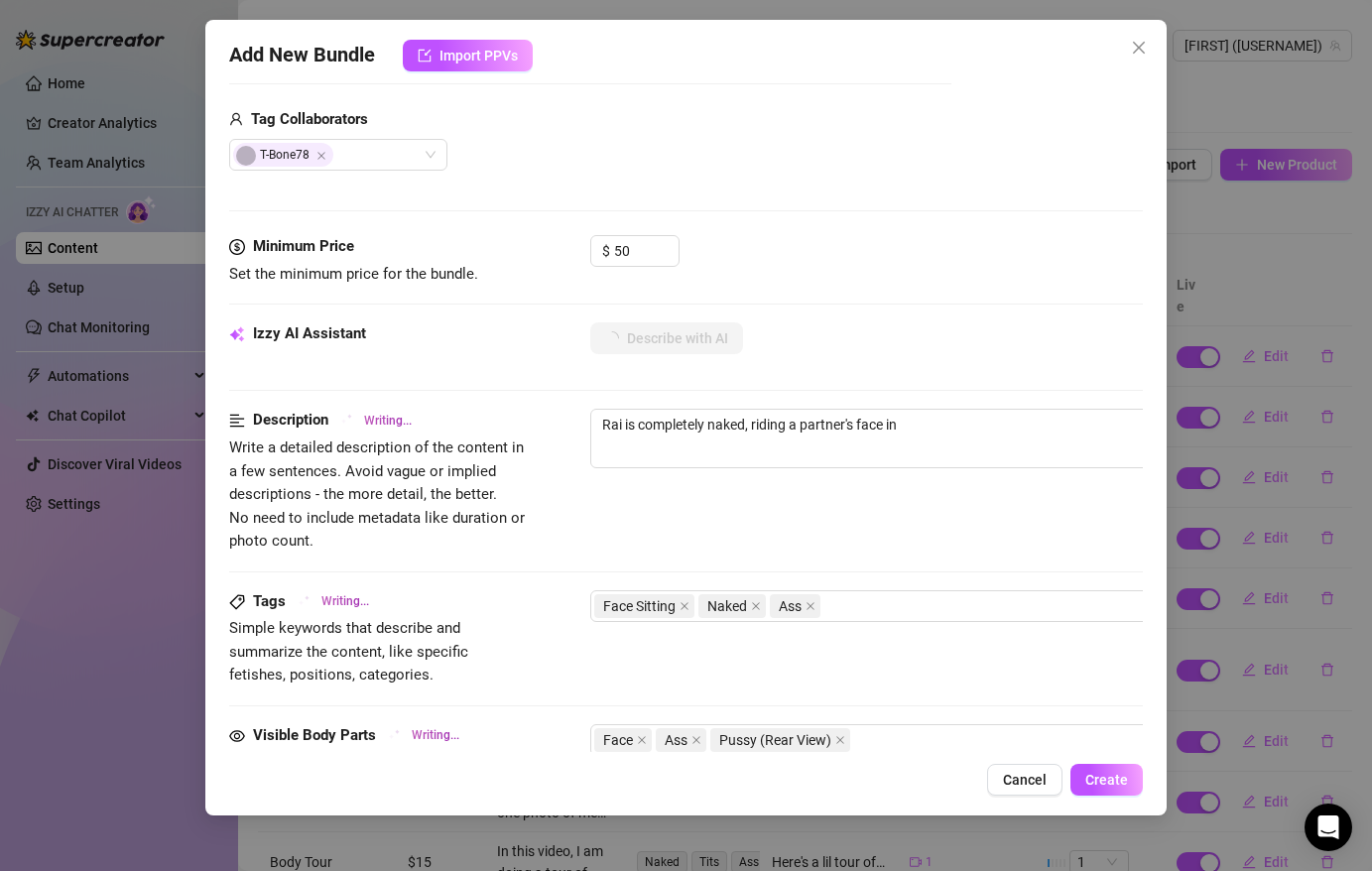 type on "[NAME] is completely naked, riding a partner's face in a dimly lit bedroom." 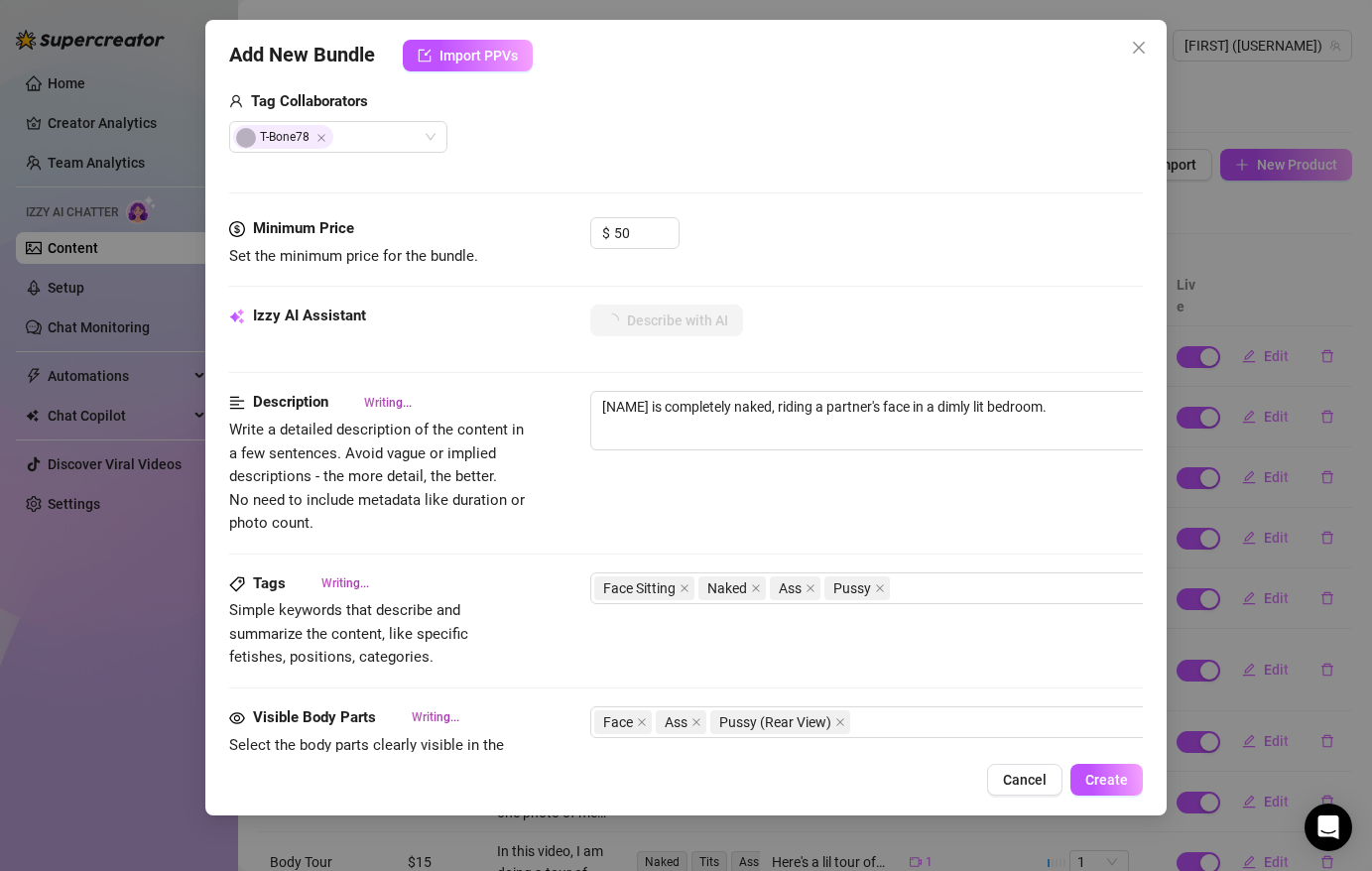 type on "[NAME] is completely naked, riding a partner's face in a dimly lit bedroom. Her" 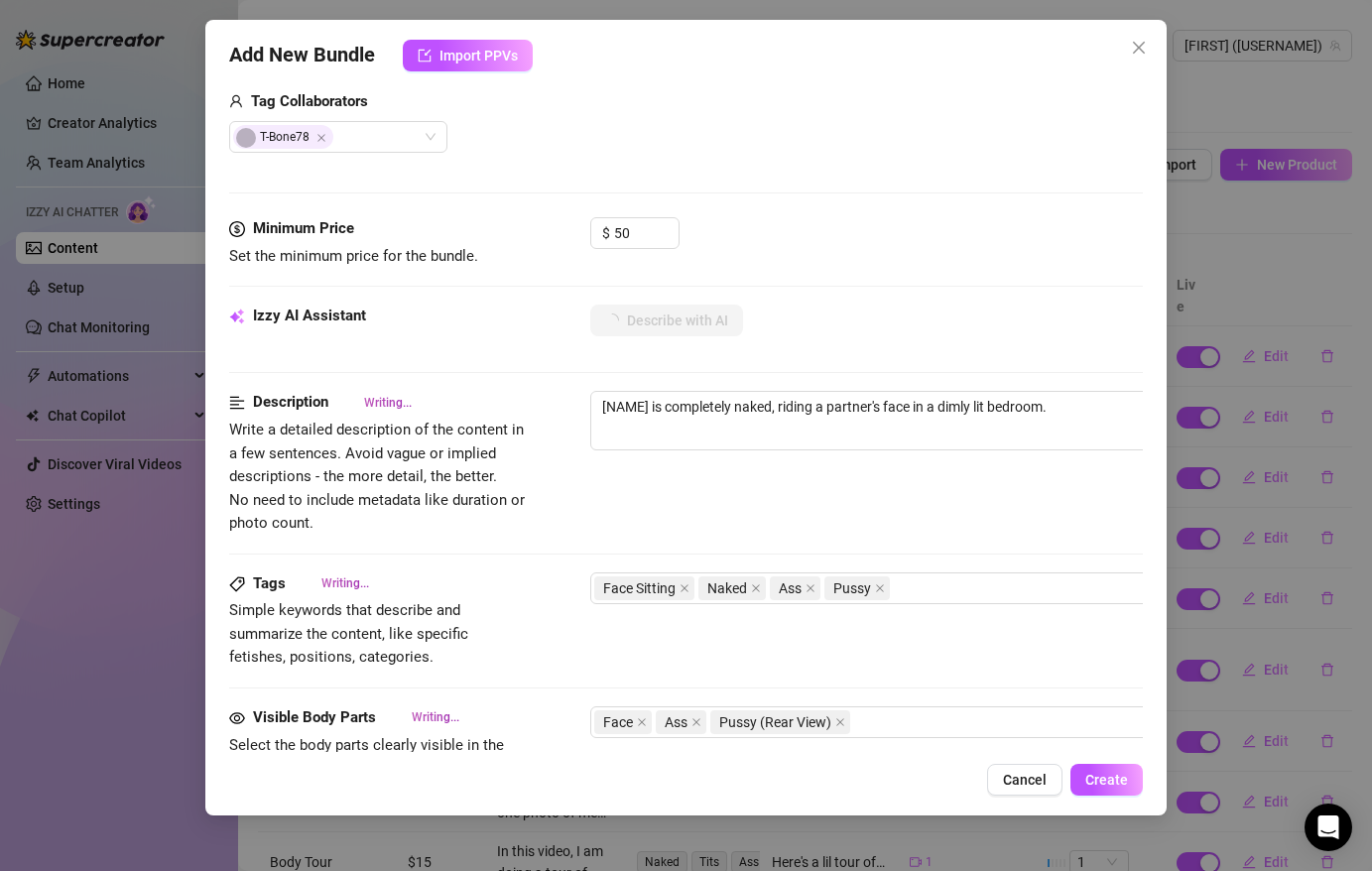 type on "[NAME] is completely naked, riding a partner's face in a dimly lit bedroom. Her" 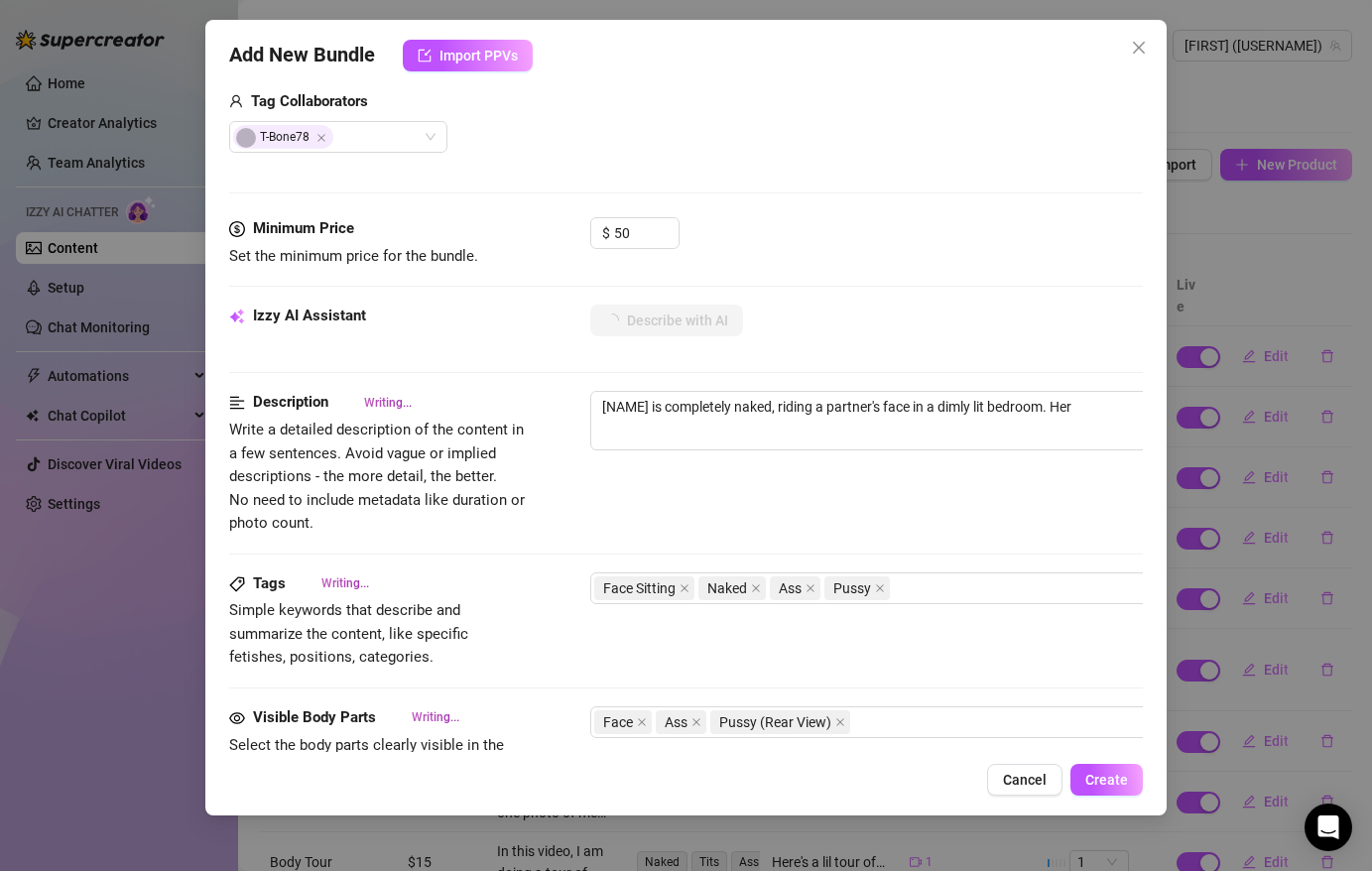 type on "[NAME] is completely naked, riding a partner's face in a dimly lit bedroom. Her juicy" 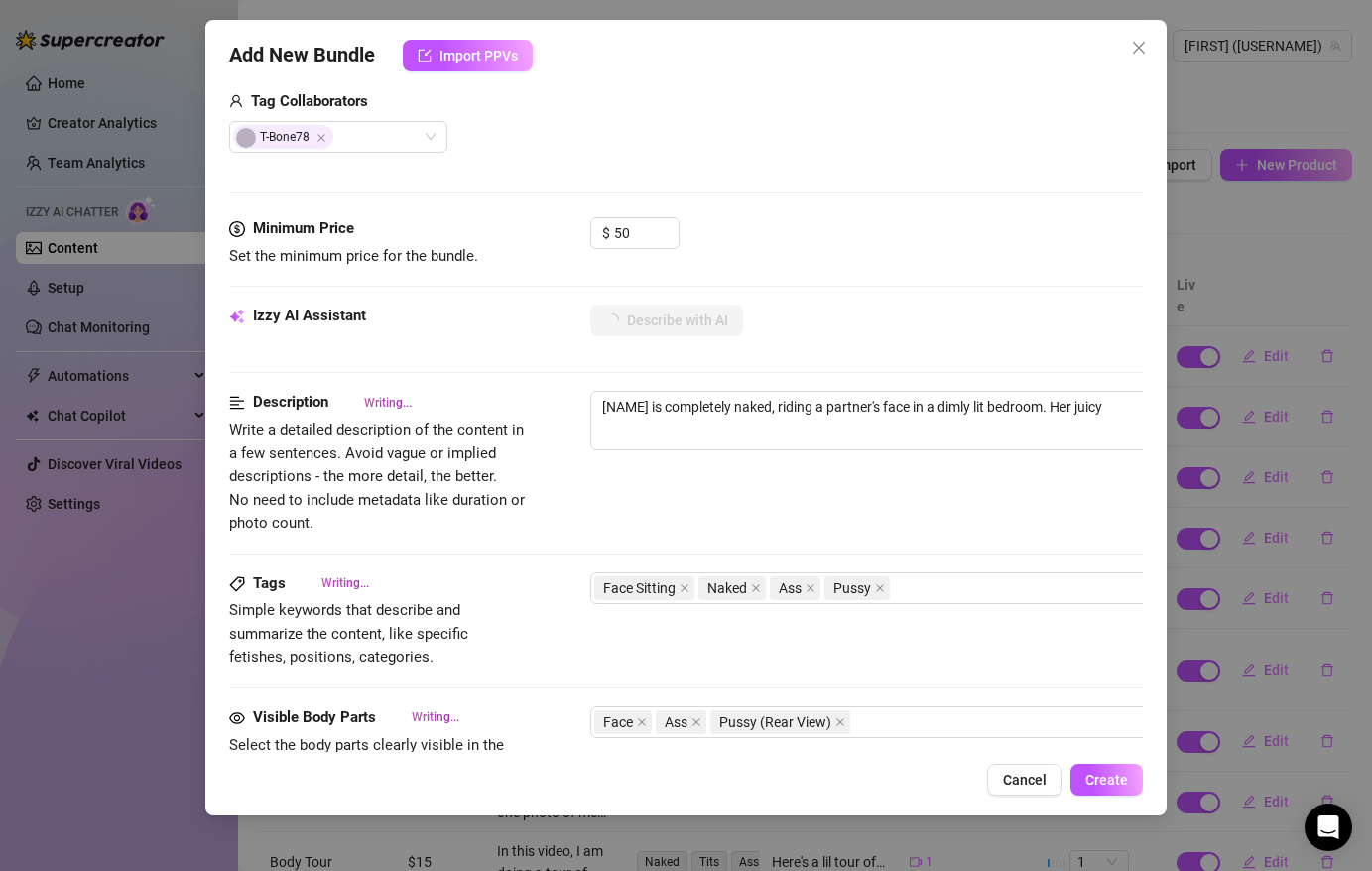 type on "[NAME] is completely naked, riding a partner's face in a dimly lit bedroom. Her juicy ass" 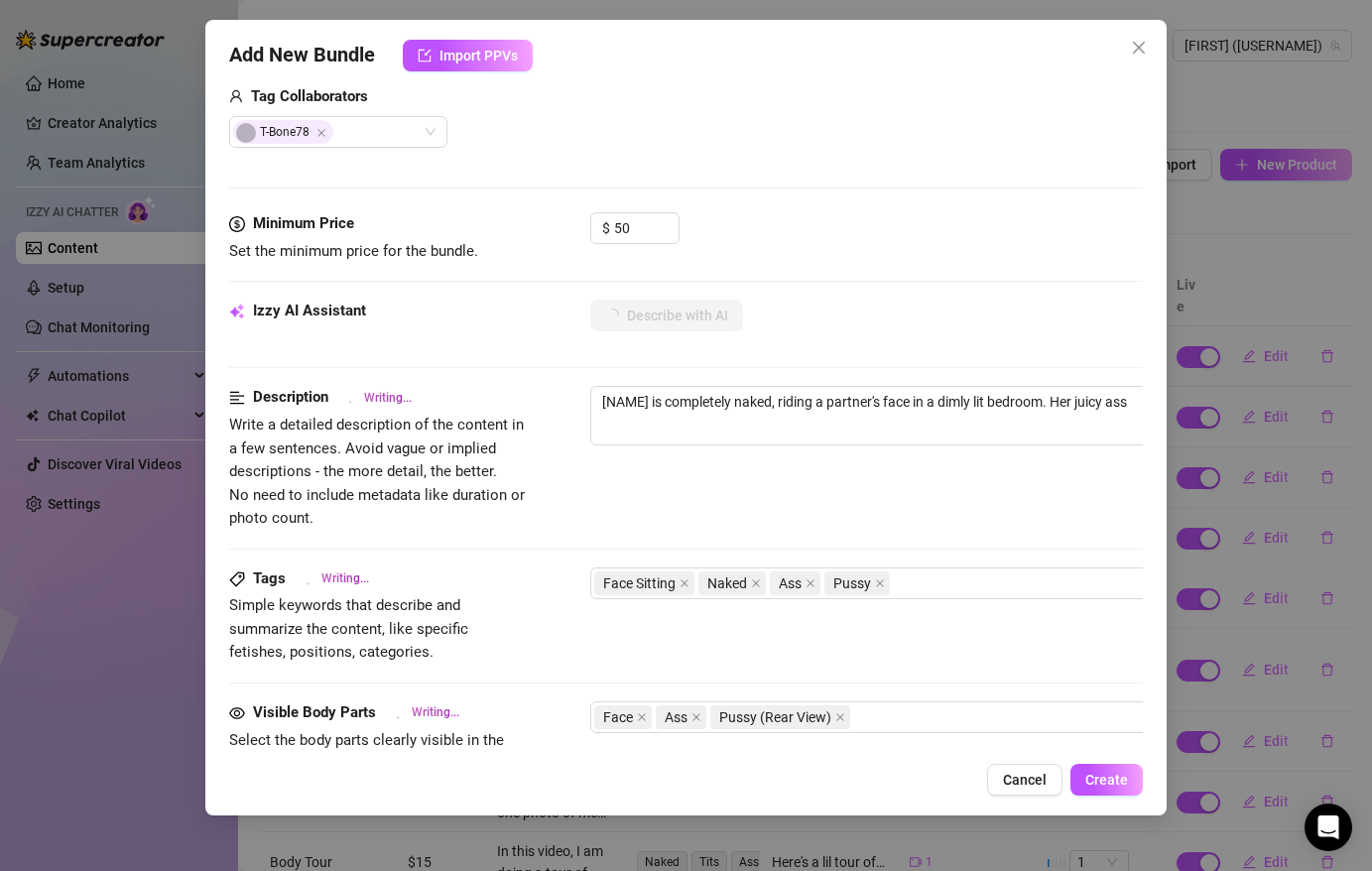 type on "[NAME] is completely naked, riding a partner's face in a dimly lit bedroom. Her juicy ass and" 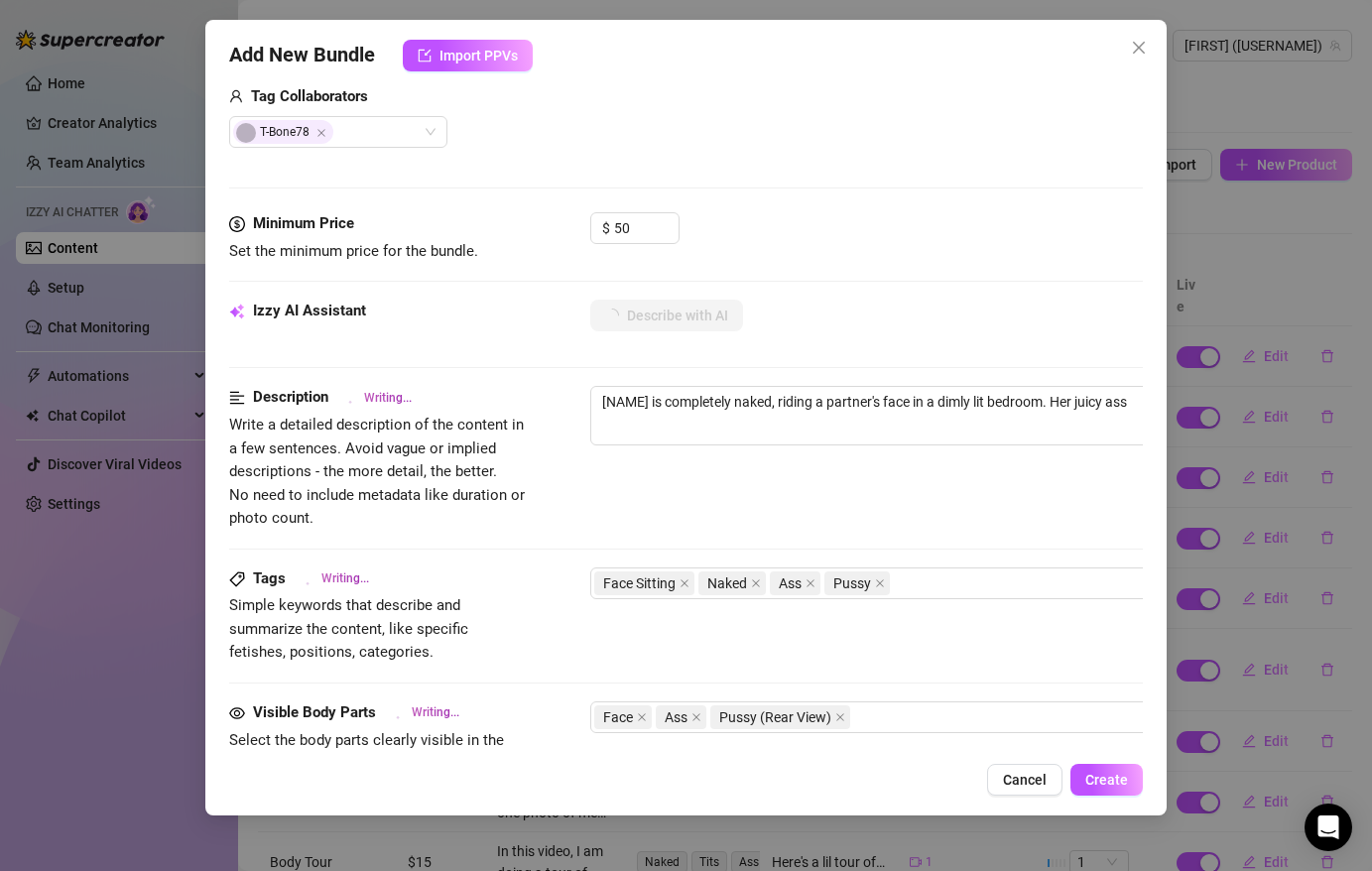 type on "[NAME] is completely naked, riding a partner's face in a dimly lit bedroom. Her juicy ass and" 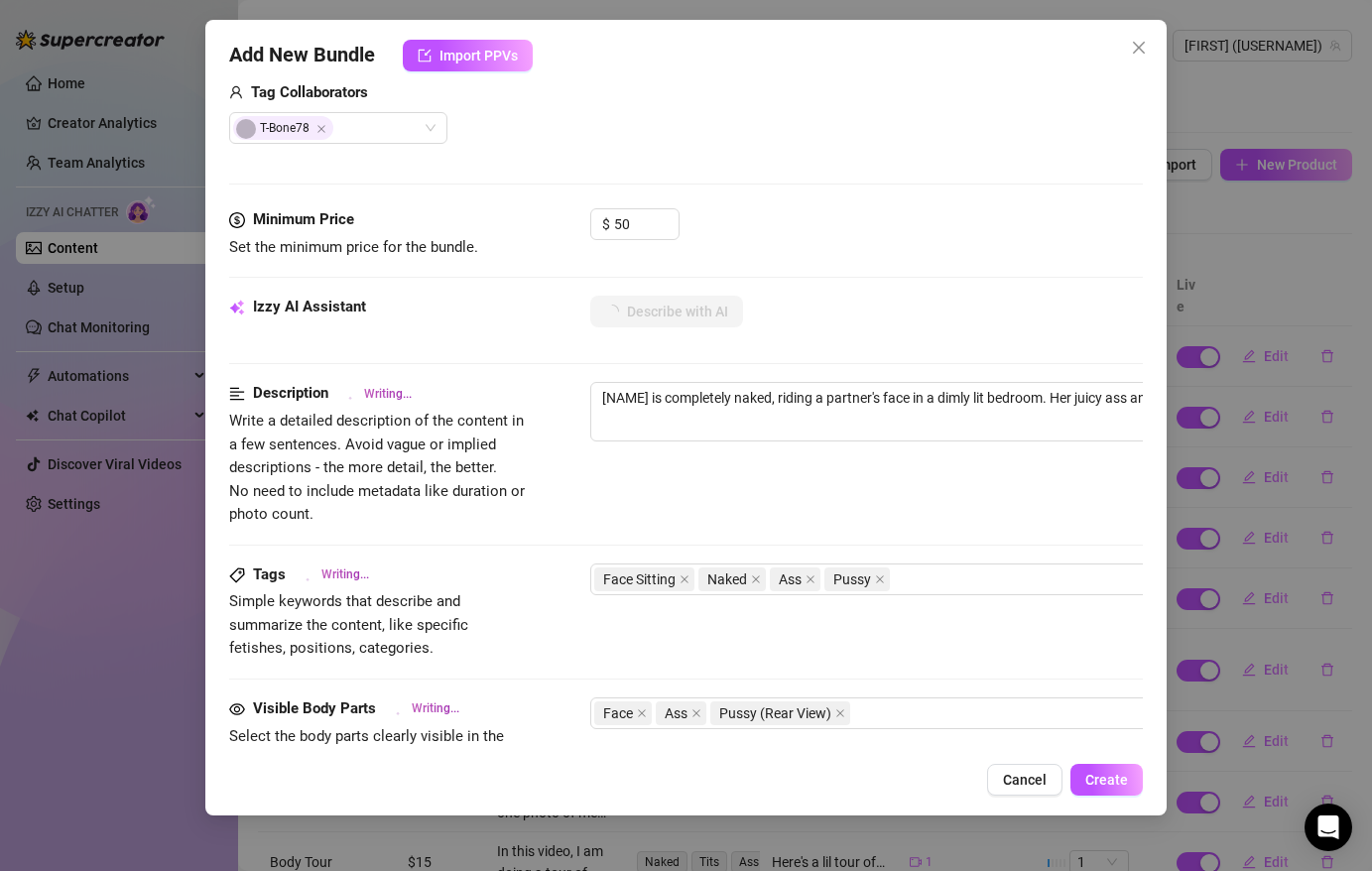 type on "Rai is completely naked, riding a partner's face in a dimly lit bedroom. Her juicy ass and pussy" 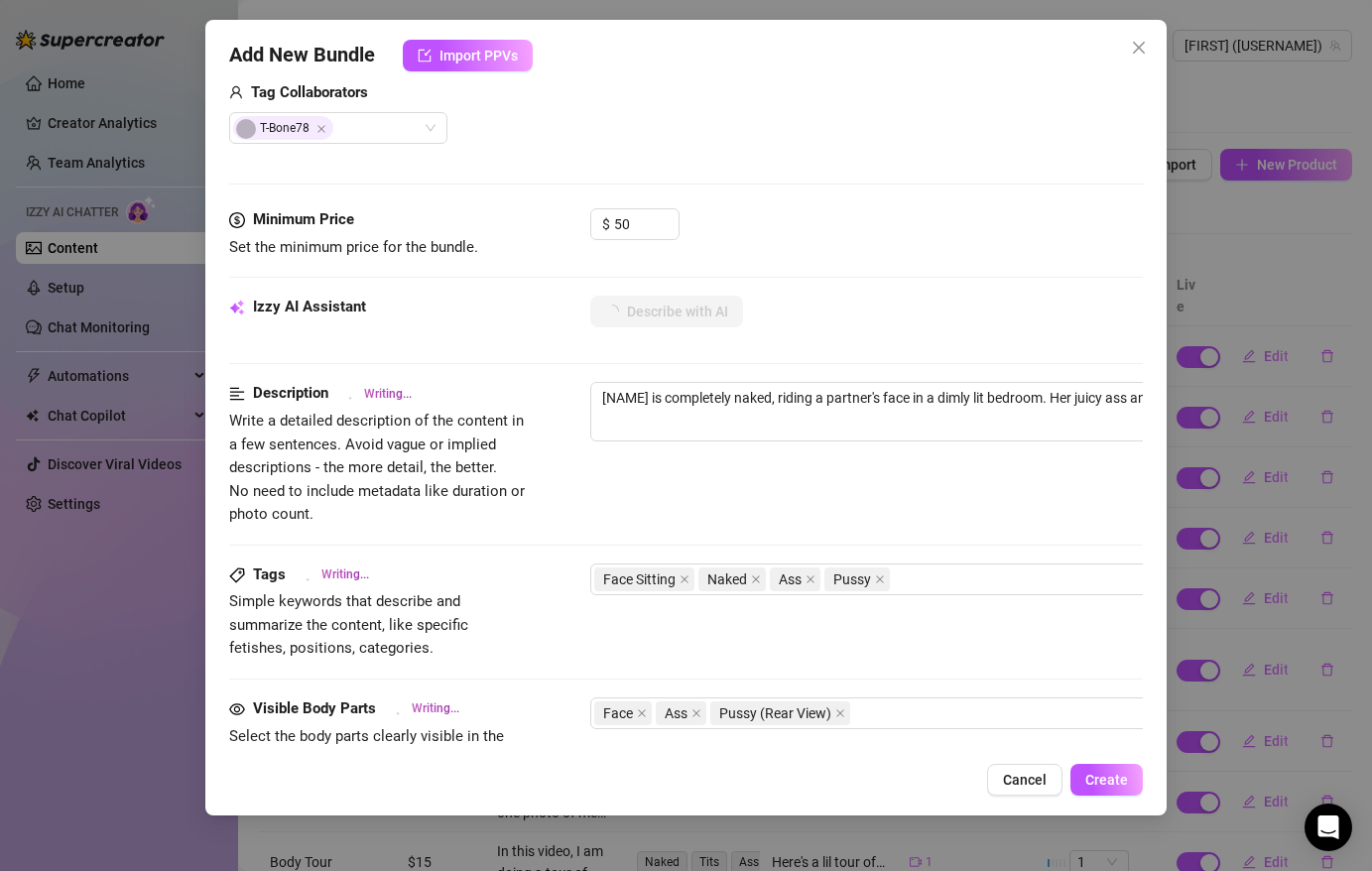 type on "Rai is completely naked, riding a partner's face in a dimly lit bedroom. Her juicy ass and pussy" 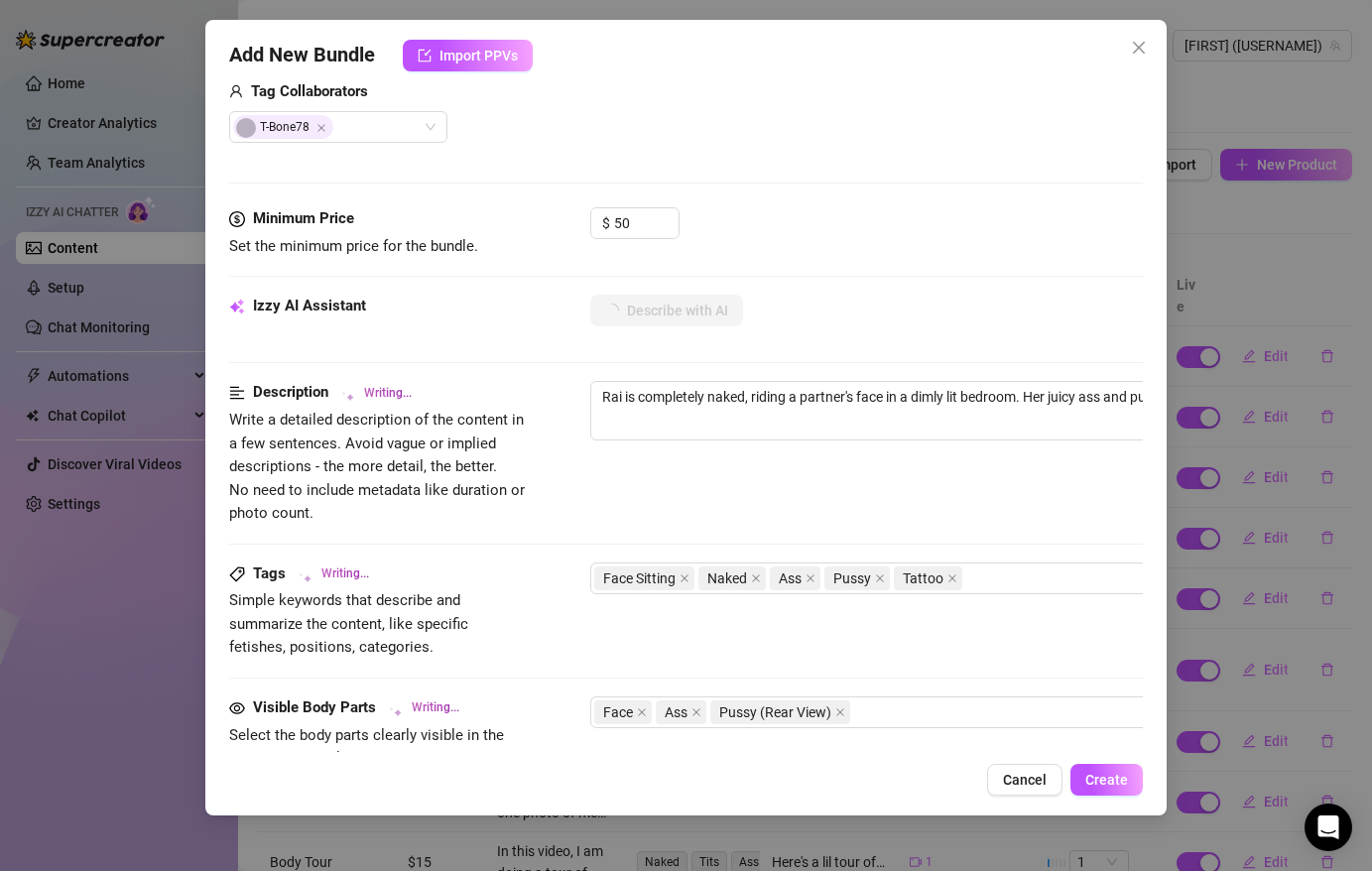 type on "[FIRST] is completely naked, riding a partner's face in a dimly lit bedroom. Her juicy ass and pussy are" 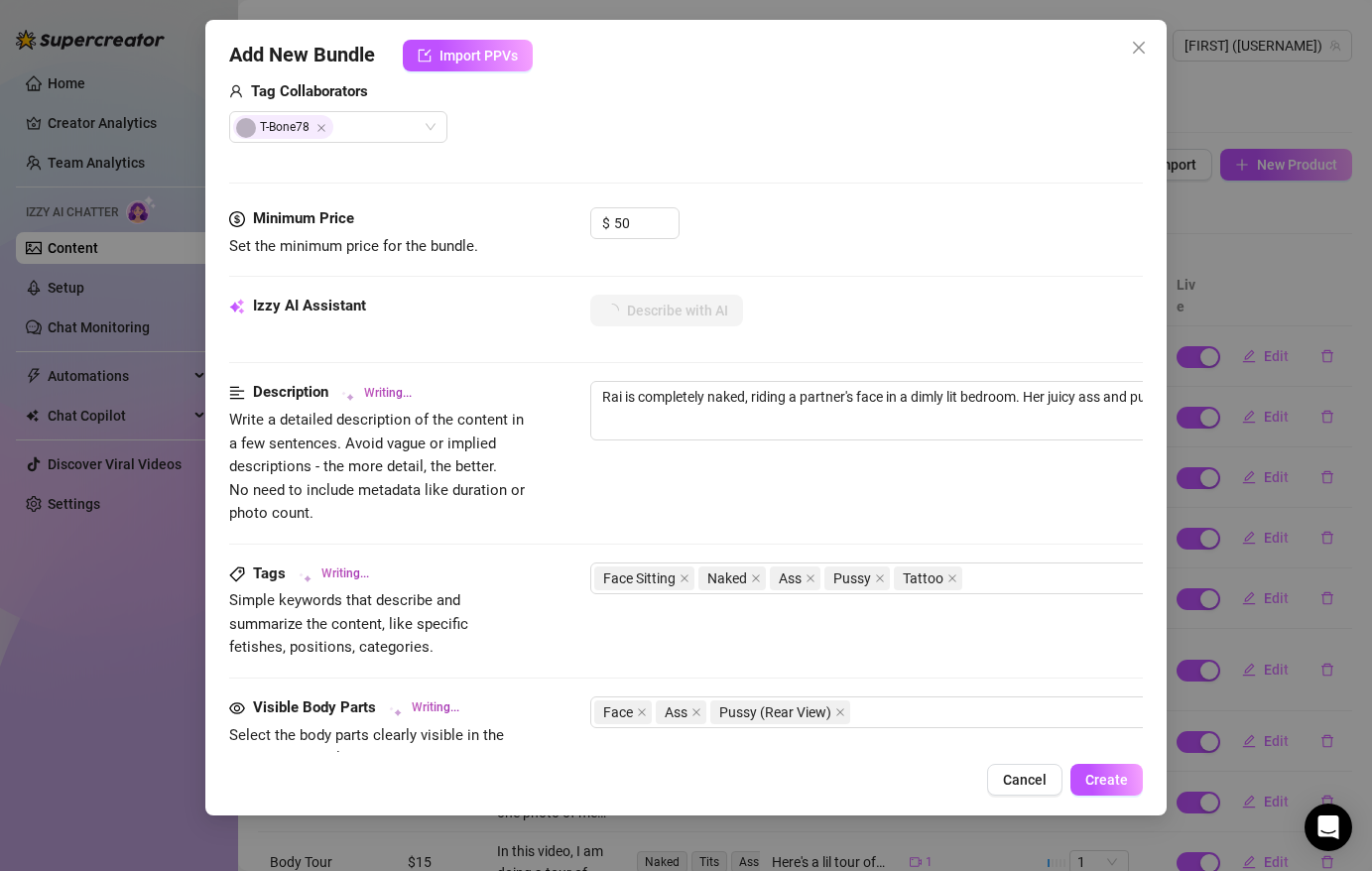 type on "[FIRST] is completely naked, riding a partner's face in a dimly lit bedroom. Her juicy ass and pussy are" 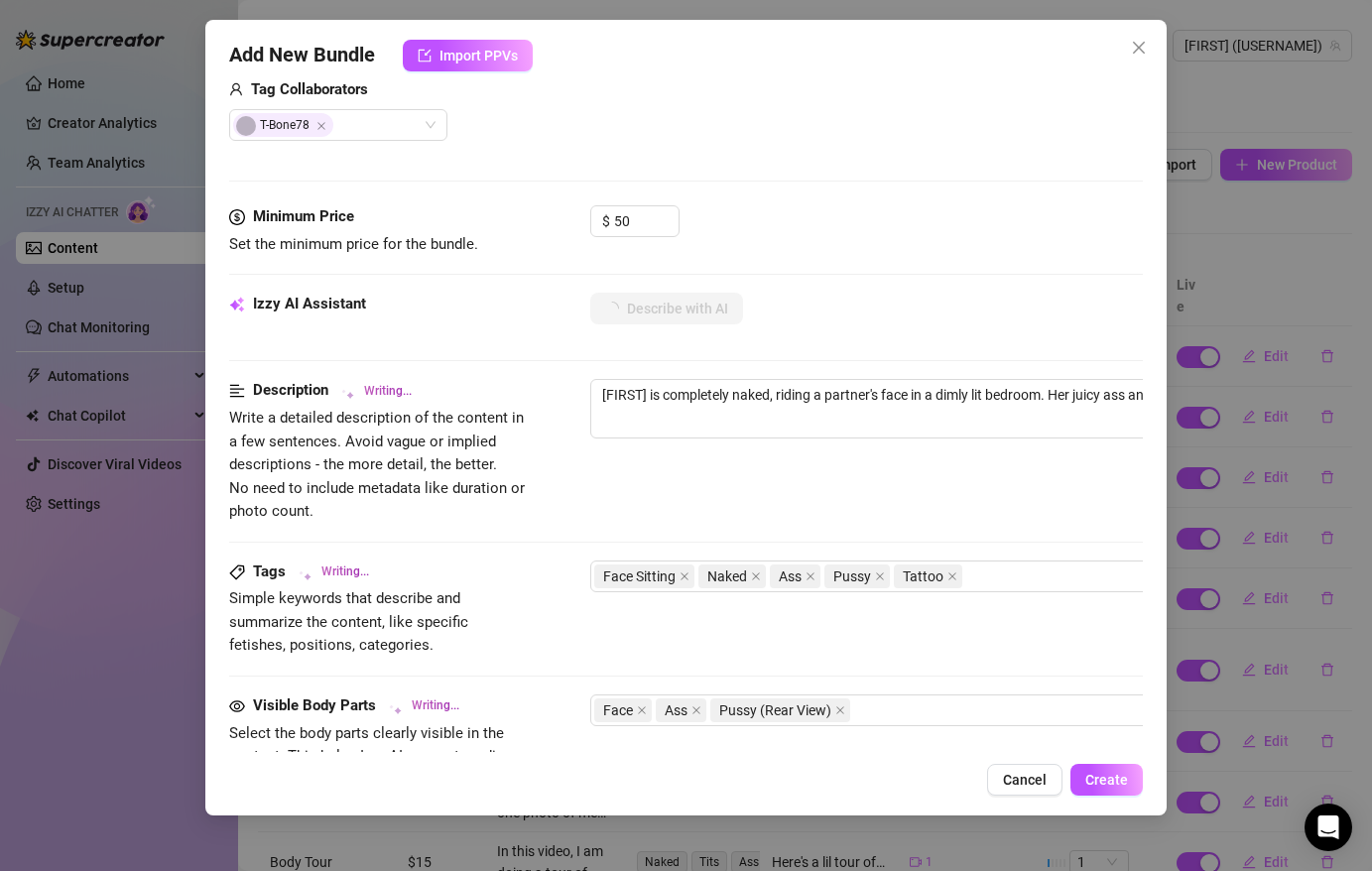 type on "[NAME] is completely naked, riding a partner's face in a dimly lit bedroom. Her juicy ass and pussy are on" 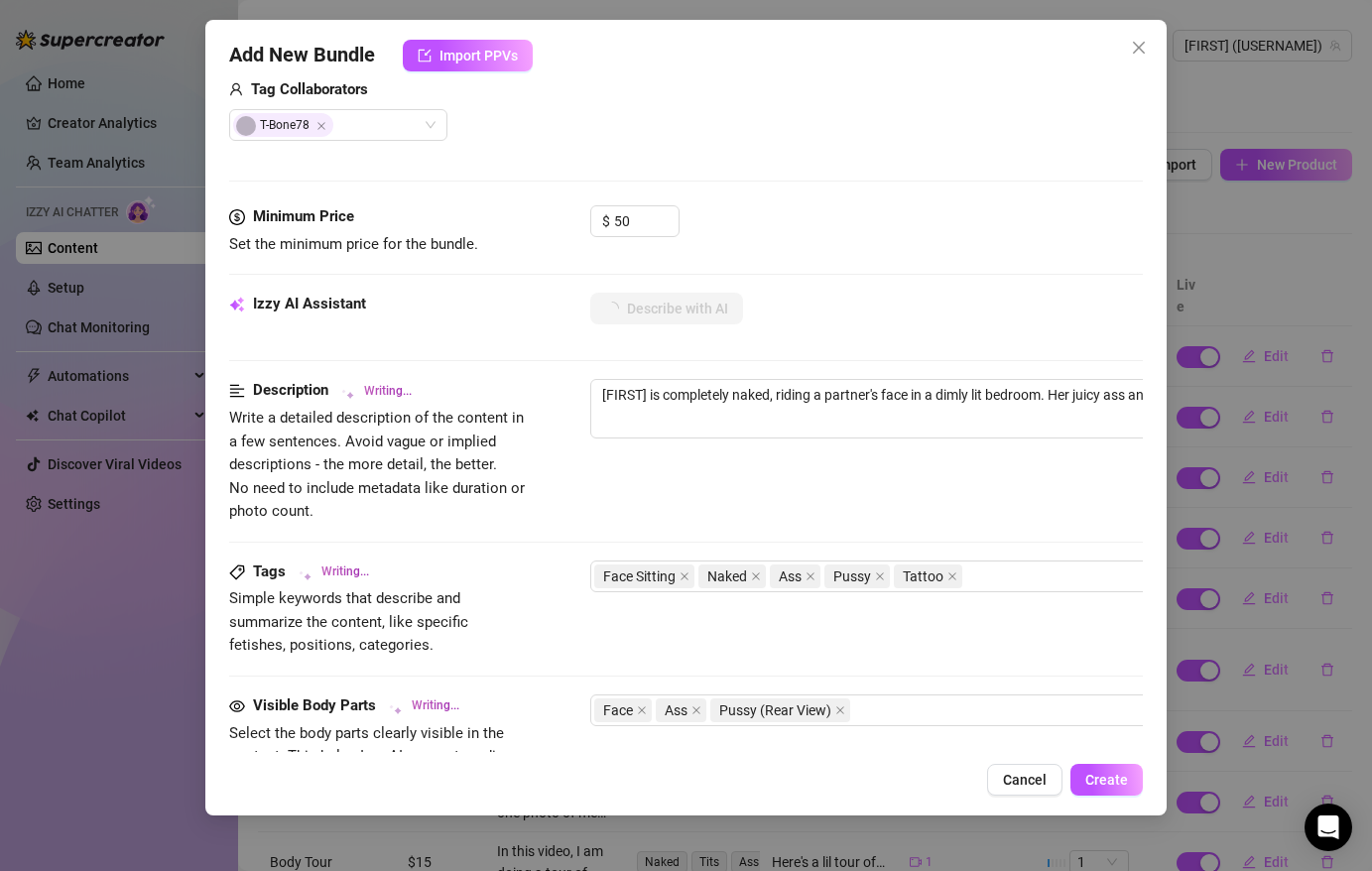 type on "[NAME] is completely naked, riding a partner's face in a dimly lit bedroom. Her juicy ass and pussy are on" 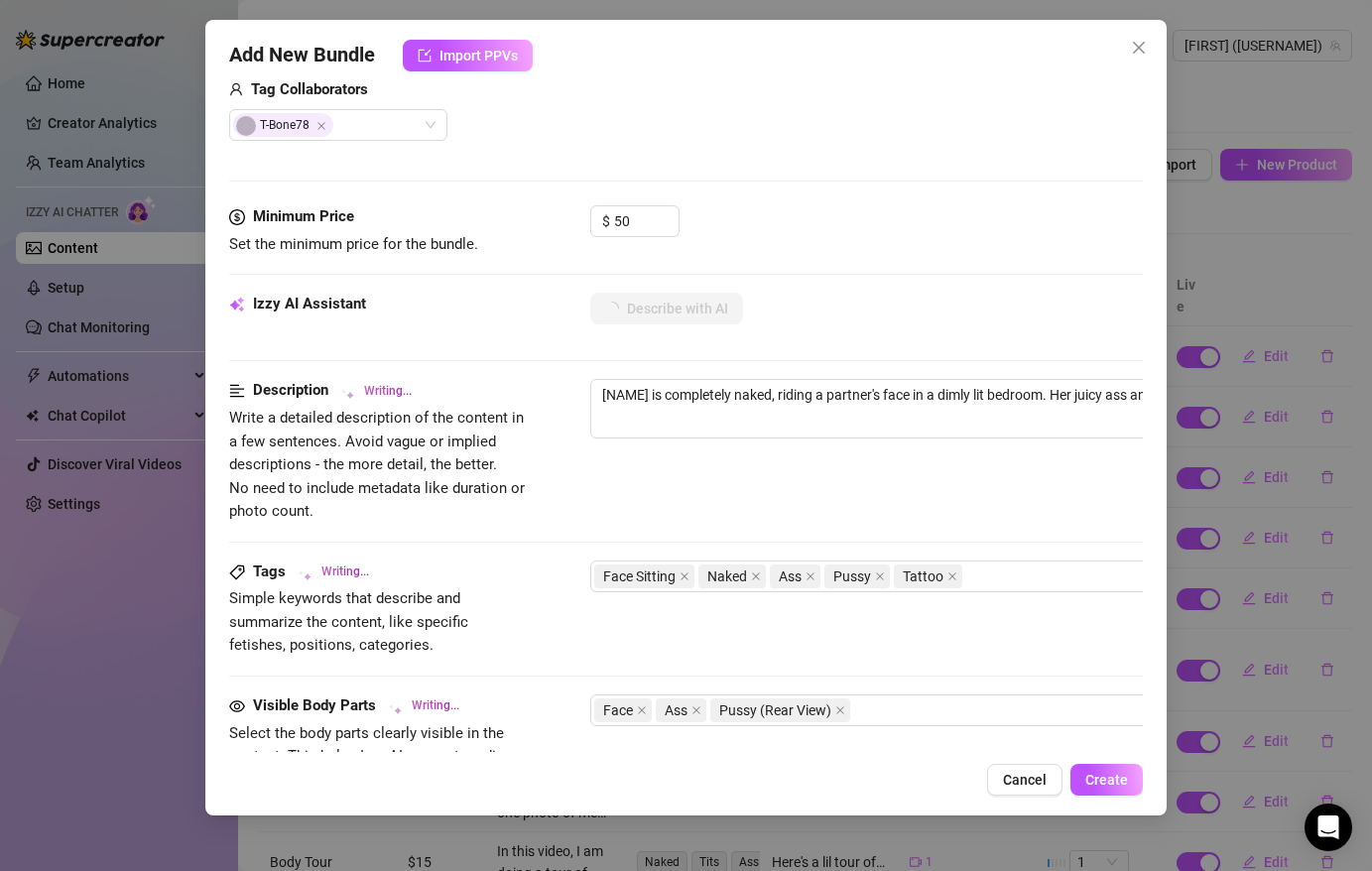 type on "[NAME] is completely naked, riding a partner's face in a dimly lit bedroom. Her juicy ass and pussy are on full" 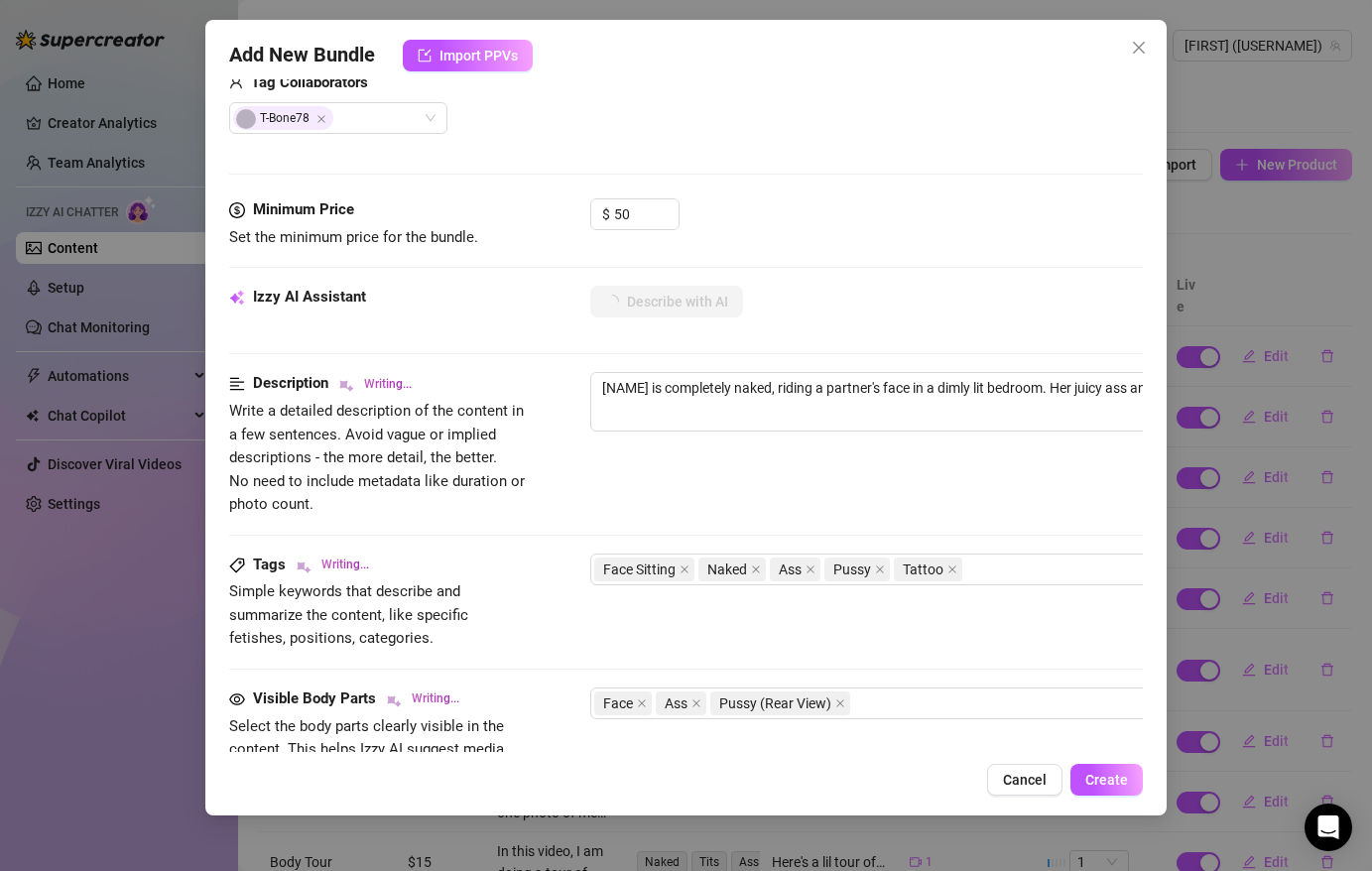 type on "[NAME] is completely naked, riding a partner's face in a dimly lit bedroom. Her juicy ass and pussy are on full display" 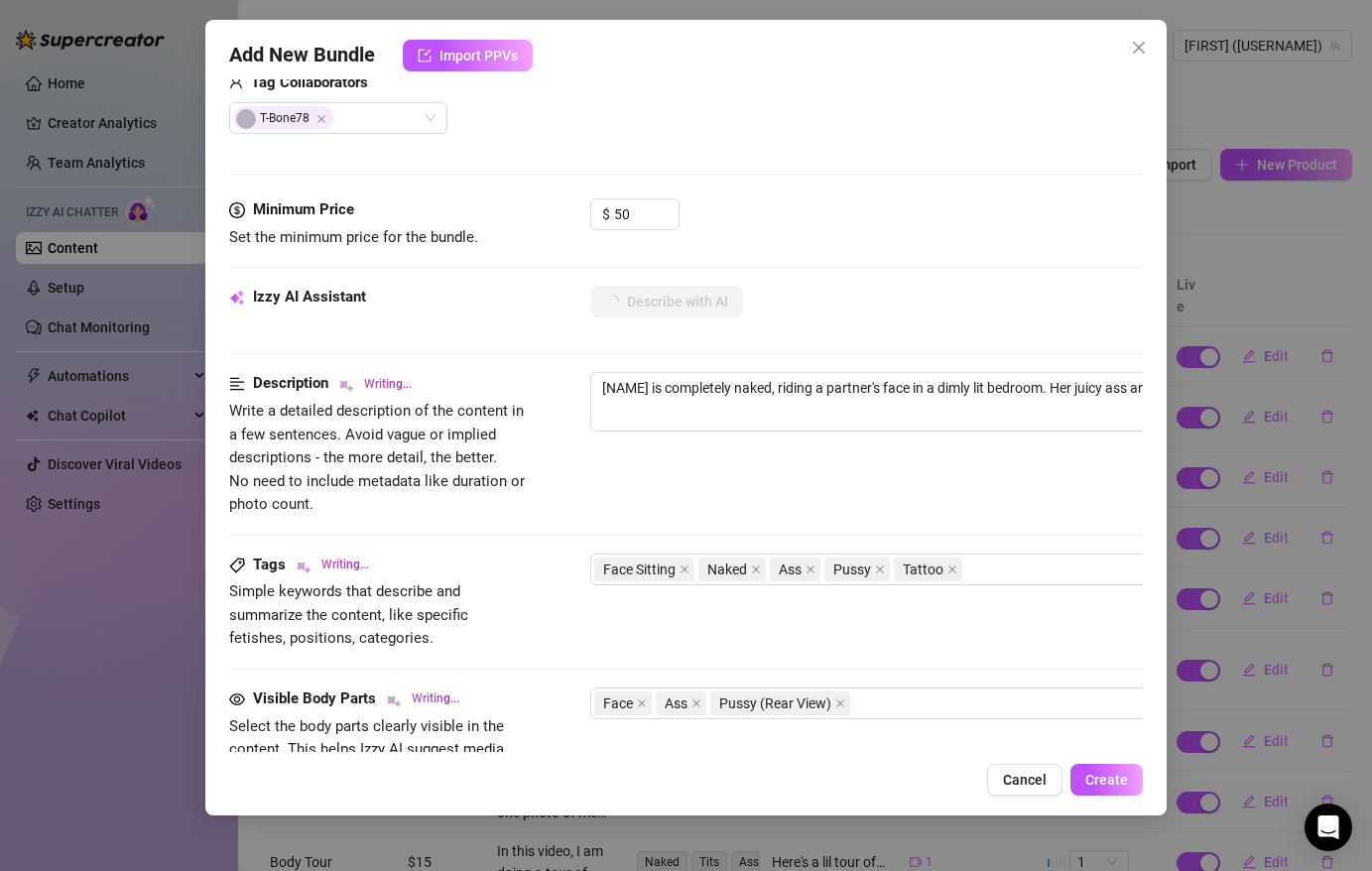 type on "[NAME] is completely naked, riding a partner's face in a dimly lit bedroom. Her juicy ass and pussy are on full display" 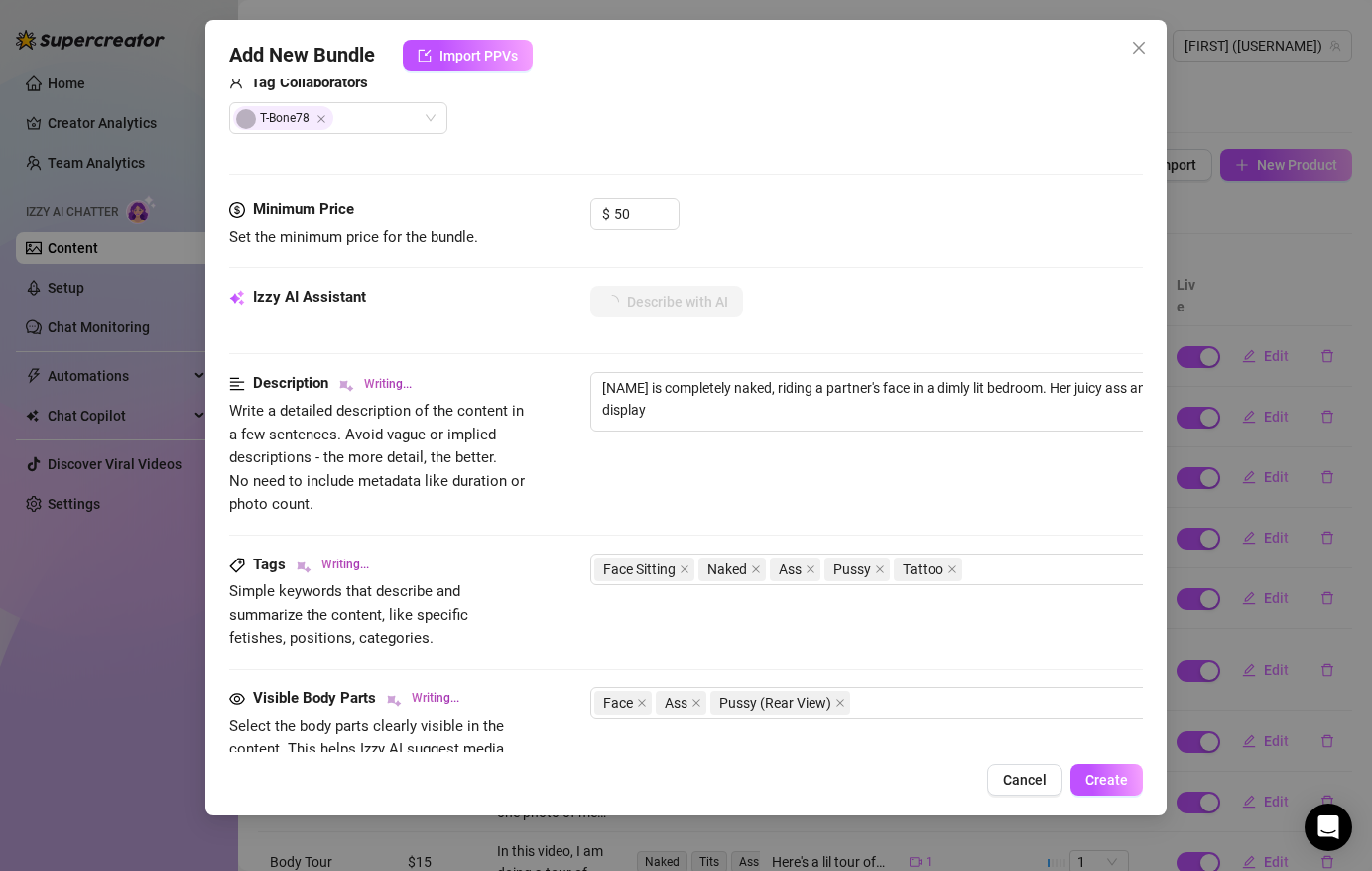 type on "[NAME] is completely naked, riding a partner's face in a dimly lit bedroom. Her juicy ass and pussy are on full display as" 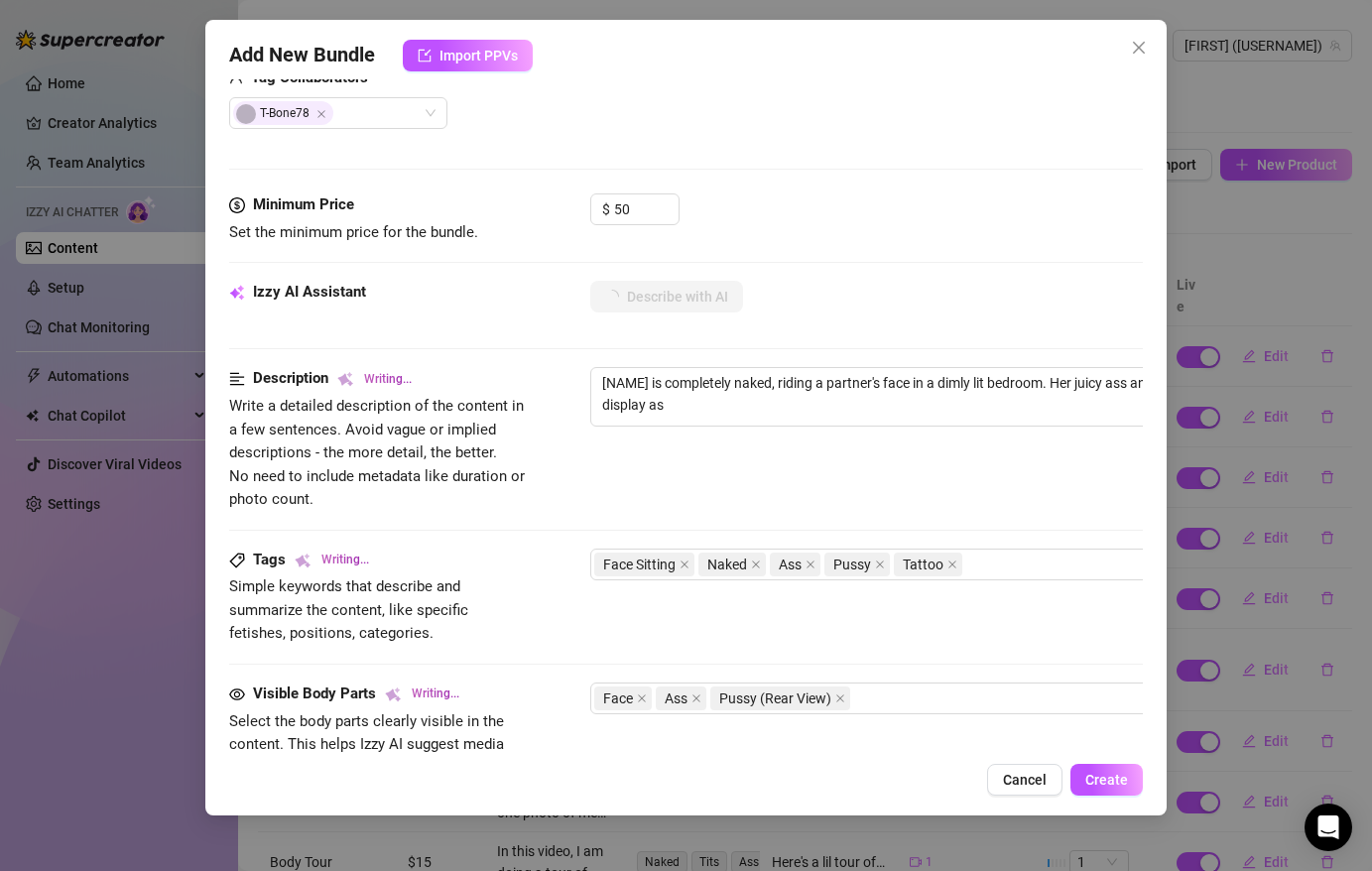 type on "[FIRST] is completely naked, riding a partner's face in a dimly lit bedroom. Her juicy ass and pussy are on full display as she" 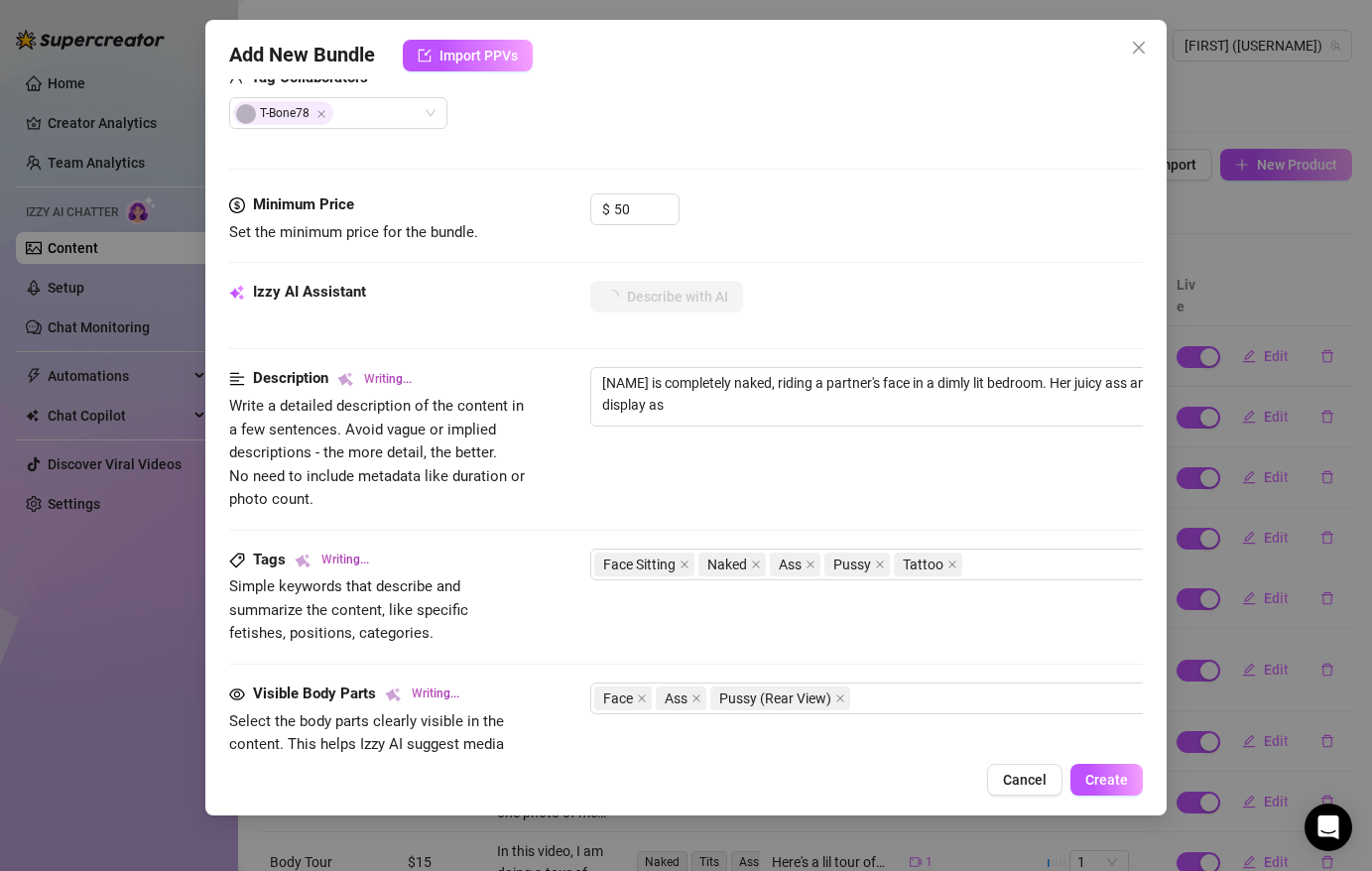 type on "[FIRST] is completely naked, riding a partner's face in a dimly lit bedroom. Her juicy ass and pussy are on full display as she" 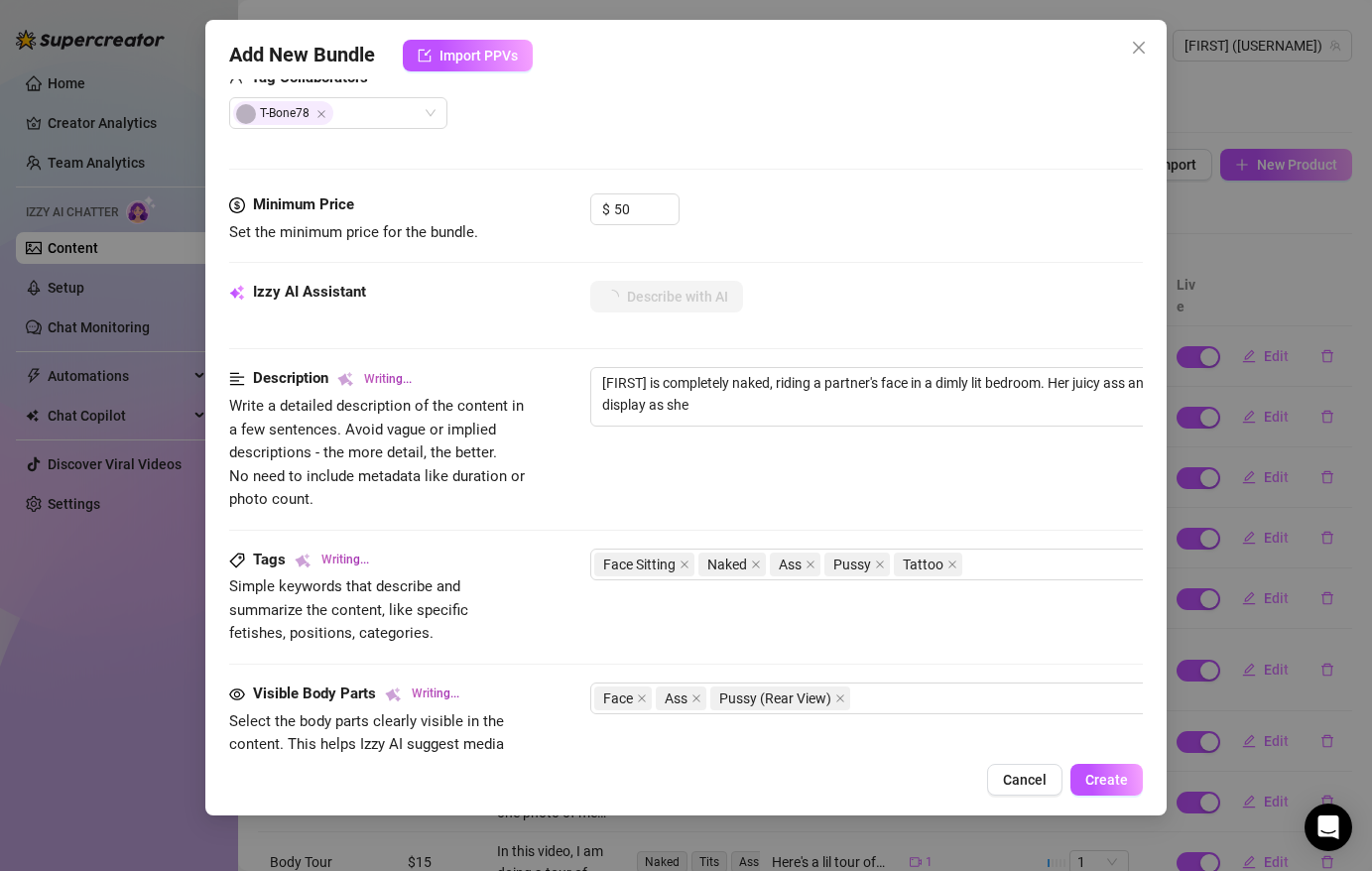 type on "[FIRST] is completely naked, riding a partner's face in a dimly lit bedroom. Her juicy ass and pussy are on full display as she grinds" 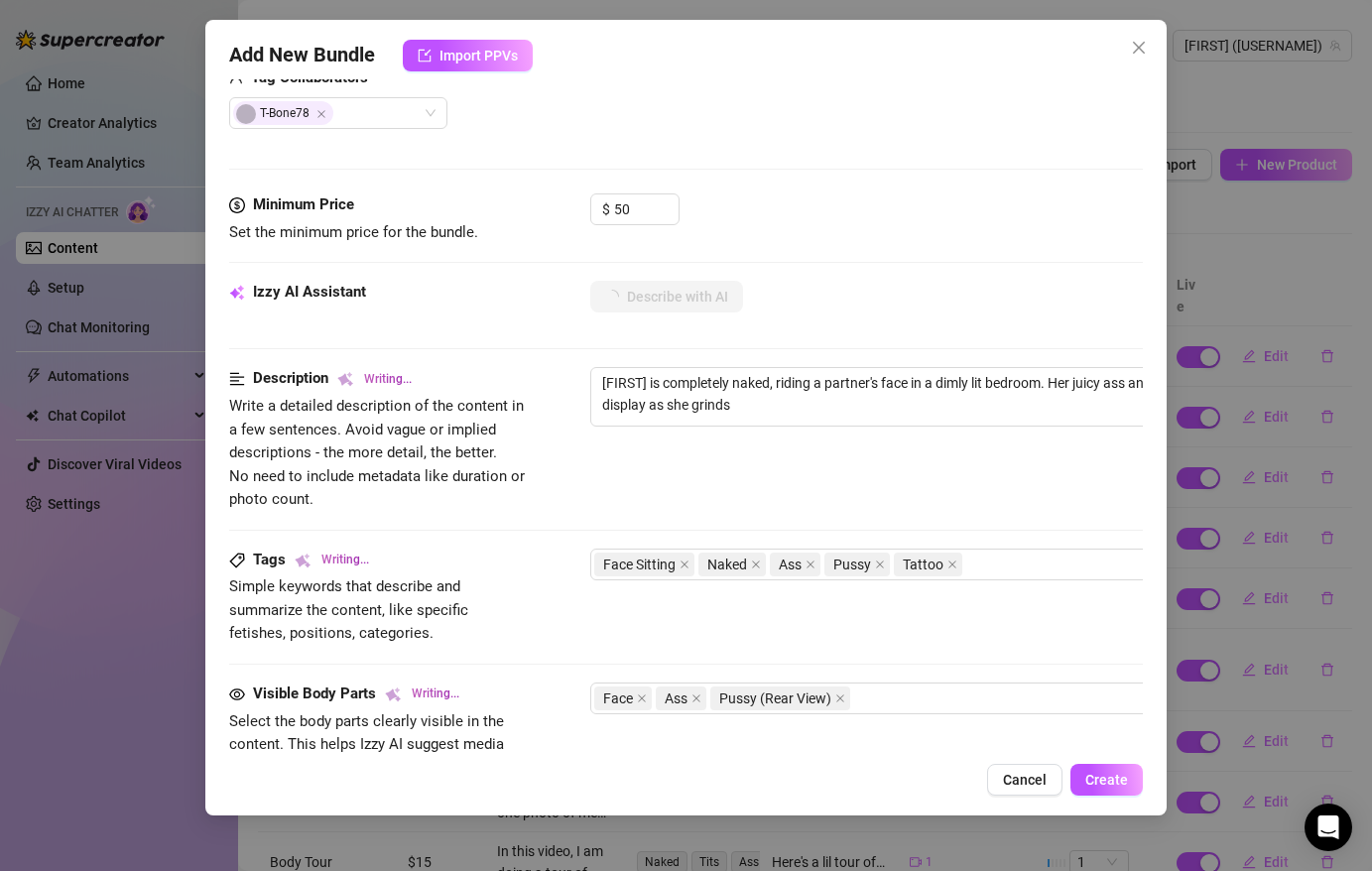 type on "[NAME] is completely naked, riding a partner's face in a dimly lit bedroom. Her juicy ass and pussy are on full display as she grinds on" 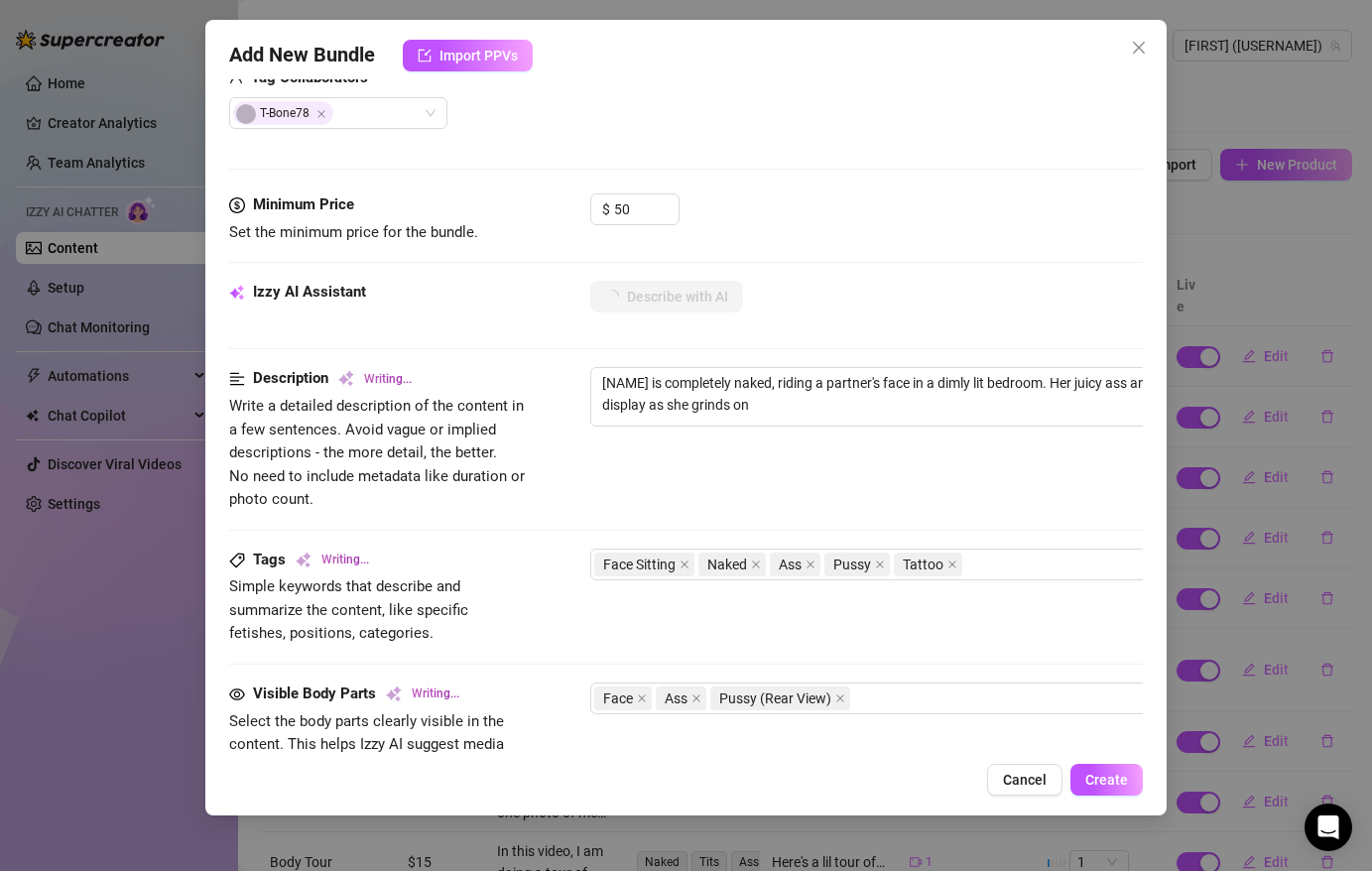 type on "[NAME] is completely naked, riding a partner's face in a dimly lit bedroom. Her juicy ass and pussy are on full display as she grinds on his" 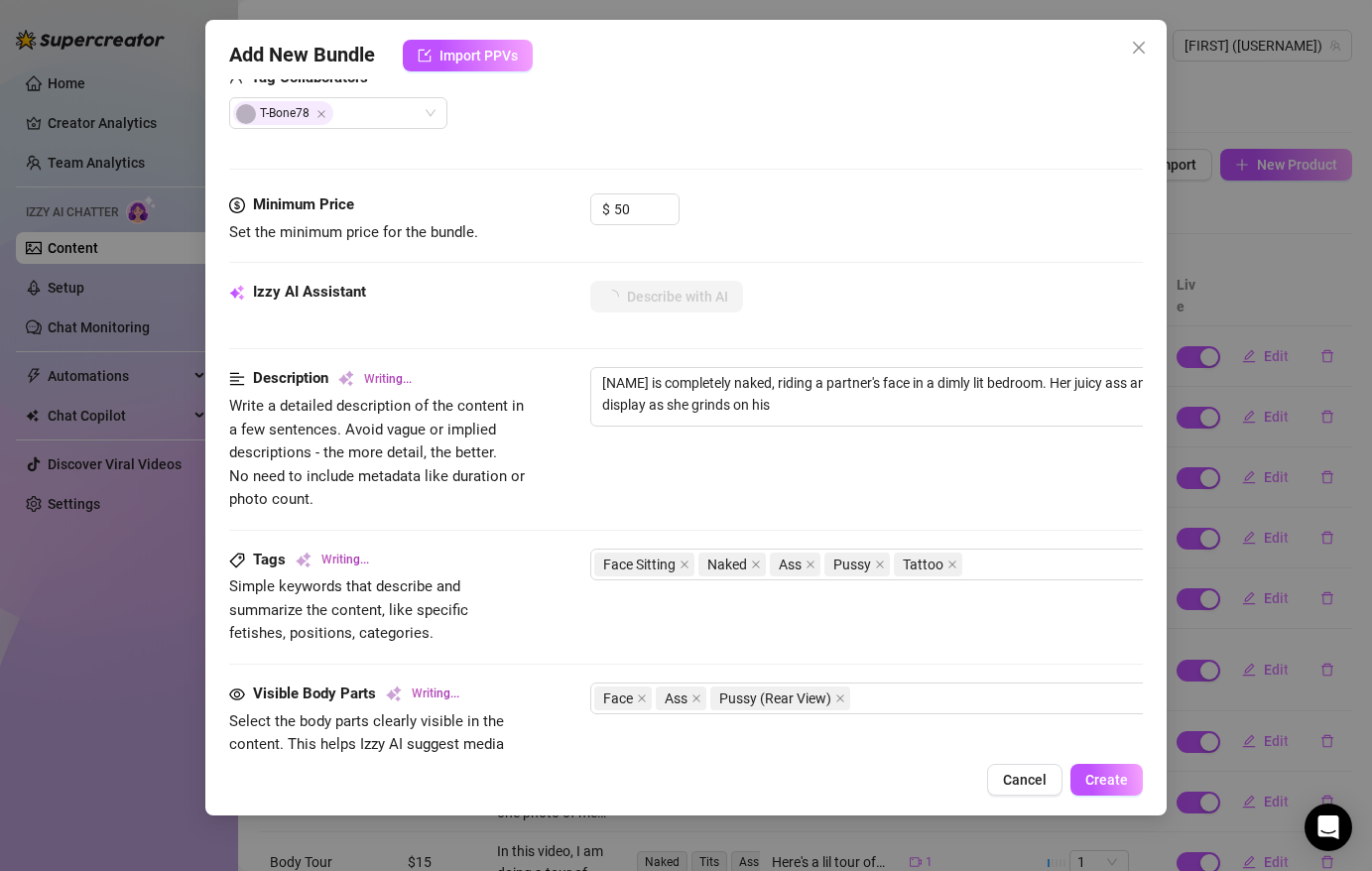 type on "[NAME] is completely naked, riding a partner's face in a dimly lit bedroom. Her juicy ass and pussy are on full display as she grinds on his mouth," 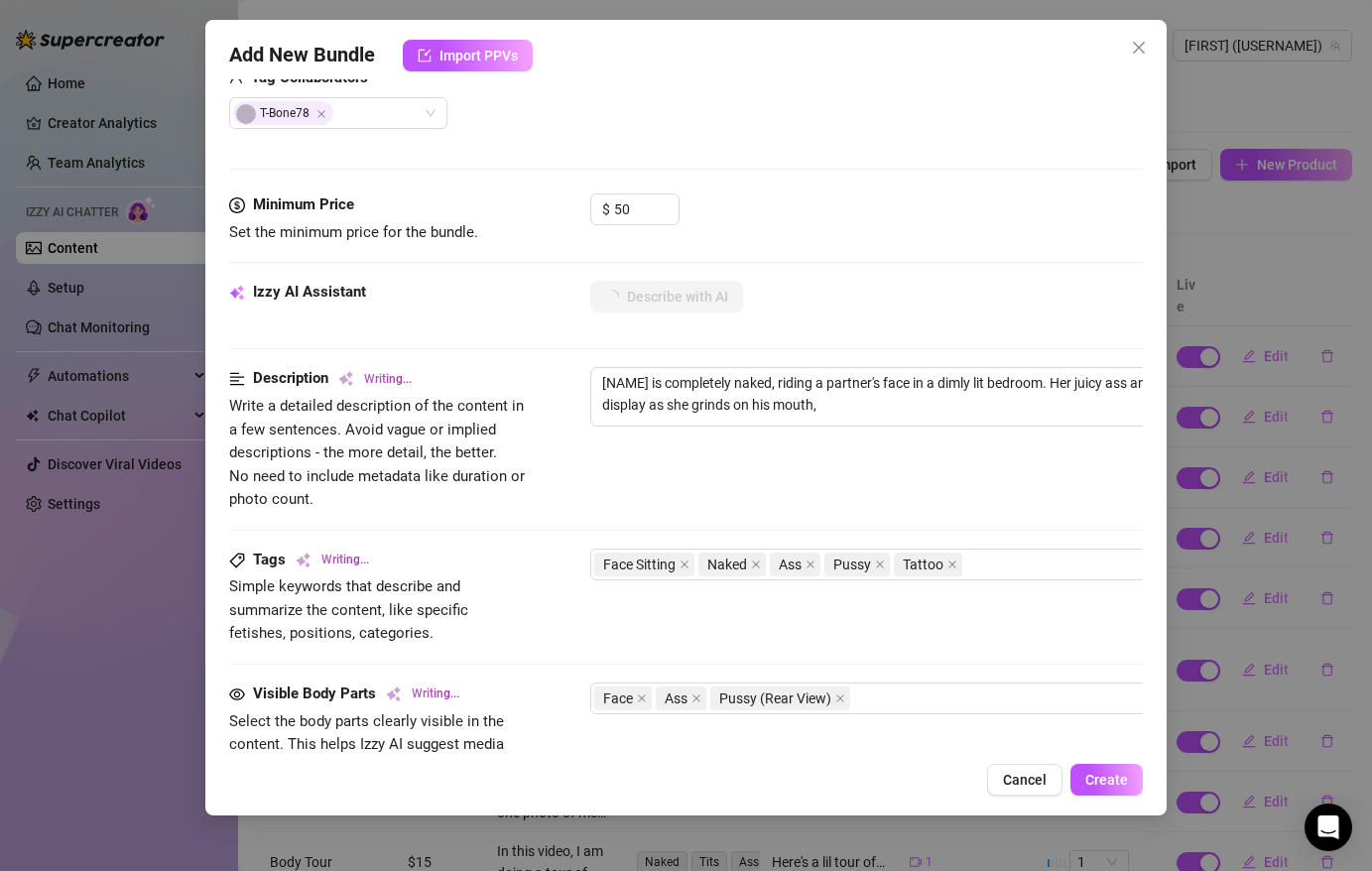 type on "[NAME] is completely naked, riding a partner's face in a dimly lit bedroom. Her juicy ass and pussy are on full display as she grinds on his mouth, giving" 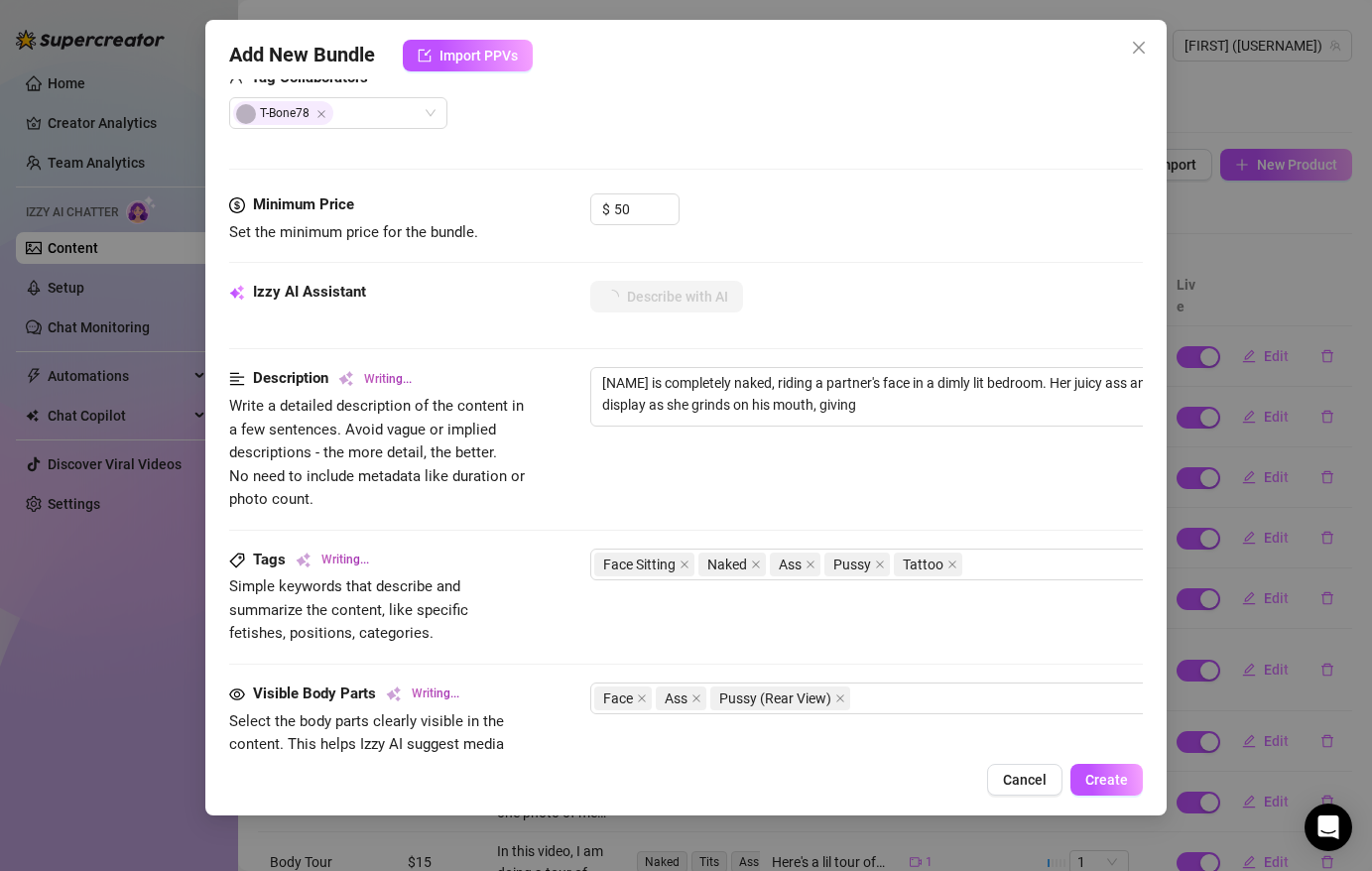 type on "Rai is completely naked, riding a partner's face in a dimly lit bedroom. Her juicy ass and pussy are on full display as she grinds on his mouth, giving a" 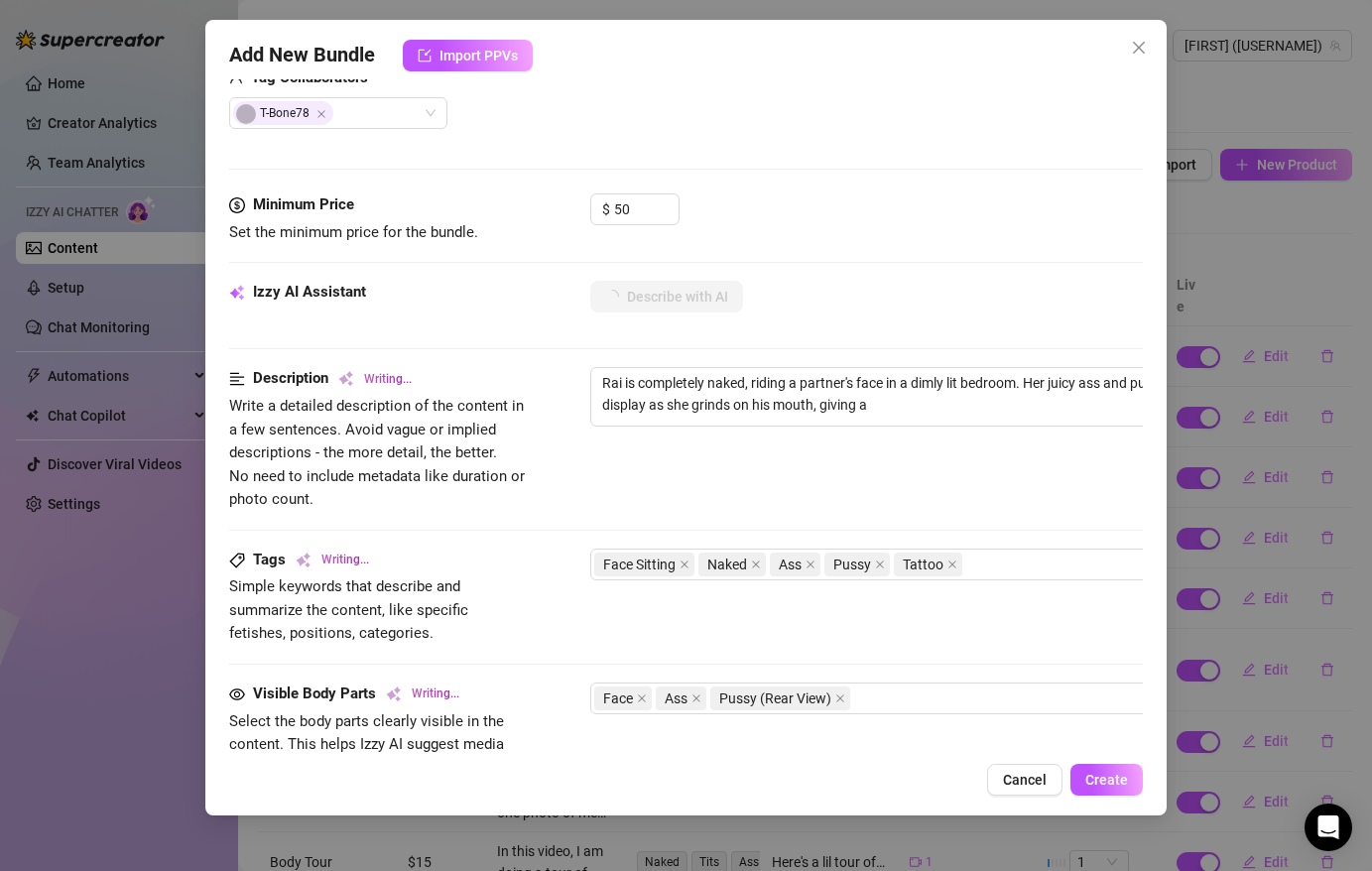type on "[NAME] is completely naked, riding a partner's face in a dimly lit bedroom. Her juicy ass and pussy are on full display as she grinds on his mouth, giving a perfect" 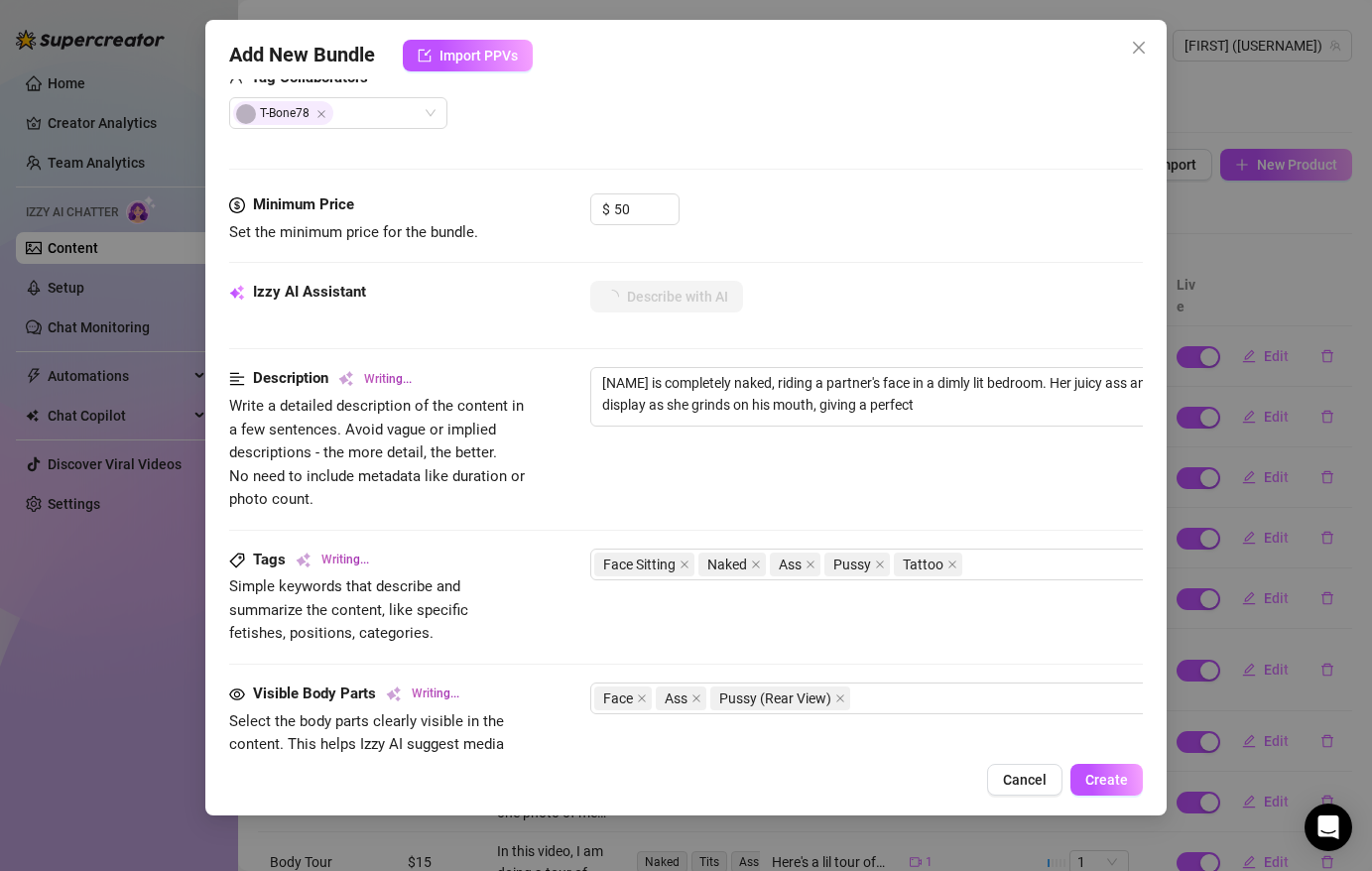 scroll, scrollTop: 529, scrollLeft: 0, axis: vertical 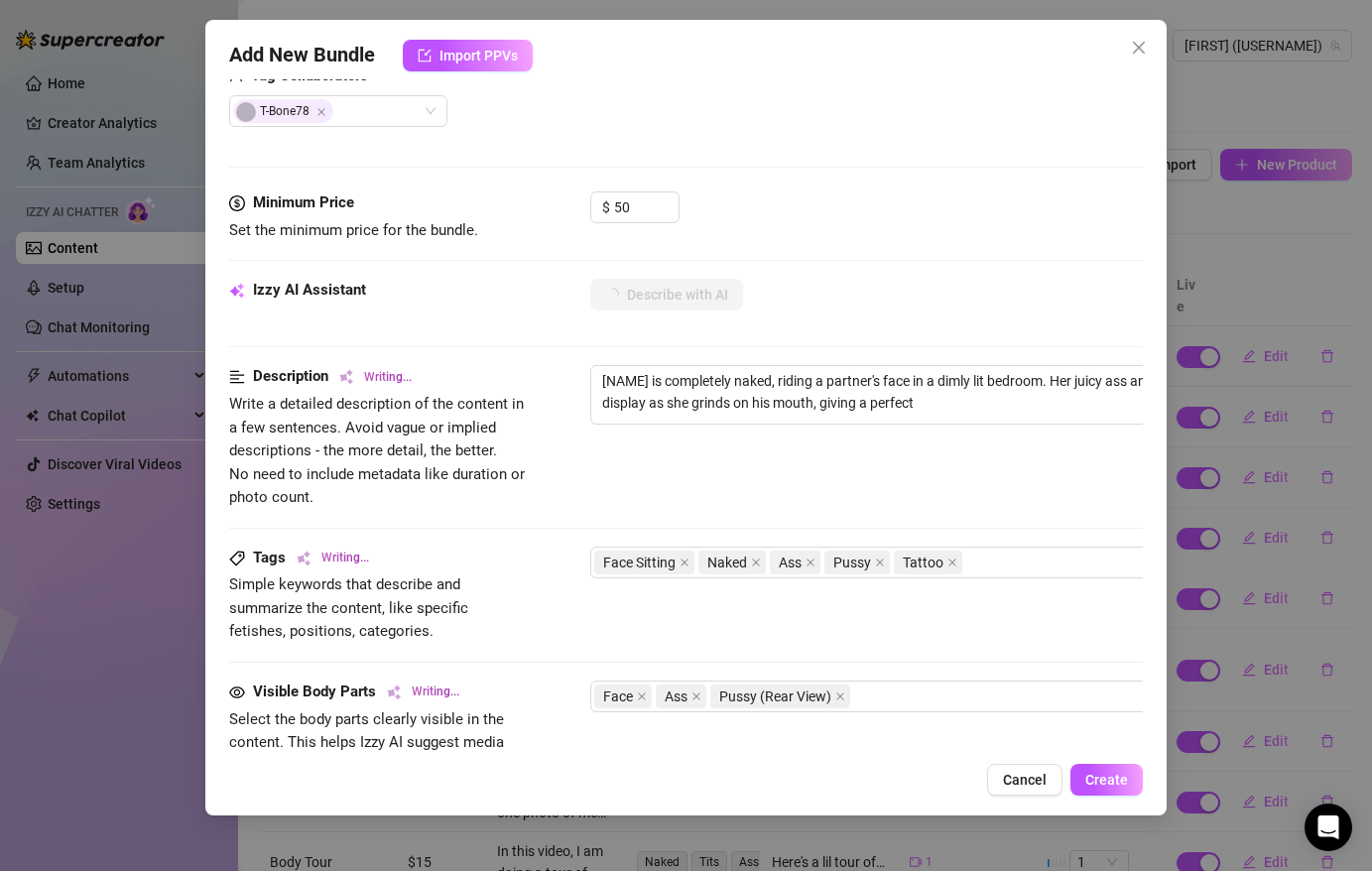 type on "[NAME] is completely naked, riding a partner's face in a dimly lit bedroom. Her juicy ass and pussy are on full display as she grinds on his mouth, giving a perfect view" 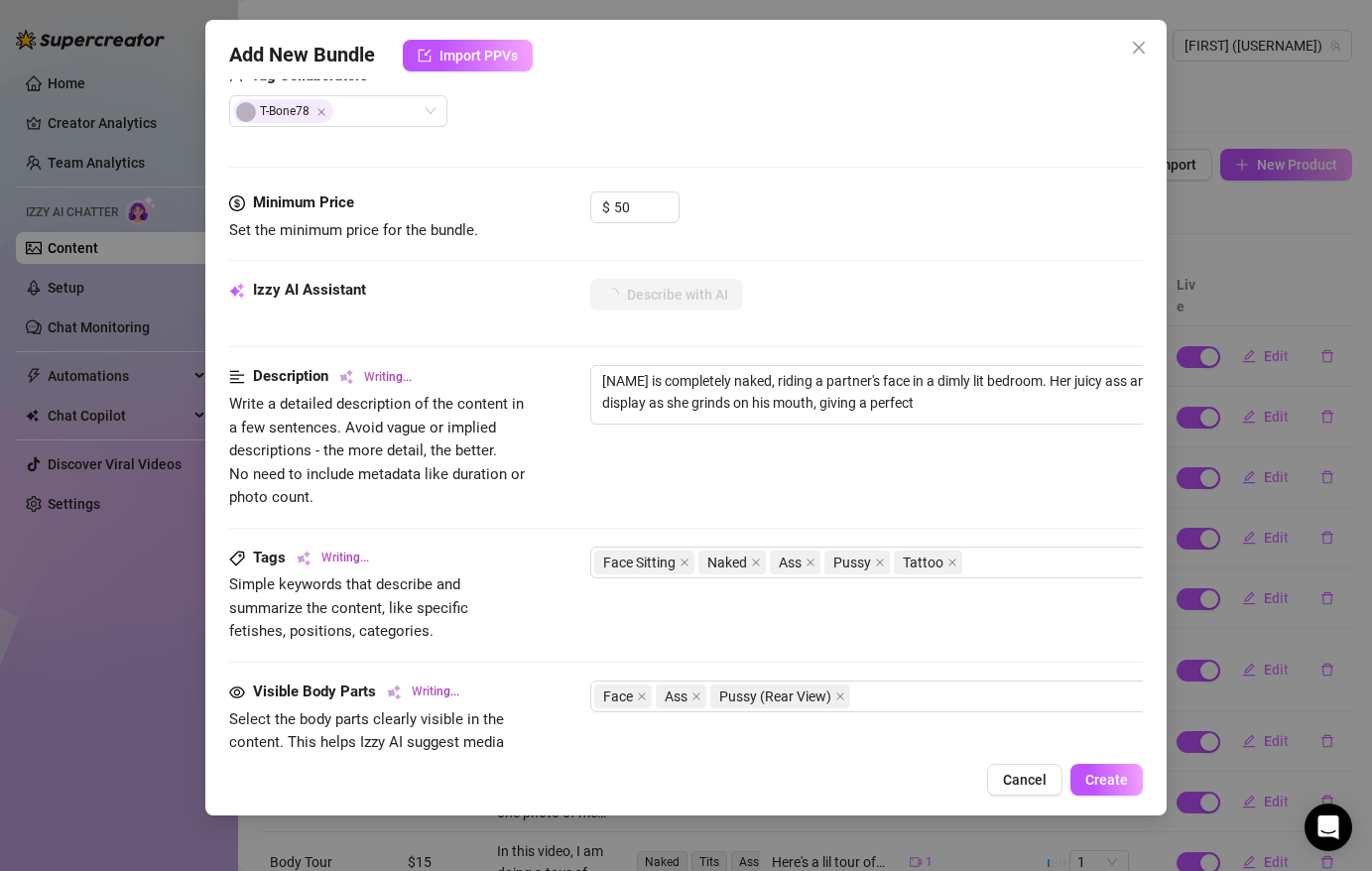 type on "[NAME] is completely naked, riding a partner's face in a dimly lit bedroom. Her juicy ass and pussy are on full display as she grinds on his mouth, giving a perfect view" 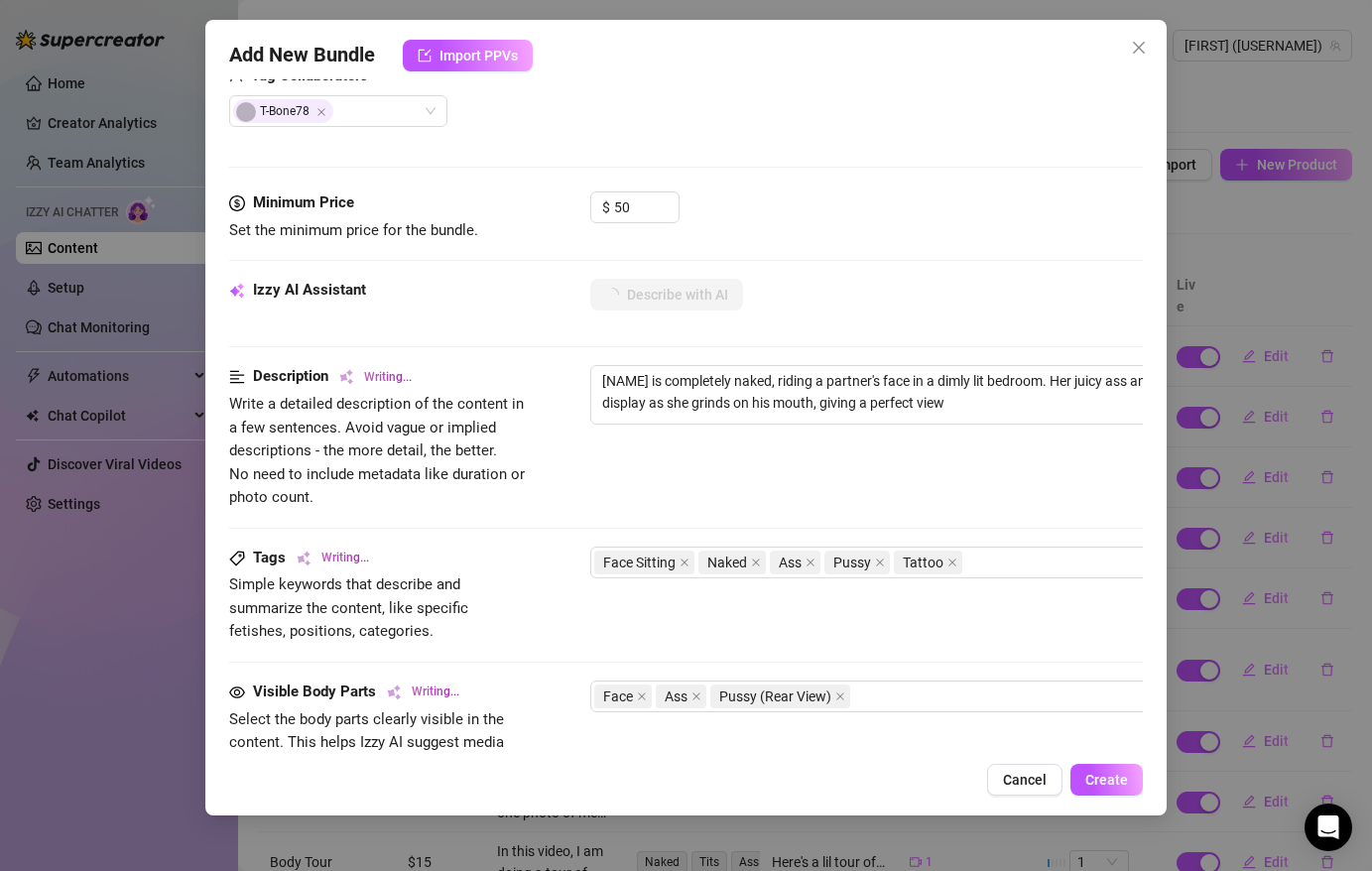 type on "[NAME] is completely naked, riding a partner's face in a dimly lit bedroom. Her juicy ass and pussy are on full display as she grinds on his mouth, giving a perfect view of" 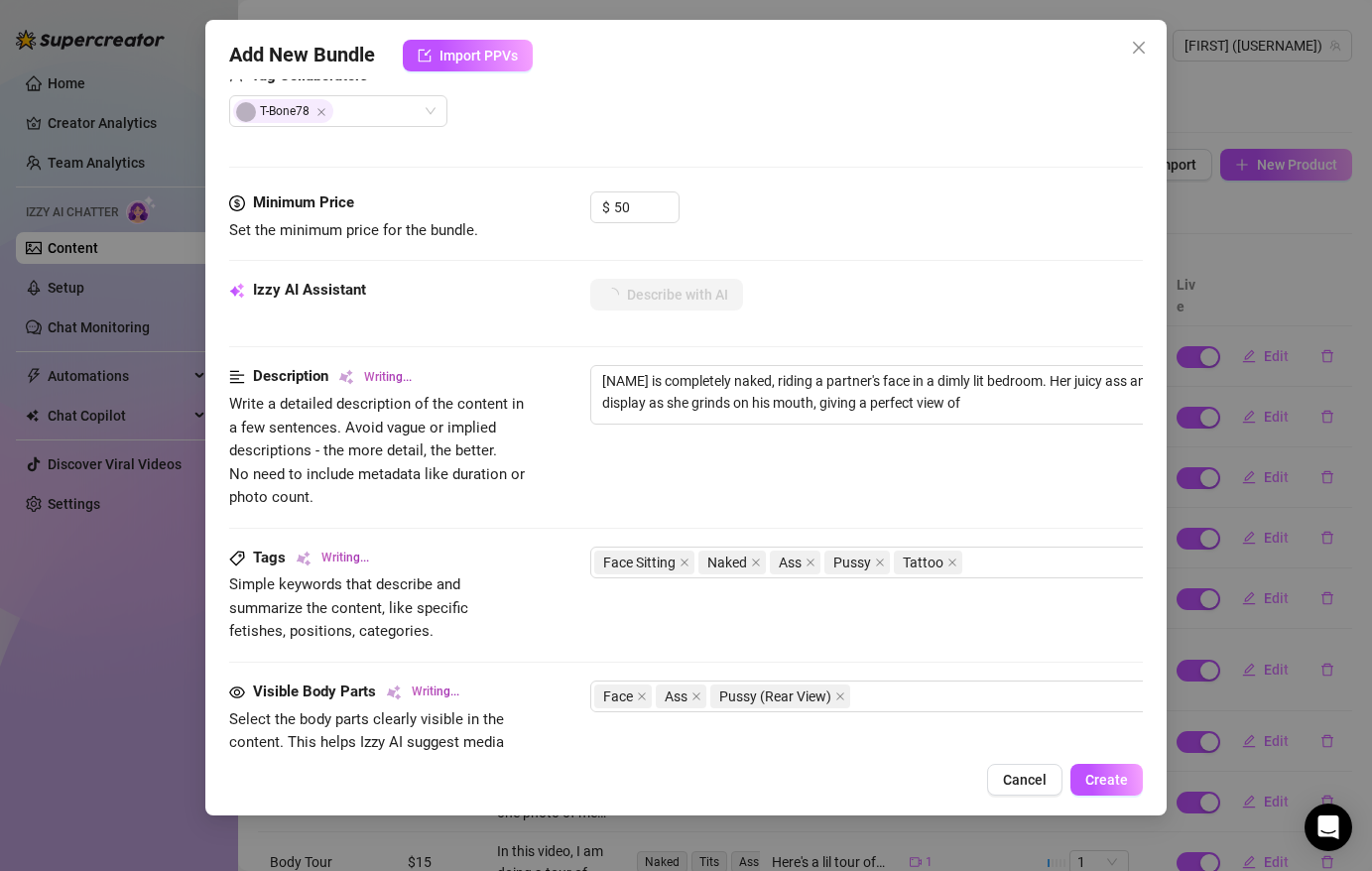 type on "[NAME] is completely naked, riding a partner's face in a dimly lit bedroom. Her juicy ass and pussy are on full display as she grinds on his mouth, giving a perfect view of her" 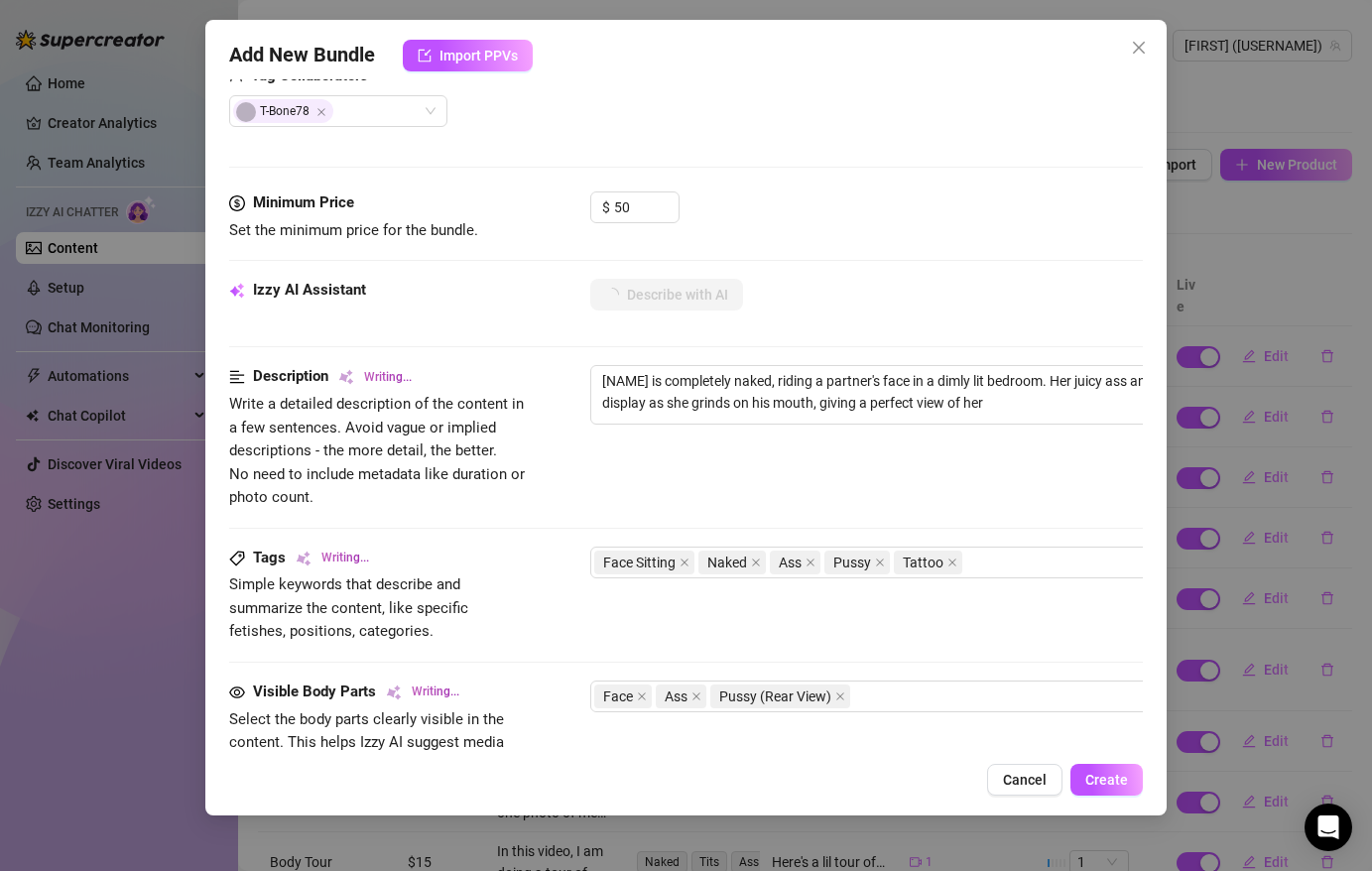 type on "Rai is completely naked, riding a partner's face in a dimly lit bedroom. Her juicy ass and pussy are on full display as she grinds on his mouth, giving a perfect view of her tattooed" 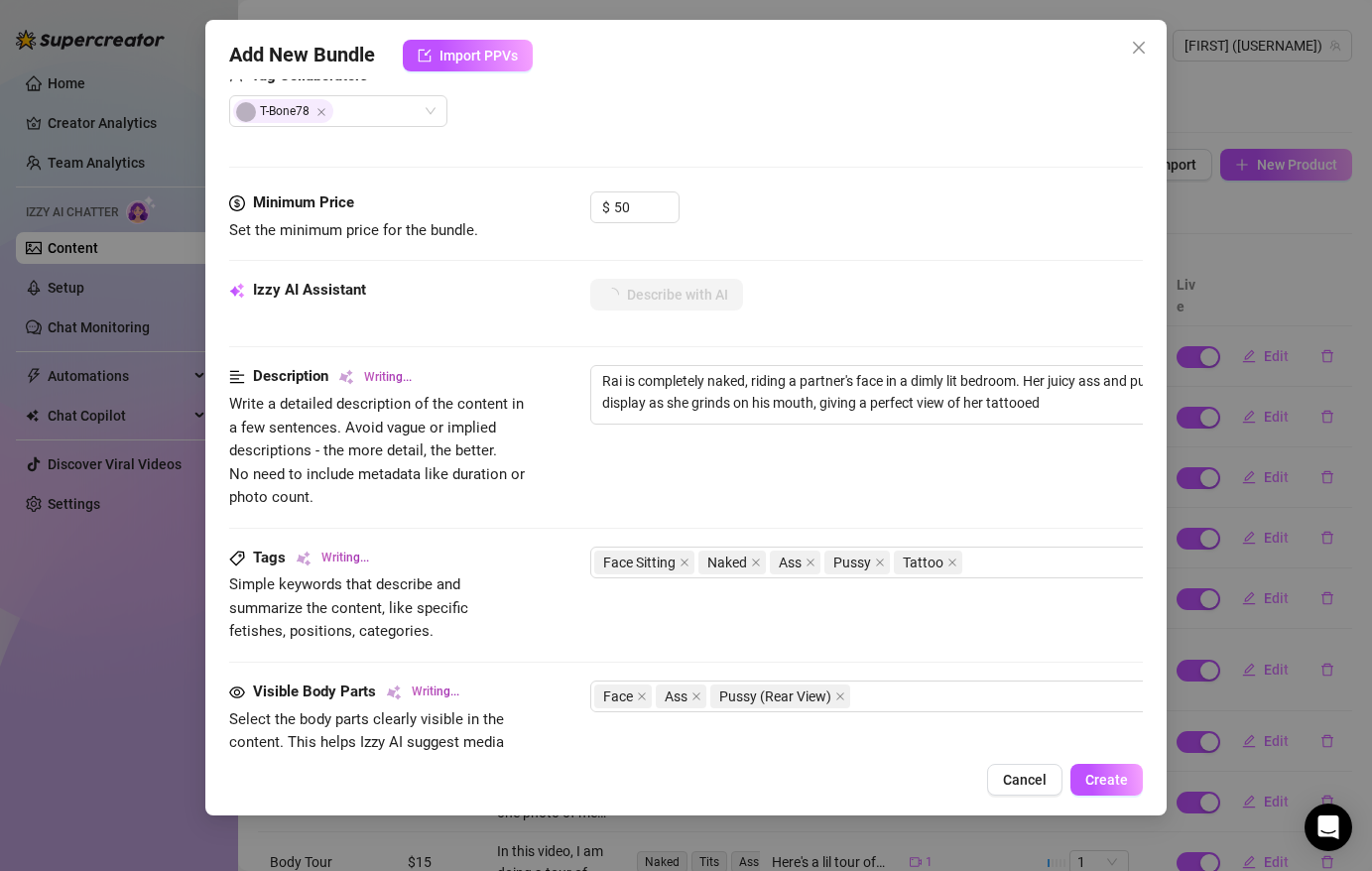 type on "[NAME] is completely naked, riding a partner's face in a dimly lit bedroom. Her juicy ass and pussy are on full display as she grinds on his mouth, giving a perfect view of her tattooed cheeks." 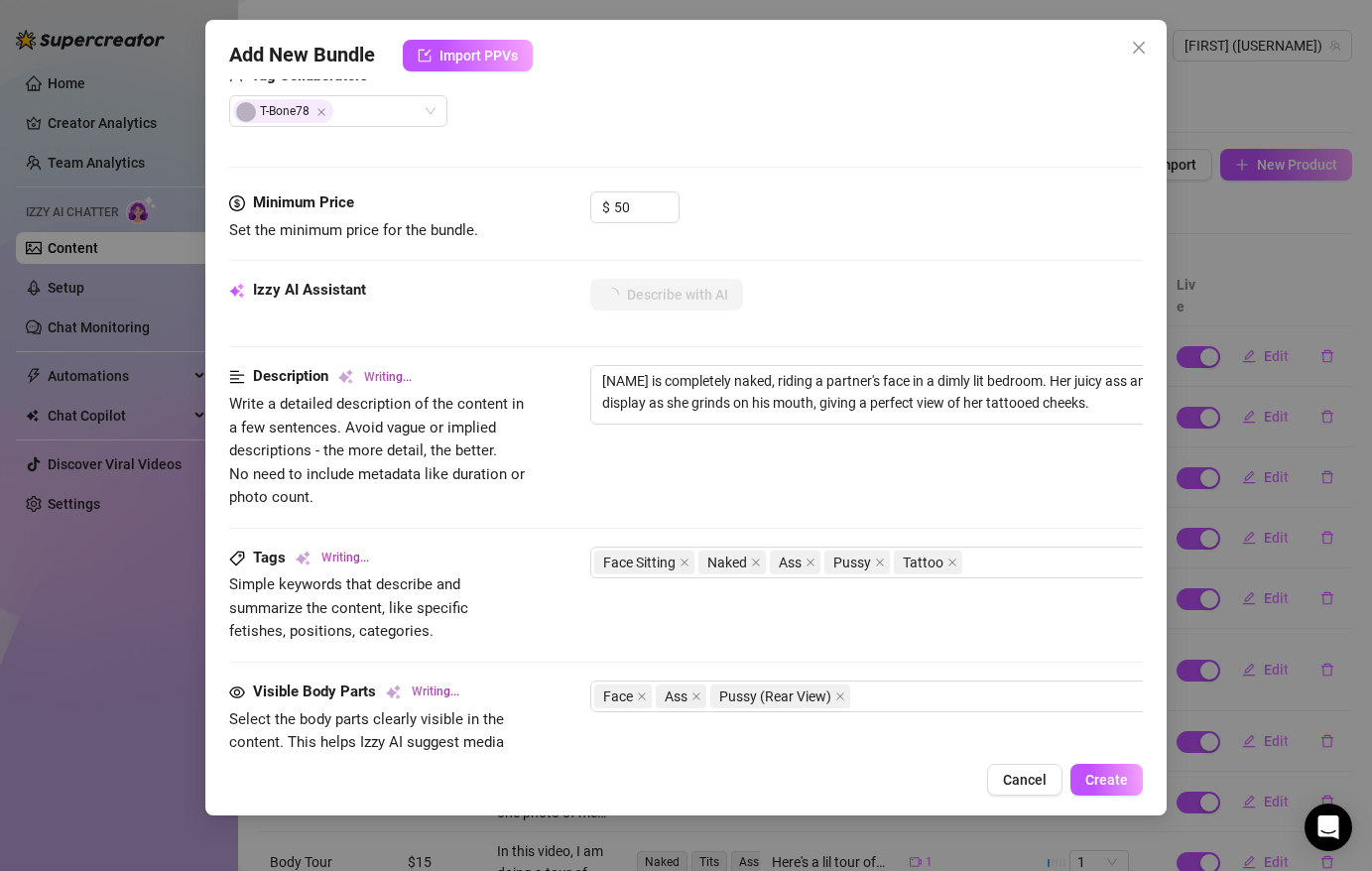 type on "[FIRST] is completely naked, riding a partner's face in a dimly lit bedroom. Her juicy ass and pussy are on full display as she grinds on his mouth, giving a perfect view of her tattooed cheeks. The" 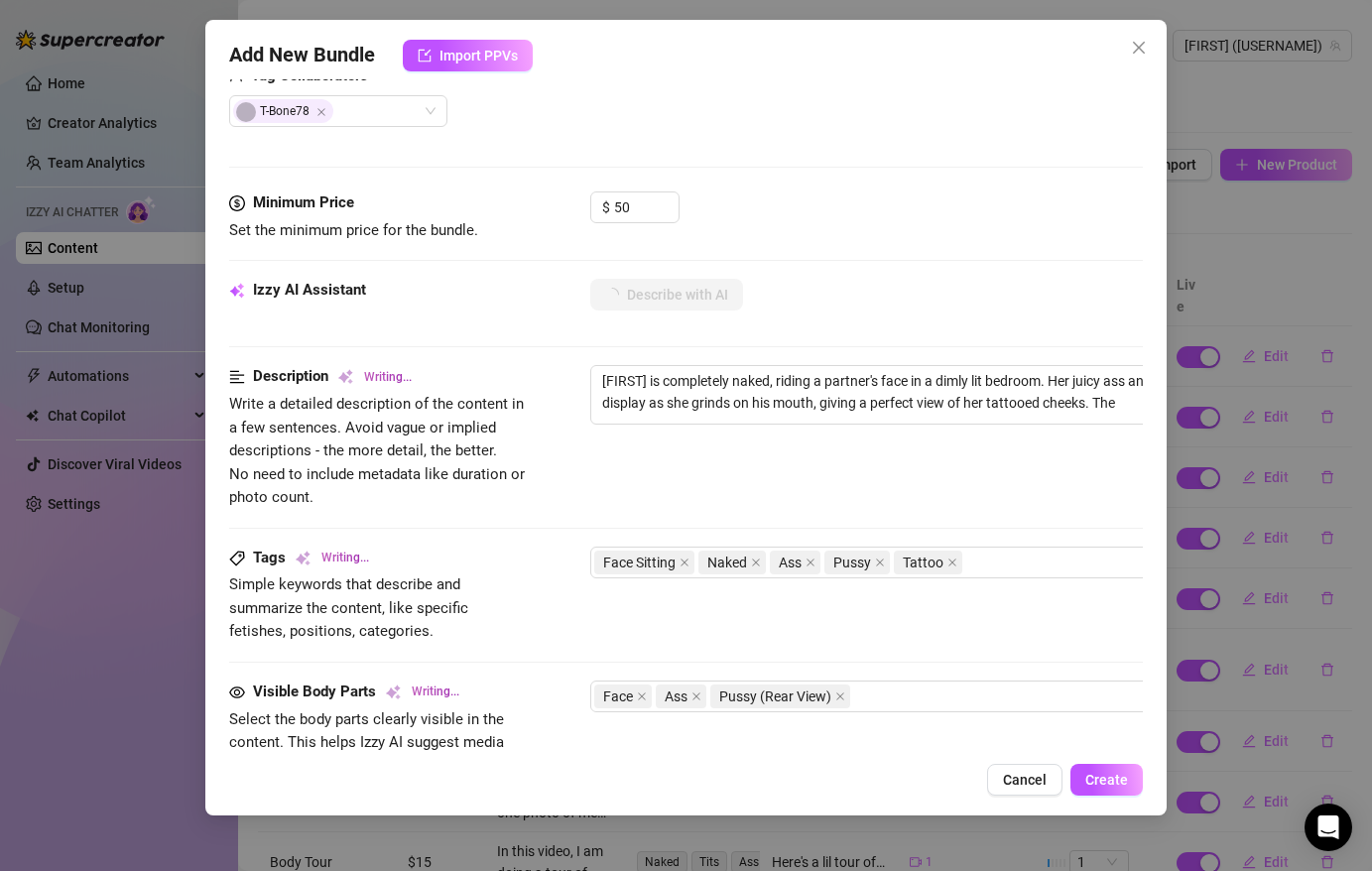 type on "Rai is completely naked, riding a partner's face in a dimly lit bedroom. Her juicy ass and pussy are on full display as she grinds on his mouth, giving a perfect view of her tattooed cheeks. The video" 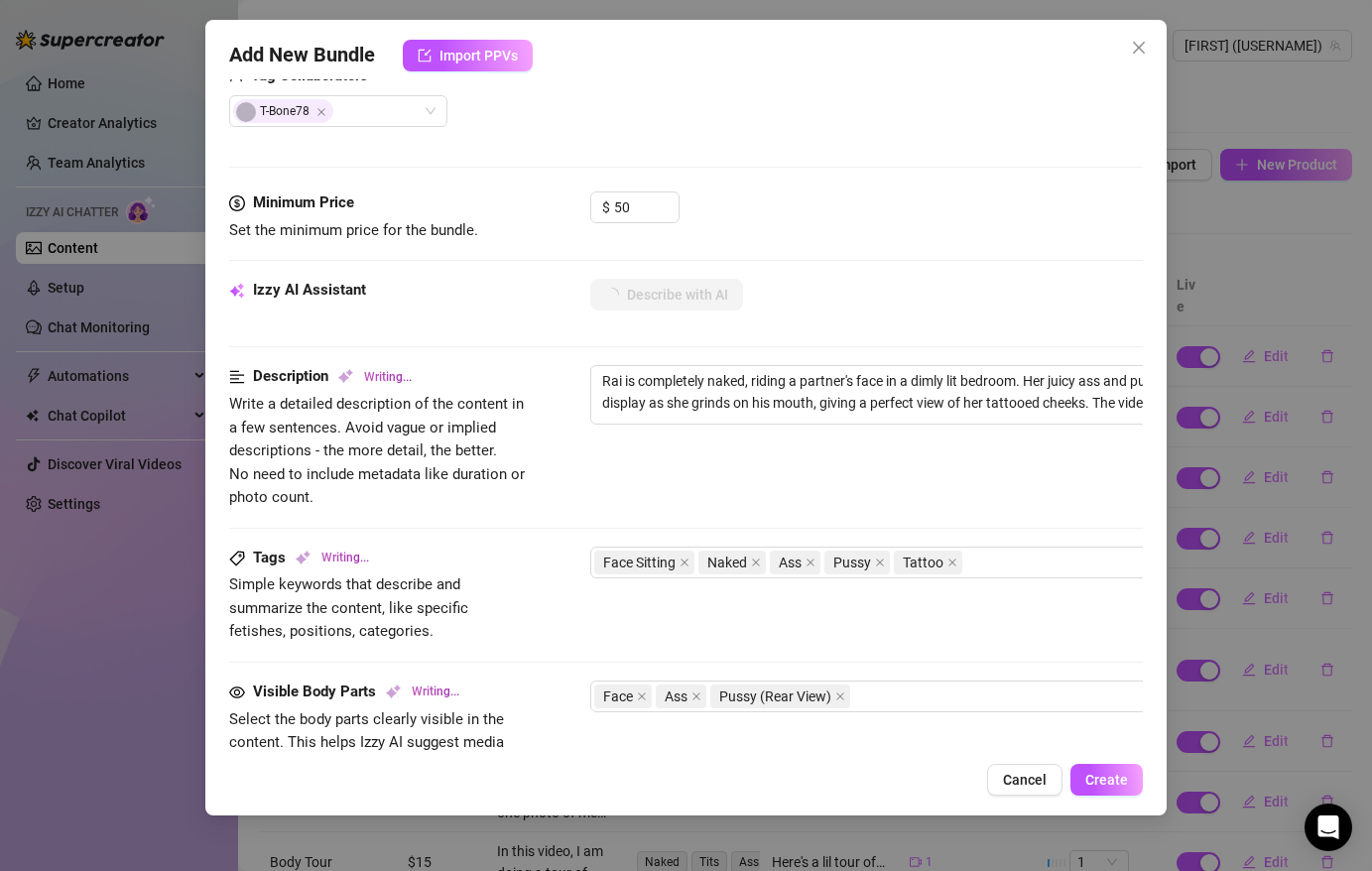 type on "[NAME] is completely naked, riding a partner's face in a dimly lit bedroom. Her juicy ass and pussy are on full display as she grinds on his mouth, giving a perfect view of her tattooed cheeks. The video captures" 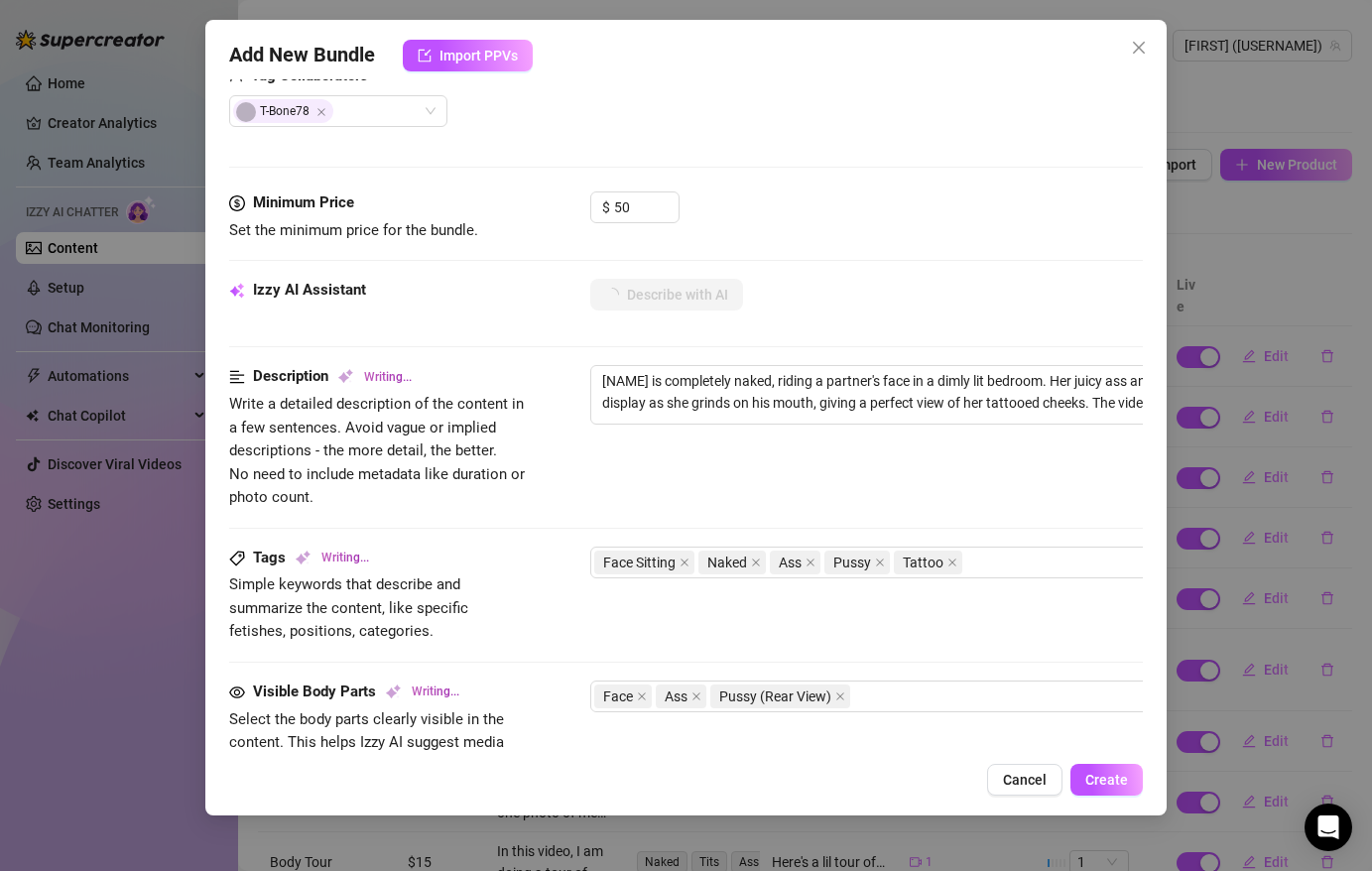 type on "[FIRST] is completely naked, riding a partner's face in a dimly lit bedroom. Her juicy ass and pussy are on full display as she grinds on his mouth, giving a perfect view of her tattooed cheeks. The video captures her" 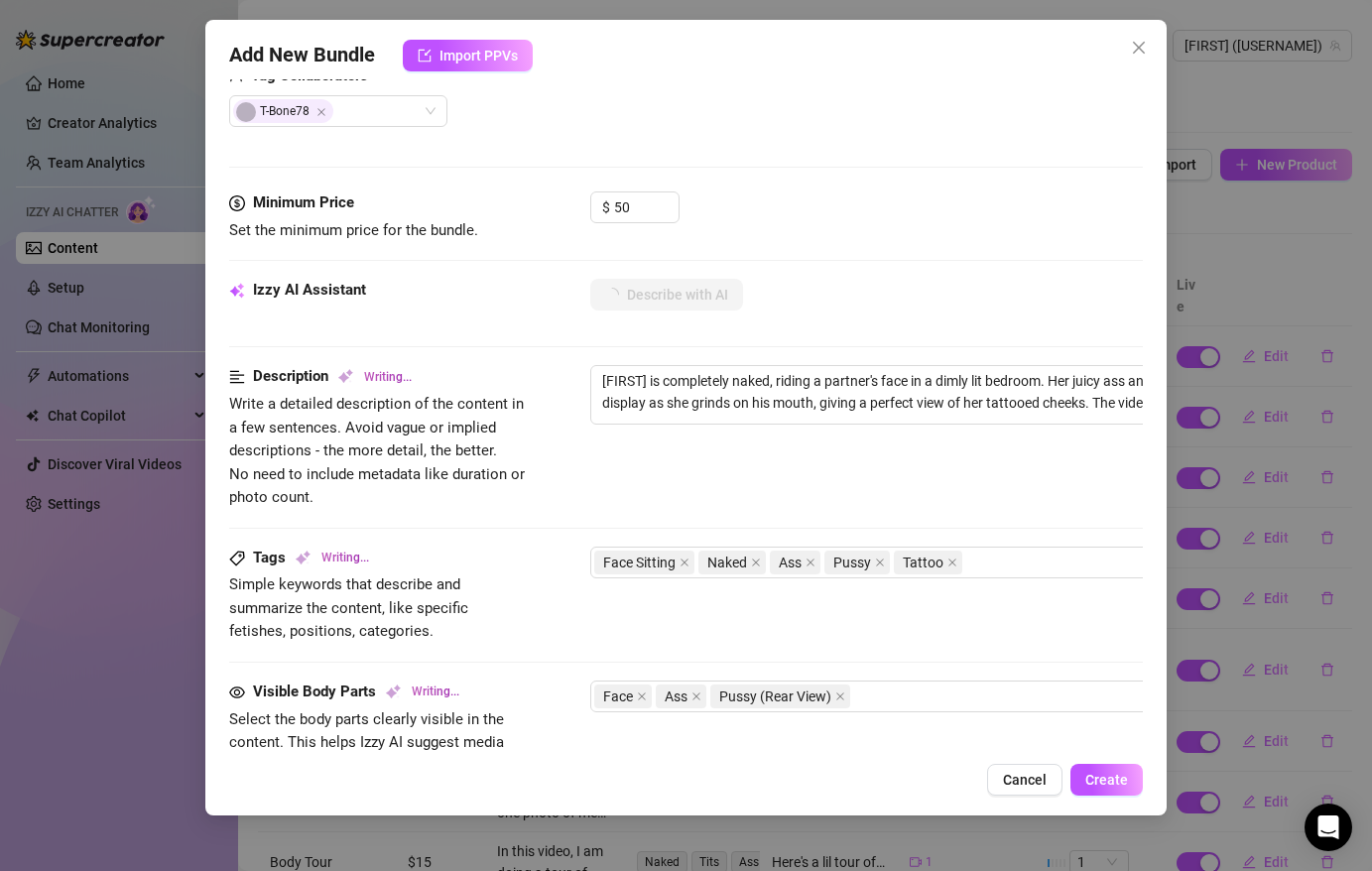 type on "[NAME] is completely naked, riding a partner's face in a dimly lit bedroom. Her juicy ass and pussy are on full display as she grinds on his mouth, giving a perfect view of her tattooed cheeks. The video captures her intense" 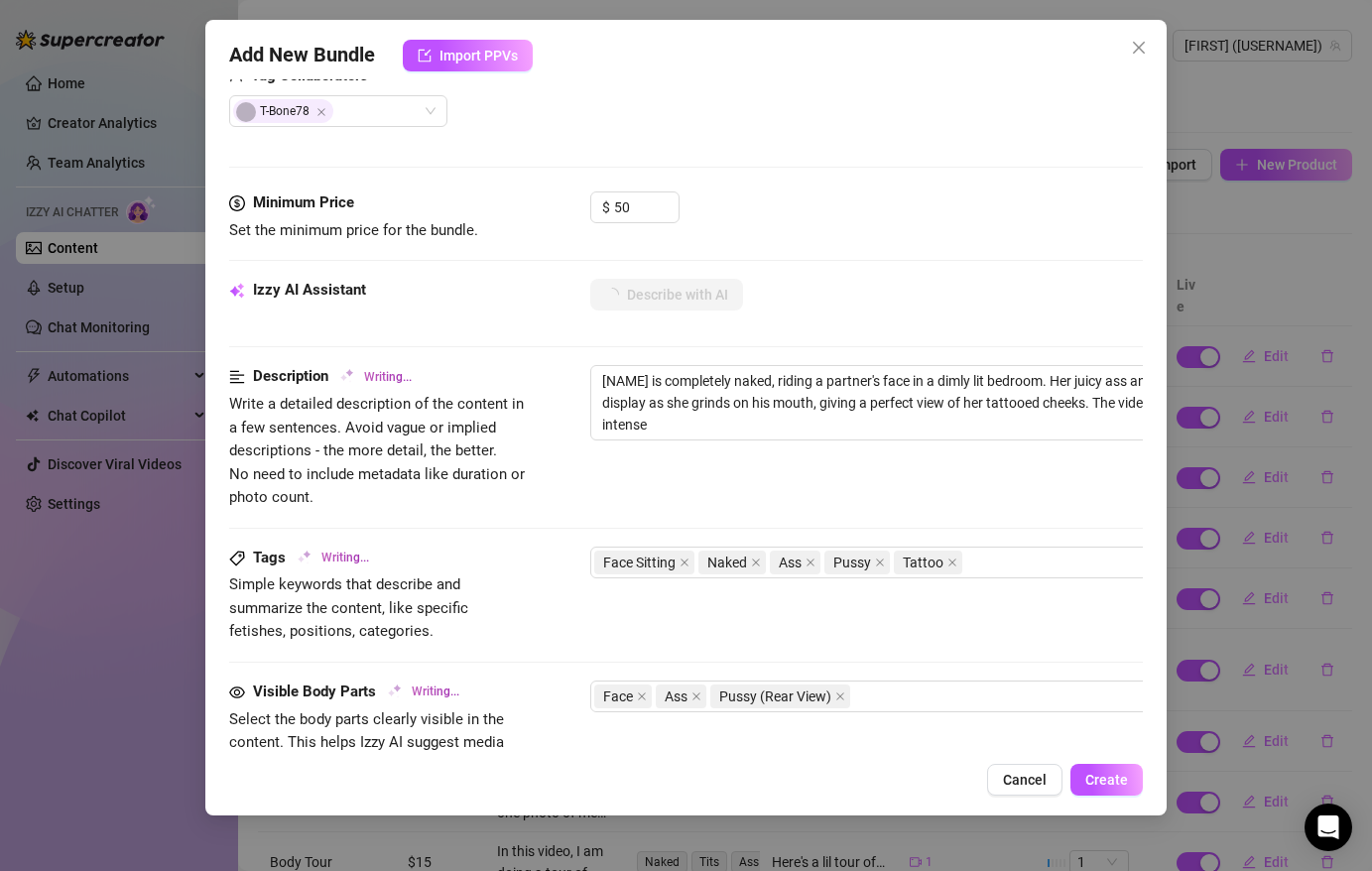 type on "[NAME] is completely naked, riding a partner's face in a dimly lit bedroom. Her juicy ass and pussy are on full display as she grinds on his mouth, giving a perfect view of her tattooed cheeks. The video captures her intense pleasure" 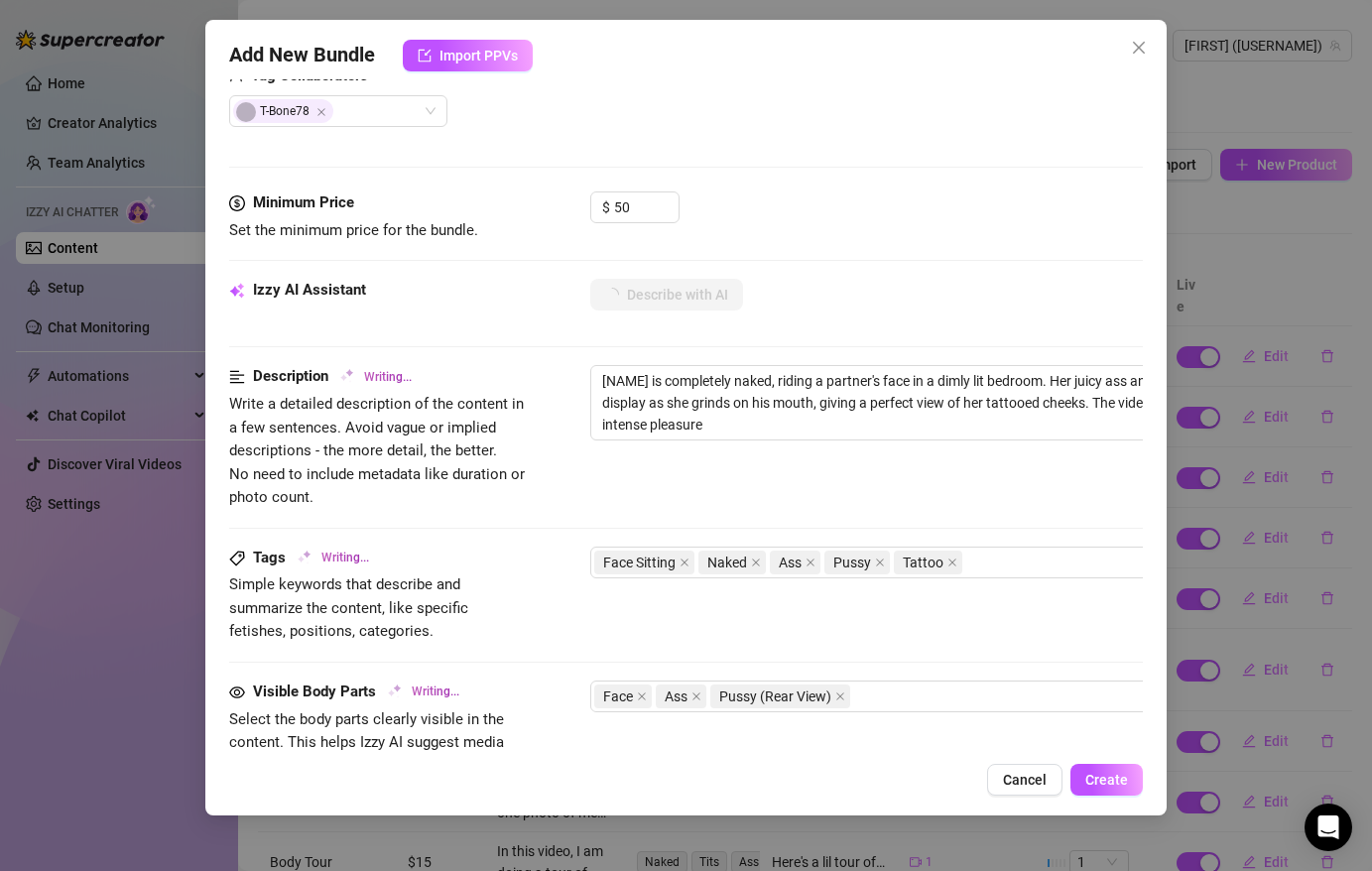 type on "[NAME] is completely naked, riding a partner's face in a dimly lit bedroom. Her juicy ass and pussy are on full display as she grinds on his mouth, giving a perfect view of her tattooed cheeks. The video captures her intense pleasure and" 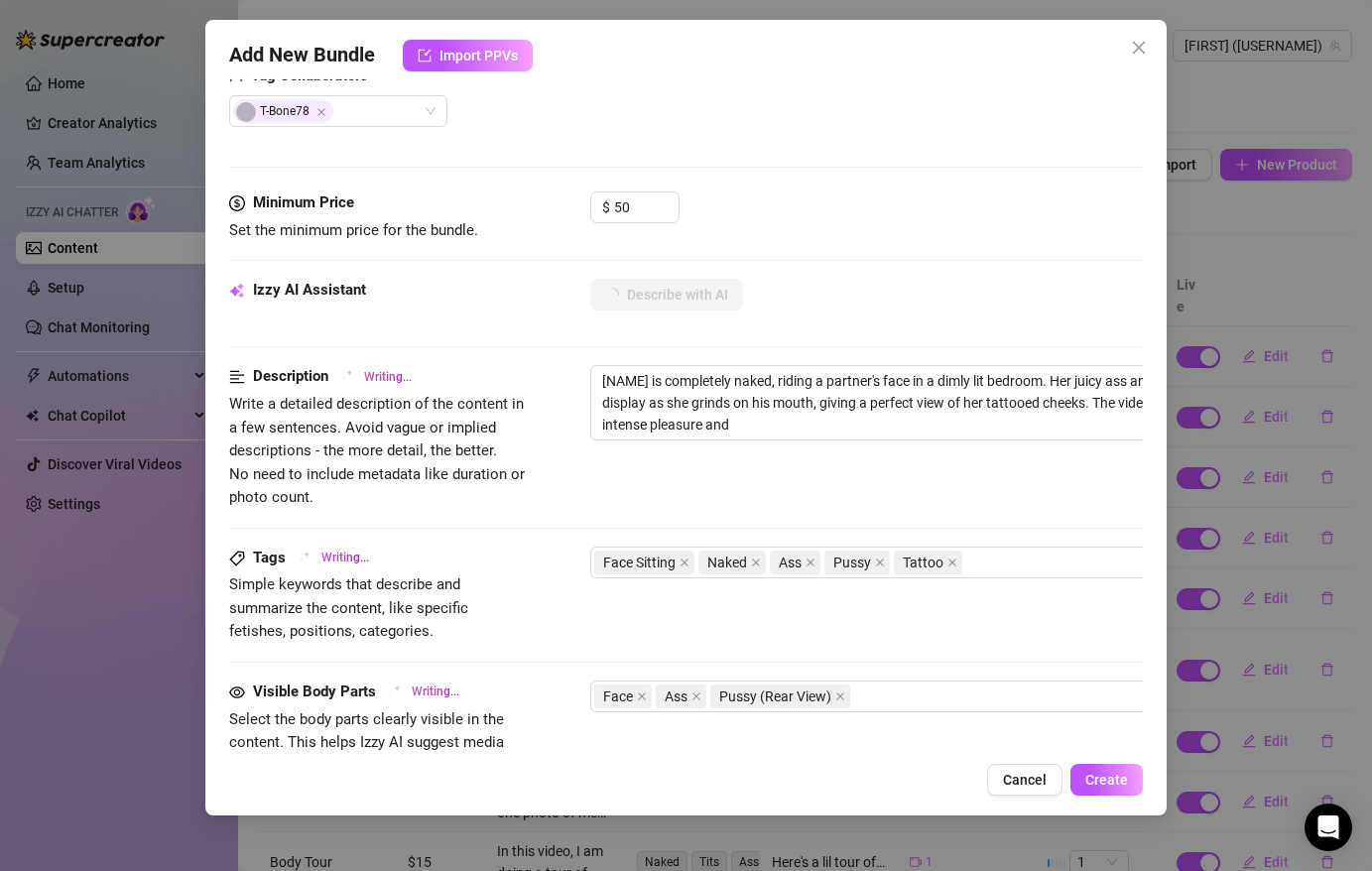 type on "Rai is completely naked, riding a partner's face in a dimly lit bedroom. Her juicy ass and pussy are on full display as she grinds on his mouth, giving a perfect view of her tattooed cheeks. The video captures her intense pleasure and dominance" 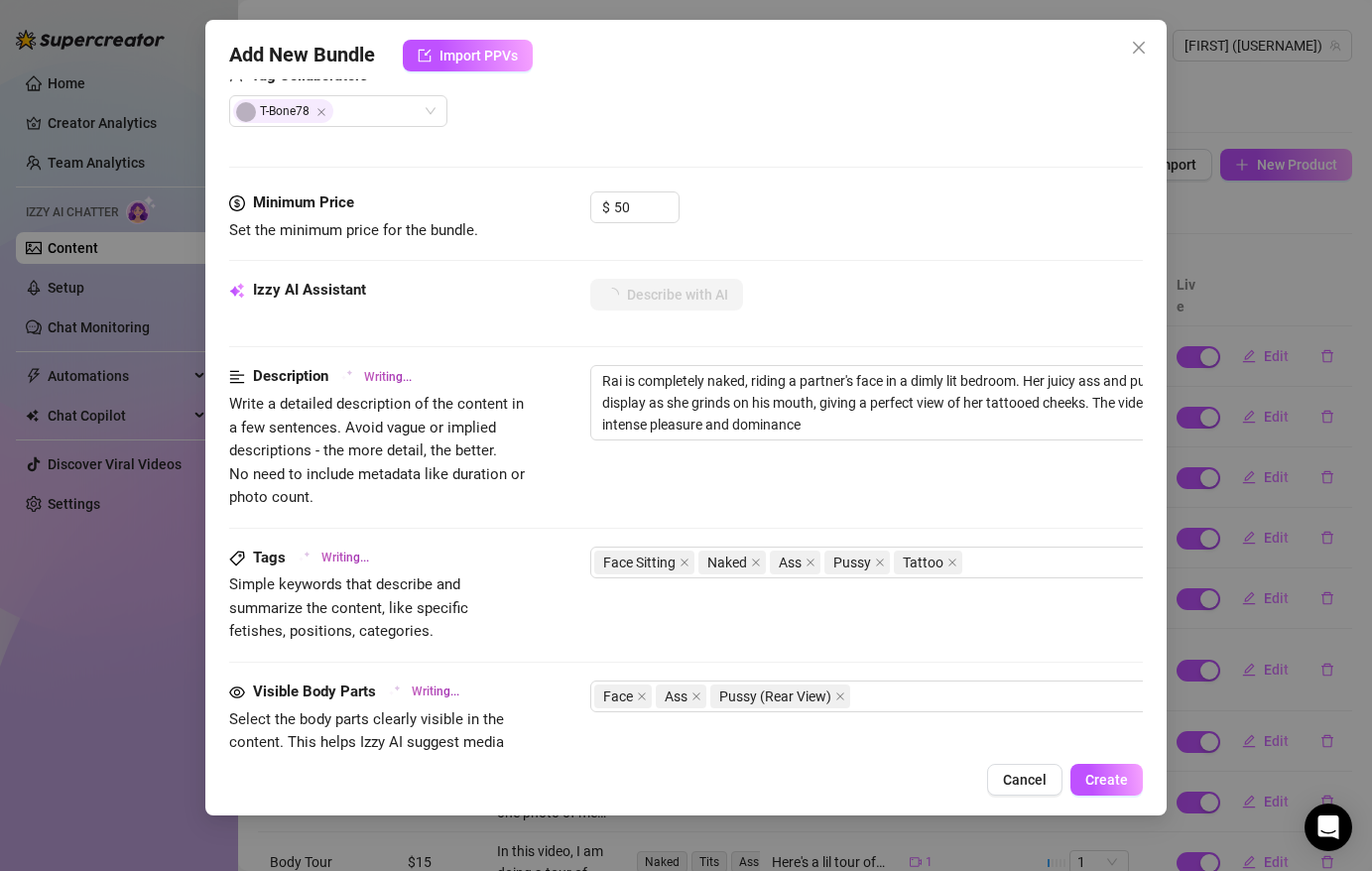 type on "[NAME] is completely naked, riding a partner's face in a dimly lit bedroom. Her juicy ass and pussy are on full display as she grinds on his mouth, giving a perfect view of her tattooed cheeks. The video captures her intense pleasure and dominance in" 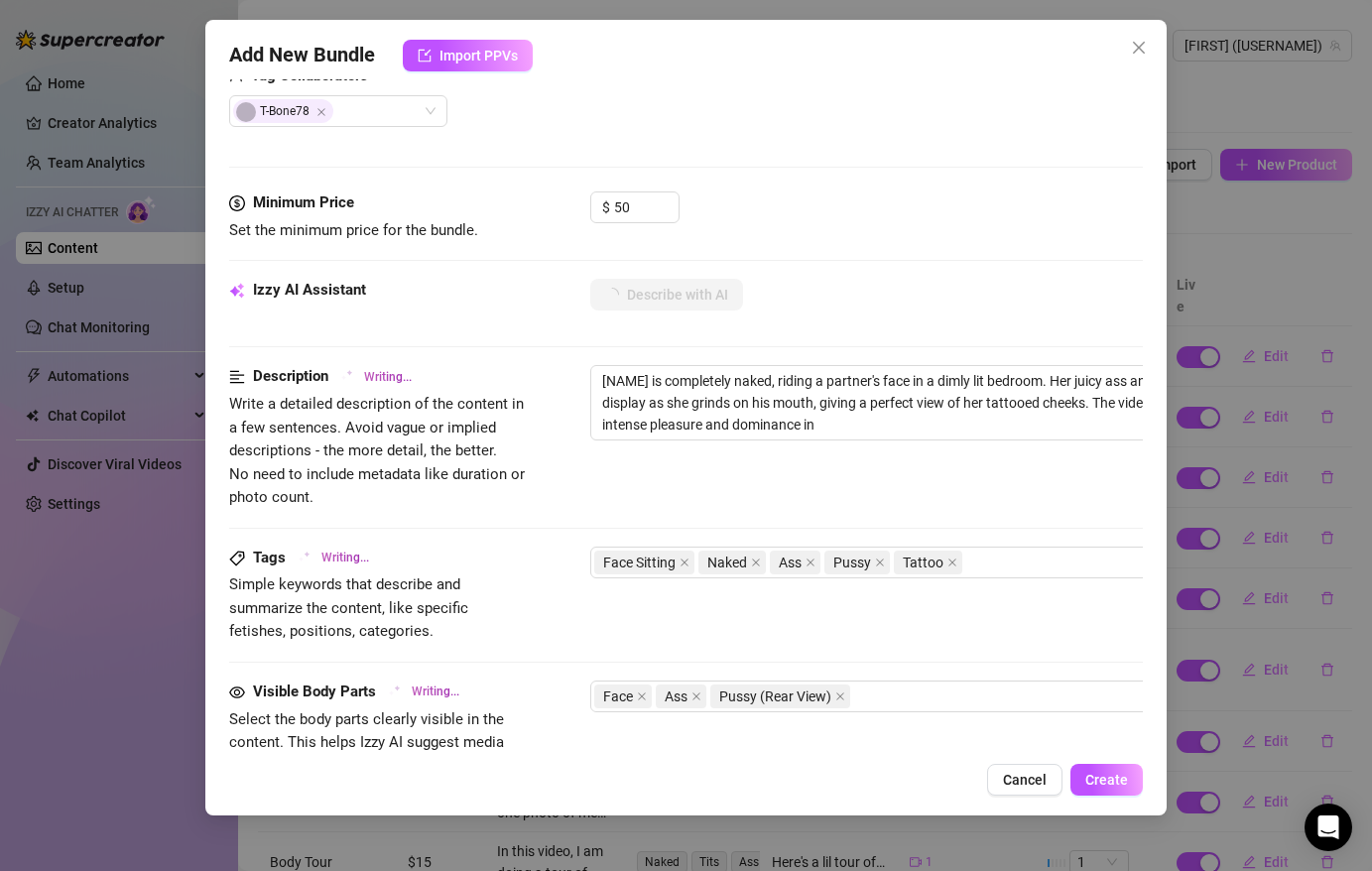type on "[FIRST] is completely naked, riding a partner's face in a dimly lit bedroom. Her juicy ass and pussy are on full display as she grinds on his mouth, giving a perfect view of her tattooed cheeks. The video captures her intense" 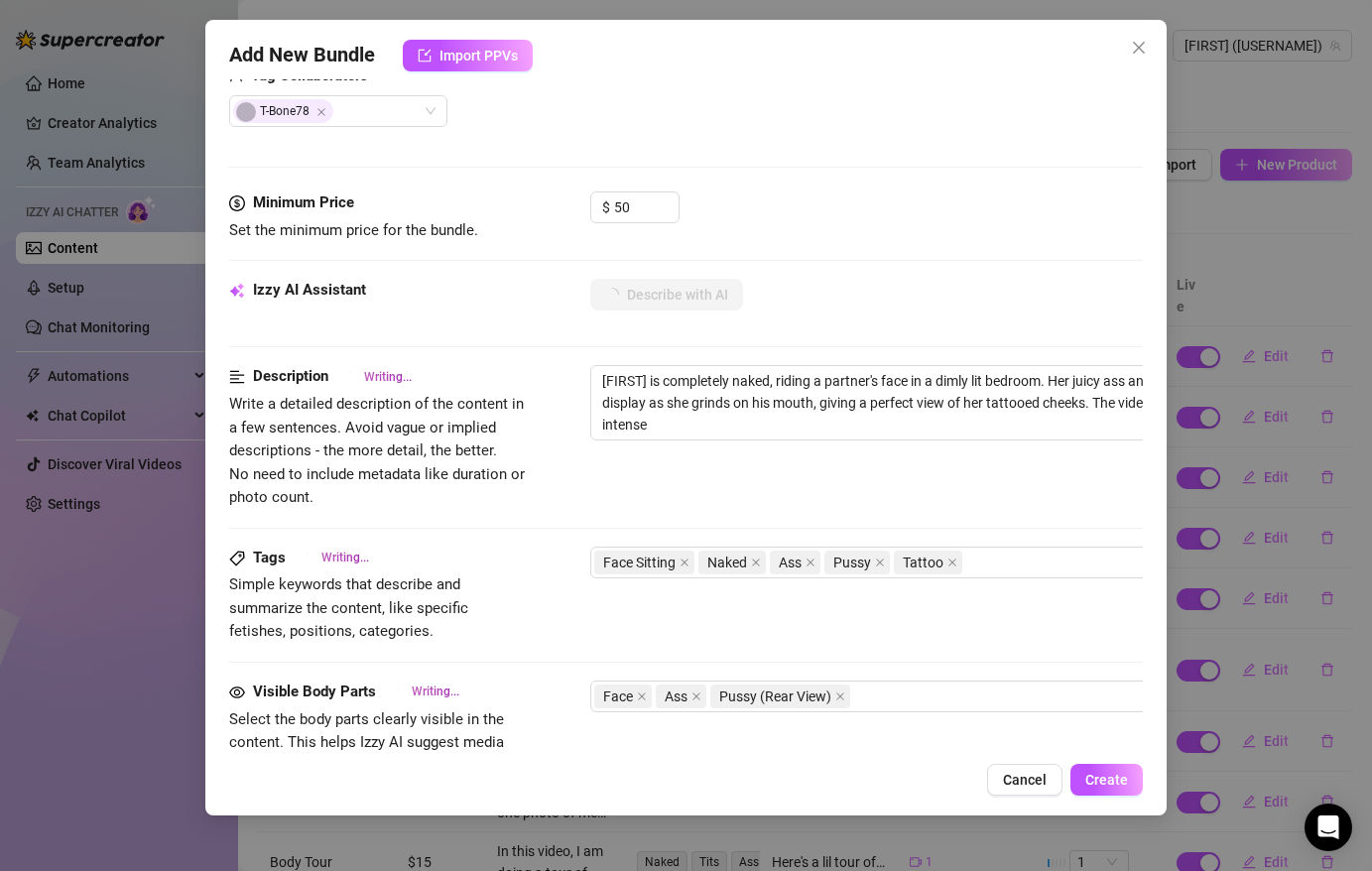 type on "[NAME] is completely naked, riding a partner's face in a dimly lit bedroom. Her juicy ass and pussy are on full display as she grinds on his mouth, giving a perfect view of her tattooed cheeks. The video captures her intense pleasure and dominance in" 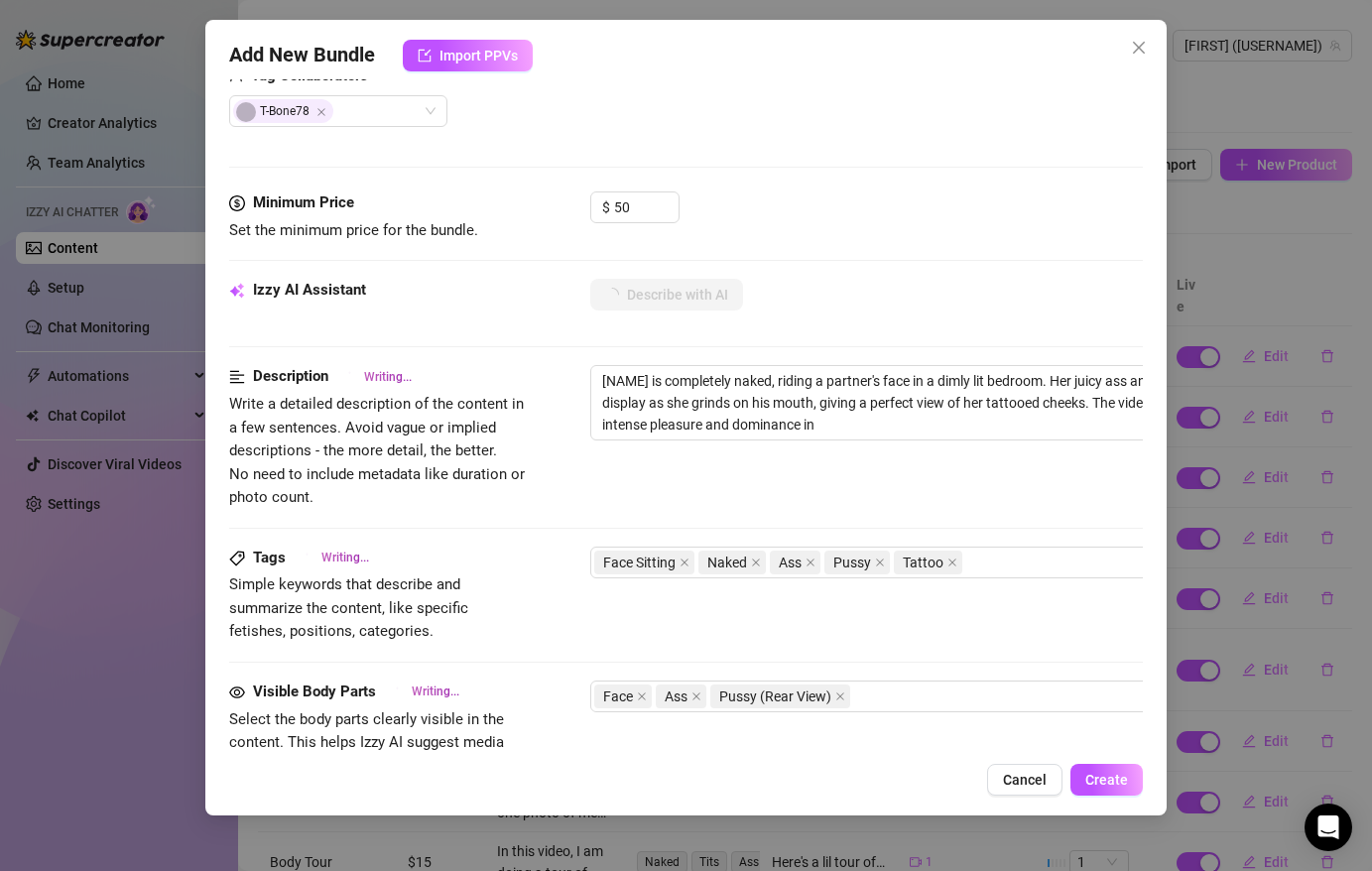 type on "[NAME] is completely naked, riding a partner's face in a dimly lit bedroom. Her juicy ass and pussy are on full display as she grinds on his mouth, giving a perfect view of her tattooed cheeks. The video captures her intense pleasure and dominance in this intimate setting." 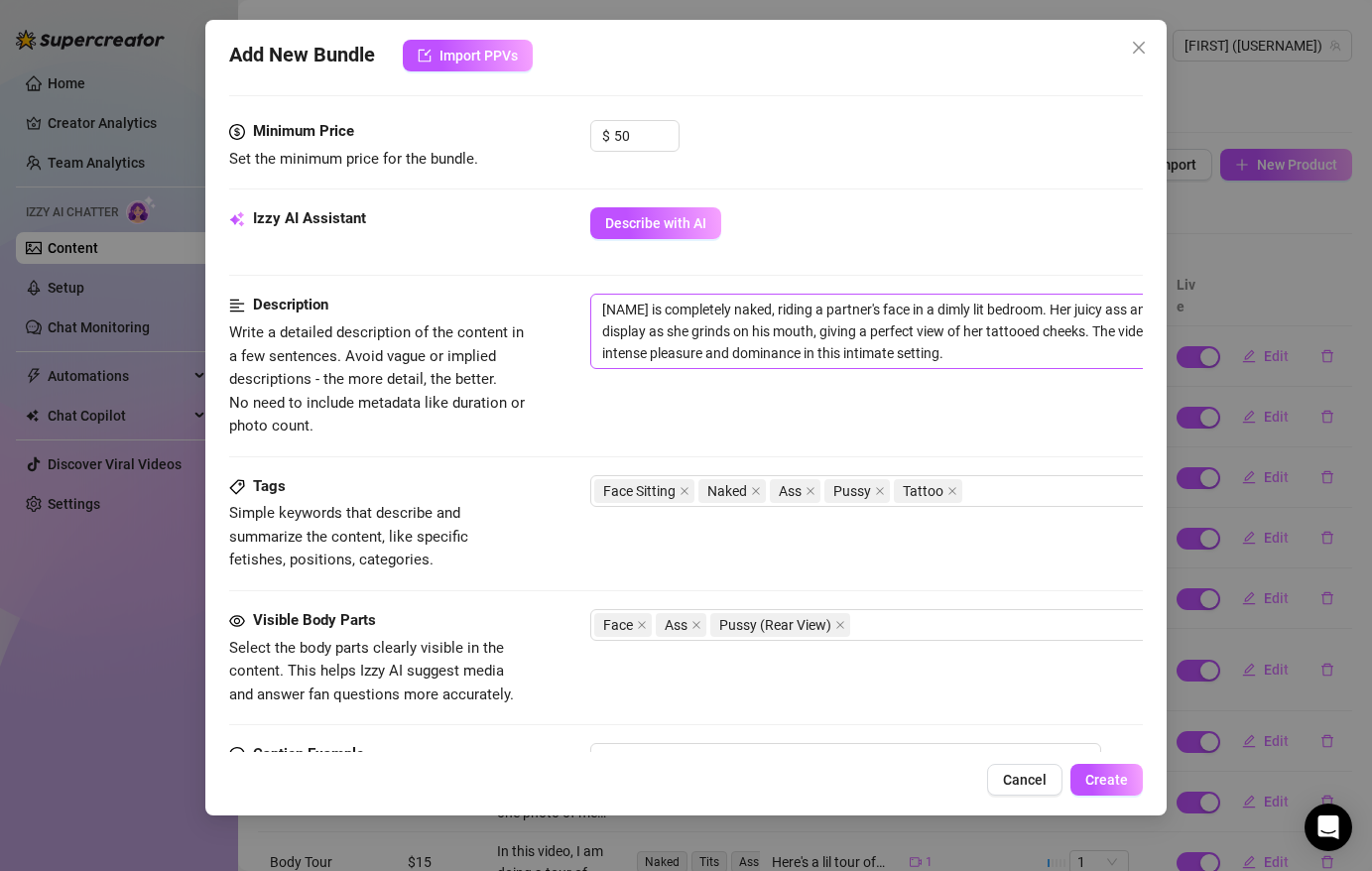 scroll, scrollTop: 546, scrollLeft: 0, axis: vertical 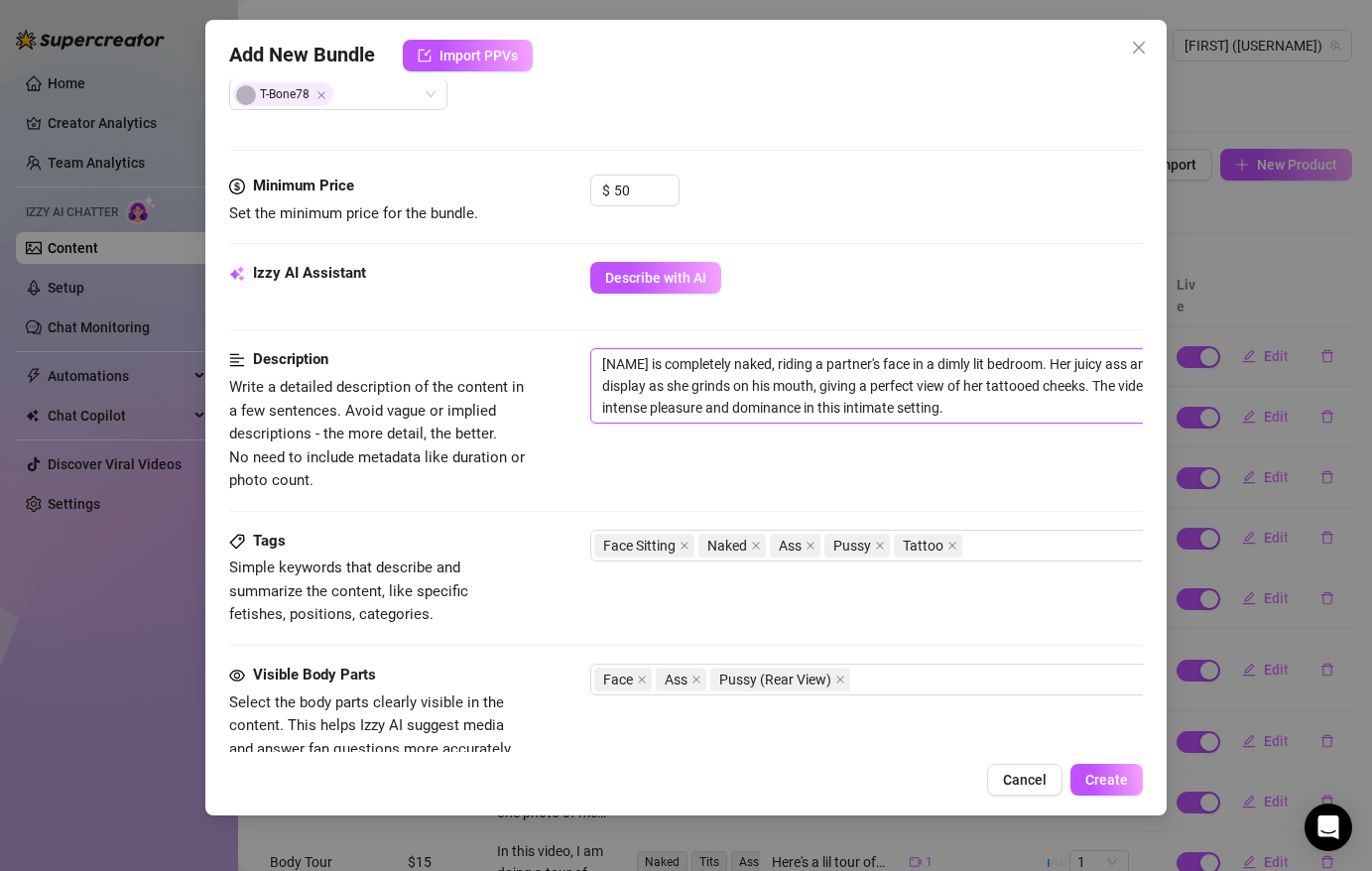 click on "[NAME] is completely naked, riding a partner's face in a dimly lit bedroom. Her juicy ass and pussy are on full display as she grinds on his mouth, giving a perfect view of her tattooed cheeks. The video captures her intense pleasure and dominance in this intimate setting." at bounding box center [937, 386] 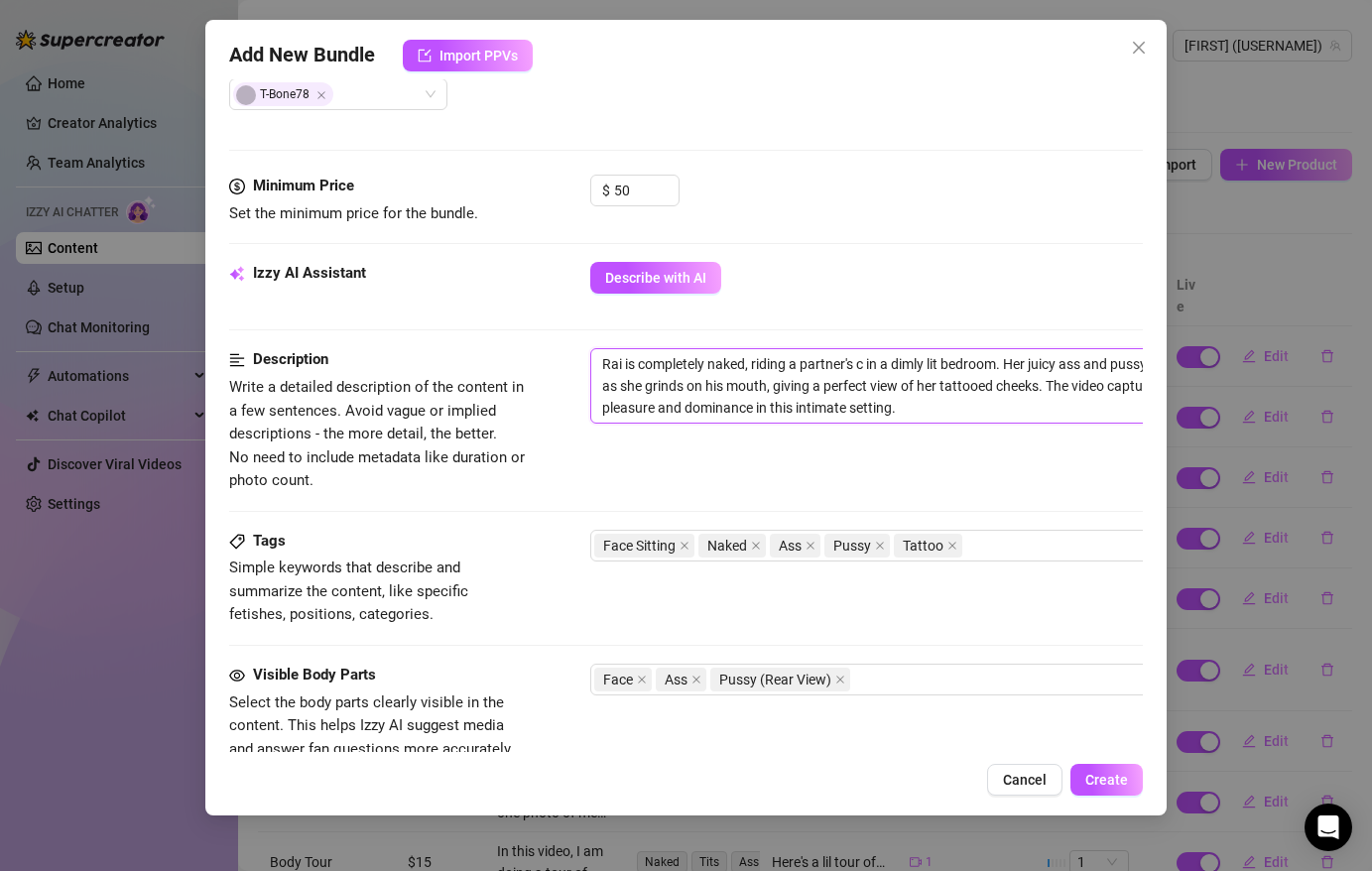 type on "[NAME] is completely naked, riding a partner's co in a dimly lit bedroom. Her juicy ass and pussy are on full display as she grinds on his mouth, giving a perfect view of her tattooed cheeks. The video captures her intense pleasure and dominance in this intimate setting." 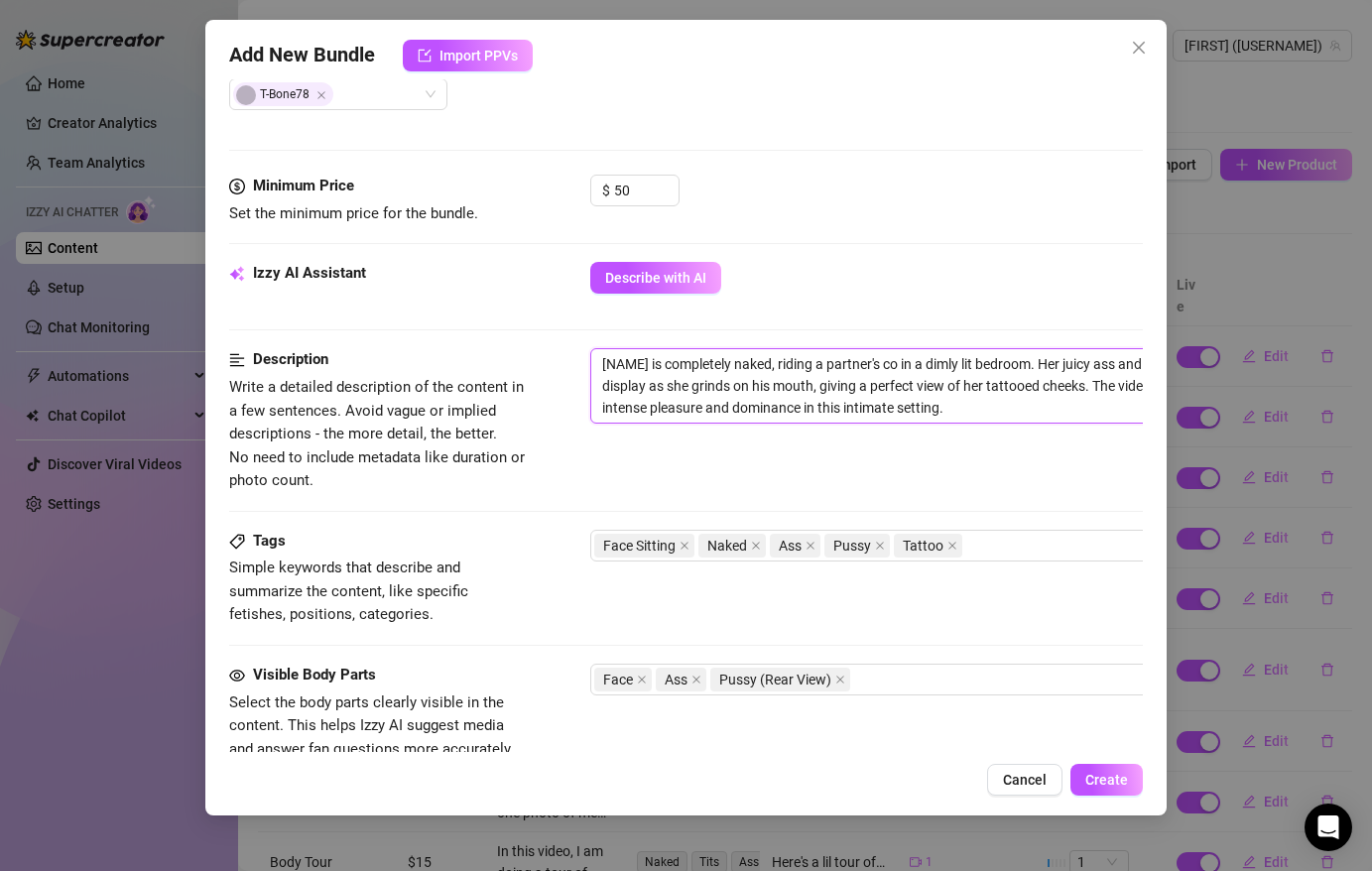 type on "[FIRST] is completely naked, riding a partner's coc in a dimly lit bedroom. Her juicy ass and pussy are on full display as she grinds on his mouth, giving a perfect view of her tattooed cheeks. The video captures her intense pleasure and dominance in this intimate setting." 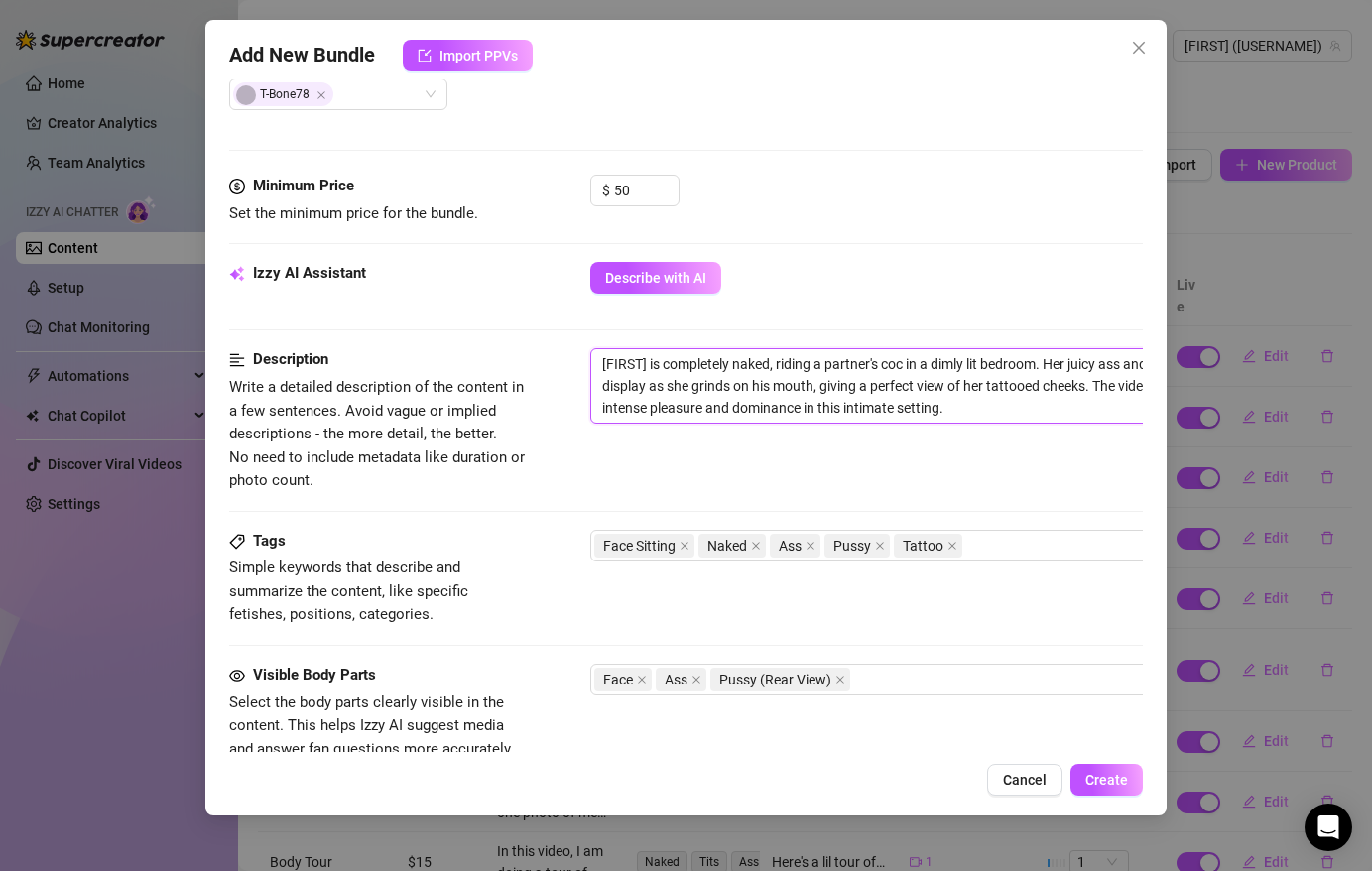 type on "[NAME] is completely naked, riding a partner's cock in a dimly lit bedroom. Her juicy ass and pussy are on full display as she grinds on his mouth, giving a perfect view of her tattooed cheeks. The video captures her intense pleasure and dominance in this intimate setting." 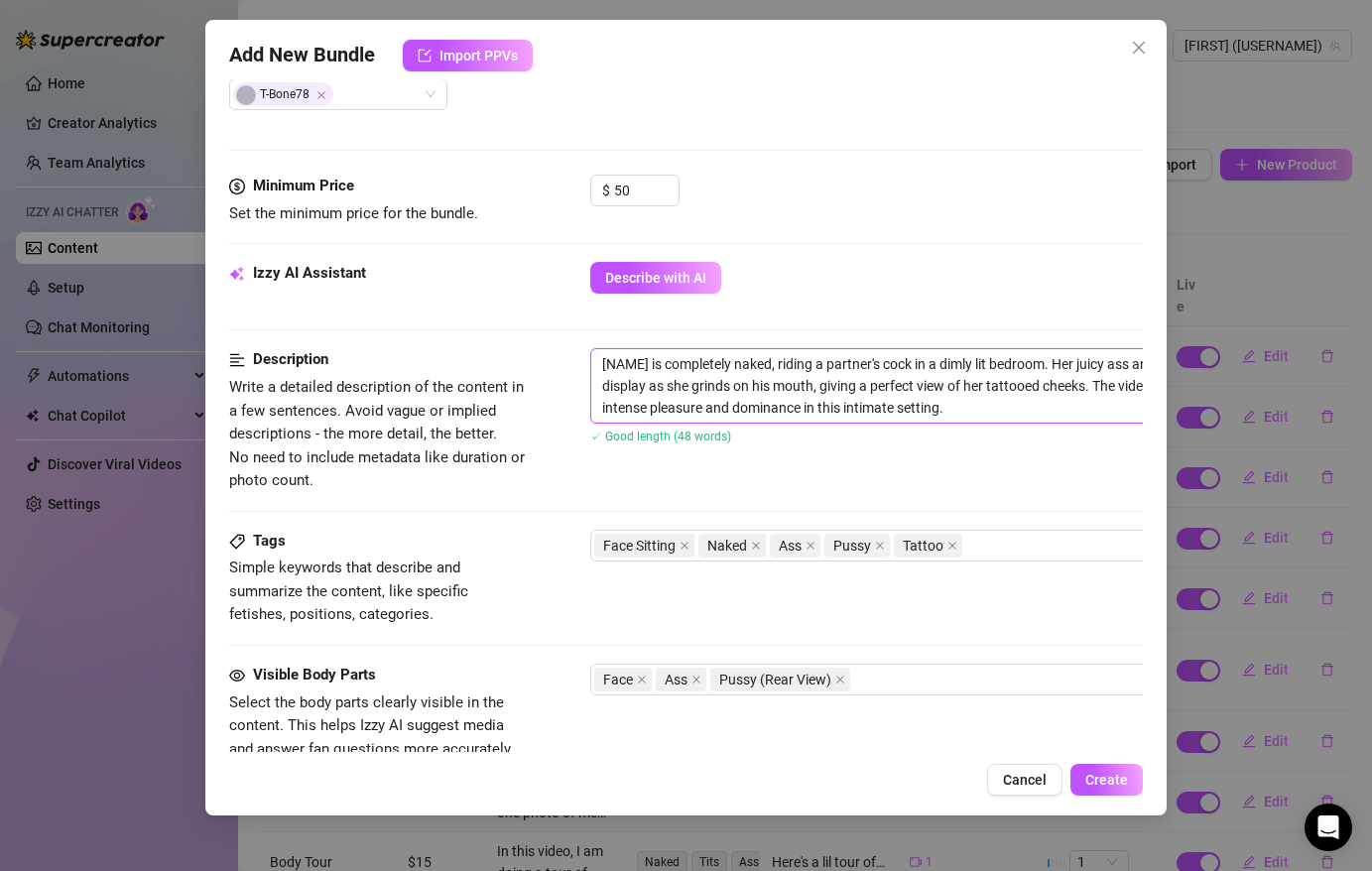 type on "[NAME] is completely naked, riding a partner's cock  in a dimly lit bedroom. Her juicy ass and pussy are on full display as she grinds on his mouth, giving a perfect view of her tattooed cheeks. The video captures her intense pleasure and dominance in this intimate setting." 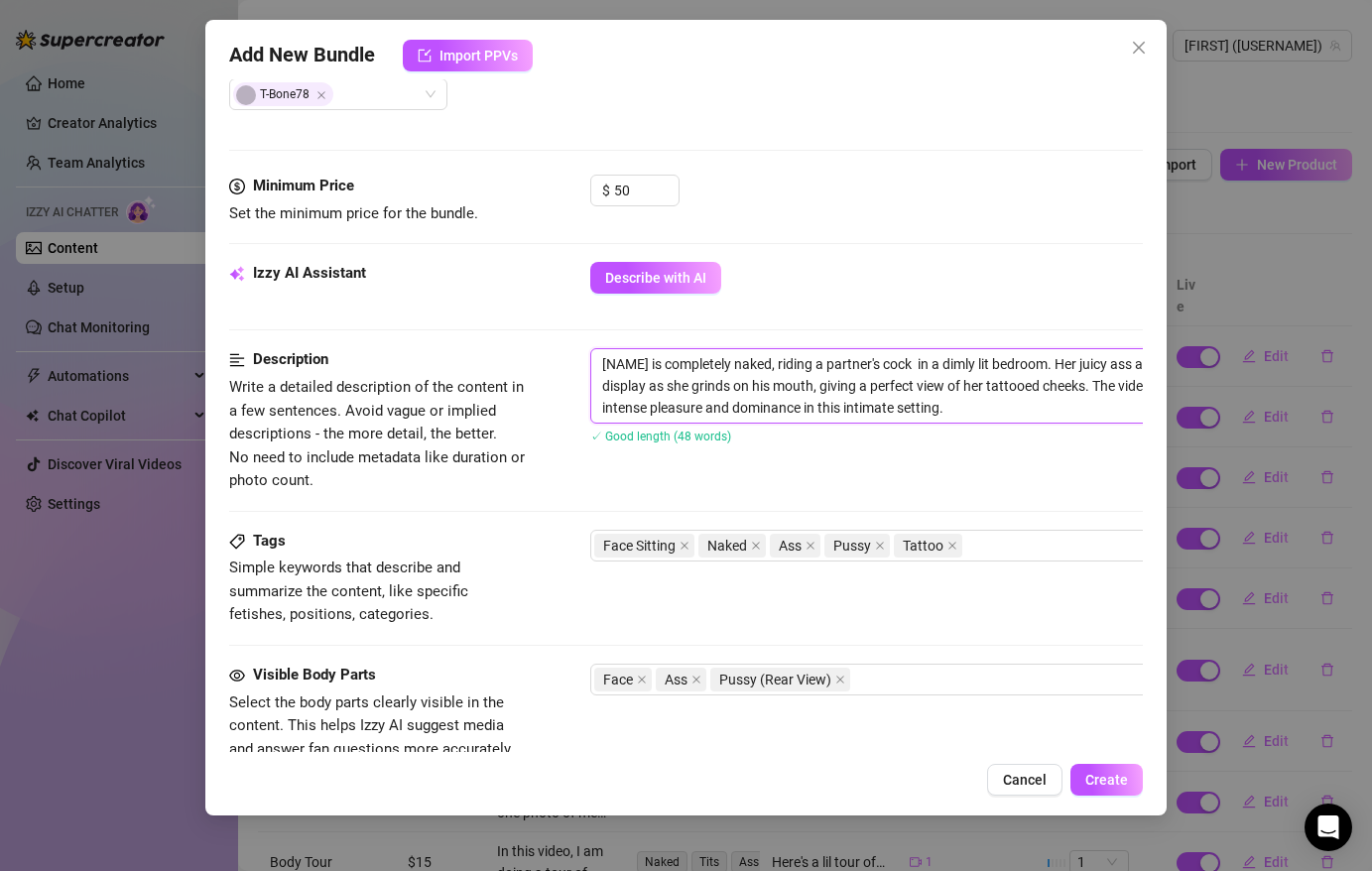 type on "[NAME] is completely naked, riding a partner's cock in a dimly lit bedroom. Her juicy ass and pussy are on full display as she grinds on his mouth, giving a perfect view of her tattooed cheeks. The video captures her intense pleasure and dominance in this intimate setting." 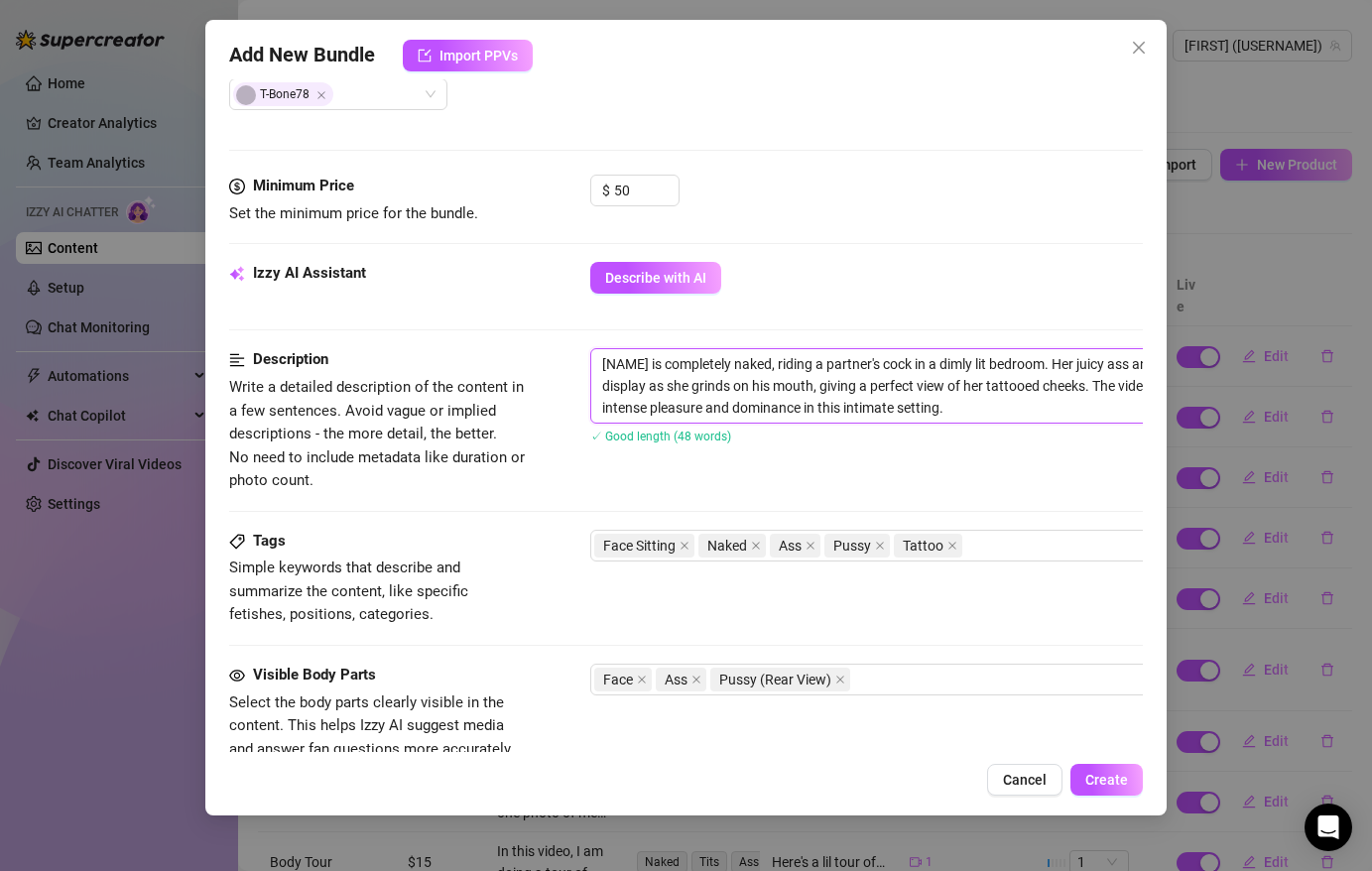 type on "[NAME] is completely naked, riding a partner's cock in in a dimly lit bedroom. Her juicy ass and pussy are on full display as she grinds on his mouth, giving a perfect view of her tattooed cheeks. The video captures her intense pleasure and dominance in this intimate setting." 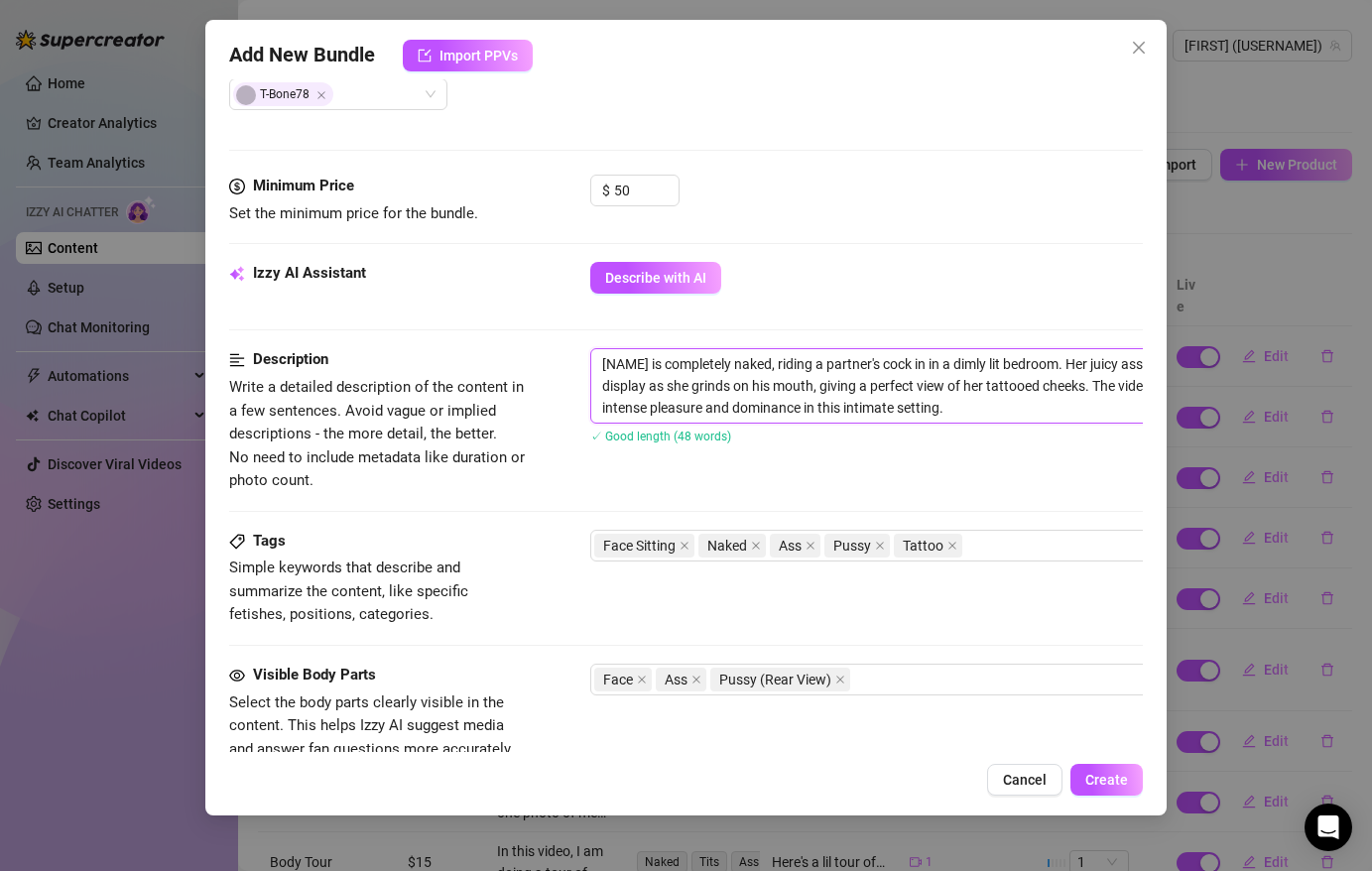 type on "[NAME] is completely naked, riding a partner's cock in  in a dimly lit bedroom. Her juicy ass and pussy are on full display as she grinds on his mouth, giving a perfect view of her tattooed cheeks. The video captures her intense pleasure and dominance in this intimate setting." 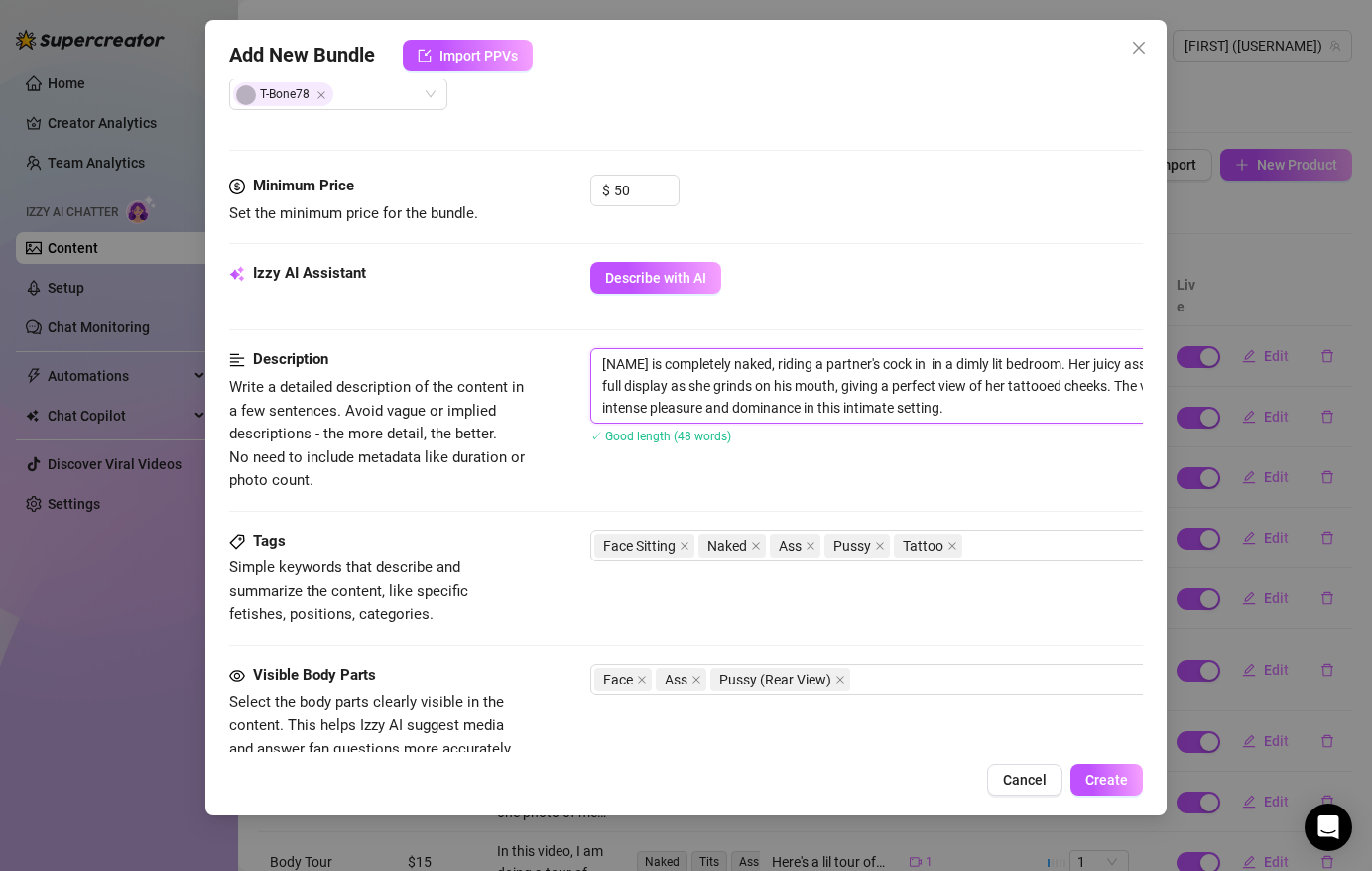 type on "[FIRST] is completely naked, riding a partner's cock in r in a dimly lit bedroom. Her juicy ass and pussy are on full display as she grinds on his mouth, giving a perfect view of her tattooed cheeks. The video captures her intense pleasure and dominance in this intimate setting." 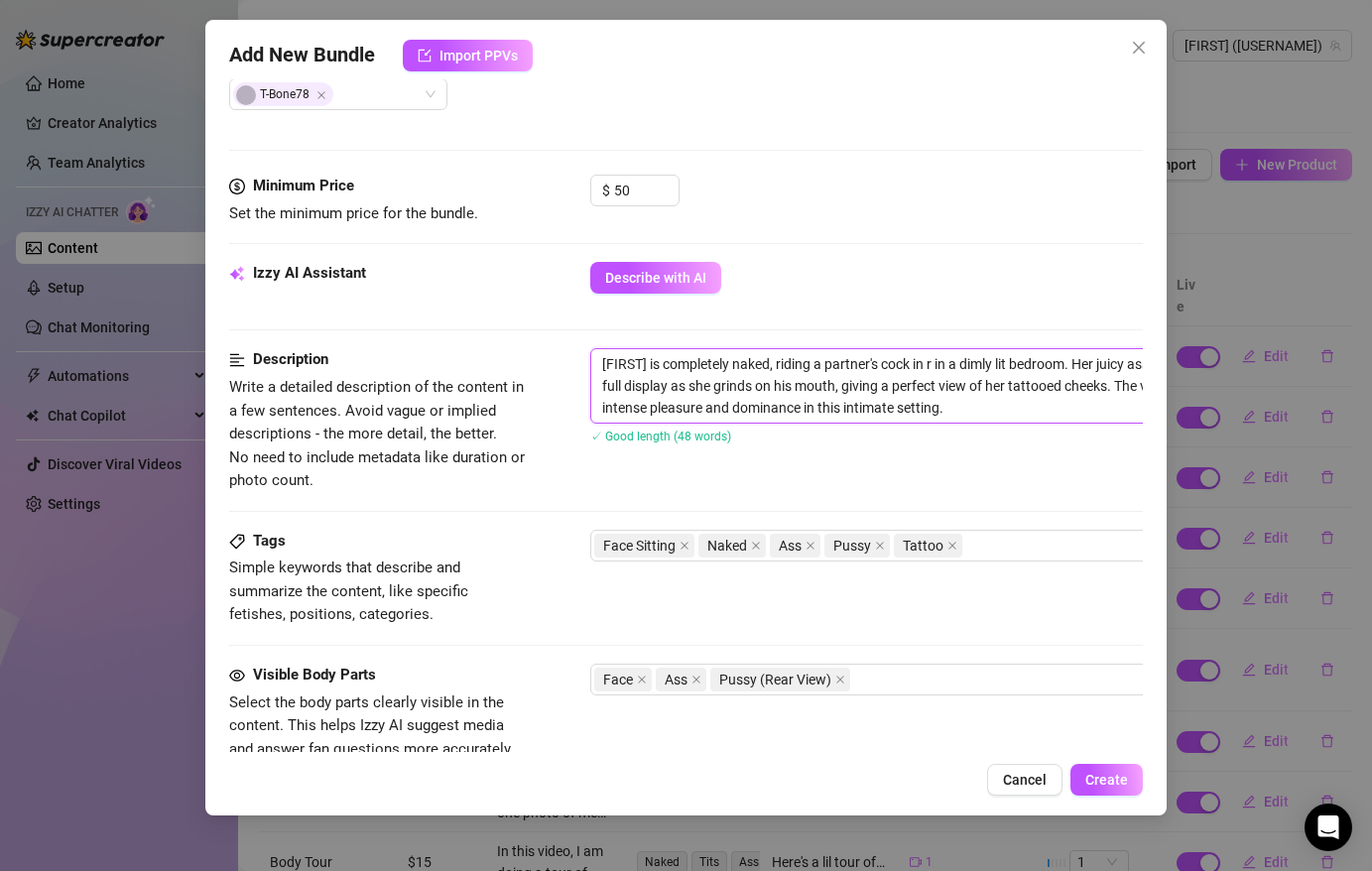 type on "[NAME] is completely naked, riding a partner's cock in re in a dimly lit bedroom. Her juicy ass and pussy are on full display as she grinds on his mouth, giving a perfect view of her tattooed cheeks. The video captures her intense pleasure and dominance in this intimate setting." 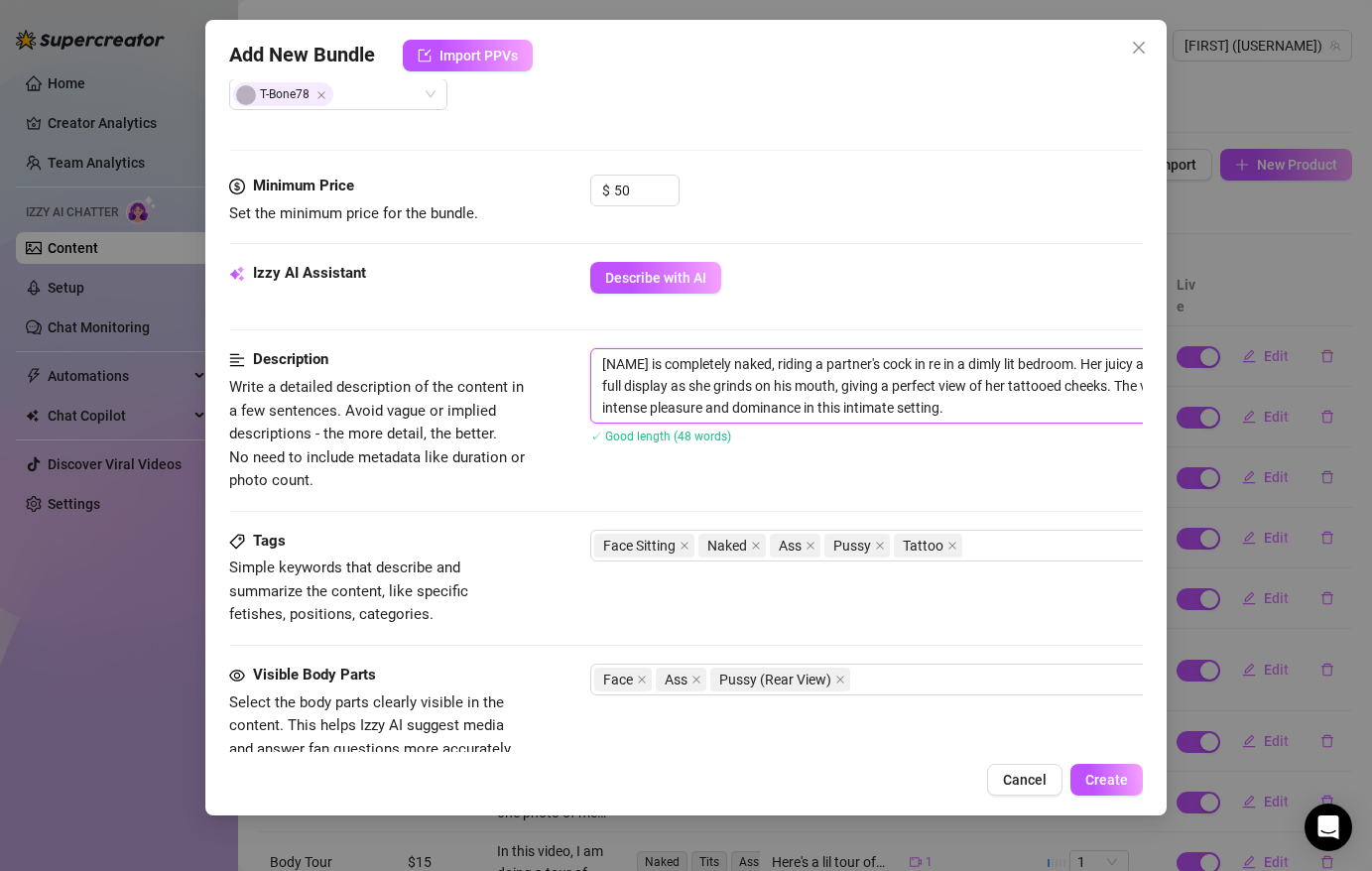 type on "[NAME] is completely naked, riding a partner's cock in rev in a dimly lit bedroom. Her juicy ass and pussy are on full display as she grinds on his mouth, giving a perfect view of her tattooed cheeks. The video captures her intense pleasure and dominance in this intimate setting." 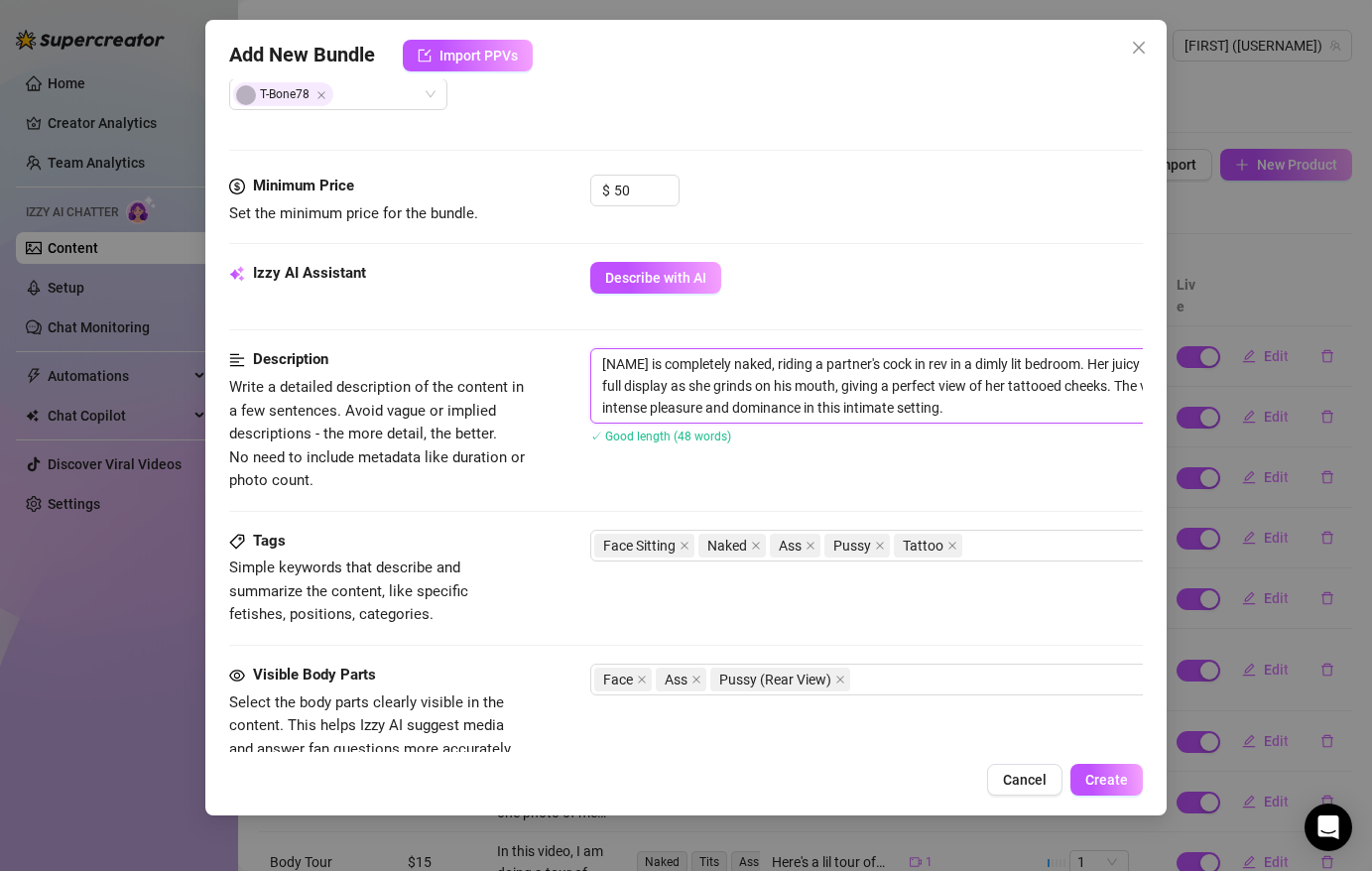 type on "Rai is completely naked, riding a partner's cock in reve in a dimly lit bedroom. Her juicy ass and pussy are on full display as she grinds on his mouth, giving a perfect view of her tattooed cheeks. The video captures her intense pleasure and dominance in this intimate setting." 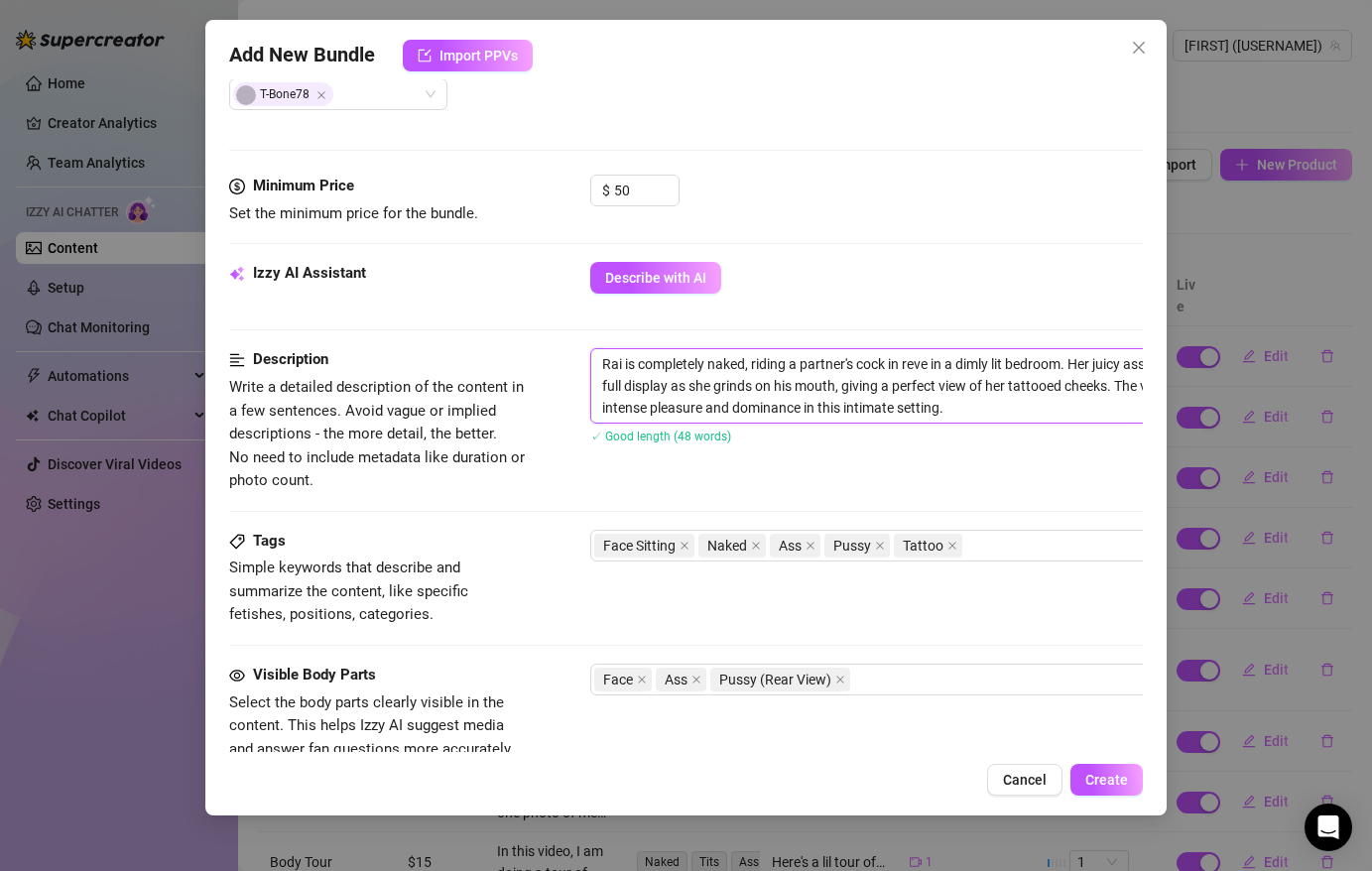 type on "[NAME] is completely naked, riding a partner's cock in rever in a dimly lit bedroom. Her juicy ass and pussy are on full display as she grinds on his mouth, giving a perfect view of her tattooed cheeks. The video captures her intense pleasure and dominance in this intimate setting." 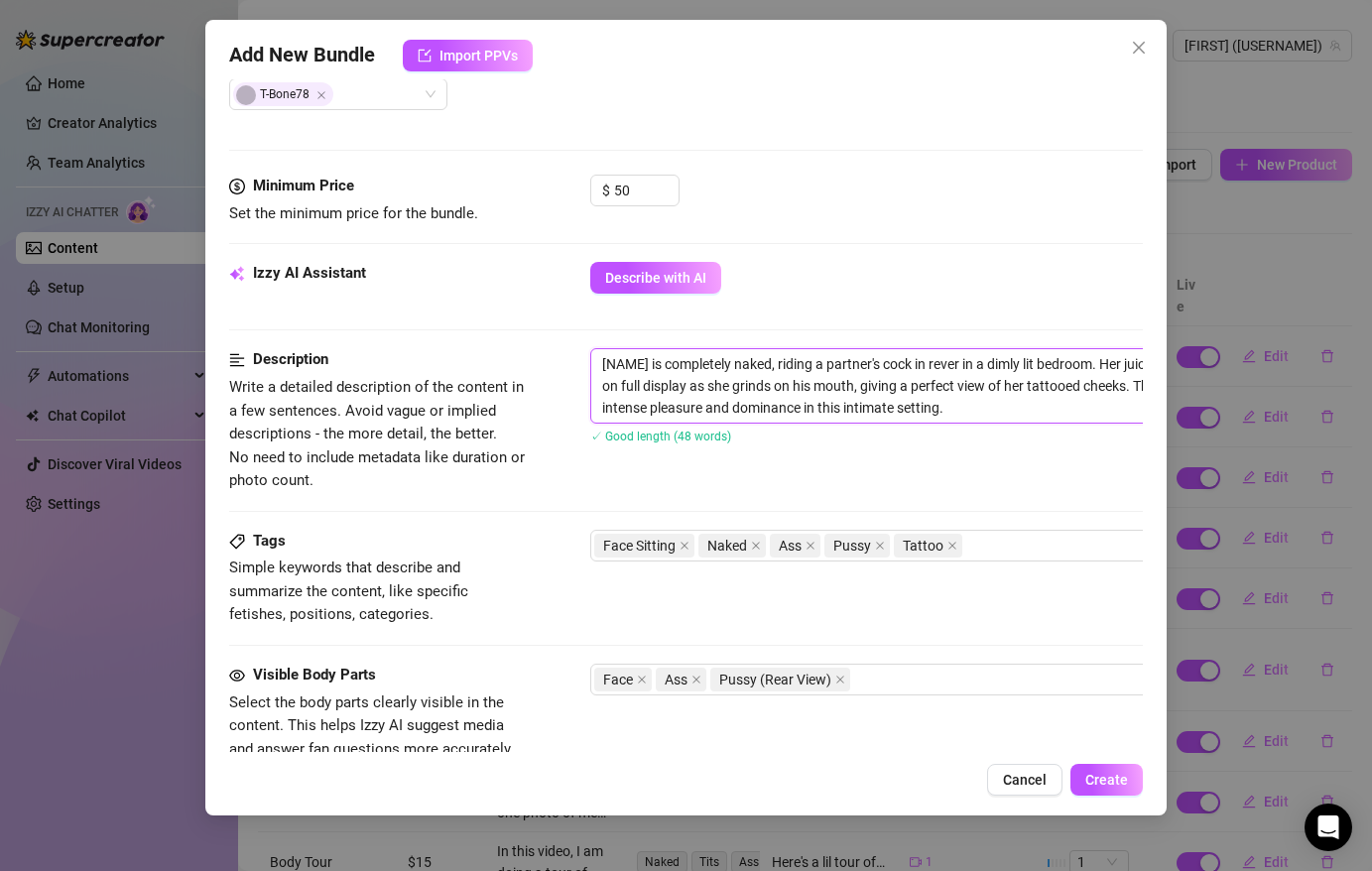 type on "[NAME] is completely naked, riding a partner's cock in revers in a dimly lit bedroom. Her juicy ass and pussy are on full display as she grinds on his mouth, giving a perfect view of her tattooed cheeks. The video captures her intense pleasure and dominance in this intimate setting." 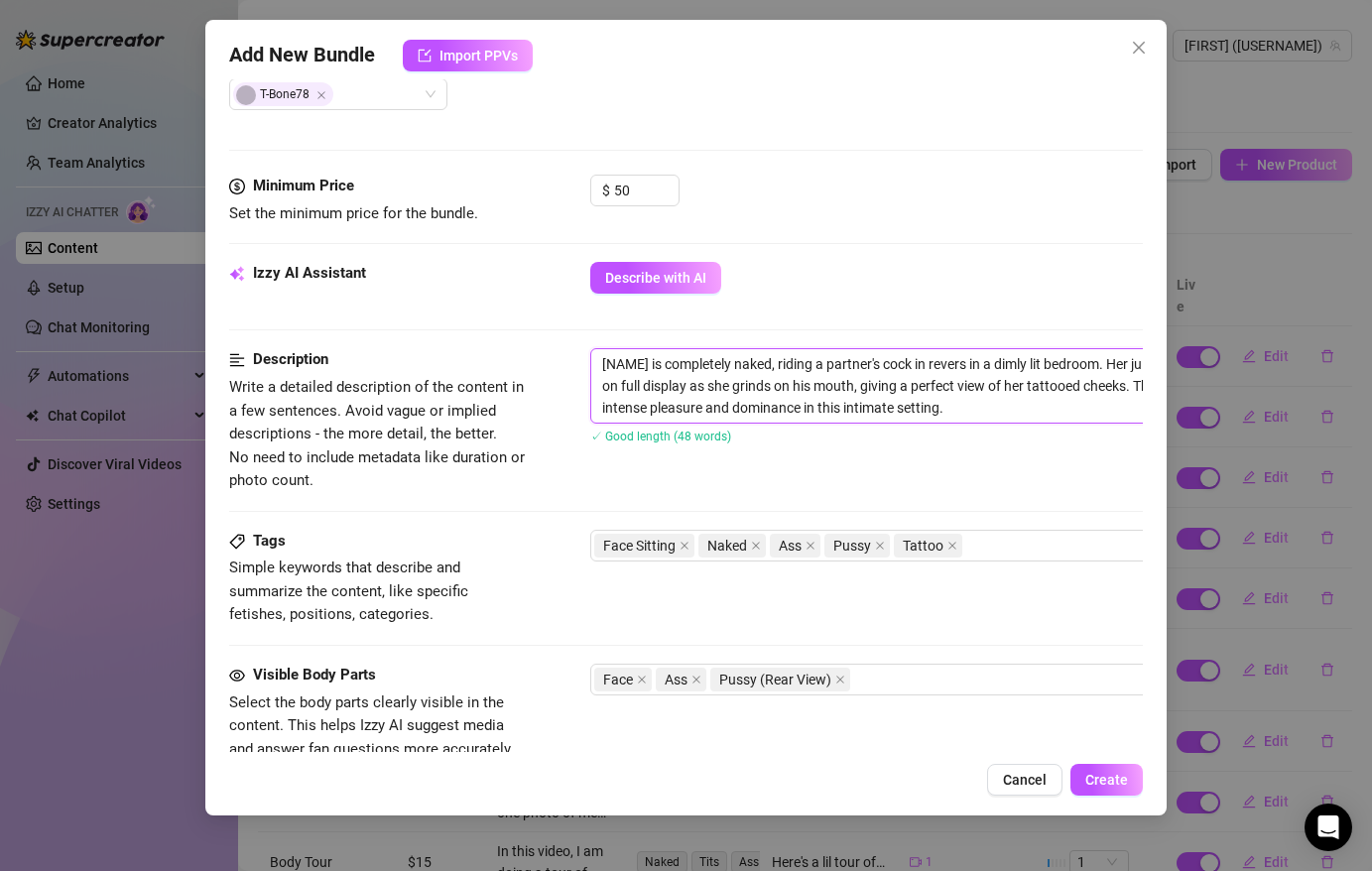 type on "[NAME] is completely naked, riding a partner's cock in reverse in a dimly lit bedroom. Her juicy ass and pussy are on full display as she grinds on his mouth, giving a perfect view of her tattooed cheeks. The video captures her intense pleasure and dominance in this intimate setting." 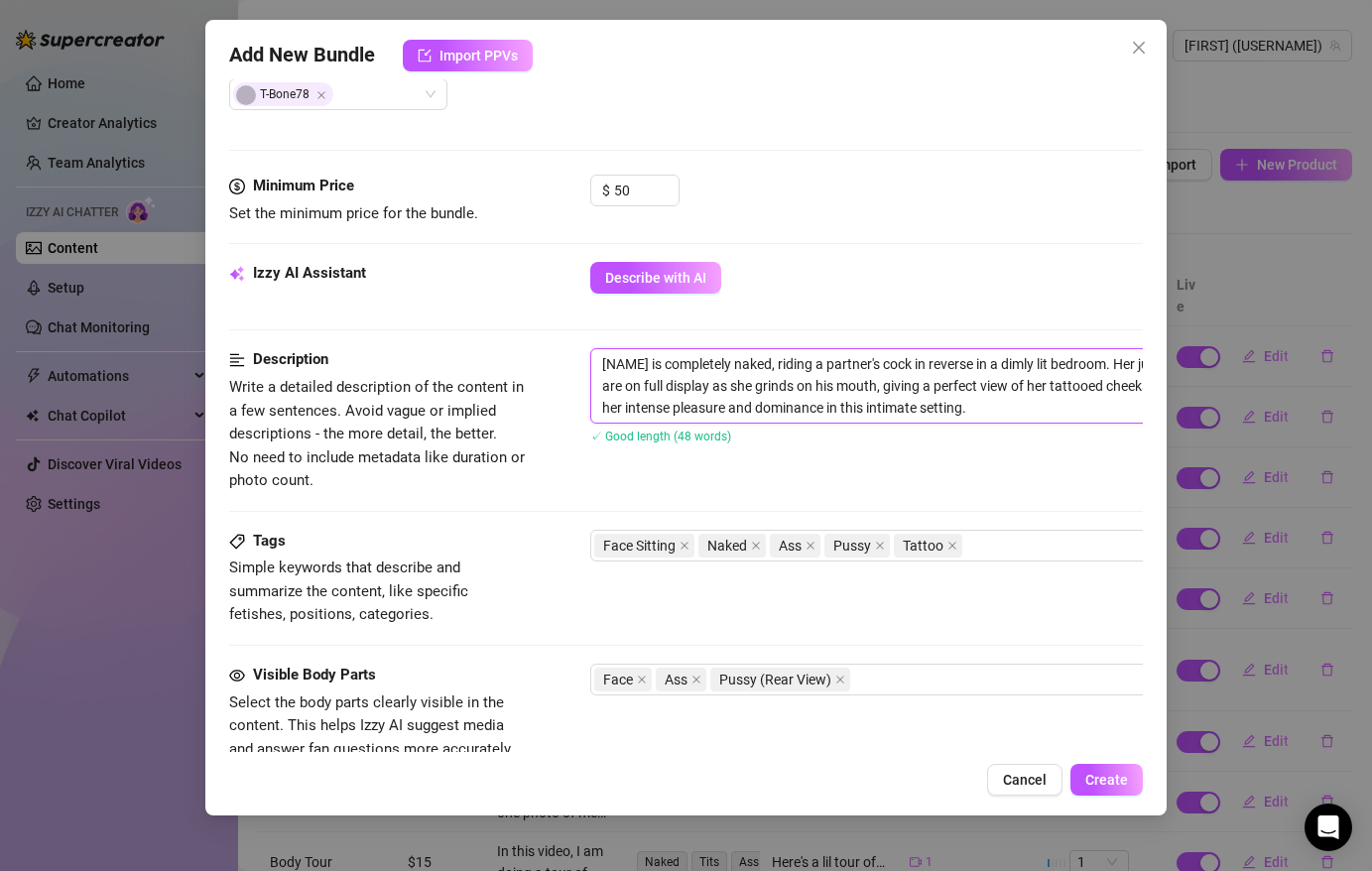 type on "[NAME] is completely naked, riding a partner's cock in reverse  in a dimly lit bedroom. Her juicy ass and pussy are on full display as she grinds on his mouth, giving a perfect view of her tattooed cheeks. The video captures her intense pleasure and dominance in this intimate setting." 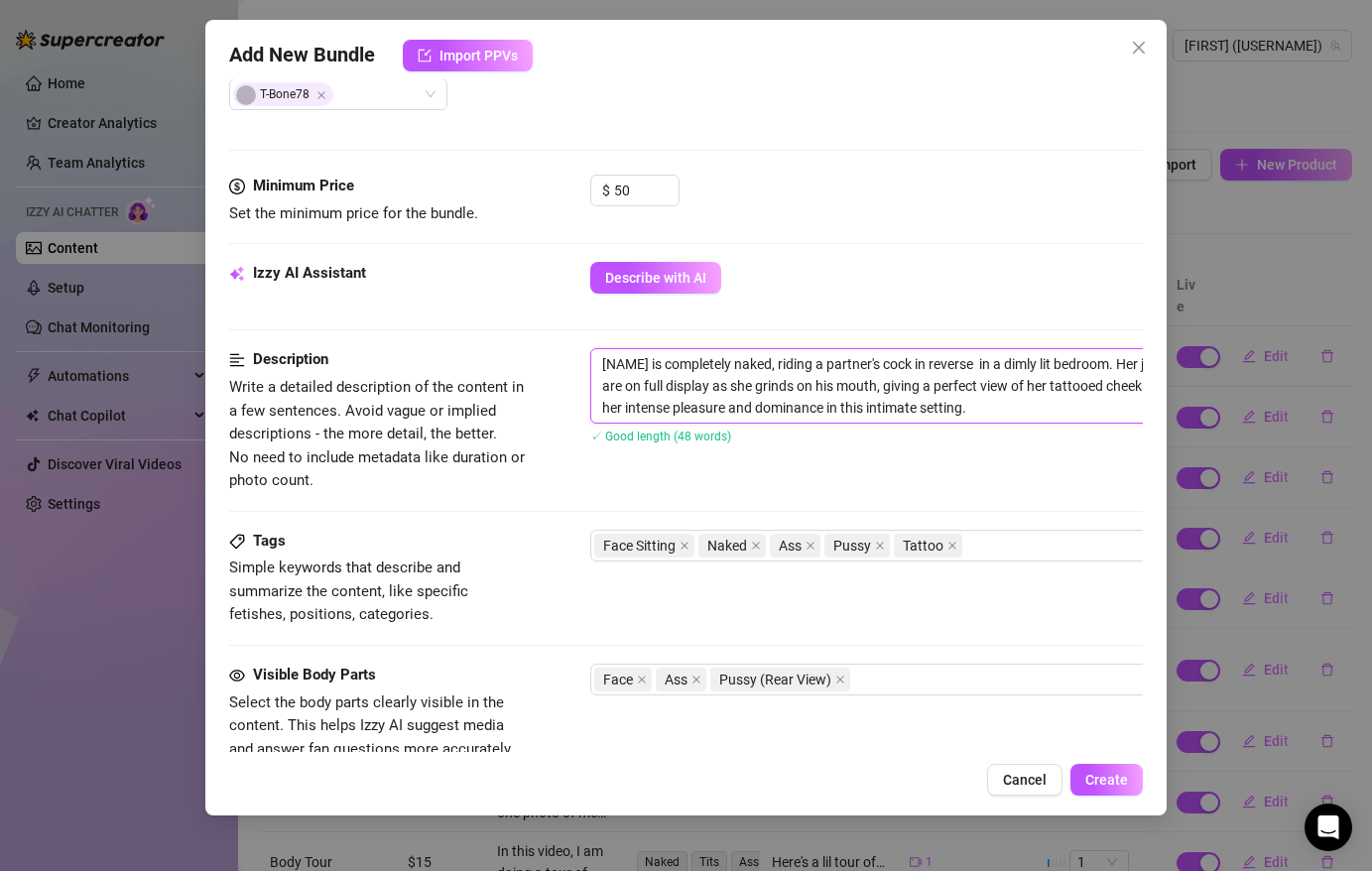 type on "[NAME] is completely naked, riding a partner's cock in reverse c in a dimly lit bedroom. Her juicy ass and pussy are on full display as she grinds on his mouth, giving a perfect view of her tattooed cheeks. The video captures her intense pleasure and dominance in this intimate setting." 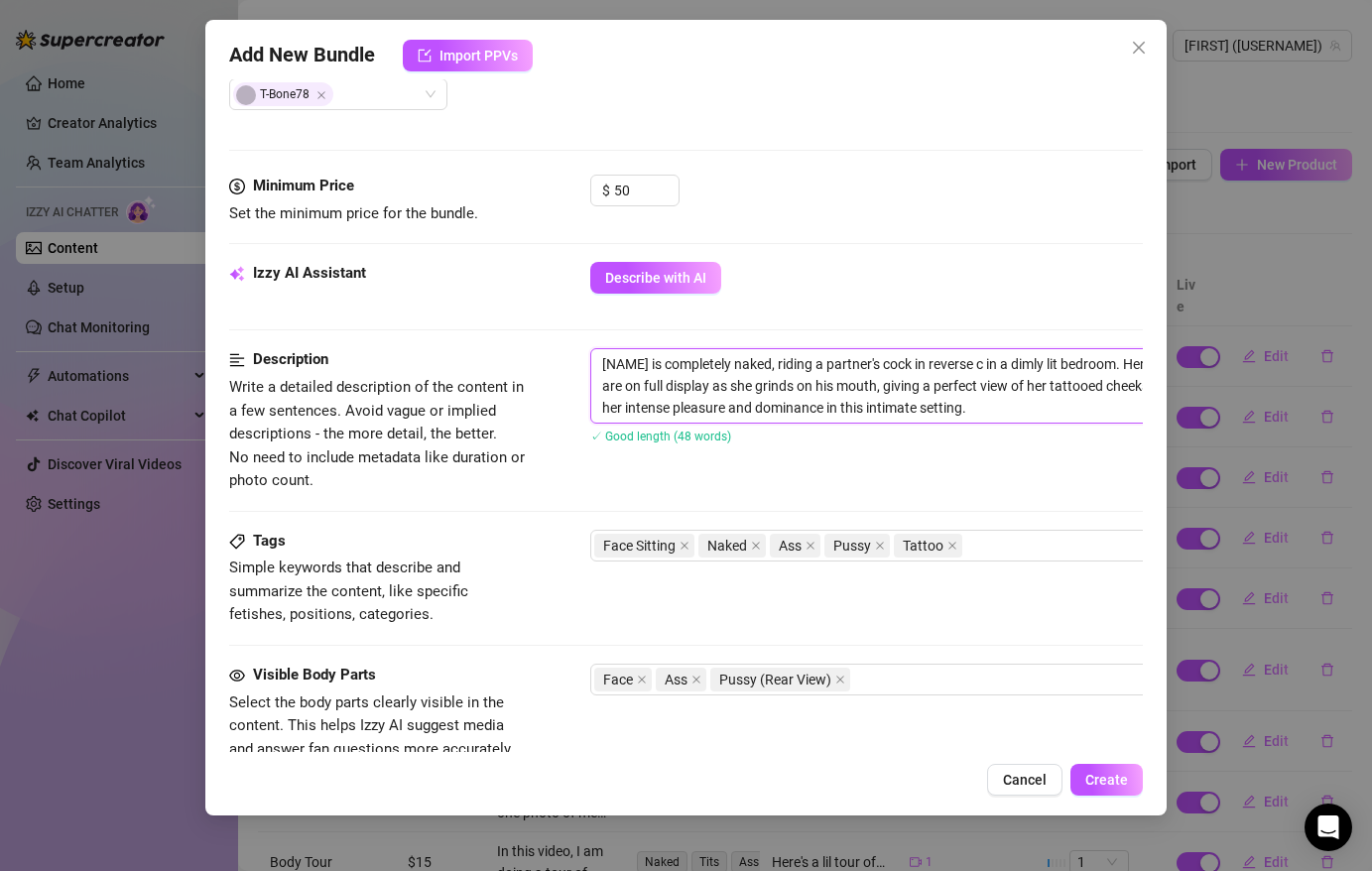 type on "[NAME] is completely naked, riding a partner's cock in reverse co in a dimly lit bedroom. Her juicy ass and pussy are on full display as she grinds on his mouth, giving a perfect view of her tattooed cheeks. The video captures her intense pleasure and dominance in this intimate setting." 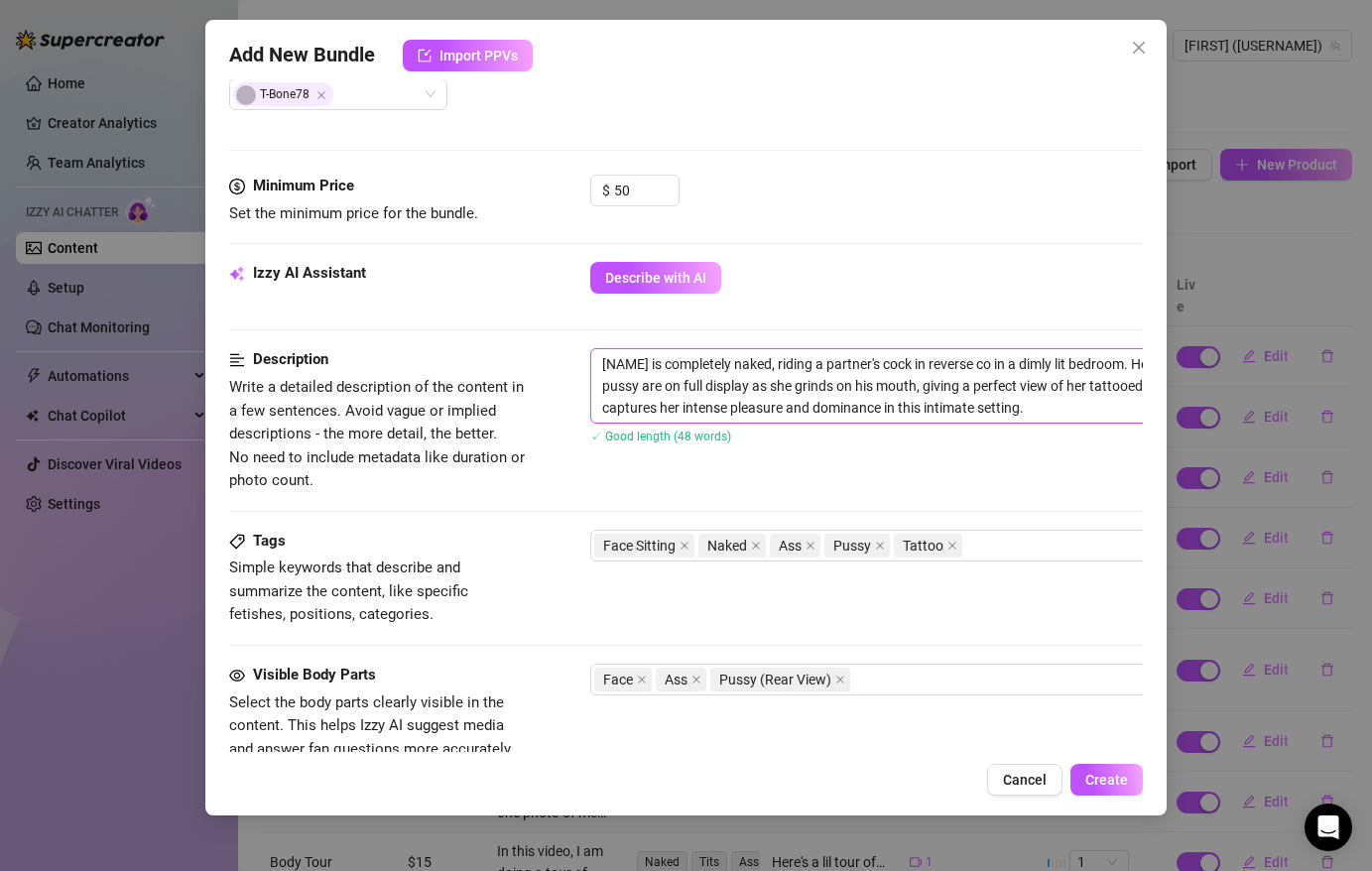 type on "[FIRST] is completely naked, riding a partner's cock in reverse cow in a dimly lit bedroom. Her juicy ass and pussy are on full display as she grinds on his mouth, giving a perfect view of her tattooed cheeks. The video captures her intense pleasure and dominance in this intimate setting." 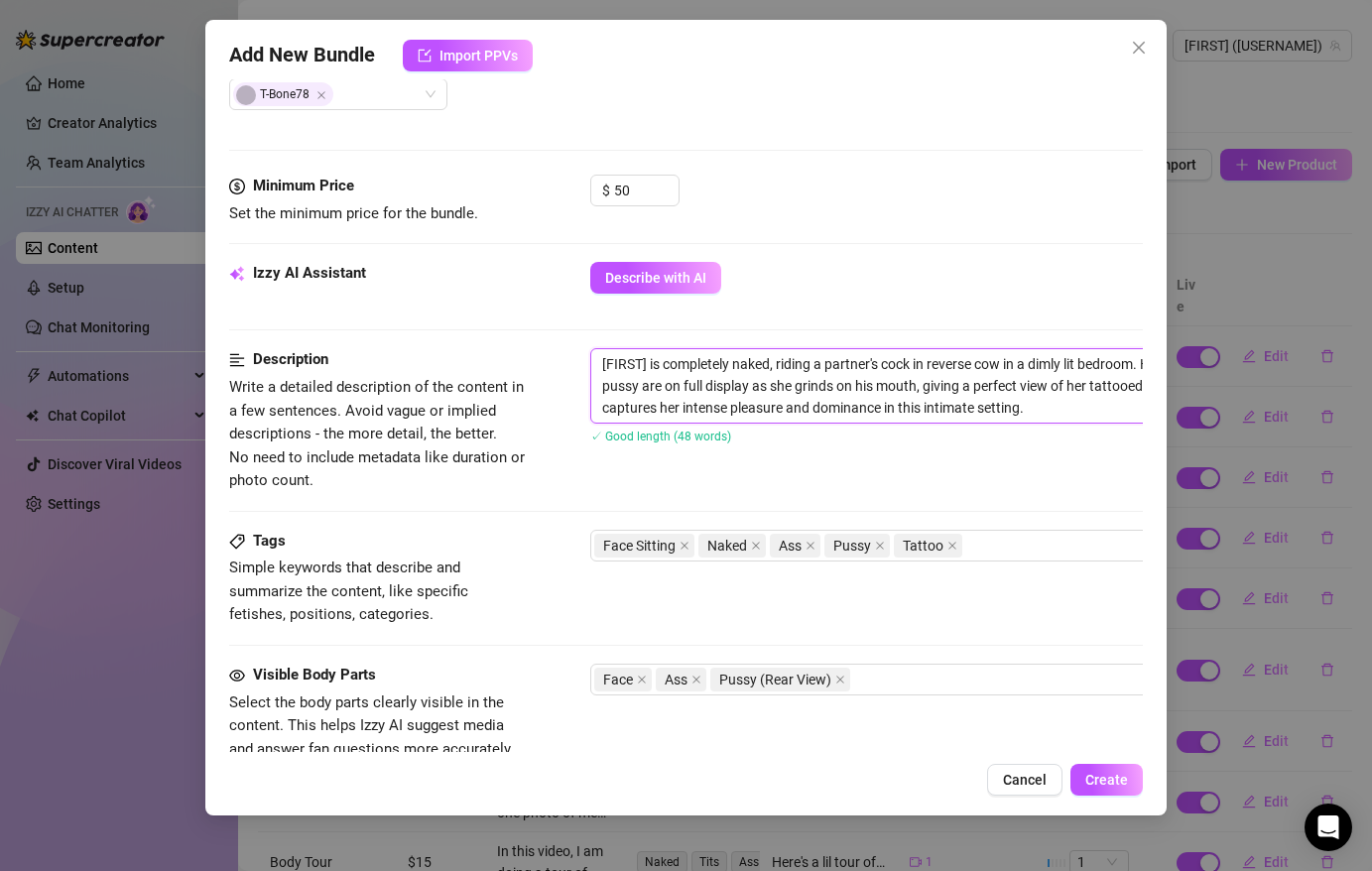 type on "[NAME] is completely naked, riding a partner's cock in reverse cowg in a dimly lit bedroom. Her juicy ass and pussy are on full display as she grinds on his mouth, giving a perfect view of her tattooed cheeks. The video captures her intense pleasure and dominance in this intimate setting." 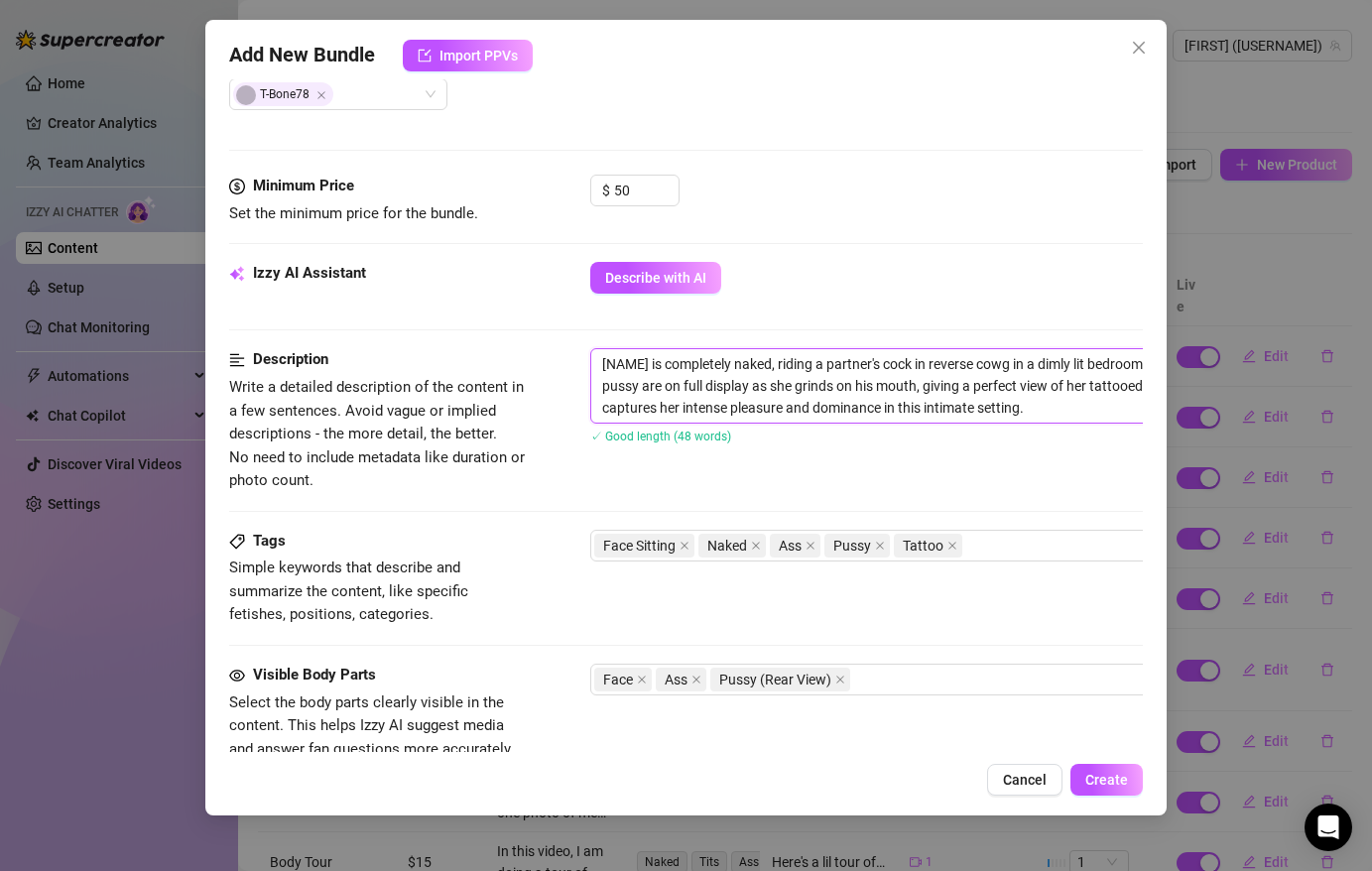 type on "[NAME] is completely naked, riding a partner's cock in reverse cowgi in a dimly lit bedroom. Her juicy ass and pussy are on full display as she grinds on his mouth, giving a perfect view of her tattooed cheeks. The video captures her intense pleasure and dominance in this intimate setting." 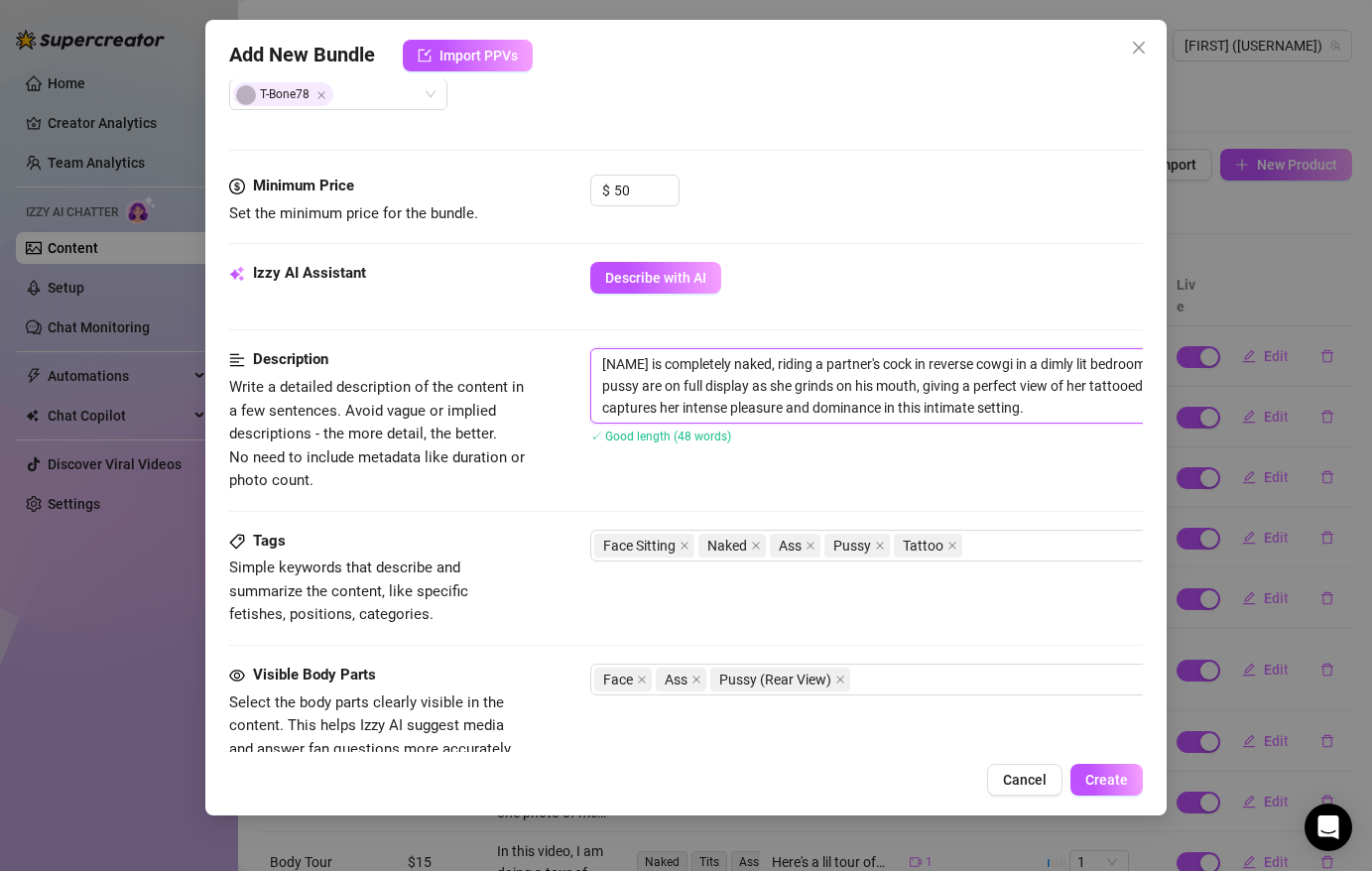 type on "Rai is completely naked, riding a partner's cock in reverse cowgir in a dimly lit bedroom. Her juicy ass and pussy are on full display as she grinds on his mouth, giving a perfect view of her tattooed cheeks. The video captures her intense pleasure and dominance in this intimate setting." 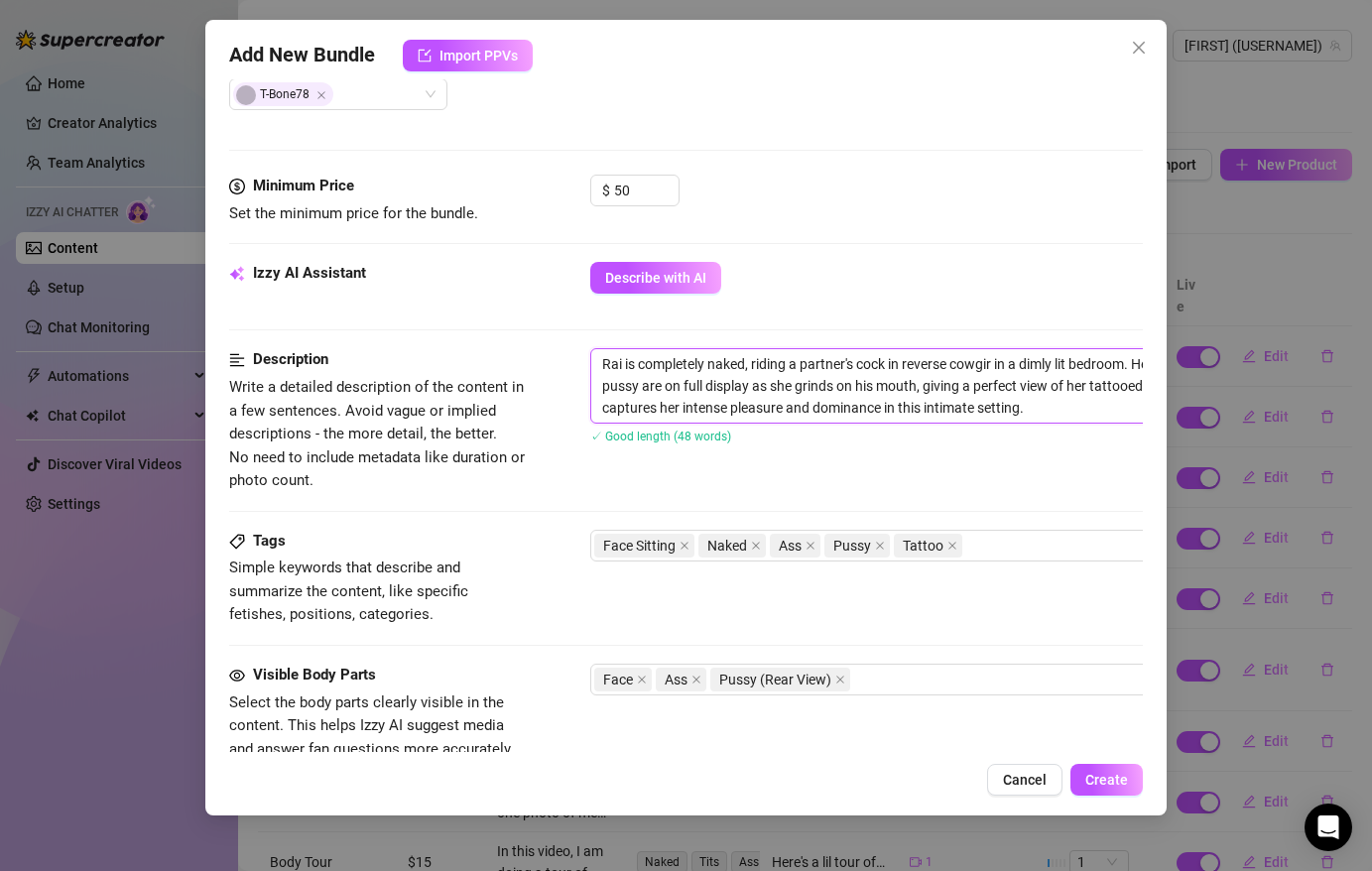 type on "[FIRST] is completely naked, riding a partner's face in a dimly lit bedroom. Her juicy ass and pussy are on full display as she grinds on his mouth, giving a perfect view of her tattooed cheeks. The video captures her intense pleasure and dominance in this intimate setting." 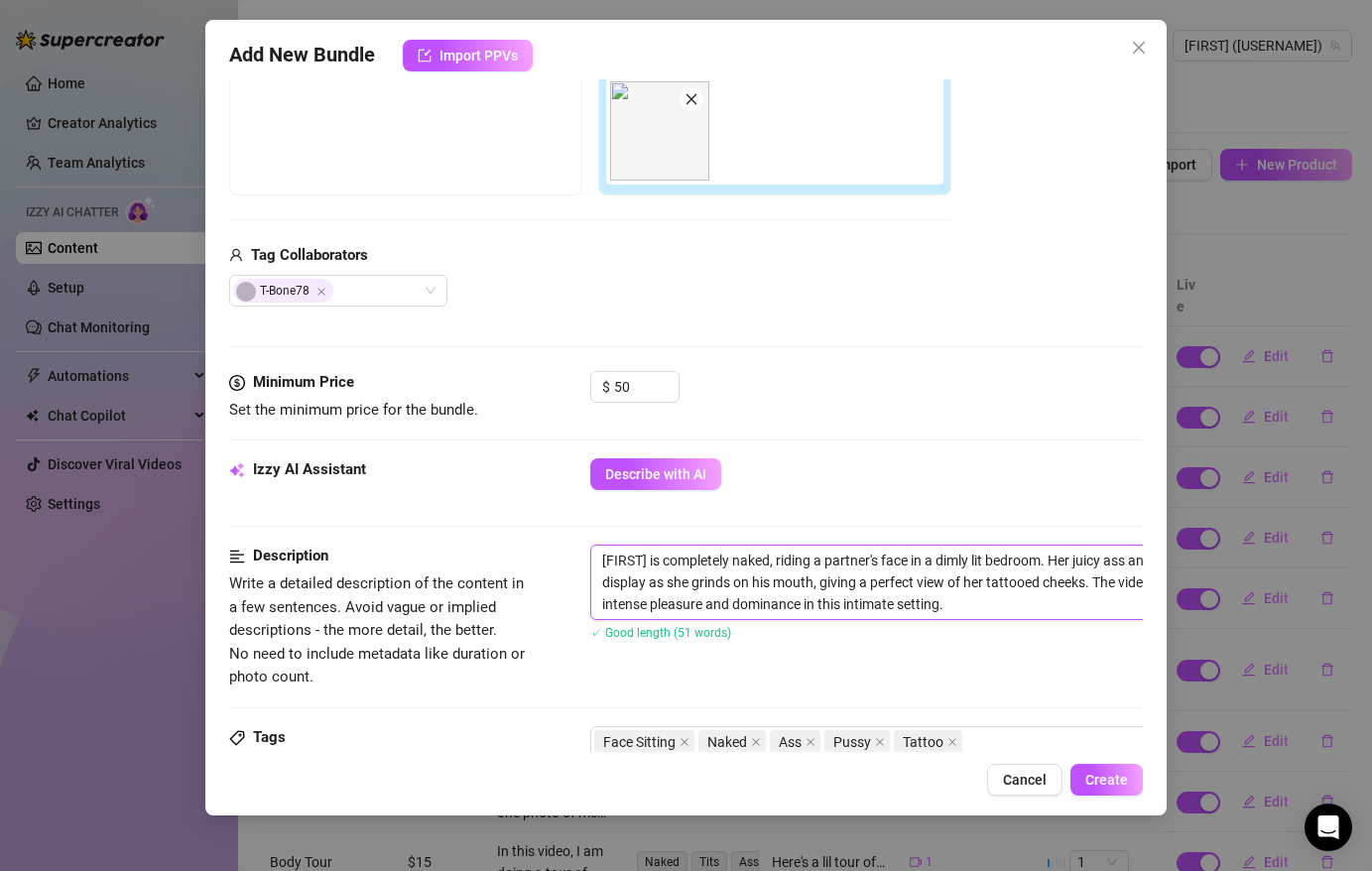 scroll, scrollTop: 384, scrollLeft: 0, axis: vertical 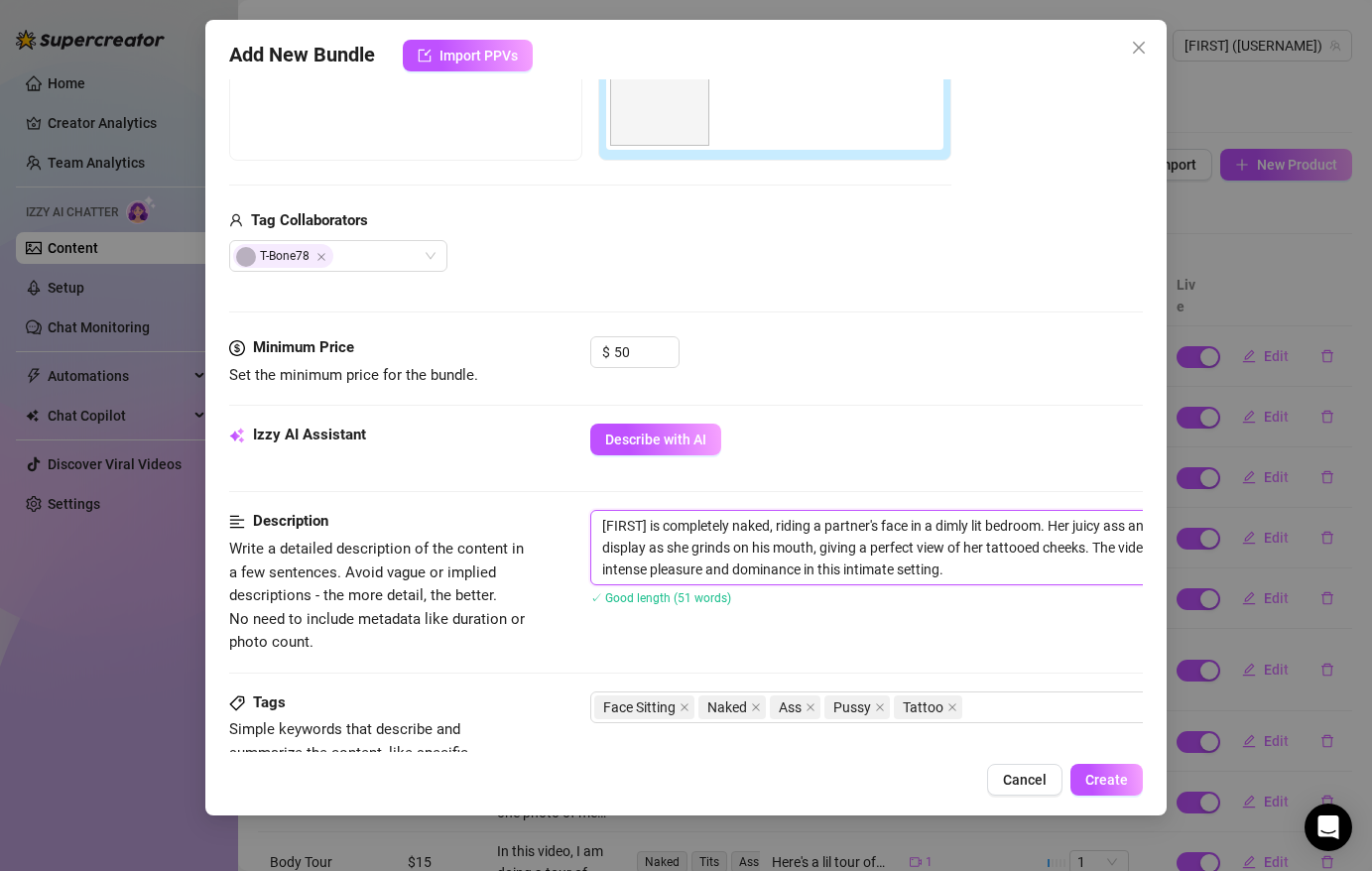 drag, startPoint x: 934, startPoint y: 551, endPoint x: 599, endPoint y: 542, distance: 335.12087 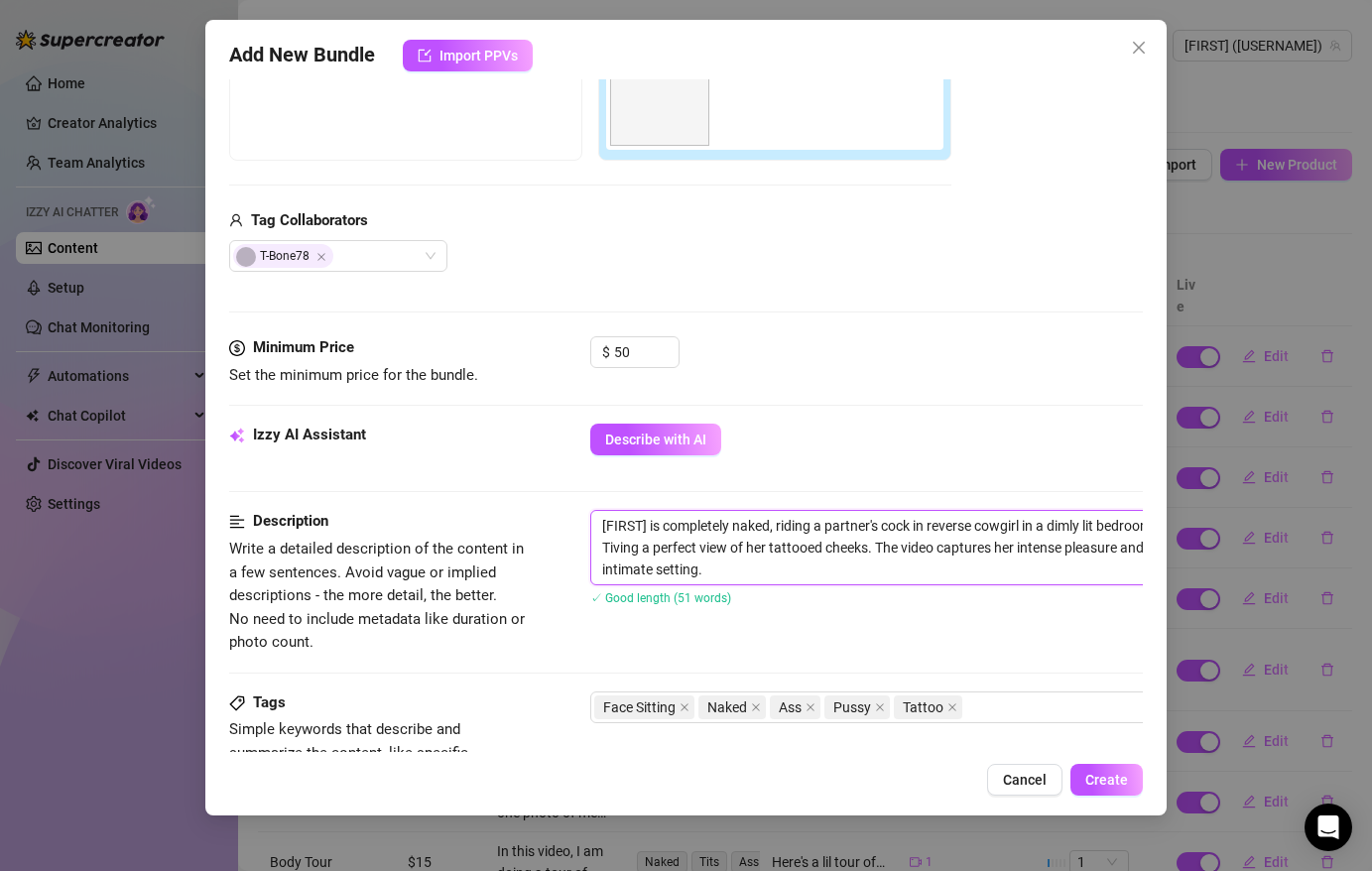 type on "[NAME] is completely naked, riding a partner's cock in reverse cowgirl in a dimly lit bedroom. Her juicy ass and Thiving a perfect view of her tattooed cheeks. The video captures her intense pleasure and dominance in this intimate setting." 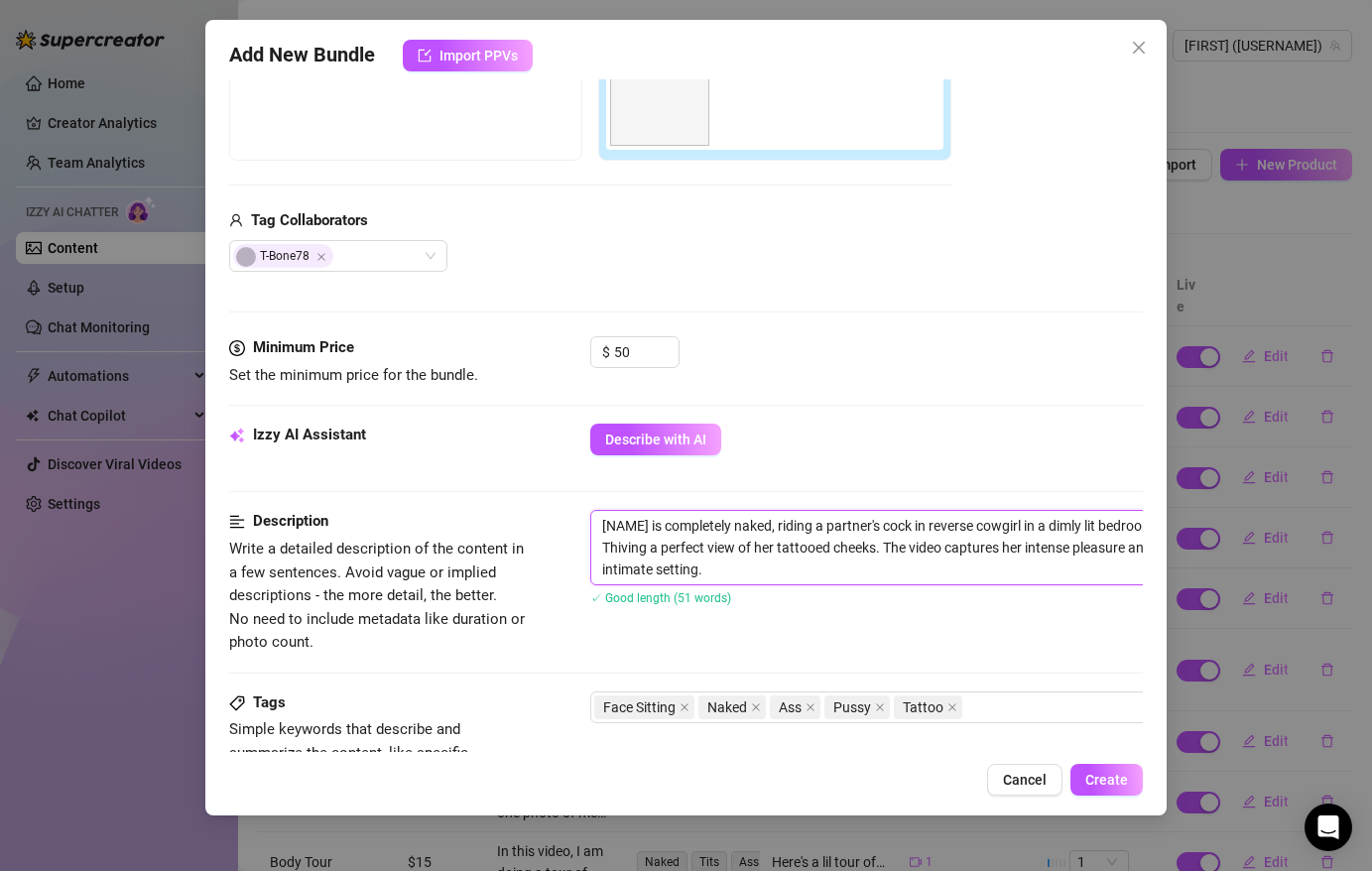 type on "[FIRST] is completely naked, riding a partner's cock in reverse cowgirl in a dimly lit bedroom. Her juicy ass and Theiving a perfect view of her tattooed cheeks. The video captures her intense pleasure and dominance in this intimate setting." 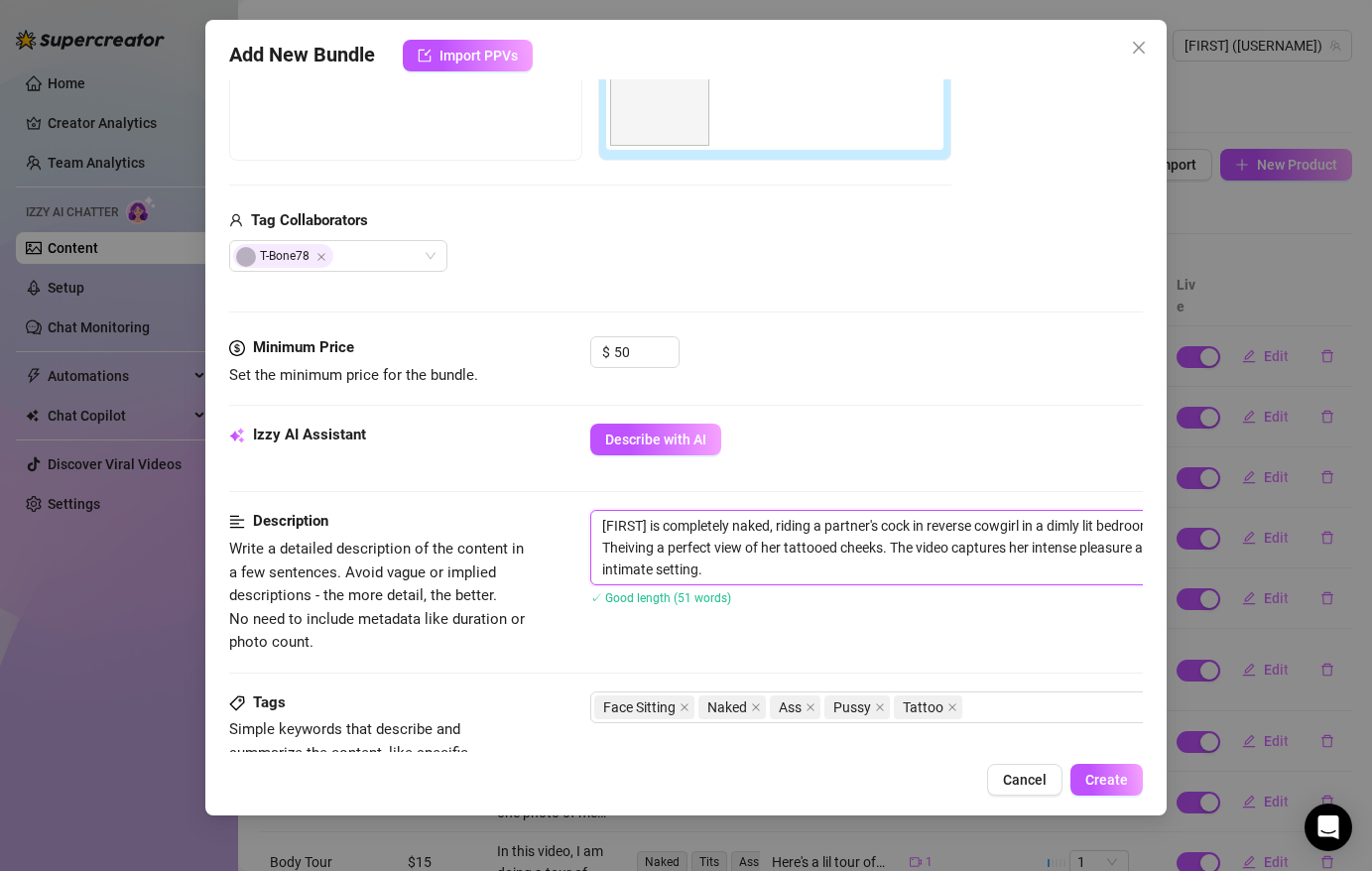 type on "[NAME] is completely naked, riding a partner's cock in reverse cowgirl in a dimly lit bedroom. Her juicy ass and The iving a perfect view of her tattooed cheeks. The video captures her intense pleasure and dominance in this intimate setting." 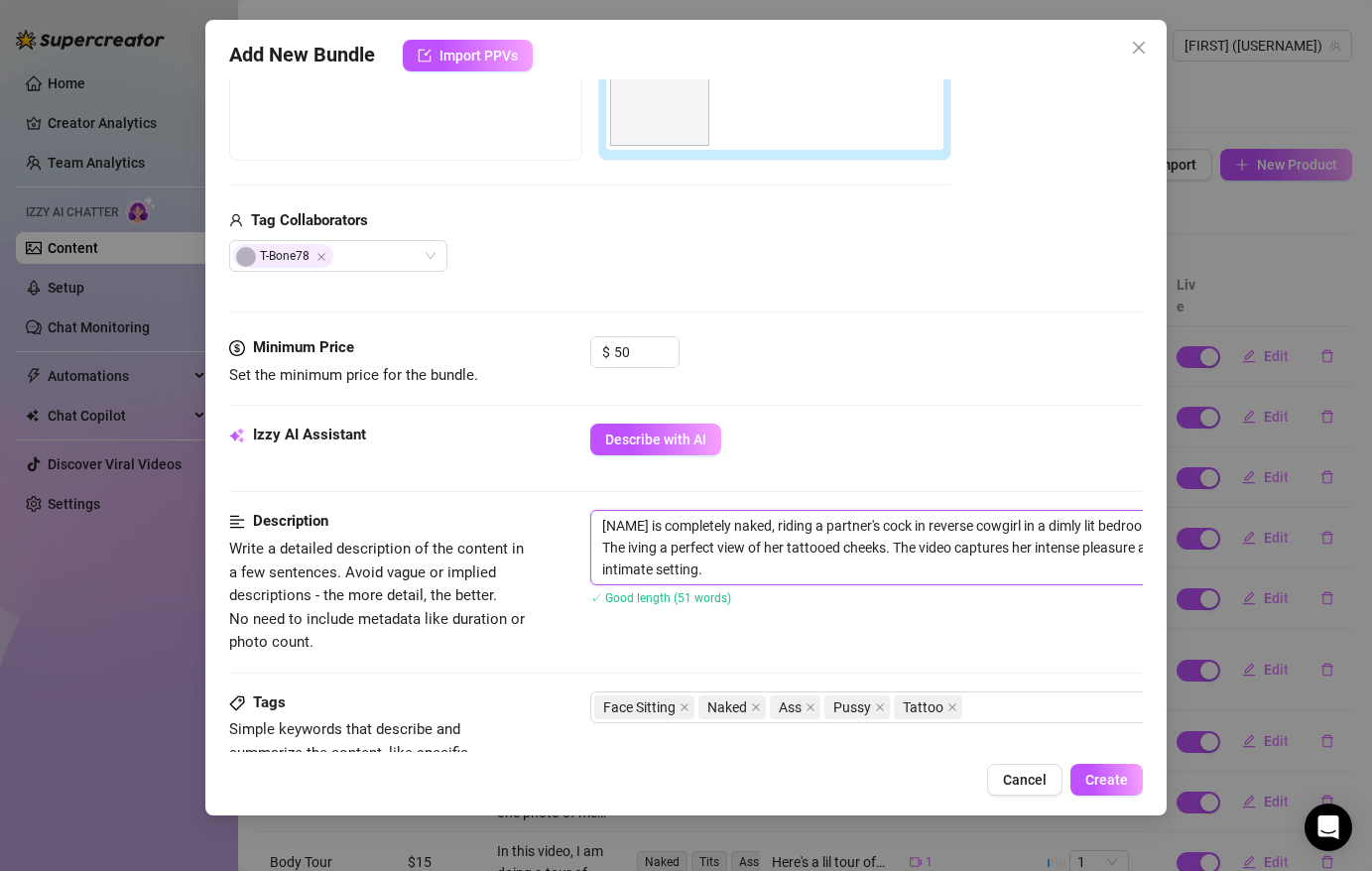 type on "[NAME] is completely naked, riding a partner's cock in reverse cowgirl in a dimly lit bedroom. Her juicy ass and The aiving a perfect view of her tattooed cheeks. The video captures her intense pleasure and dominance in this intimate setting." 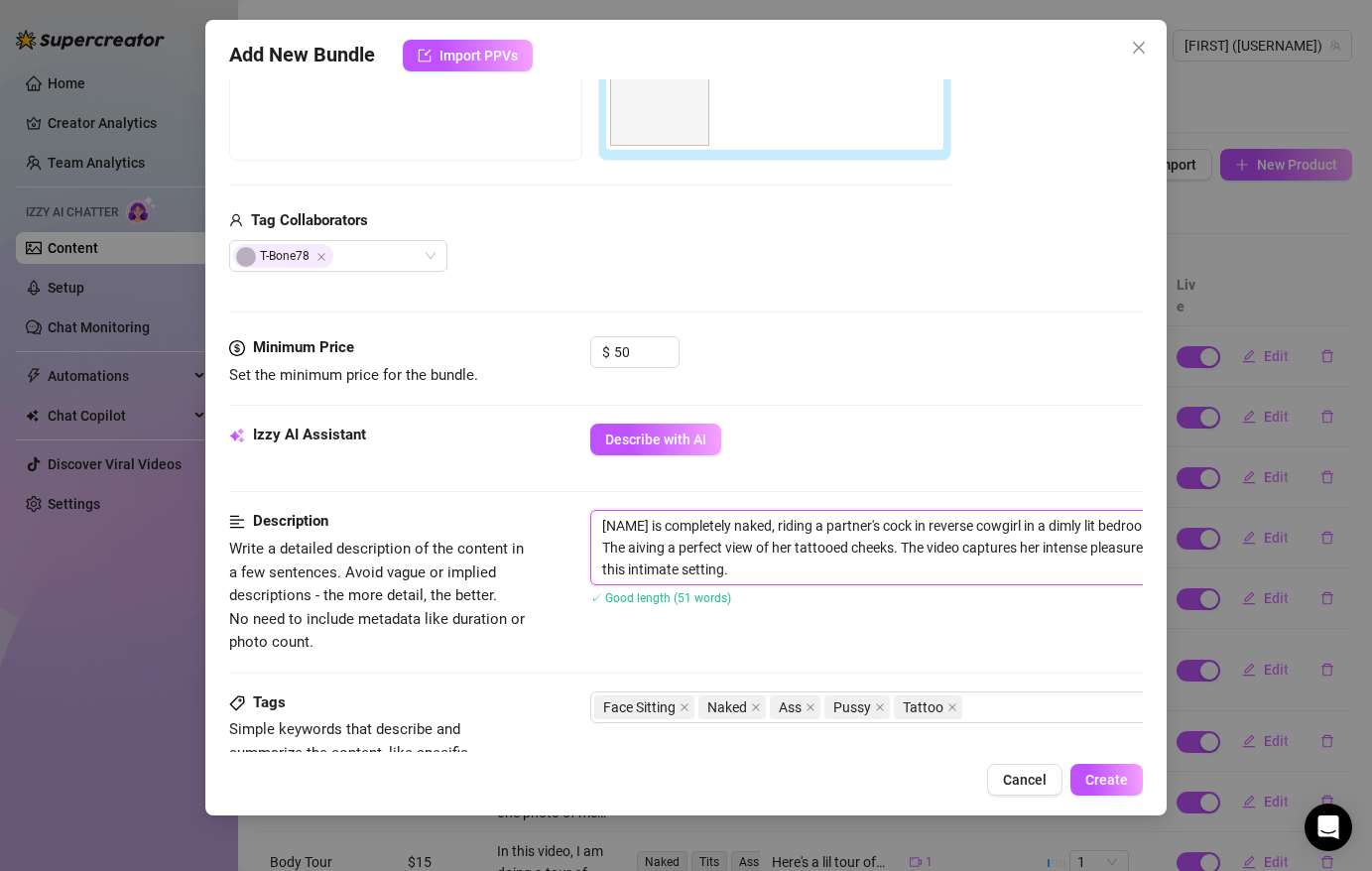 type on "[FIRST] is completely naked, riding a partner's cock in reverse cowgirl in a dimly lit bedroom. Her juicy ass and The aniving a perfect view of her tattooed cheeks. The video captures her intense pleasure and dominance in this intimate setting." 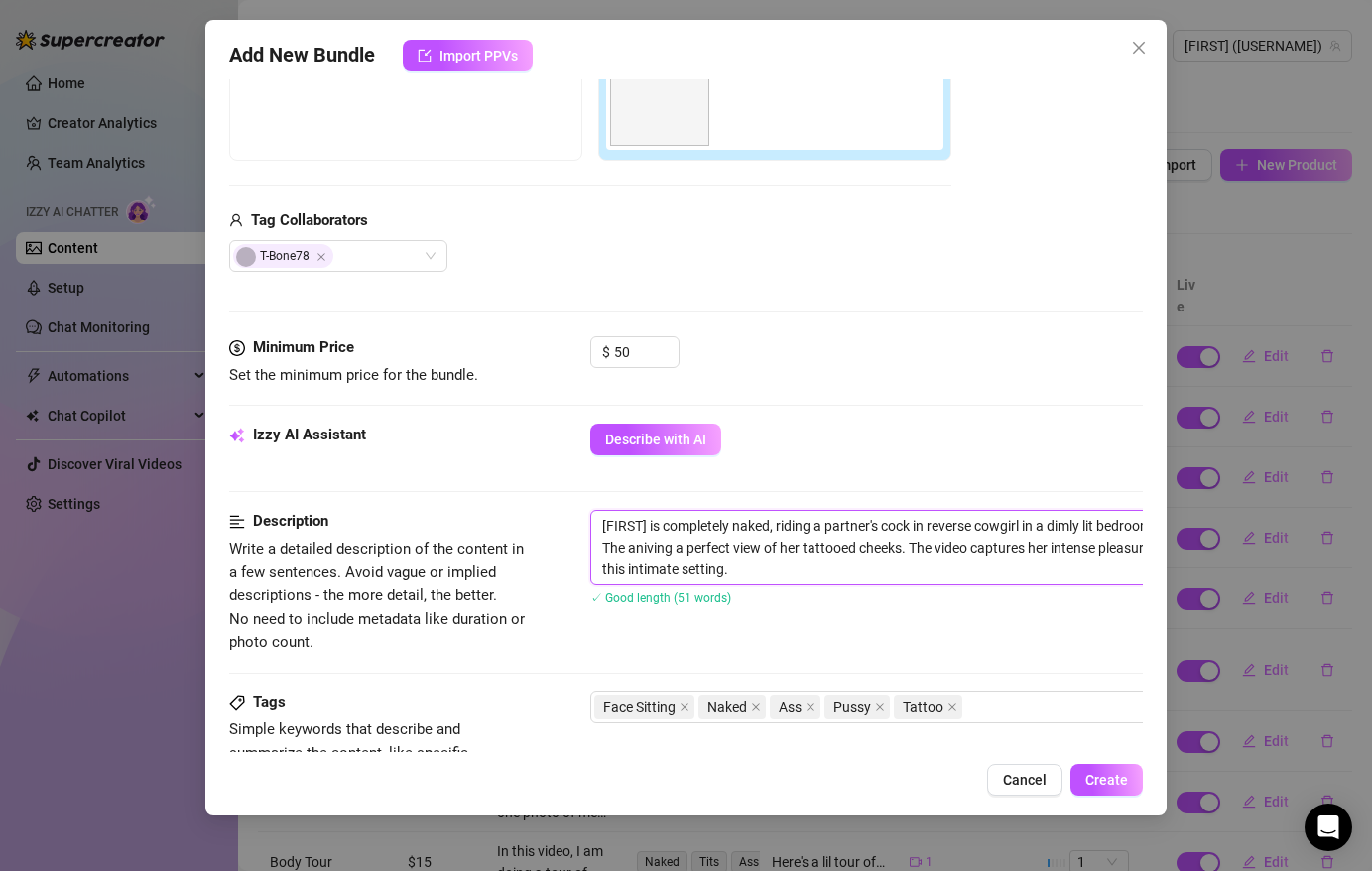 type on "[NAME] is completely naked, riding a partner's cock in reverse cowgirl in a dimly lit bedroom. Her juicy ass and The angiving a perfect view of her tattooed cheeks. The video captures her intense pleasure and dominance in this intimate setting." 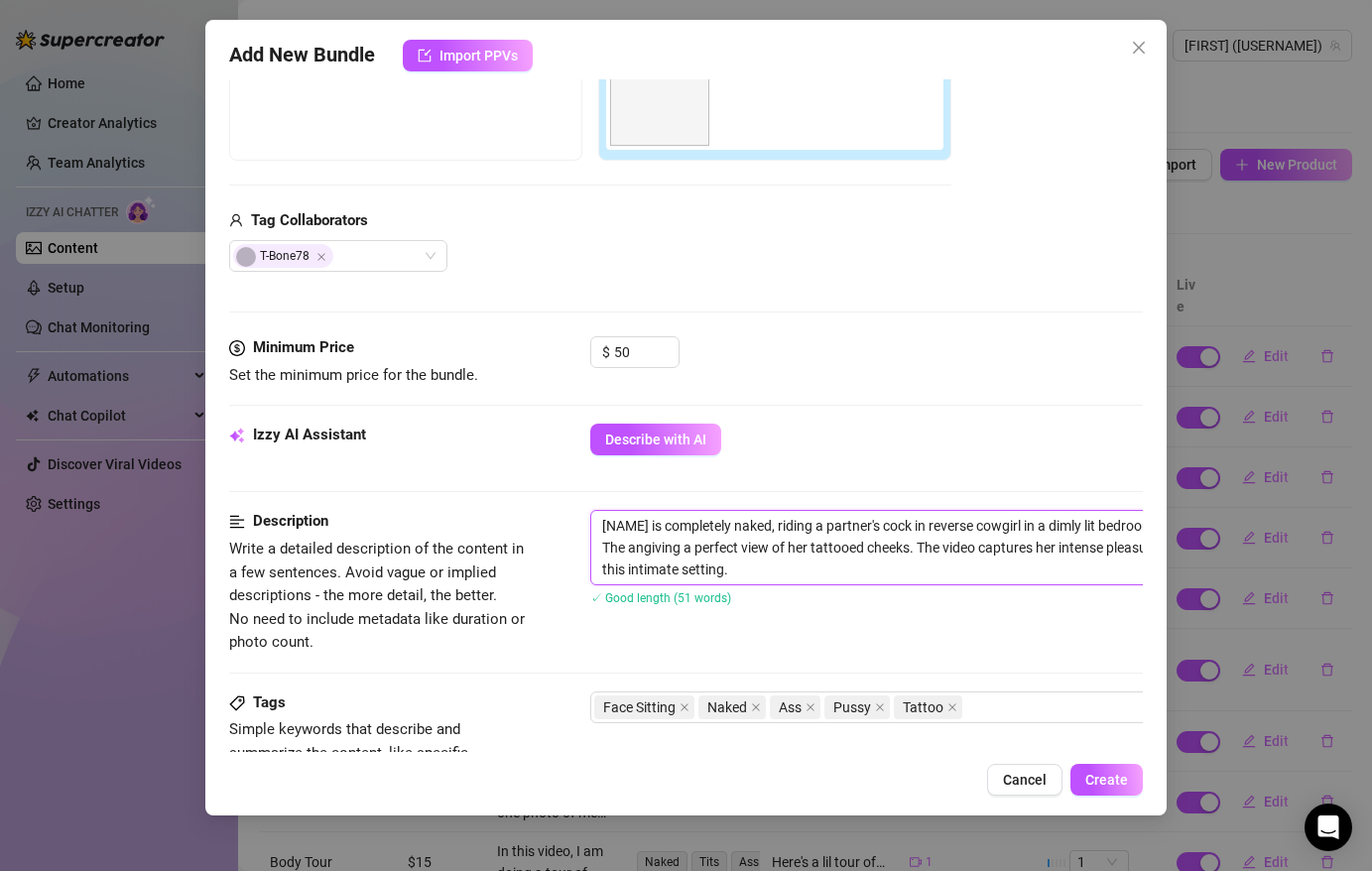 type on "[NAME] is completely naked, riding a partner's cock in reverse cowgirl in a dimly lit bedroom. Her juicy ass and The angliving a perfect view of her tattooed cheeks. The video captures her intense pleasure and dominance in this intimate setting." 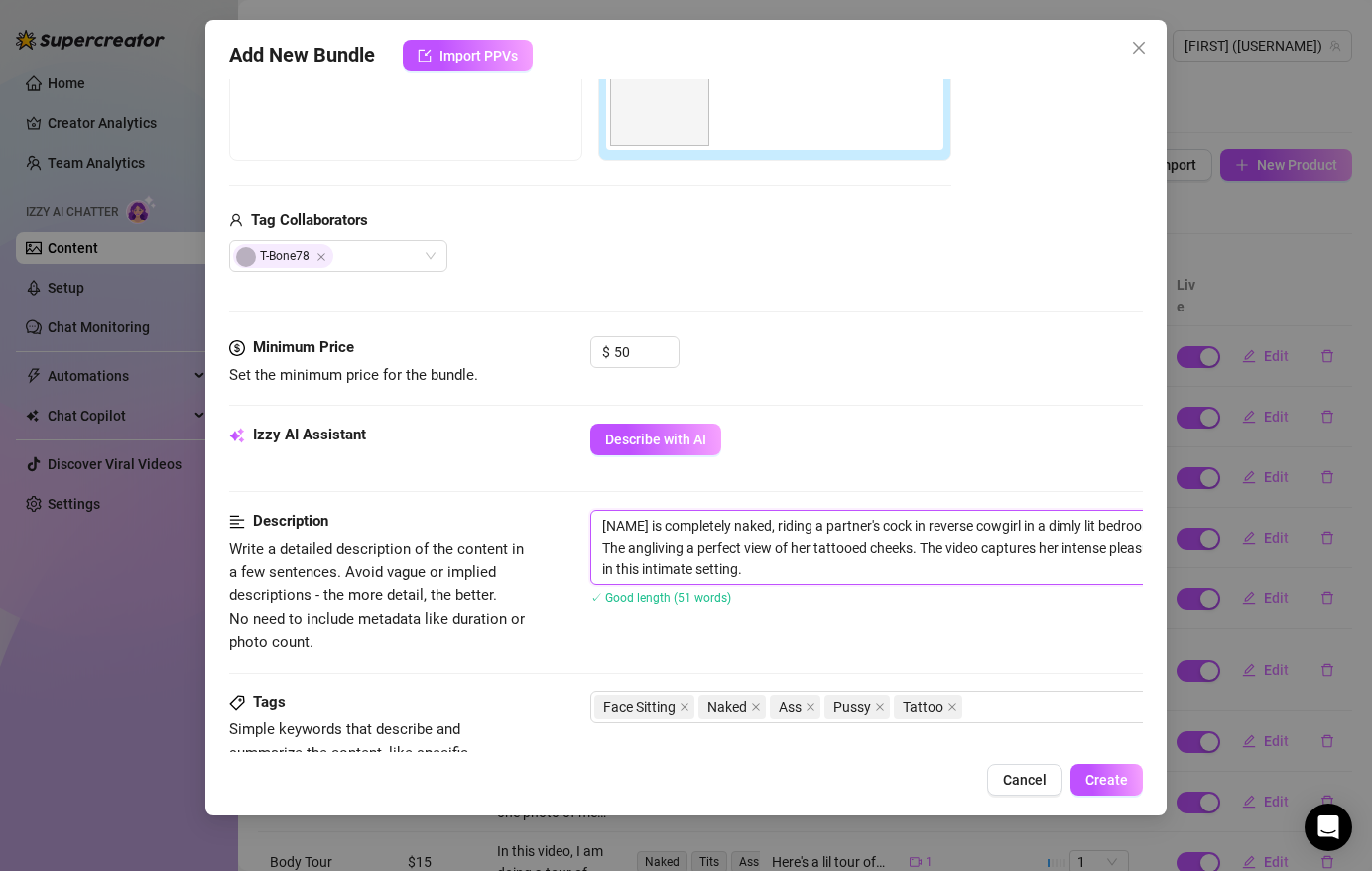 type on "Rai is completely naked, riding a partner's cock in reverse cowgirl in a dimly lit bedroom. Her juicy ass and The angle giiv a perfect view of her tattooed cheeks. The video captures her intense pleasure and dominance in this intimate setting." 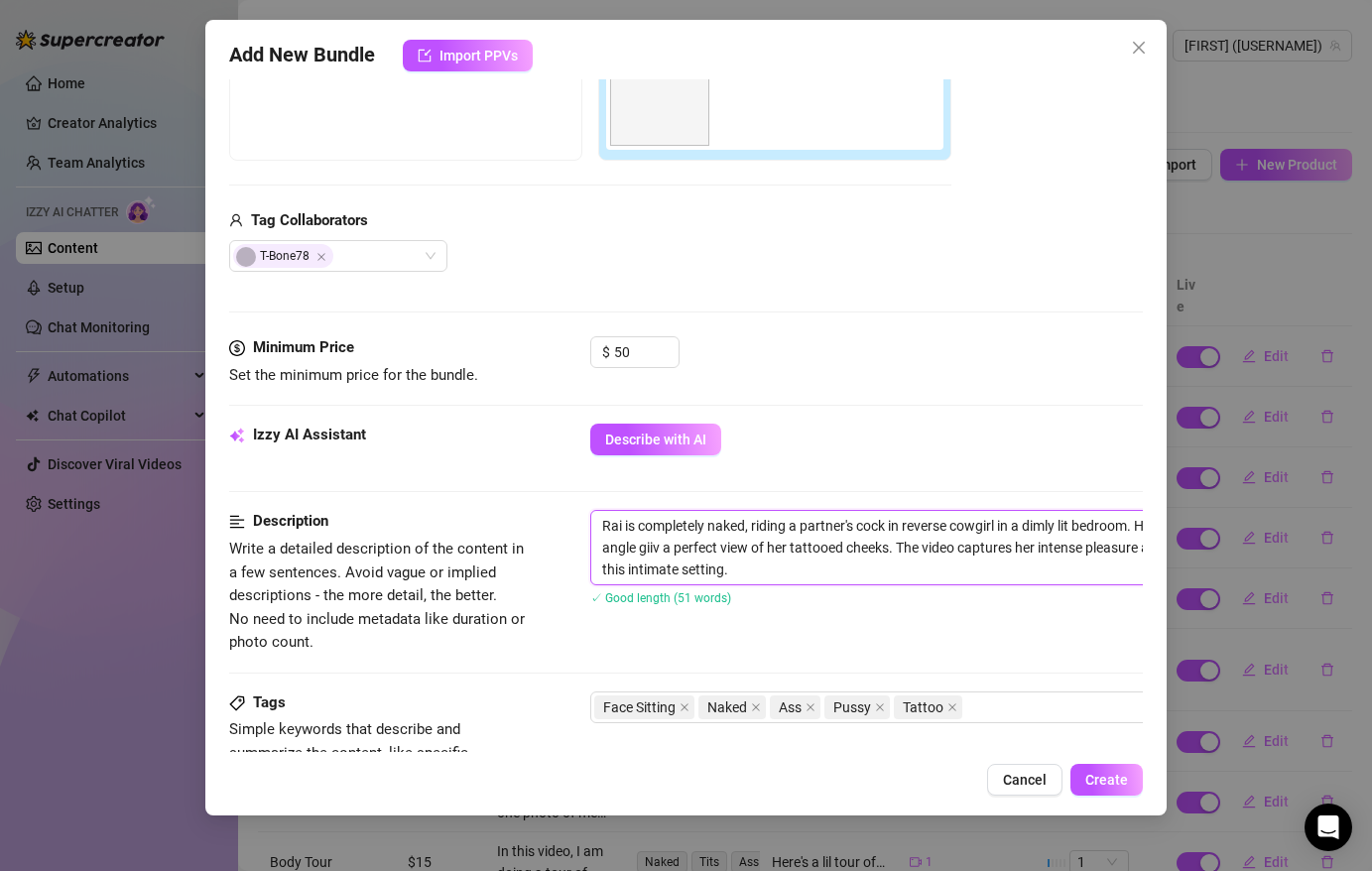 type on "Rai is completely naked, riding a partner's cock in reverse cowgirl in a dimly lit bedroom. Her juicy ass and The angle iving a perfect view of her tattooed cheeks. The video captures her intense pleasure and dominance in this intimate setting." 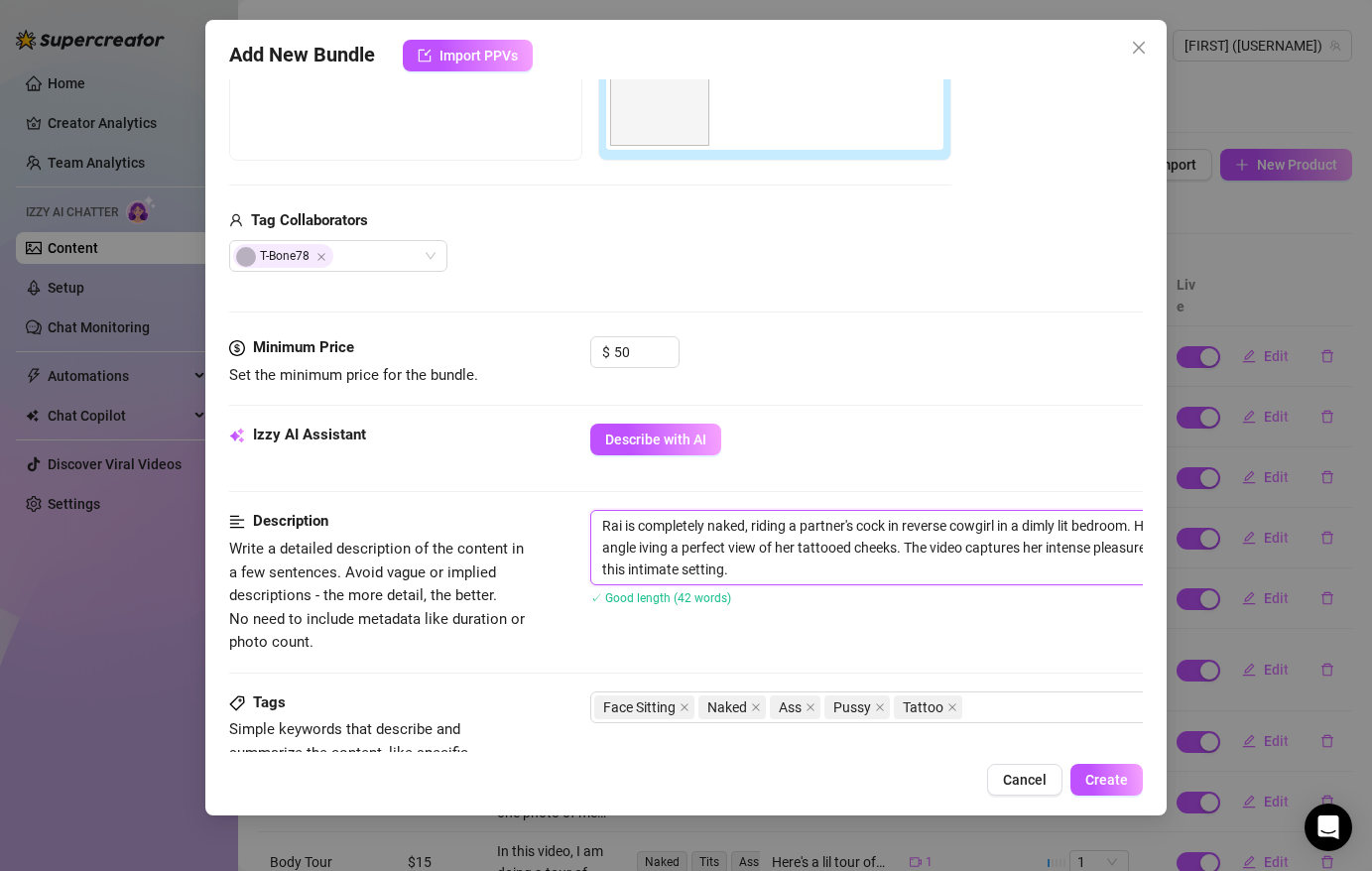 type on "[NAME] is completely naked, riding a partner's cock in reverse cowgirl in a dimly lit bedroom. Her juicy ass and The angle fiving a perfect view of her tattooed cheeks. The video captures her intense pleasure and dominance in this intimate setting." 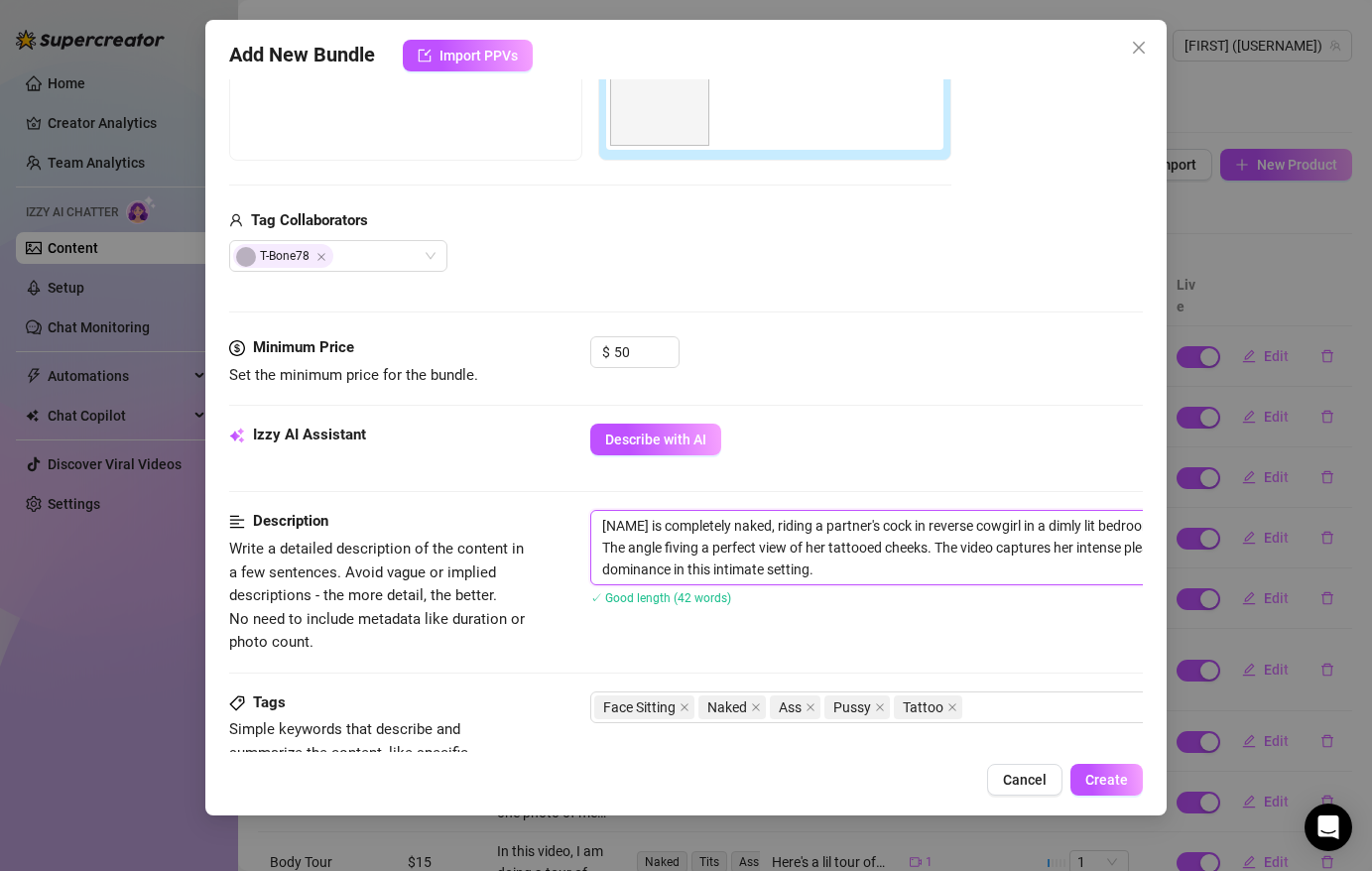 type on "Rai is completely naked, riding a partner's cock in reverse cowgirl in a dimly lit bedroom. Her juicy ass and The angle iving a perfect view of her tattooed cheeks. The video captures her intense pleasure and dominance in this intimate setting." 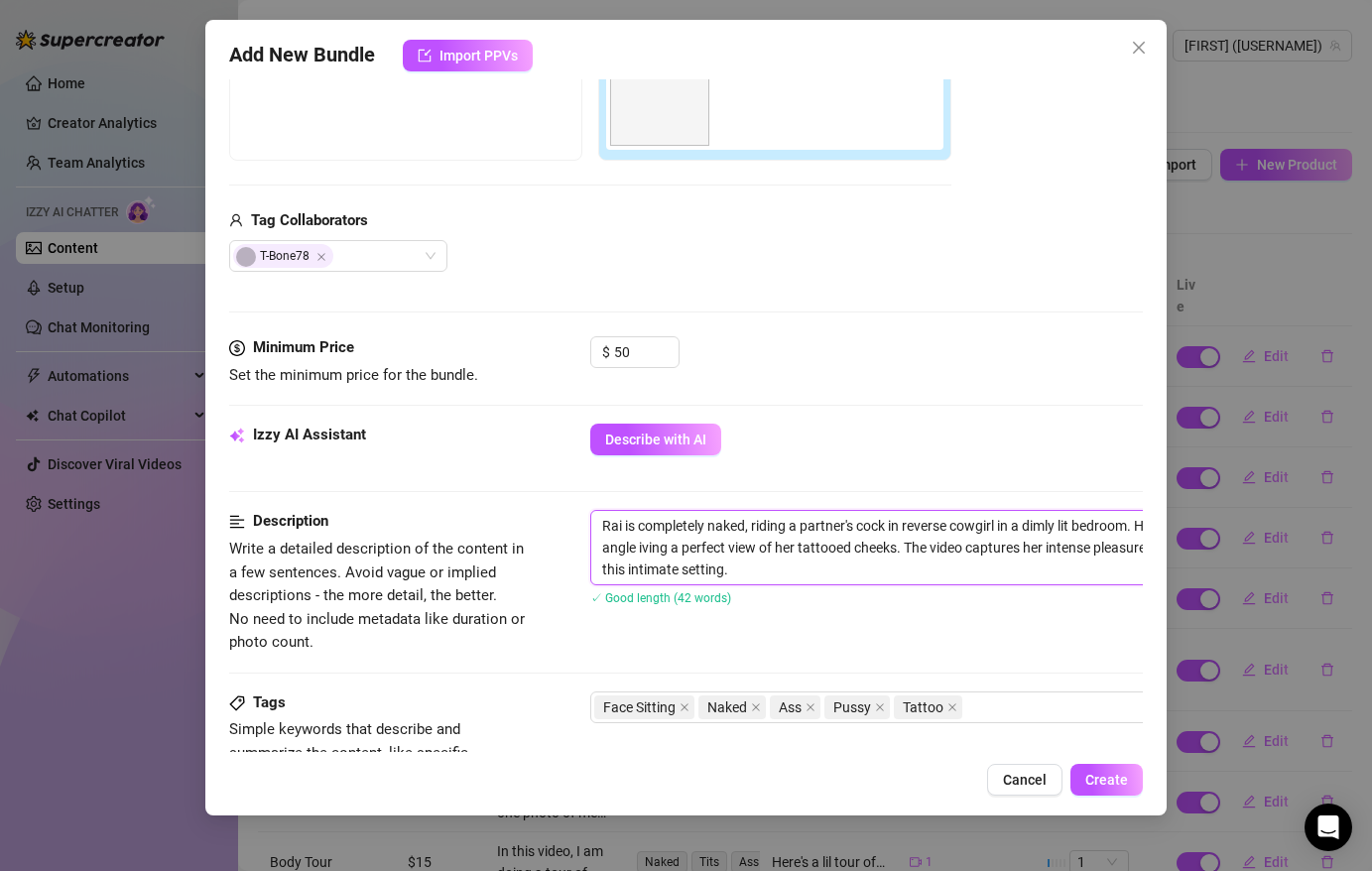 type on "[FIRST] is completely naked, riding a partner's cock in reverse cowgirl in a dimly lit bedroom. Her juicy ass and The angle giving a perfect view of her tattooed cheeks. The video captures her intense pleasure and dominance in this intimate setting." 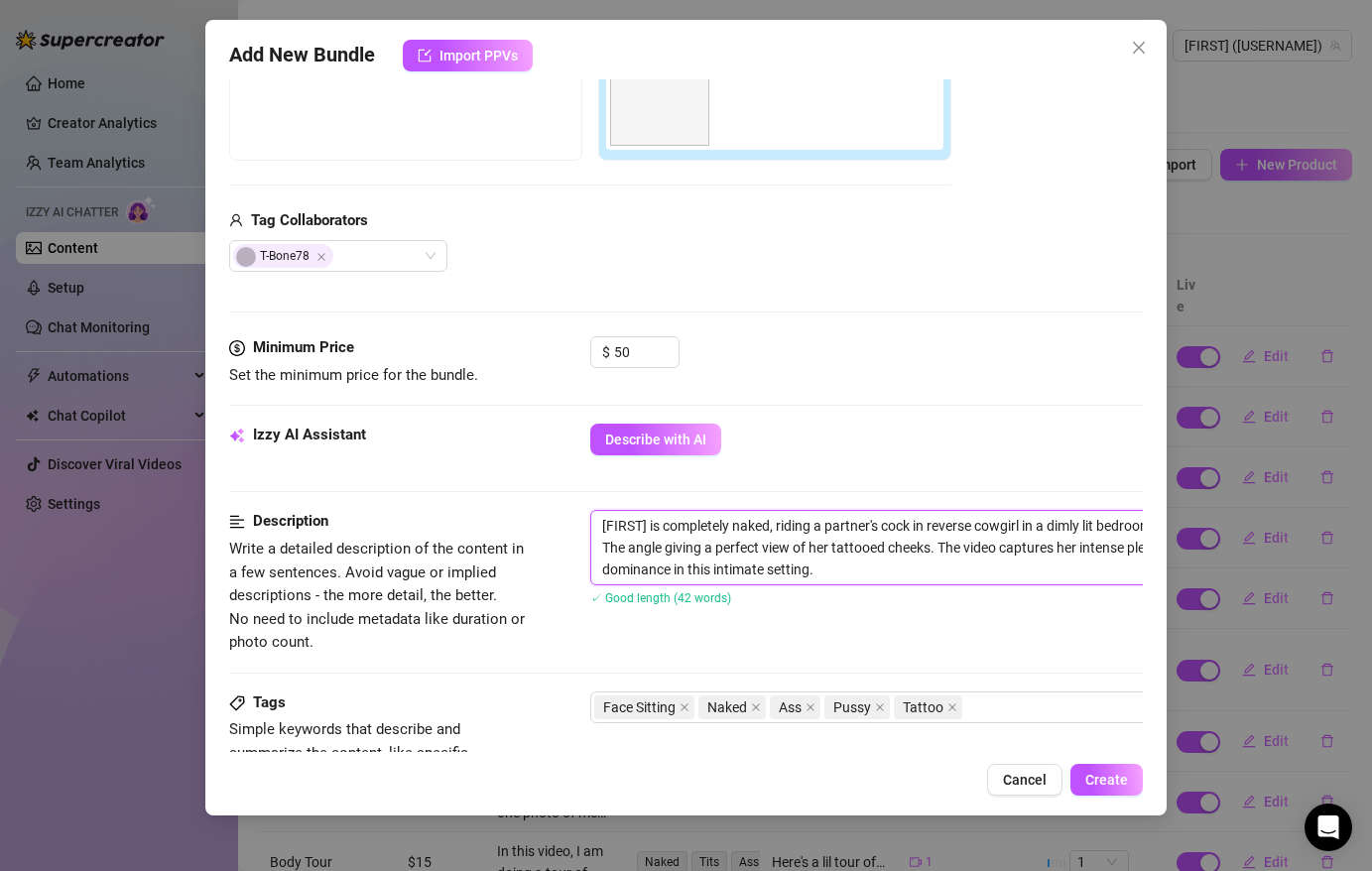 type on "[NAME] is completely naked, riding a partner's cock in reverse cowgirl in a dimly lit bedroom. Her juicy ass and The angle giiving a perfect view of her tattooed cheeks. The video captures her intense pleasure and dominance in this intimate setting." 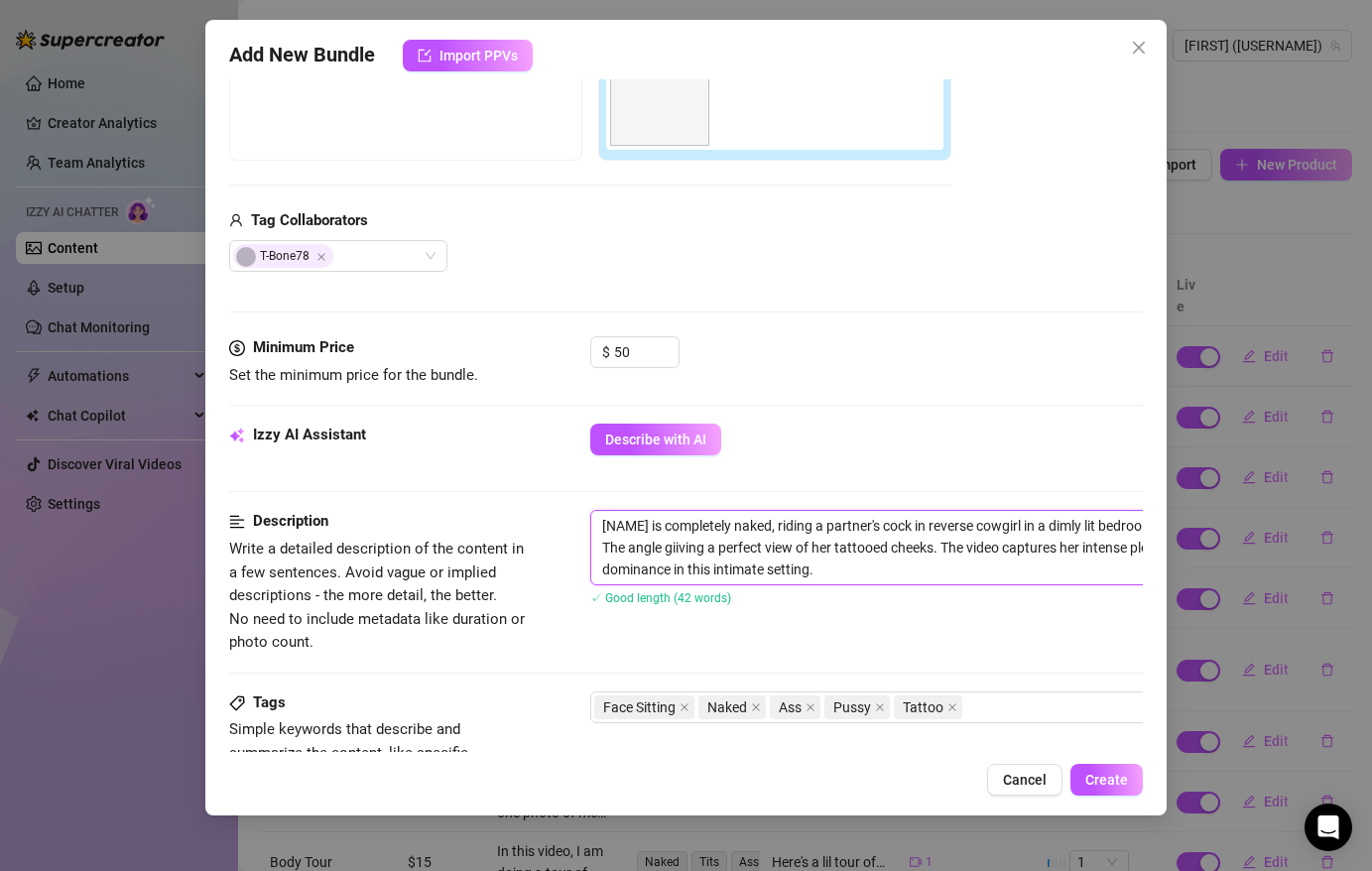 type on "[NAME] is completely naked, riding a partner's cock in reverse cowgirl in a dimly lit bedroom. Her juicy ass and The angle giviving a perfect view of her tattooed cheeks. The video captures her intense pleasure and dominance in this intimate setting." 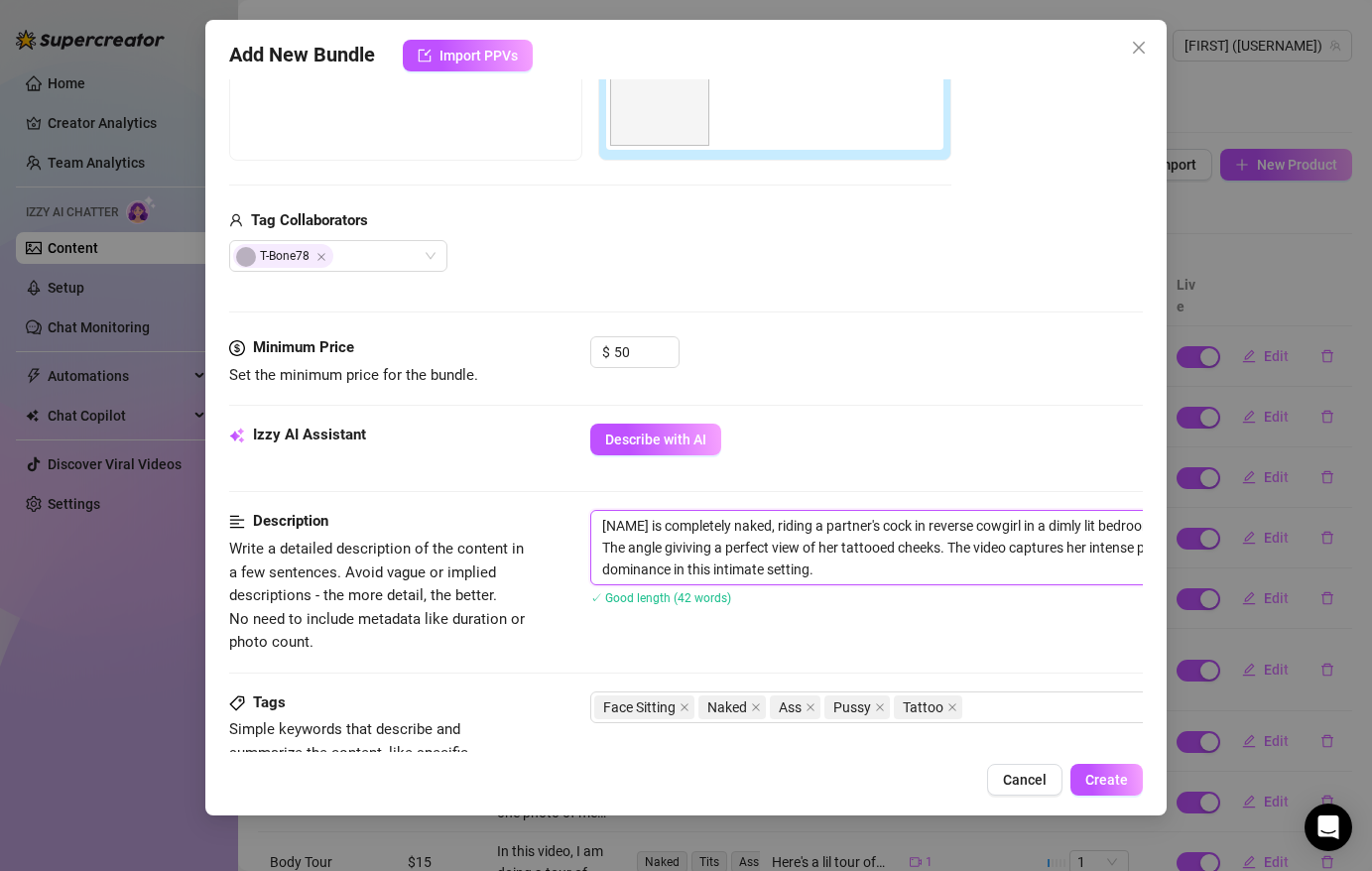 type on "[NAME] is completely naked, riding a partner's cock in reverse cowgirl in a dimly lit bedroom. Her juicy ass and The angle giiving a perfect view of her tattooed cheeks. The video captures her intense pleasure and dominance in this intimate setting." 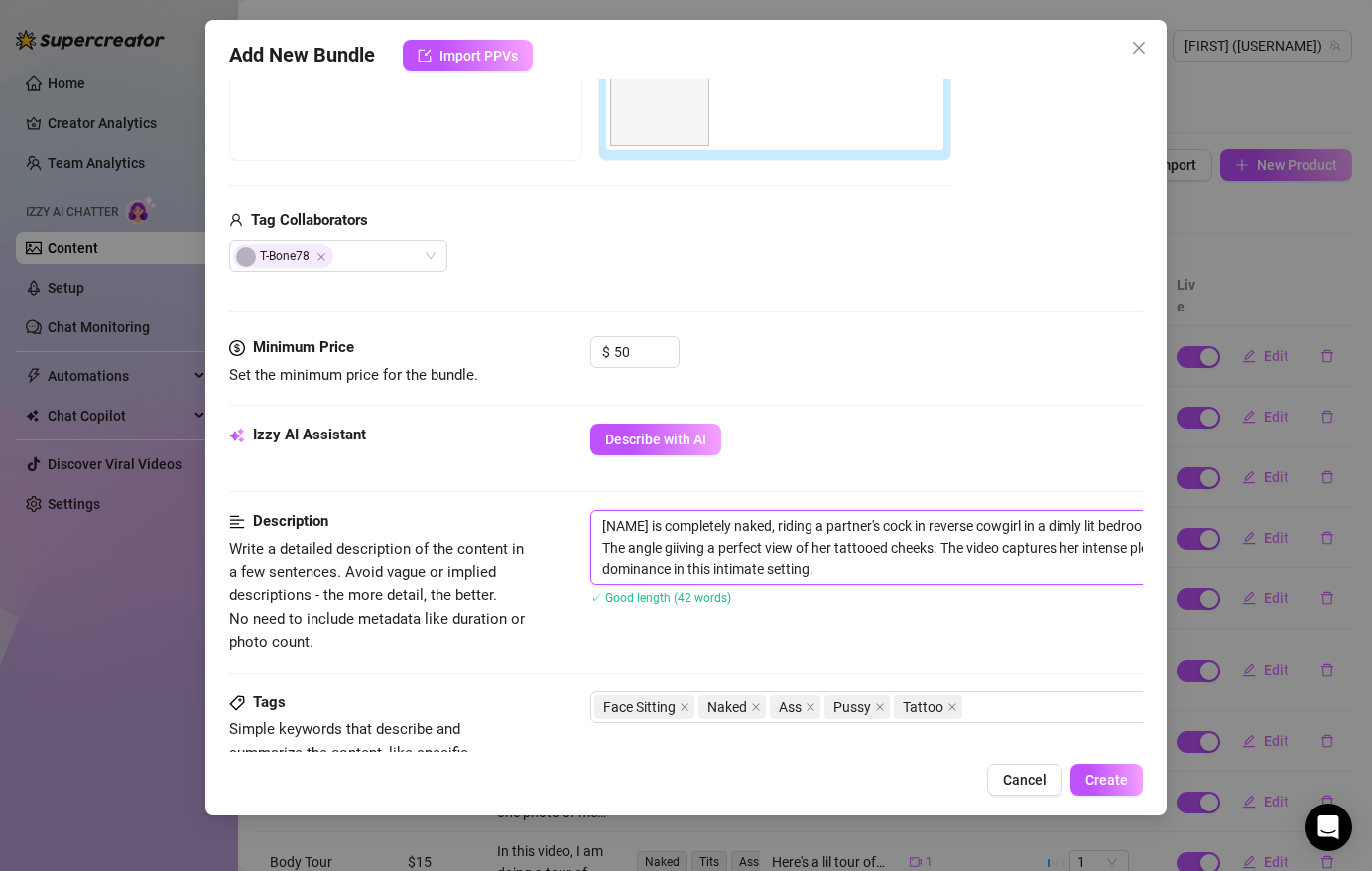 click on "[NAME] is completely naked, riding a partner's cock in reverse cowgirl in a dimly lit bedroom. Her juicy ass and The angle giiving a perfect view of her tattooed cheeks. The video captures her intense pleasure and dominance in this intimate setting." at bounding box center [937, 548] 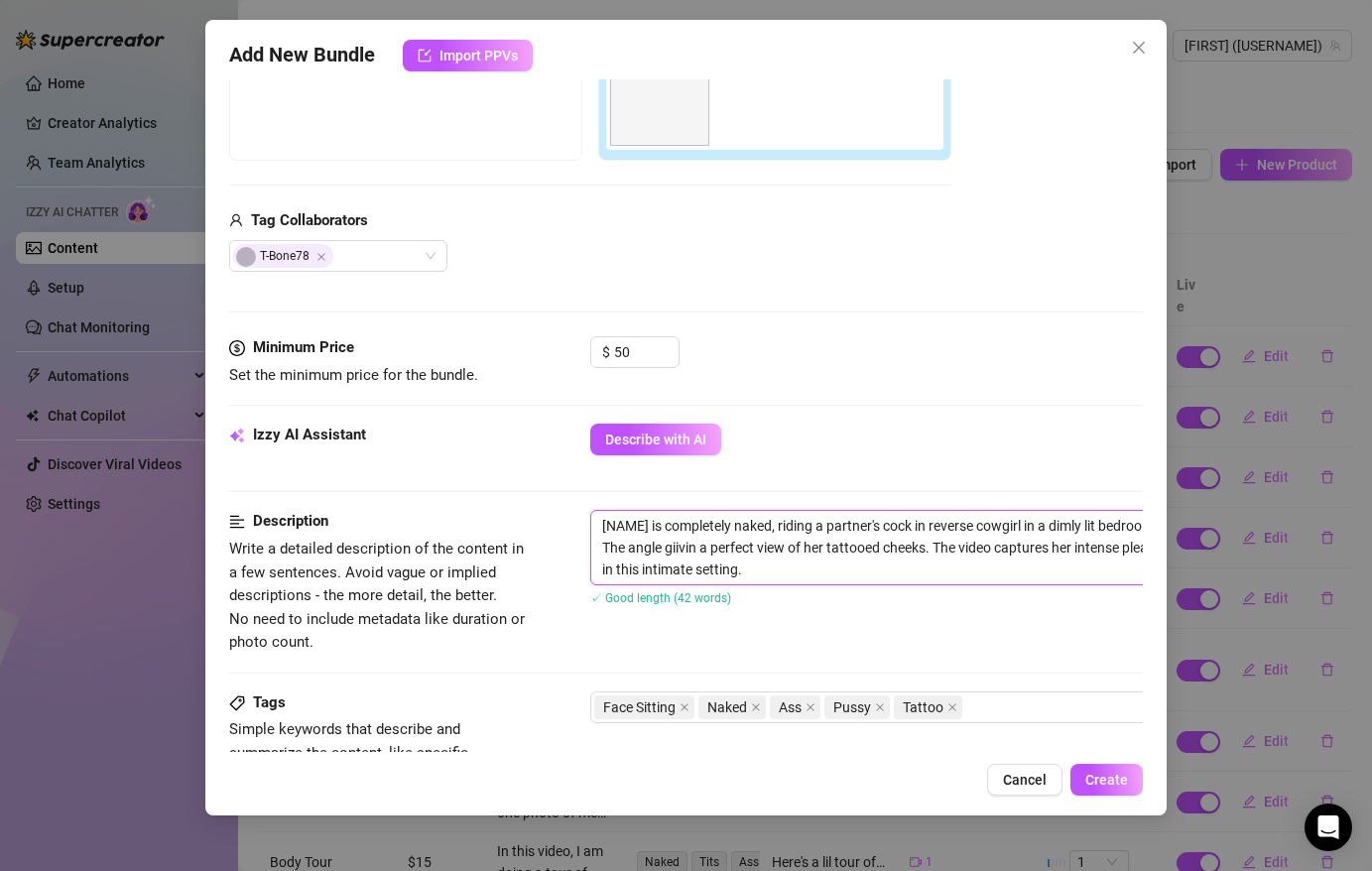 type on "[NAME] is completely naked, riding a partner's cock in reverse cowgirl in a dimly lit bedroom. Her juicy ass and The angle giivi a perfect view of her tattooed cheeks. The video captures her intense pleasure and dominance in this intimate setting." 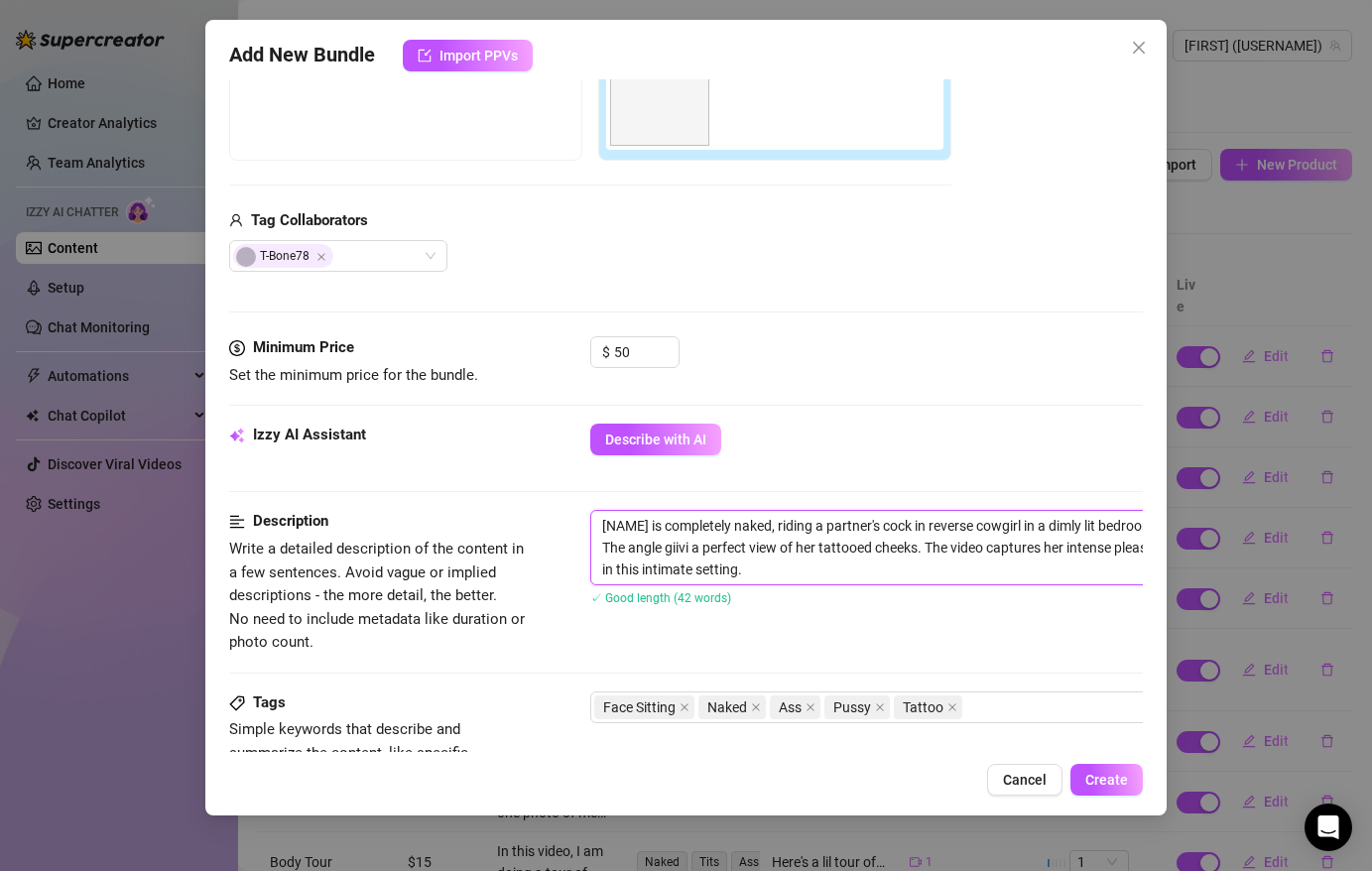 type on "Rai is completely naked, riding a partner's cock in reverse cowgirl in a dimly lit bedroom. Her juicy ass and The angle giiv a perfect view of her tattooed cheeks. The video captures her intense pleasure and dominance in this intimate setting." 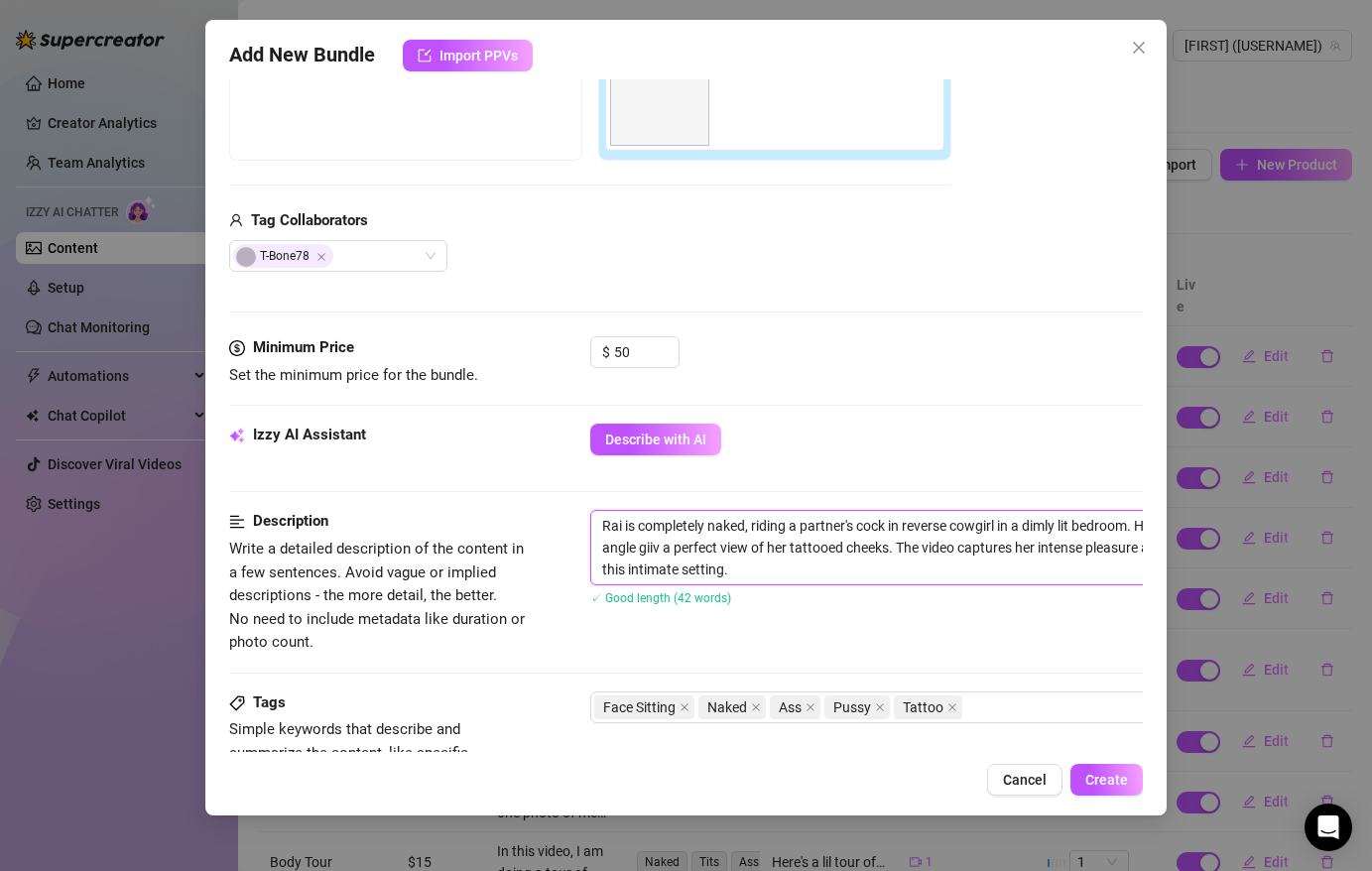 type on "[FIRST] is completely naked, riding a partner's cock in reverse cowgirl in a dimly lit bedroom. Her juicy ass and The angle gi a perfect view of her tattooed cheeks. The video captures her intense pleasure and dominance in this intimate setting." 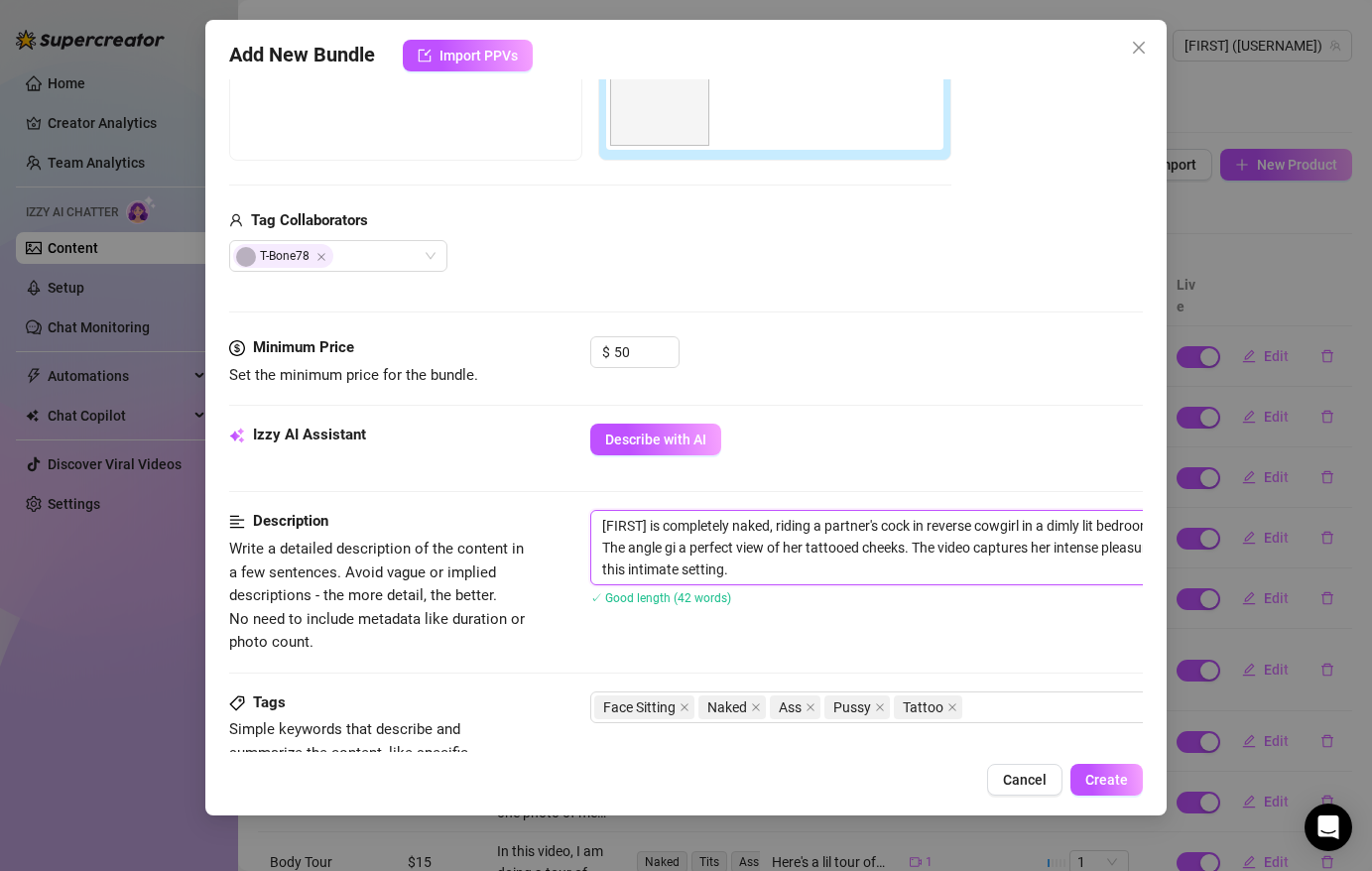 type on "[FIRST] is completely naked, riding a partner's cock in reverse cowgirl in a dimly lit bedroom. Her juicy ass and The angle gi a perfect view of her tattooed cheeks. The video captures her intense pleasure and dominance in this intimate setting." 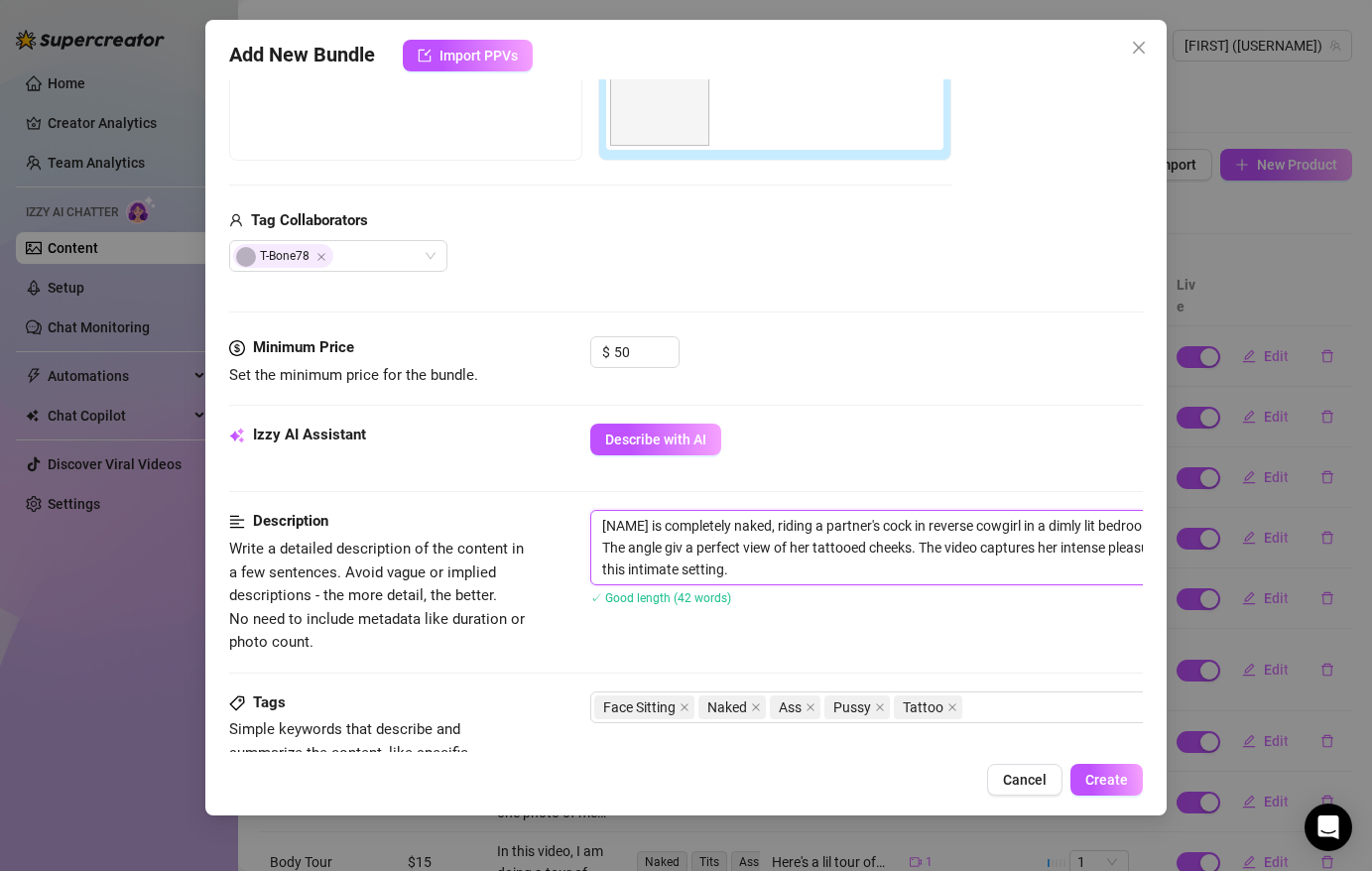 type on "[FIRST] is completely naked, riding a partner's cock in reverse cowgirl in a dimly lit bedroom. Her juicy ass and The angle give a perfect view of her tattooed cheeks. The video captures her intense pleasure and dominance in this intimate setting." 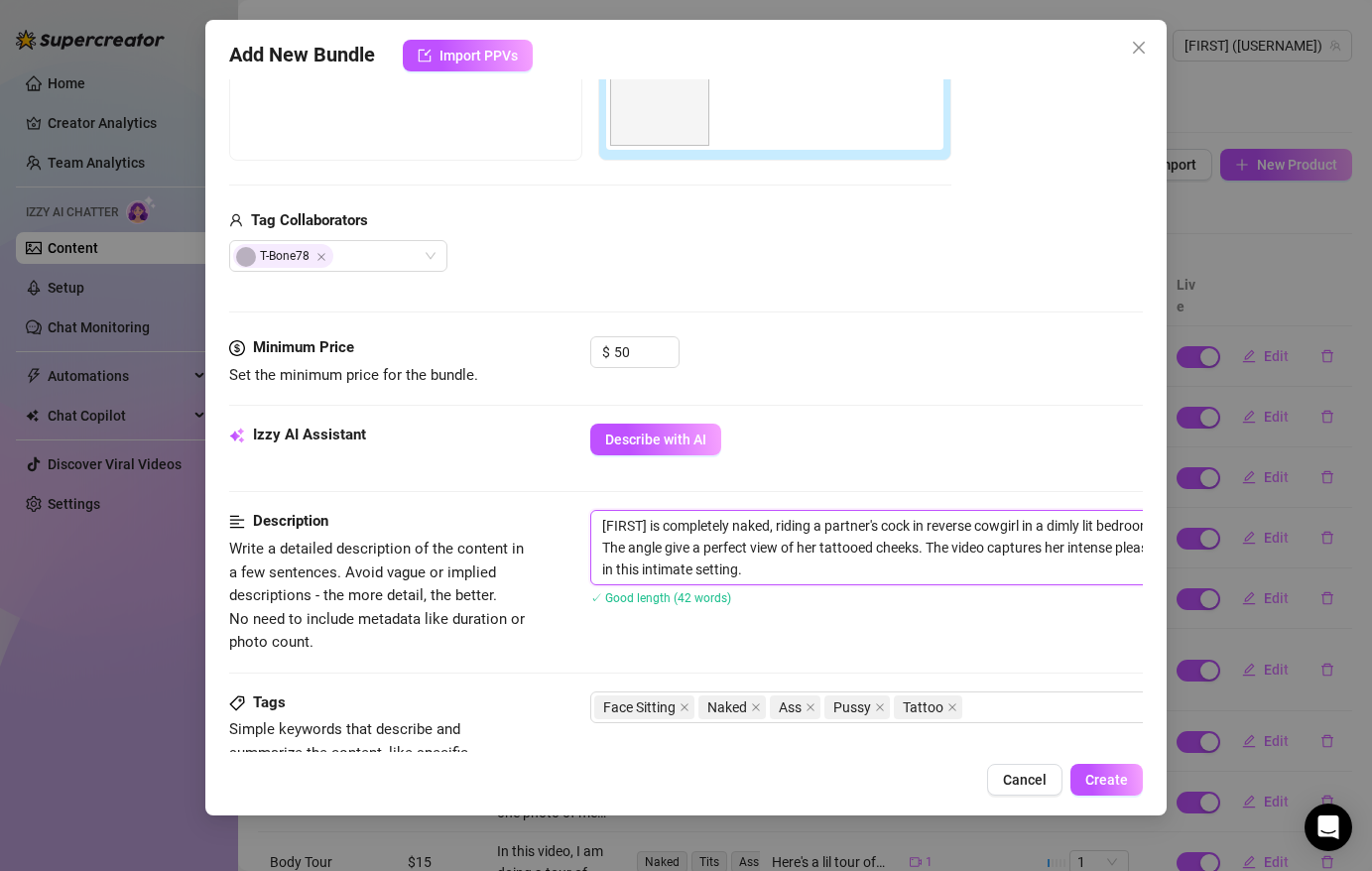 type on "[NAME] is completely naked, riding a partner's cock in reverse cowgirl in a dimly lit bedroom. Her juicy ass and The angle gives a perfect view of her tattooed cheeks. The video captures her intense pleasure and dominance in this intimate setting." 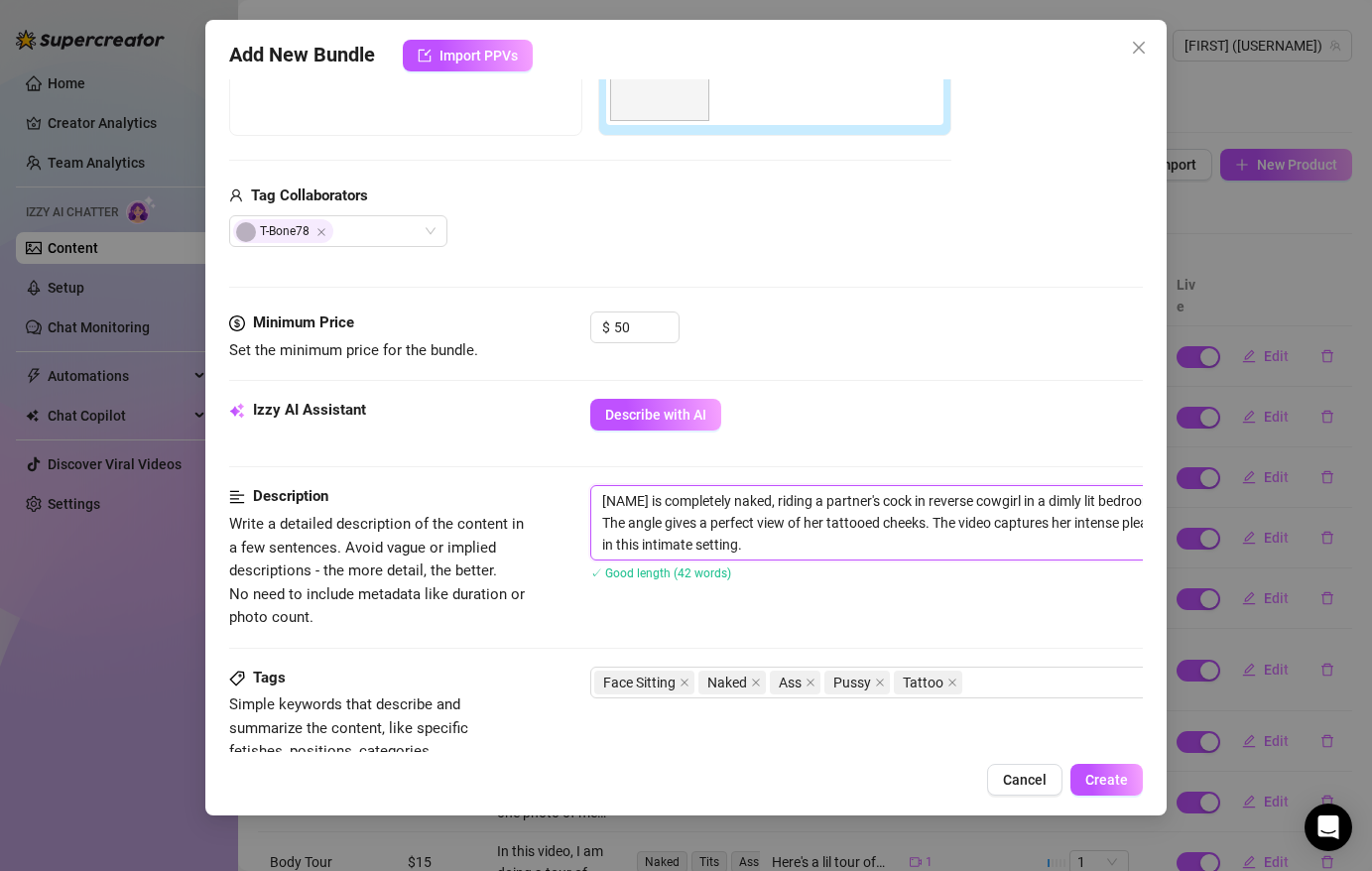 scroll, scrollTop: 430, scrollLeft: 0, axis: vertical 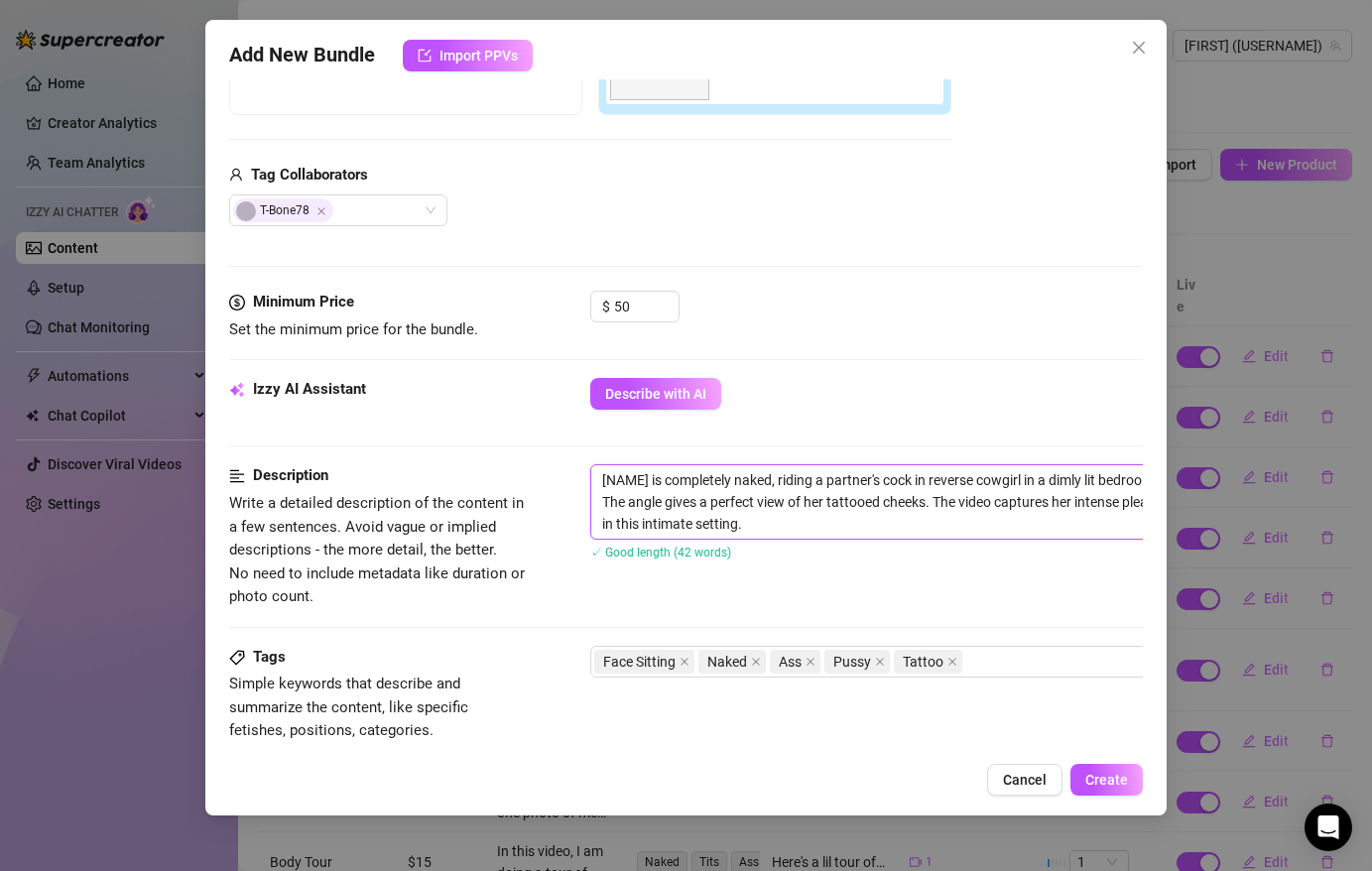 click on "[NAME] is completely naked, riding a partner's cock in reverse cowgirl in a dimly lit bedroom. Her juicy ass and The angle gives a perfect view of her tattooed cheeks. The video captures her intense pleasure and dominance in this intimate setting." at bounding box center [937, 502] 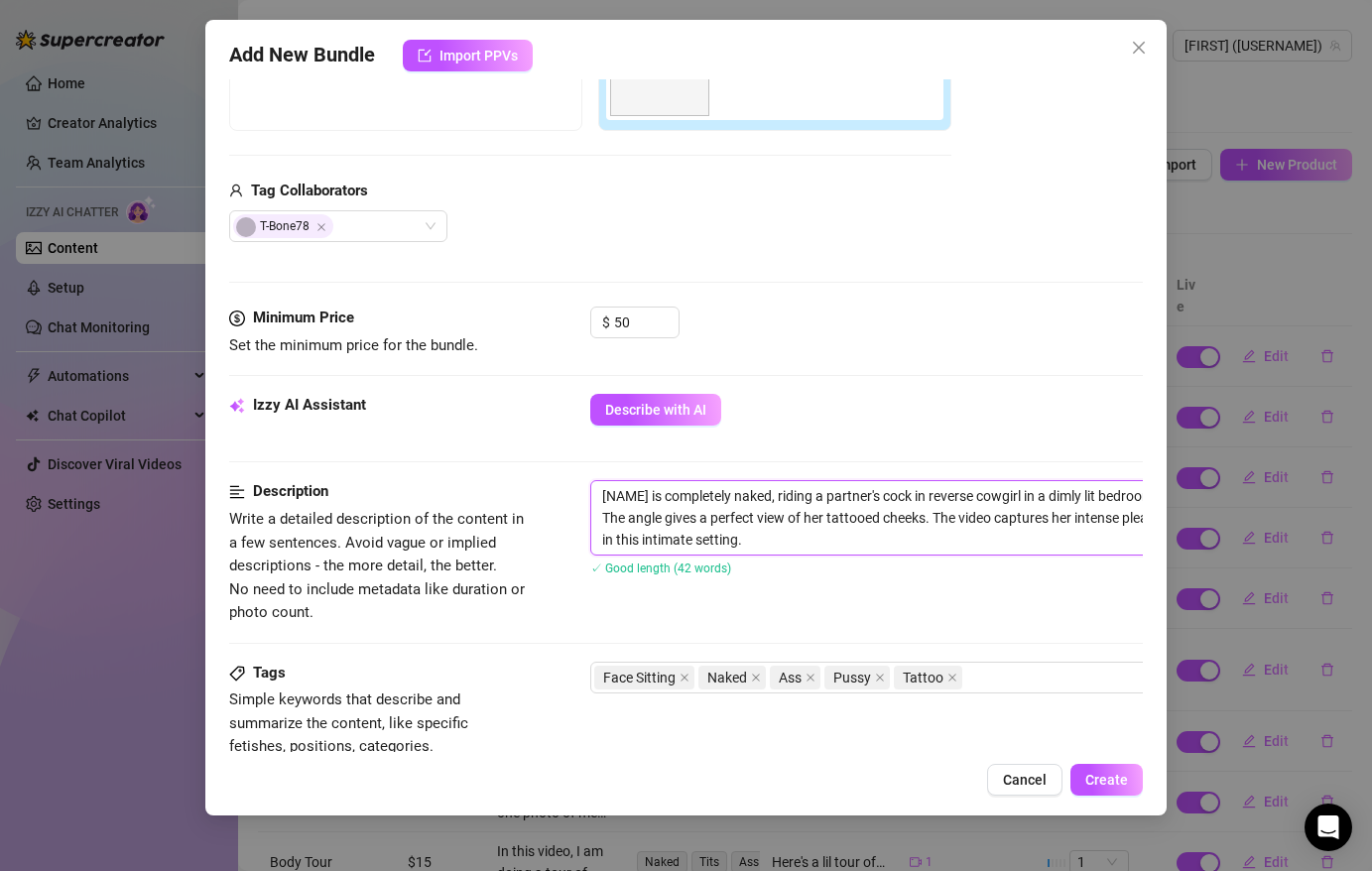 scroll, scrollTop: 423, scrollLeft: 0, axis: vertical 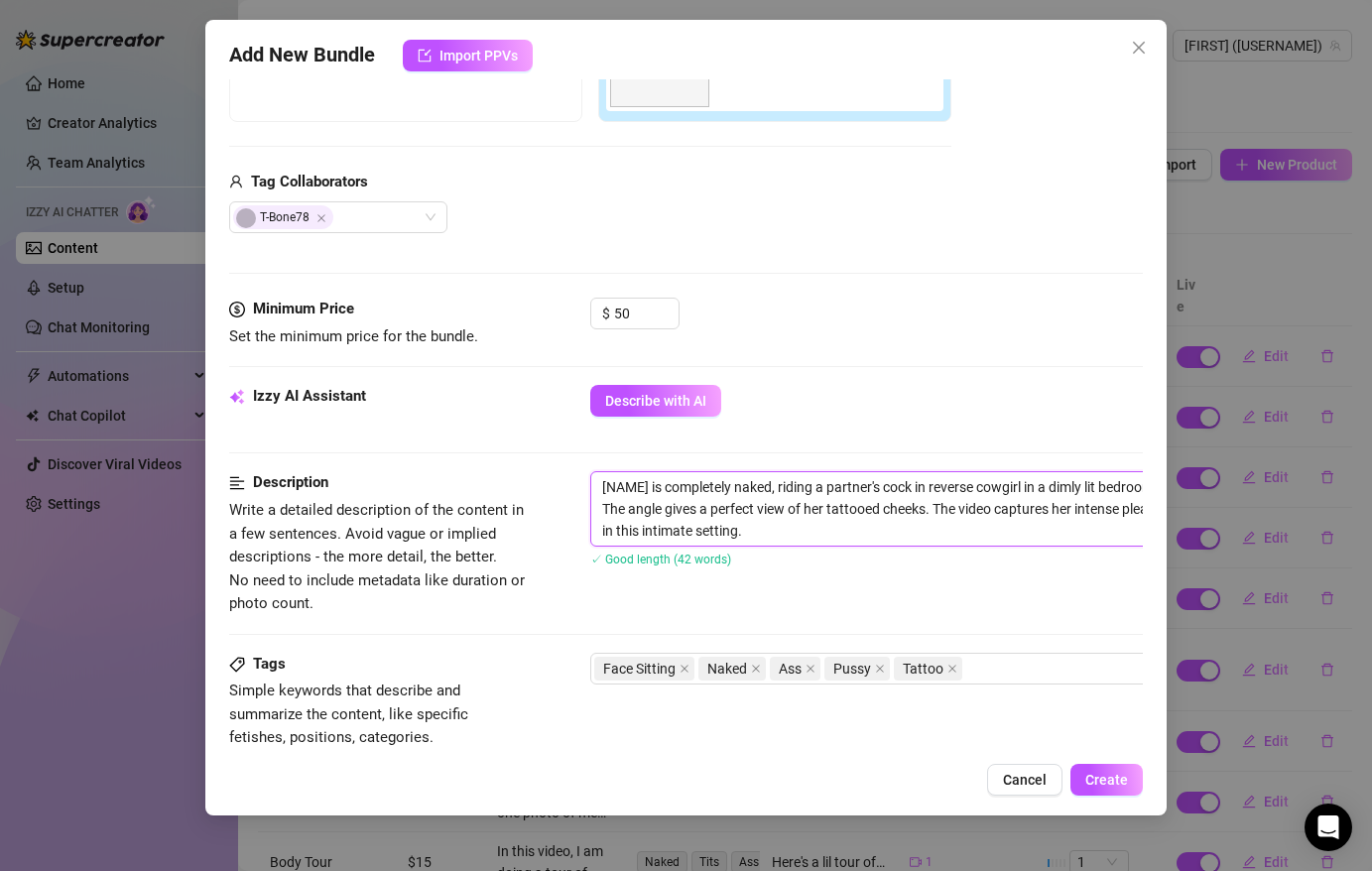 type 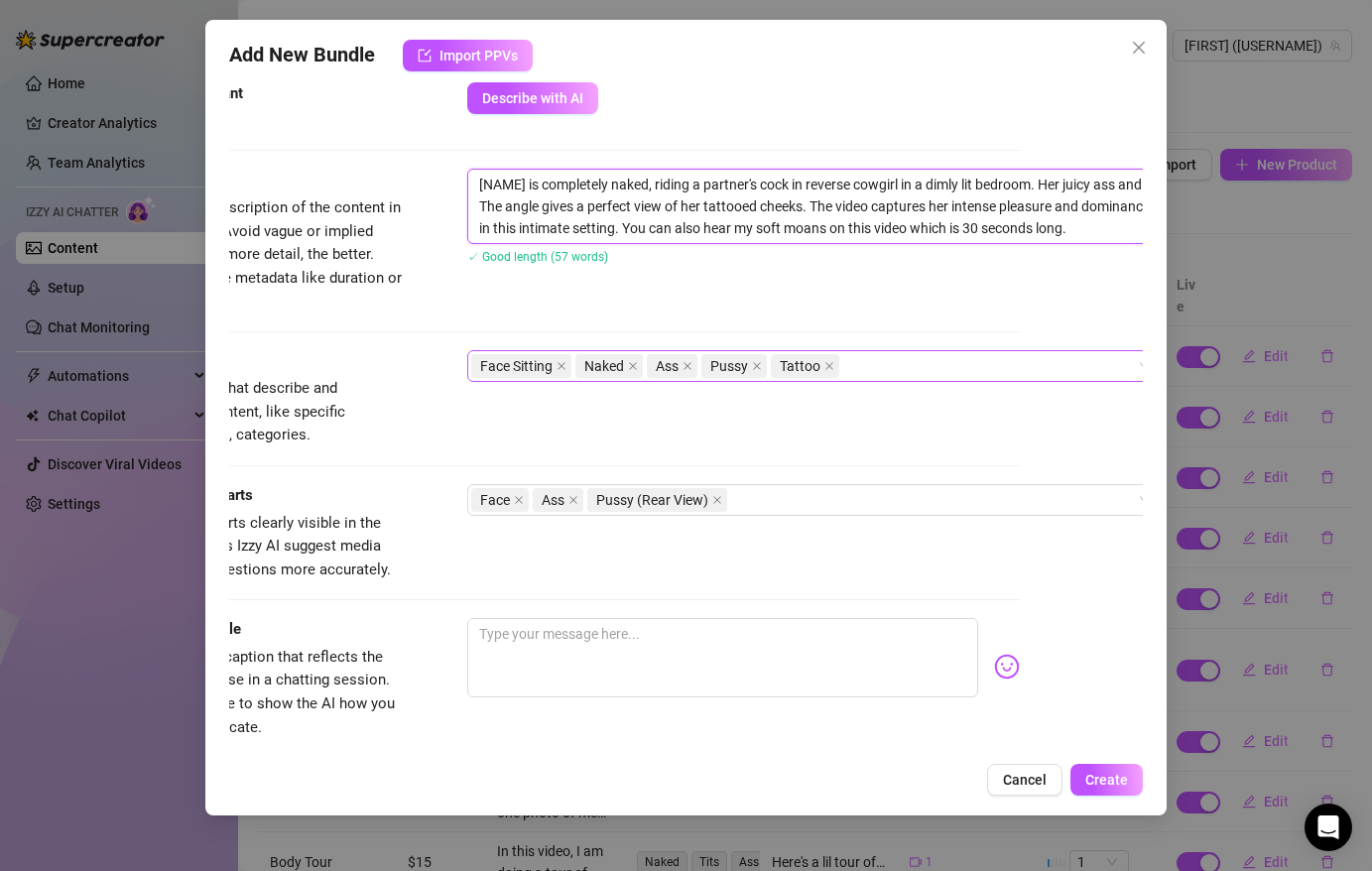 scroll, scrollTop: 725, scrollLeft: 127, axis: both 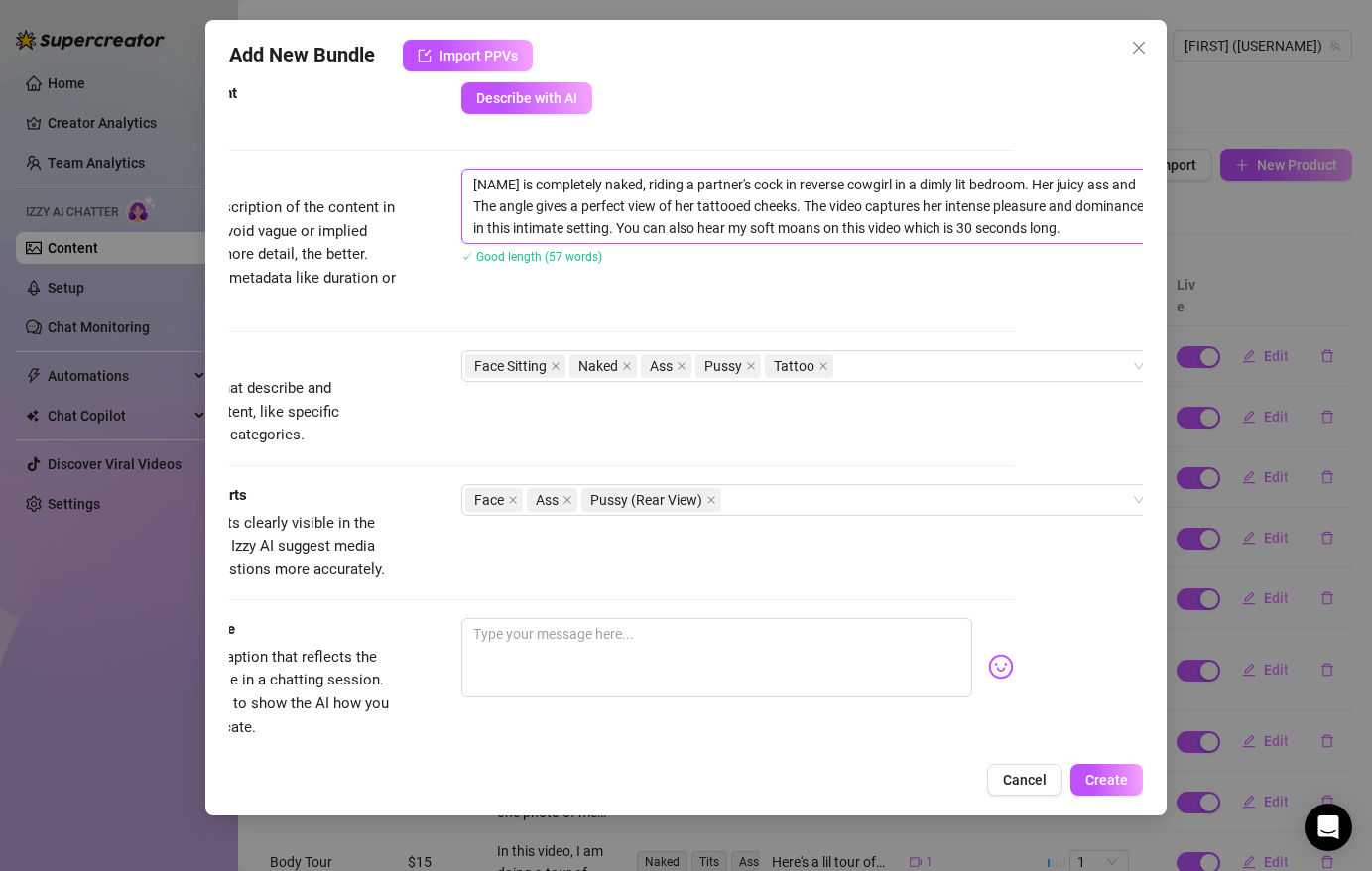drag, startPoint x: 1140, startPoint y: 226, endPoint x: 974, endPoint y: 236, distance: 166.30093 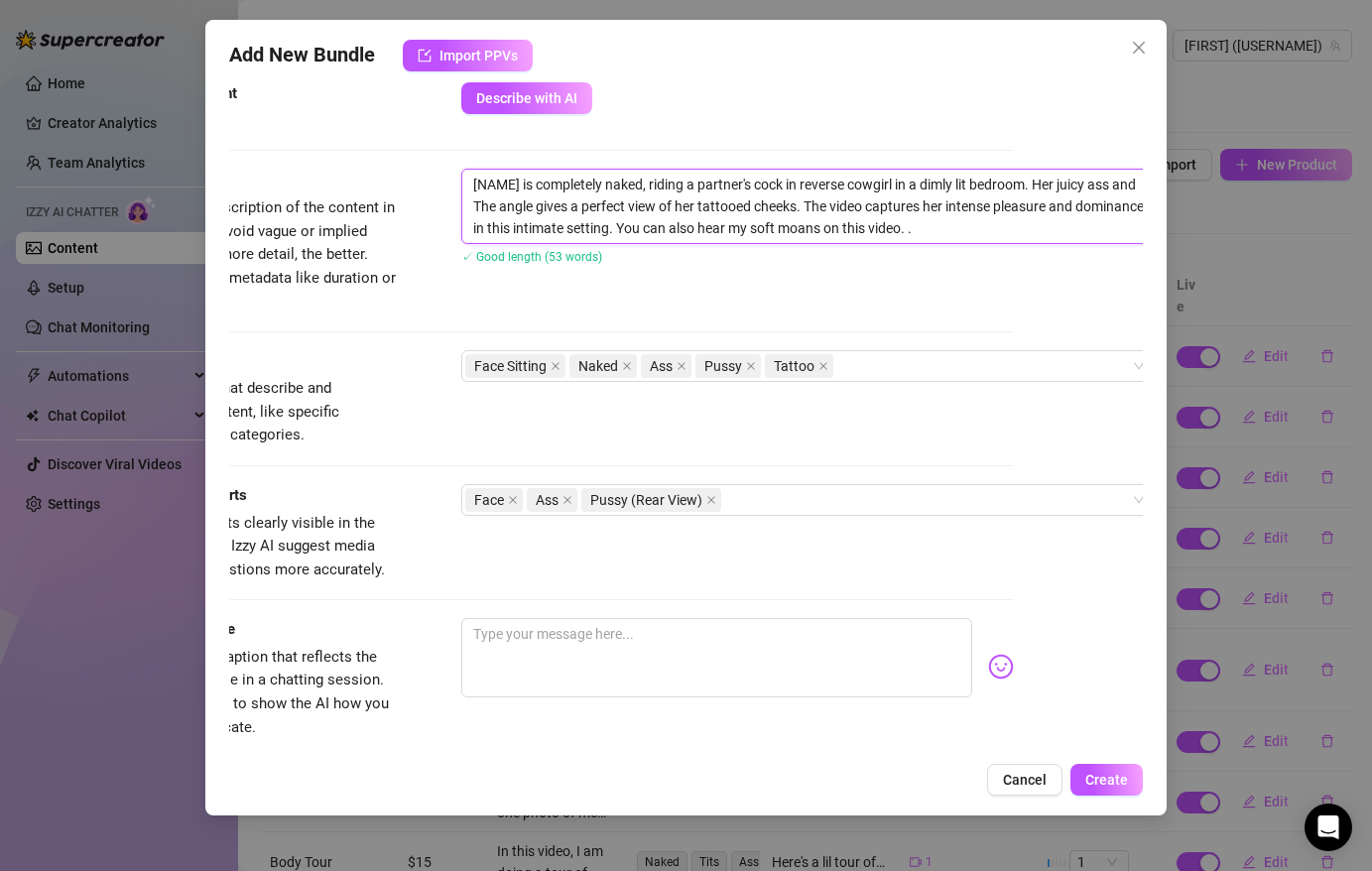 drag, startPoint x: 479, startPoint y: 188, endPoint x: 475, endPoint y: 179, distance: 9.848858 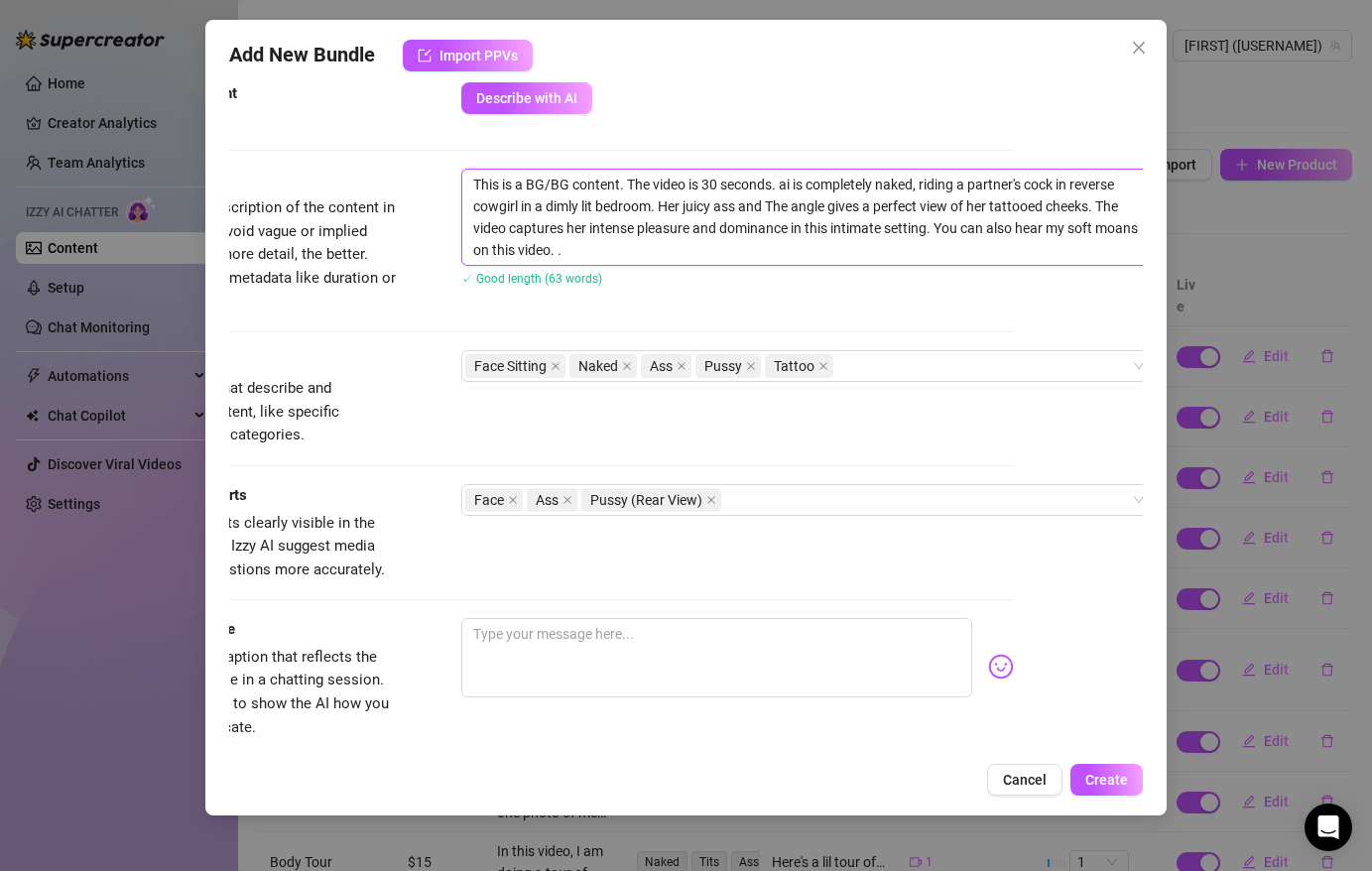 click on "This is a BG/BG content. The video is 30 seconds. ai is completely naked, riding a partner's cock in reverse cowgirl in a dimly lit bedroom. Her juicy ass and The angle gives a perfect view of her tattooed cheeks. The video captures her intense pleasure and dominance in this intimate setting. You can also hear my soft moans on this video. ." at bounding box center [809, 217] 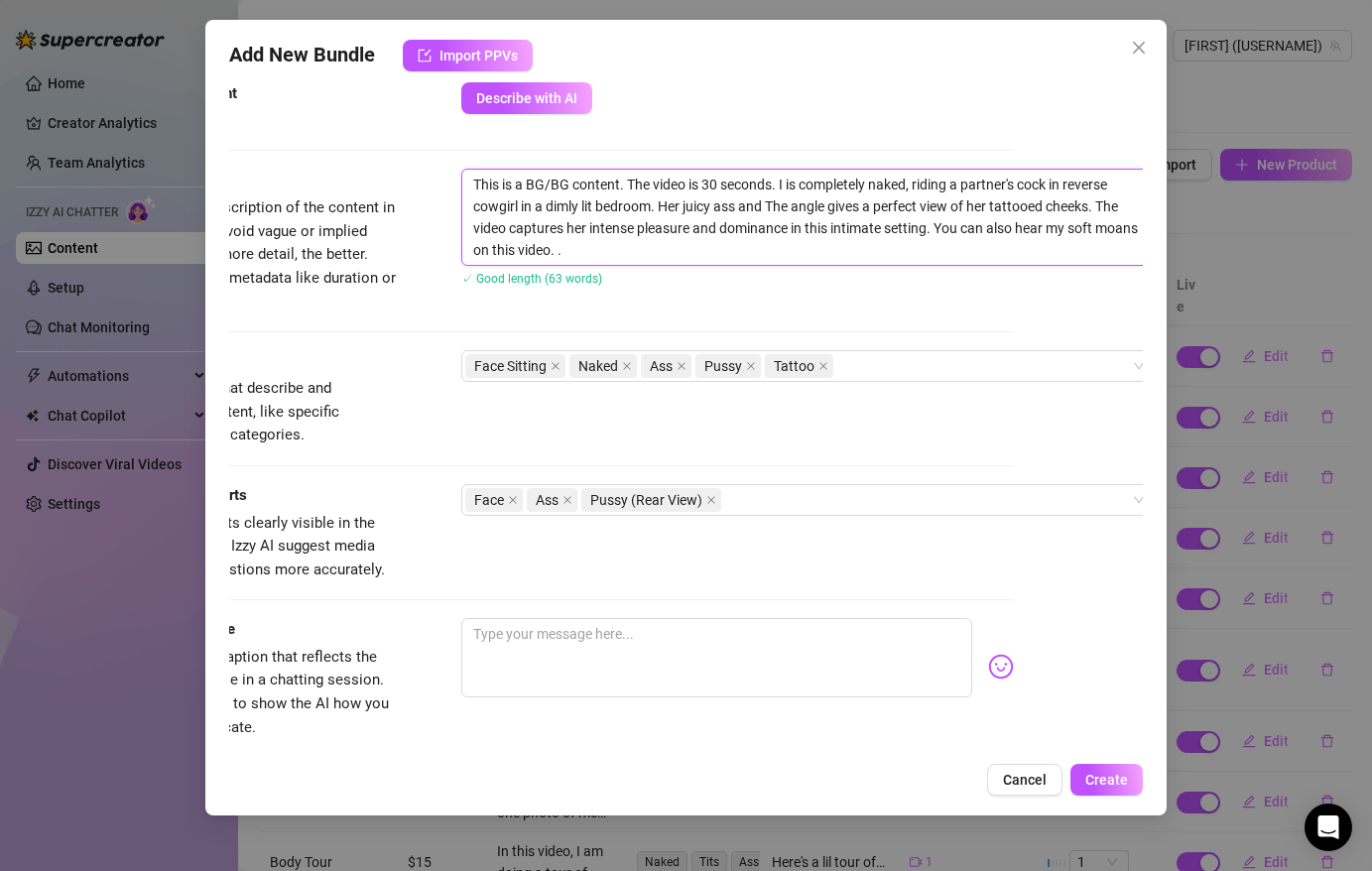 click on "This is a BG/BG content. The video is 30 seconds. I is completely naked, riding a partner's cock in reverse cowgirl in a dimly lit bedroom. Her juicy ass and The angle gives a perfect view of her tattooed cheeks. The video captures her intense pleasure and dominance in this intimate setting. You can also hear my soft moans on this video. ." at bounding box center (809, 217) 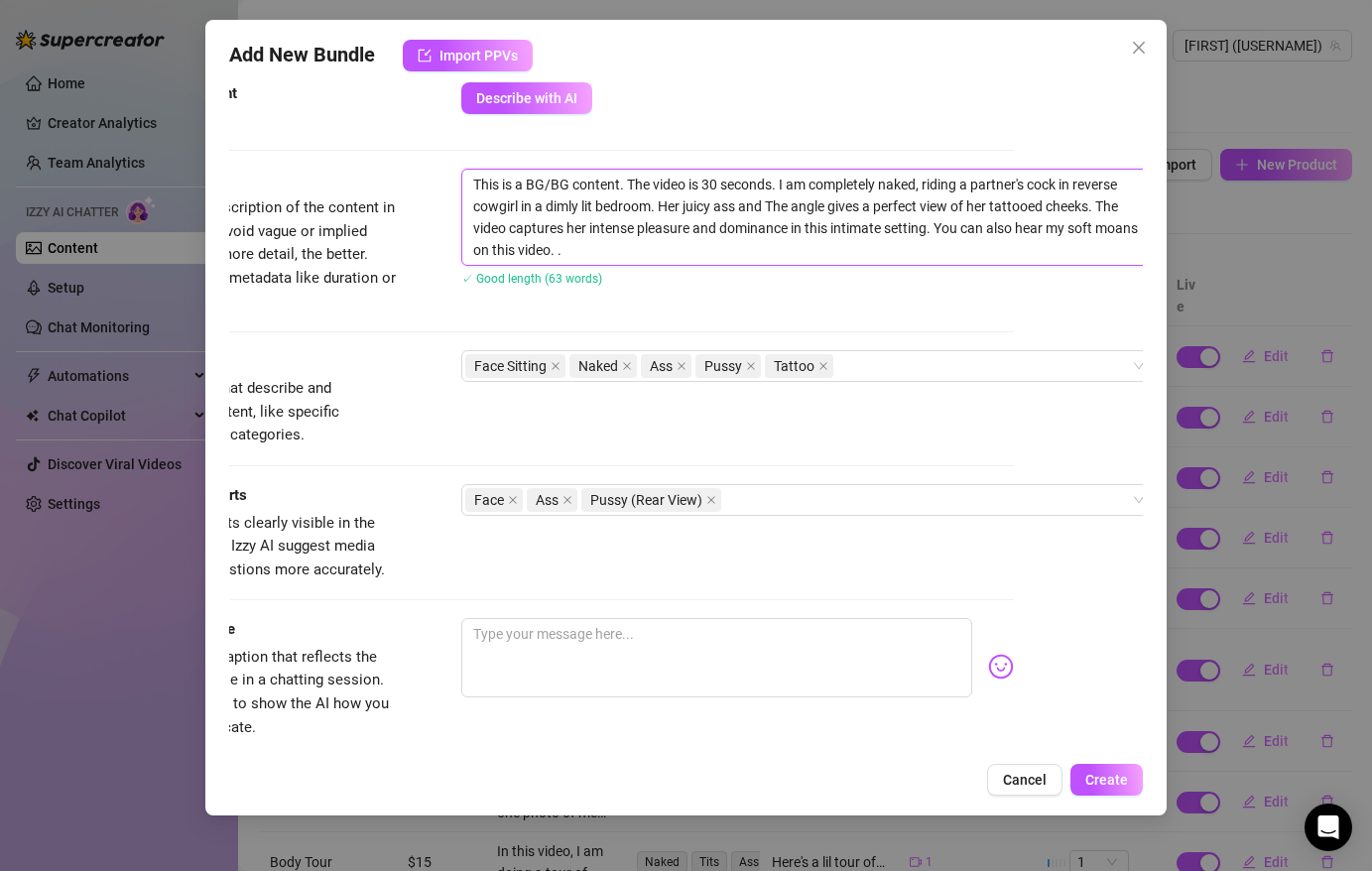 click on "This is a BG/BG content. The video is 30 seconds. I am completely naked, riding a partner's cock in reverse cowgirl in a dimly lit bedroom. Her juicy ass and The angle gives a perfect view of her tattooed cheeks. The video captures her intense pleasure and dominance in this intimate setting. You can also hear my soft moans on this video. ." at bounding box center [809, 217] 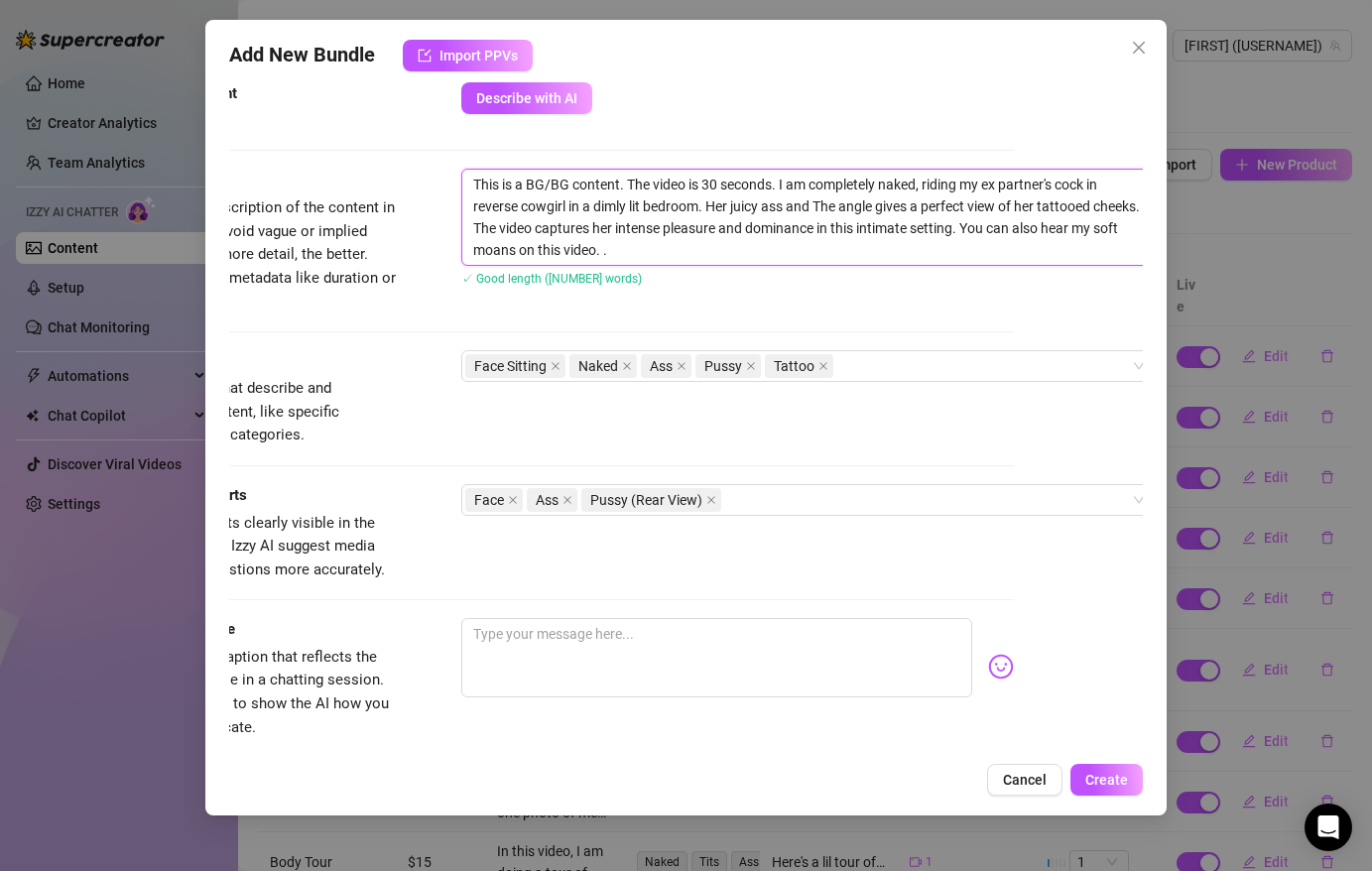 click on "This is a BG/BG content. The video is 30 seconds. I am completely naked, riding my ex partner's cock in reverse cowgirl in a dimly lit bedroom. Her juicy ass and The angle gives a perfect view of her tattooed cheeks. The video captures her intense pleasure and dominance in this intimate setting. You can also hear my soft moans on this video. ." at bounding box center (809, 217) 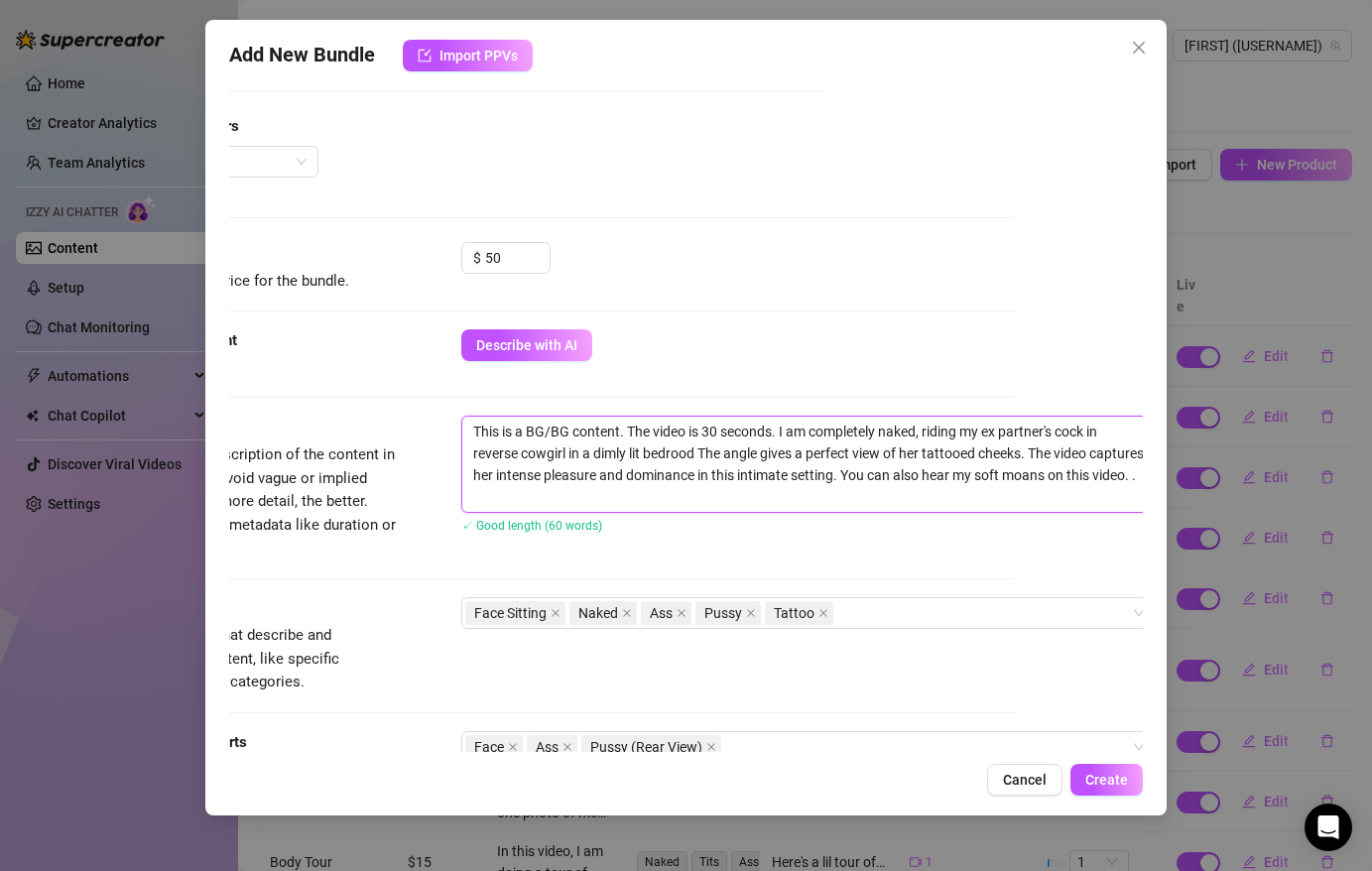 scroll, scrollTop: 497, scrollLeft: 129, axis: both 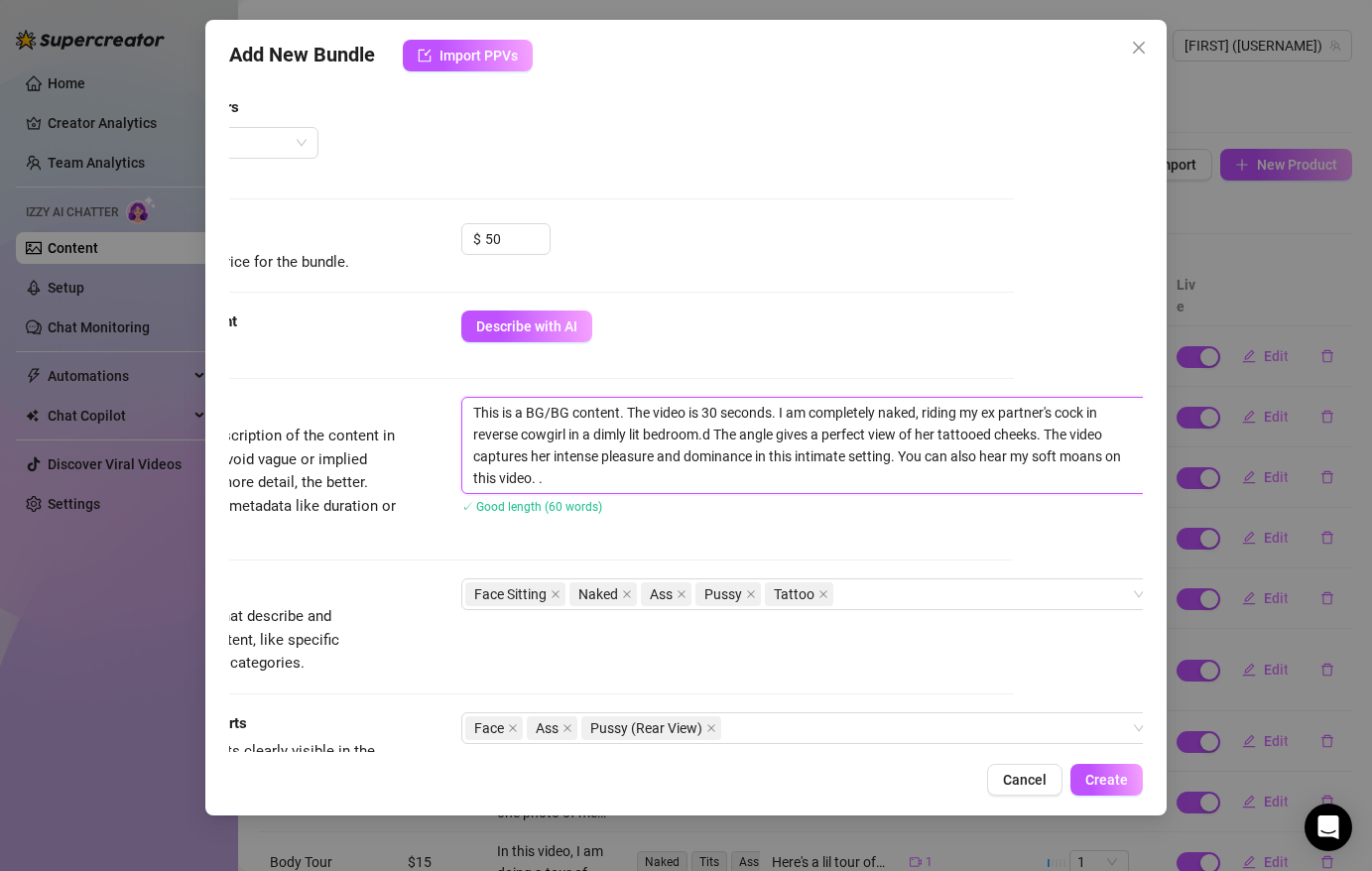 click on "This is a BG/BG content. The video is 30 seconds. I am completely naked, riding my ex partner's cock in reverse cowgirl in a dimly lit bedroom.d The angle gives a perfect view of her tattooed cheeks. The video captures her intense pleasure and dominance in this intimate setting. You can also hear my soft moans on this video. ." at bounding box center [809, 445] 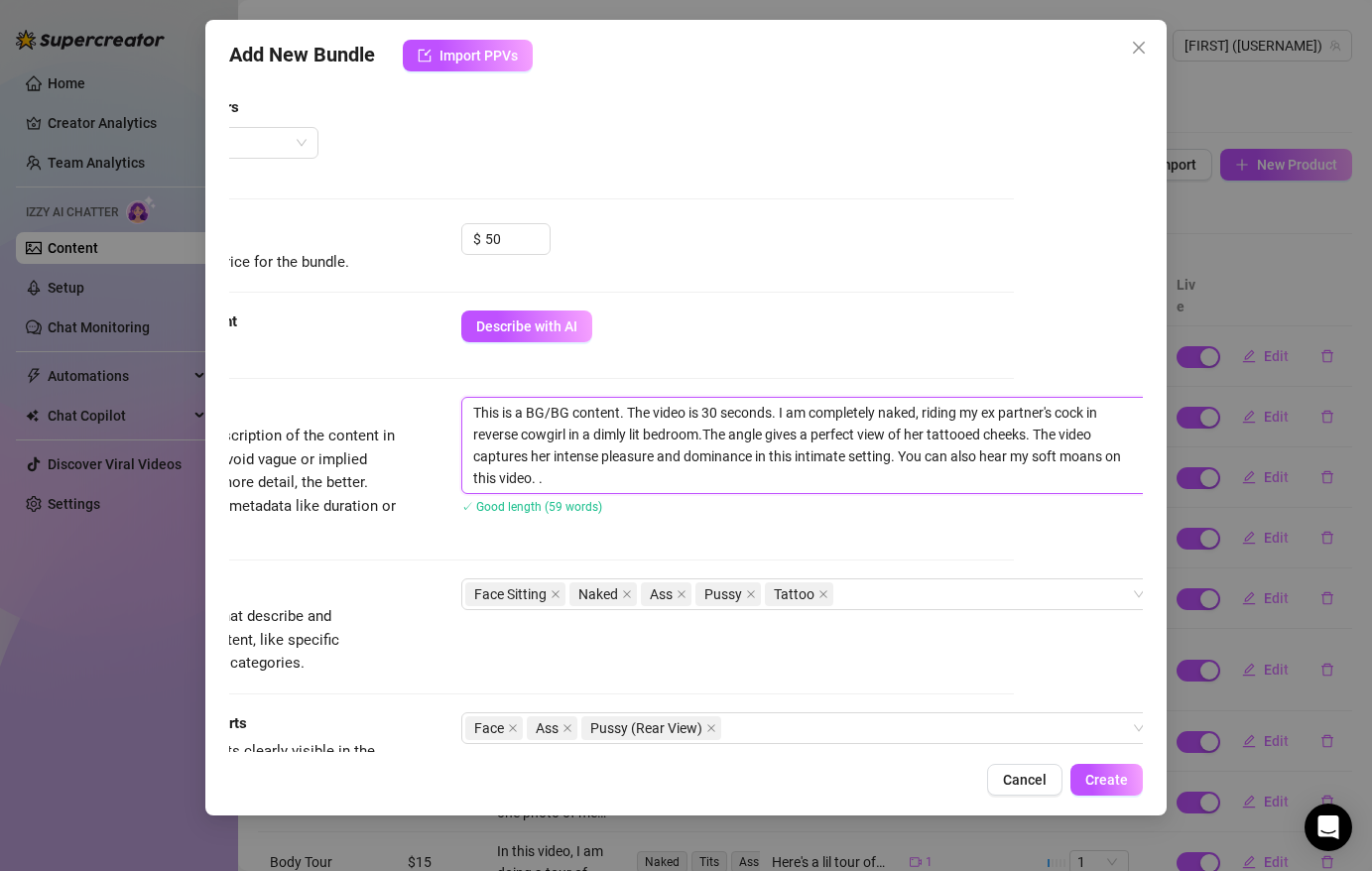 click on "This is a BG/BG content. The video is 30 seconds. I am completely naked, riding my ex partner's cock in reverse cowgirl in a dimly lit bedroom.The angle gives a perfect view of her tattooed cheeks. The video captures her intense pleasure and dominance in this intimate setting. You can also hear my soft moans on this video. ." at bounding box center (809, 445) 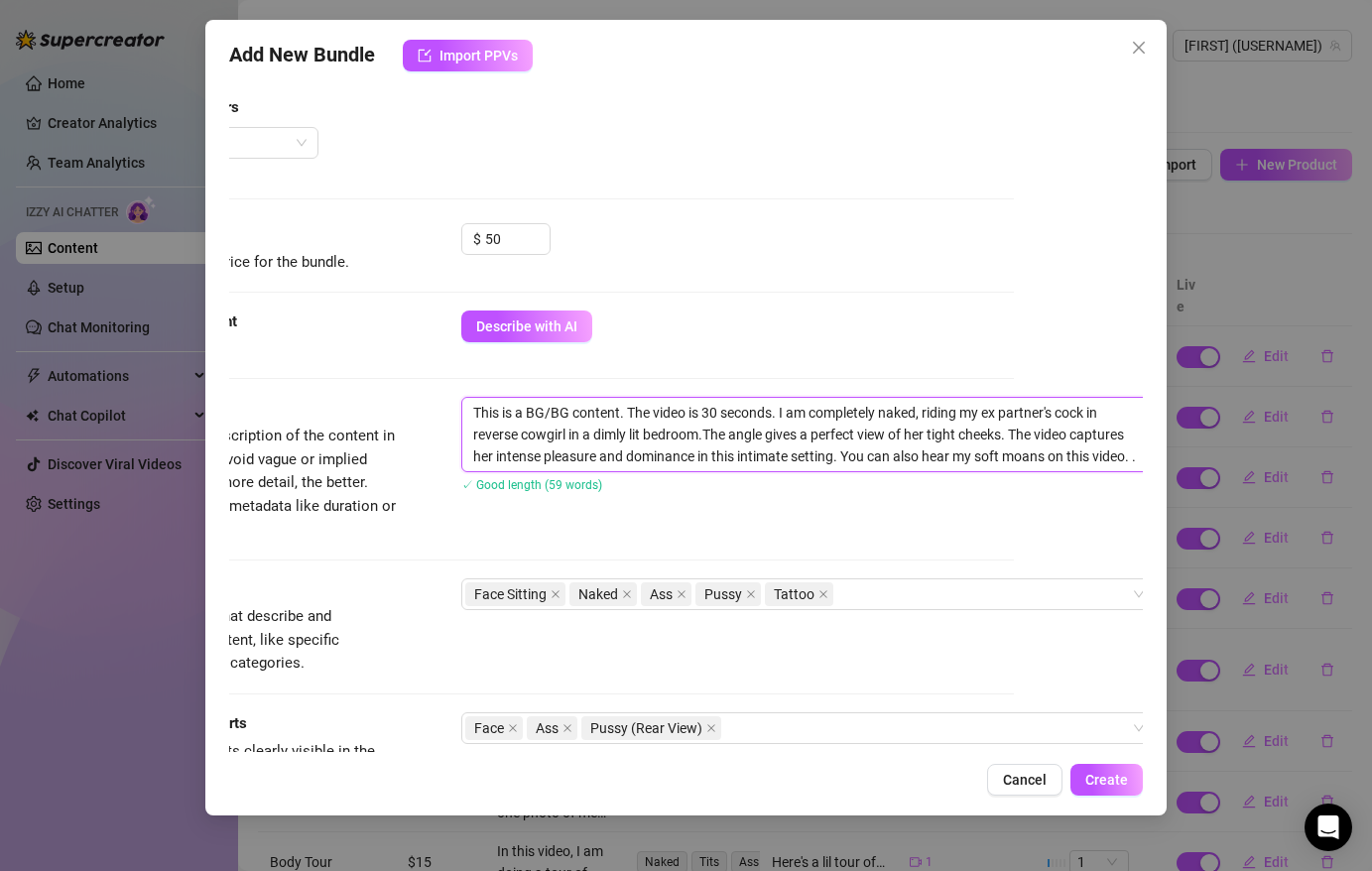 click on "This is a BG/BG content. The video is 30 seconds. I am completely naked, riding my ex partner's cock in reverse cowgirl in a dimly lit bedroom.The angle gives a perfect view of her tight cheeks. The video captures her intense pleasure and dominance in this intimate setting. You can also hear my soft moans on this video. ." at bounding box center [809, 435] 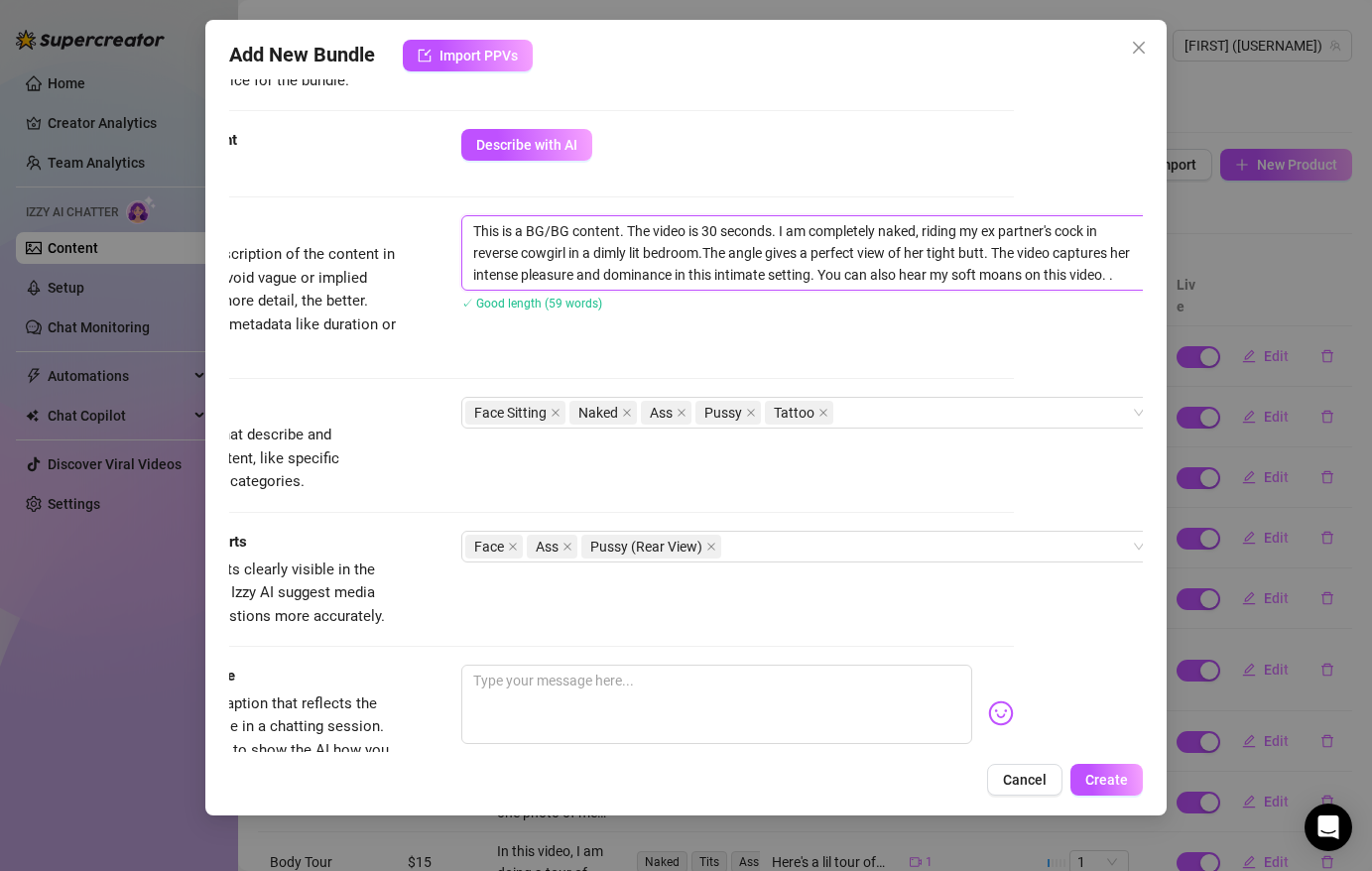 scroll, scrollTop: 693, scrollLeft: 129, axis: both 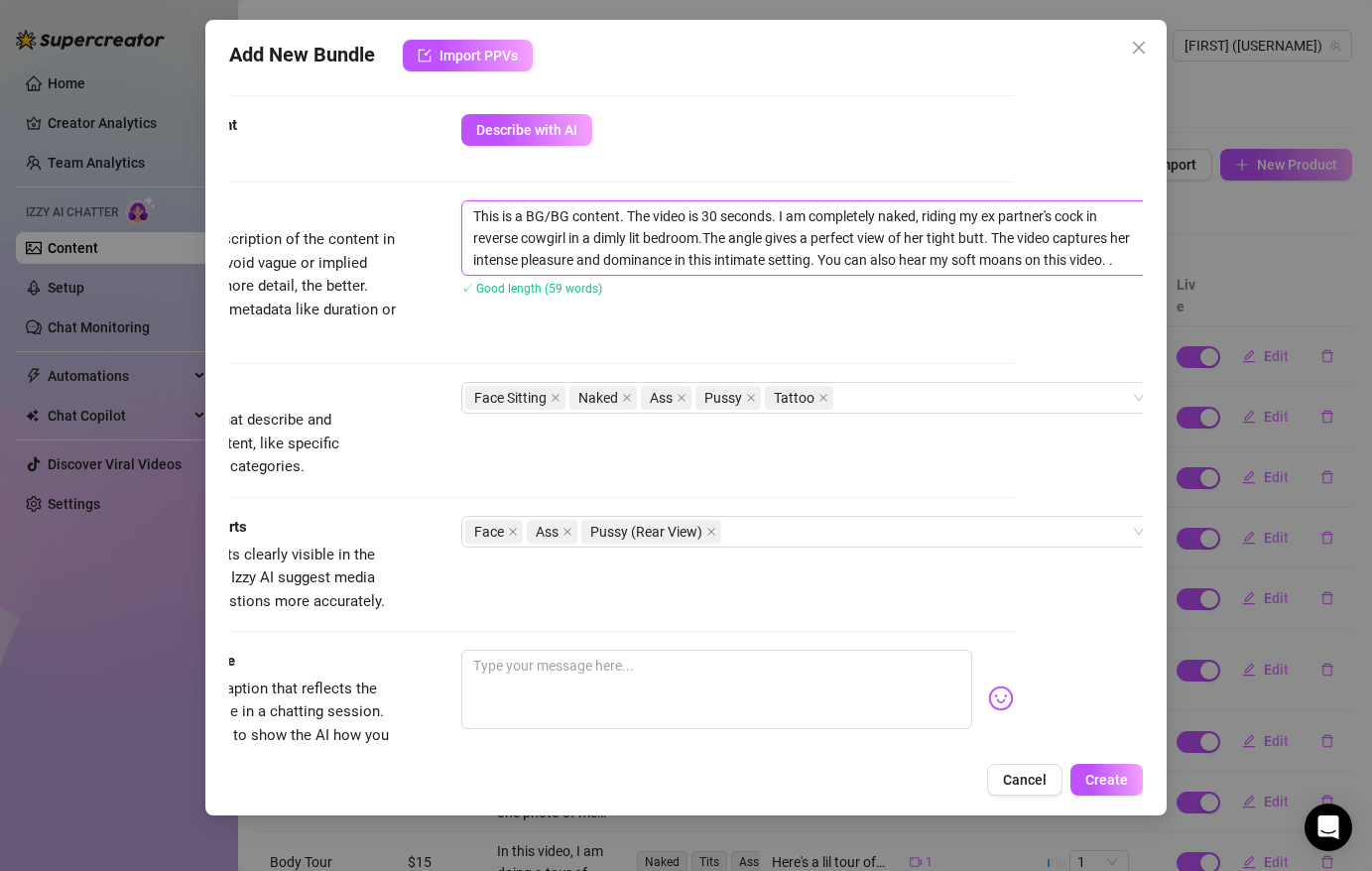 click on "This is a BG/BG content. The video is 30 seconds. I am completely naked, riding my ex partner's cock in reverse cowgirl in a dimly lit bedroom.The angle gives a perfect view of her tight butt. The video captures her intense pleasure and dominance in this intimate setting. You can also hear my soft moans on this video. ." at bounding box center [809, 238] 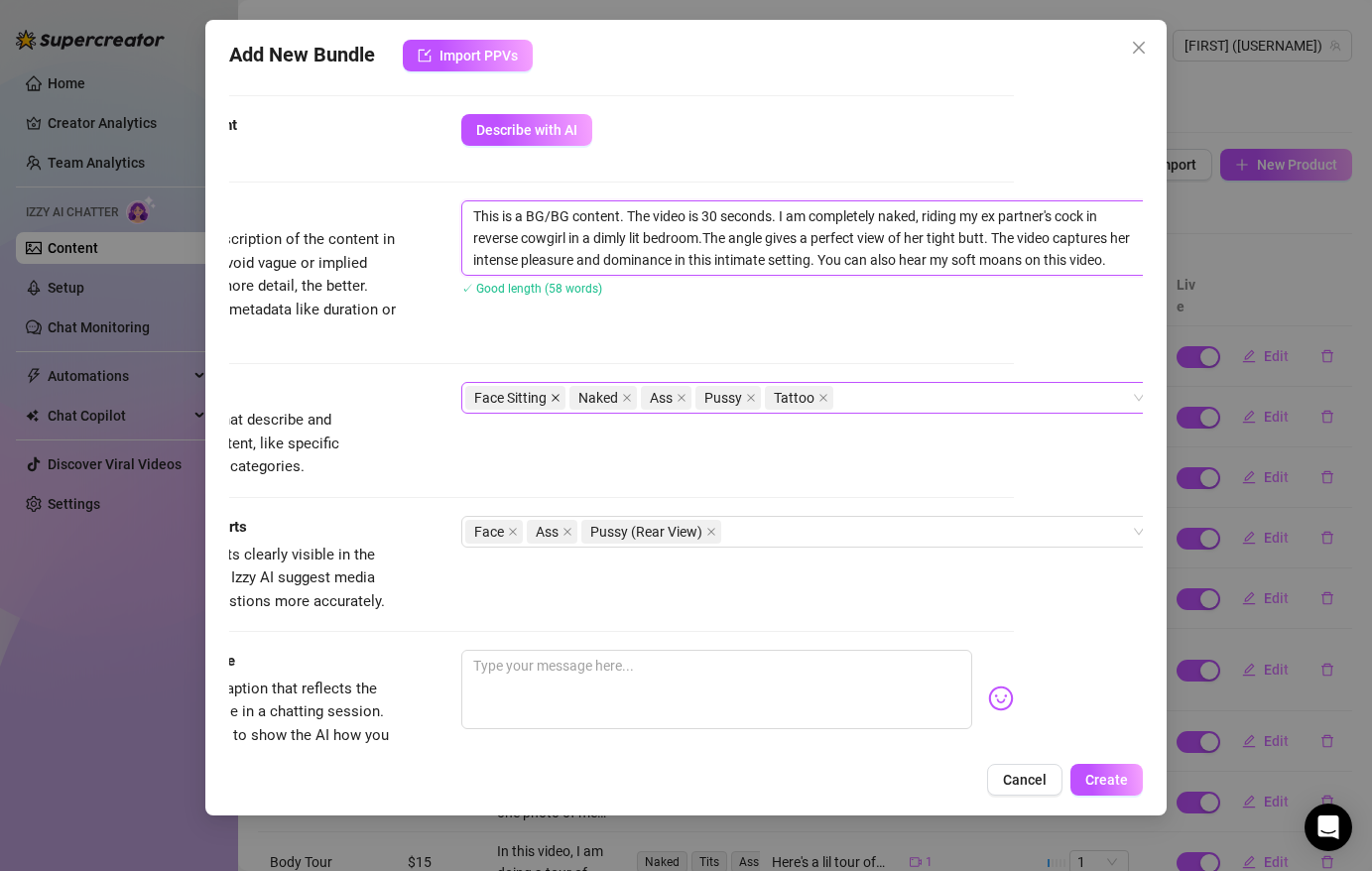 click 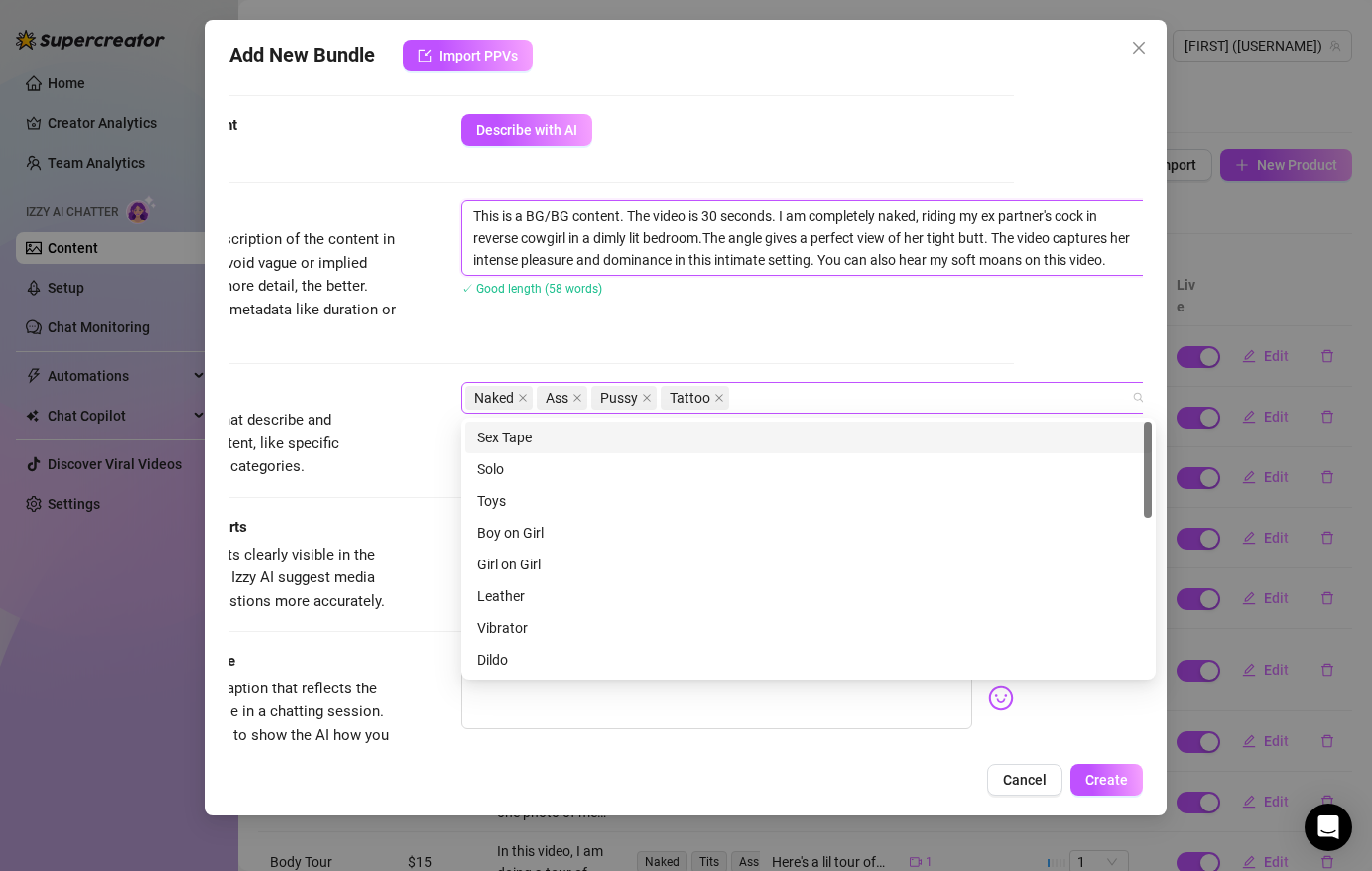 click on "Naked Ass Pussy Tattoo" at bounding box center (798, 398) 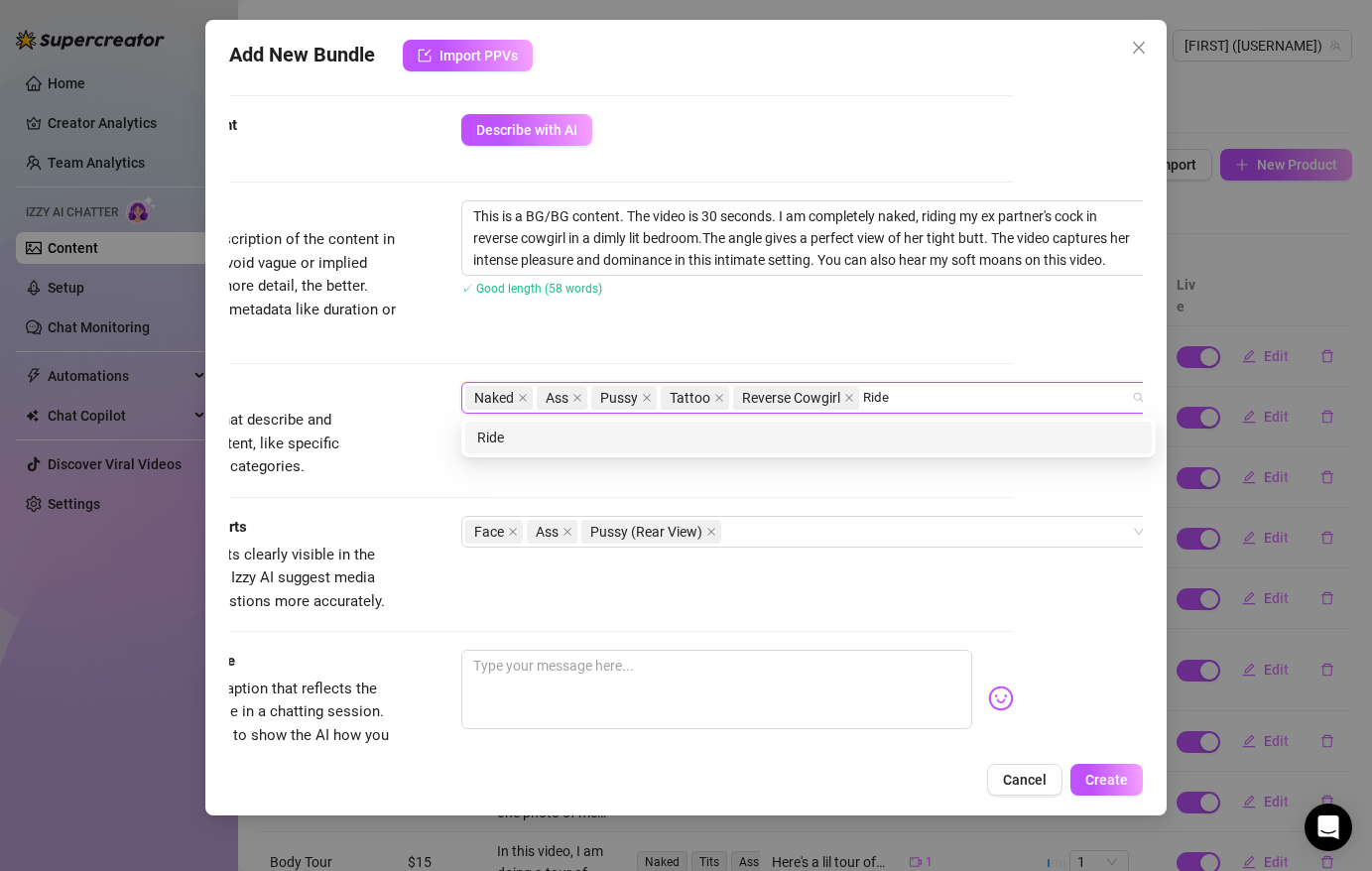 click on "Ride" at bounding box center (809, 437) 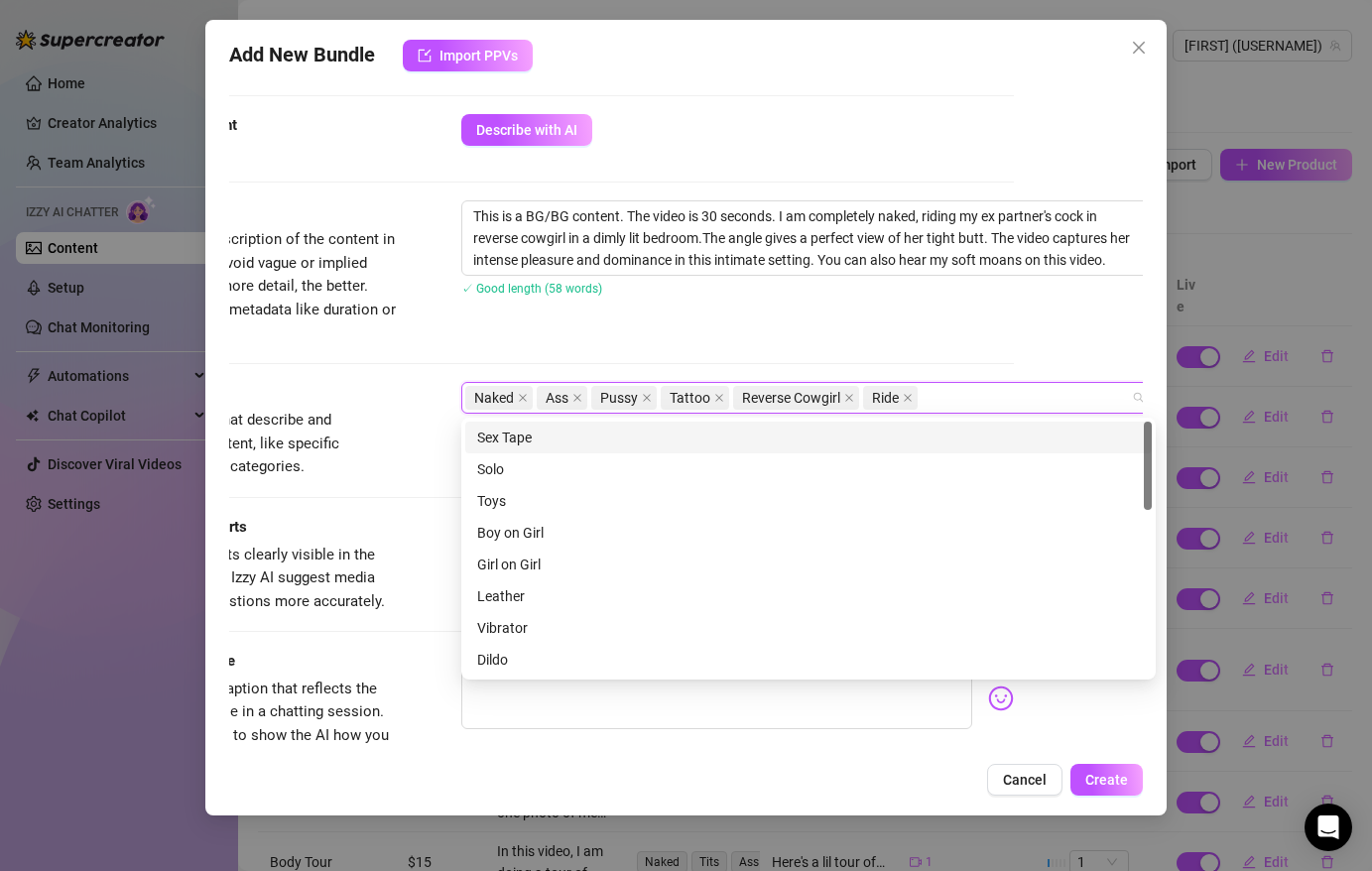 click on "Description Write a detailed description of the content in a few sentences. Avoid vague or implied descriptions - the more detail, the better.  No need to include metadata like duration or photo count. This is a BG/BG content. The video is 30 seconds. I am completely naked, riding my ex partner's cock in reverse cowgirl in a dimly lit bedroom.The angle gives a perfect view of her tight butt. The video captures her intense pleasure and dominance in this intimate setting. You can also hear my soft moans on this video.  ✓ Good length (58 words)" at bounding box center (557, 272) 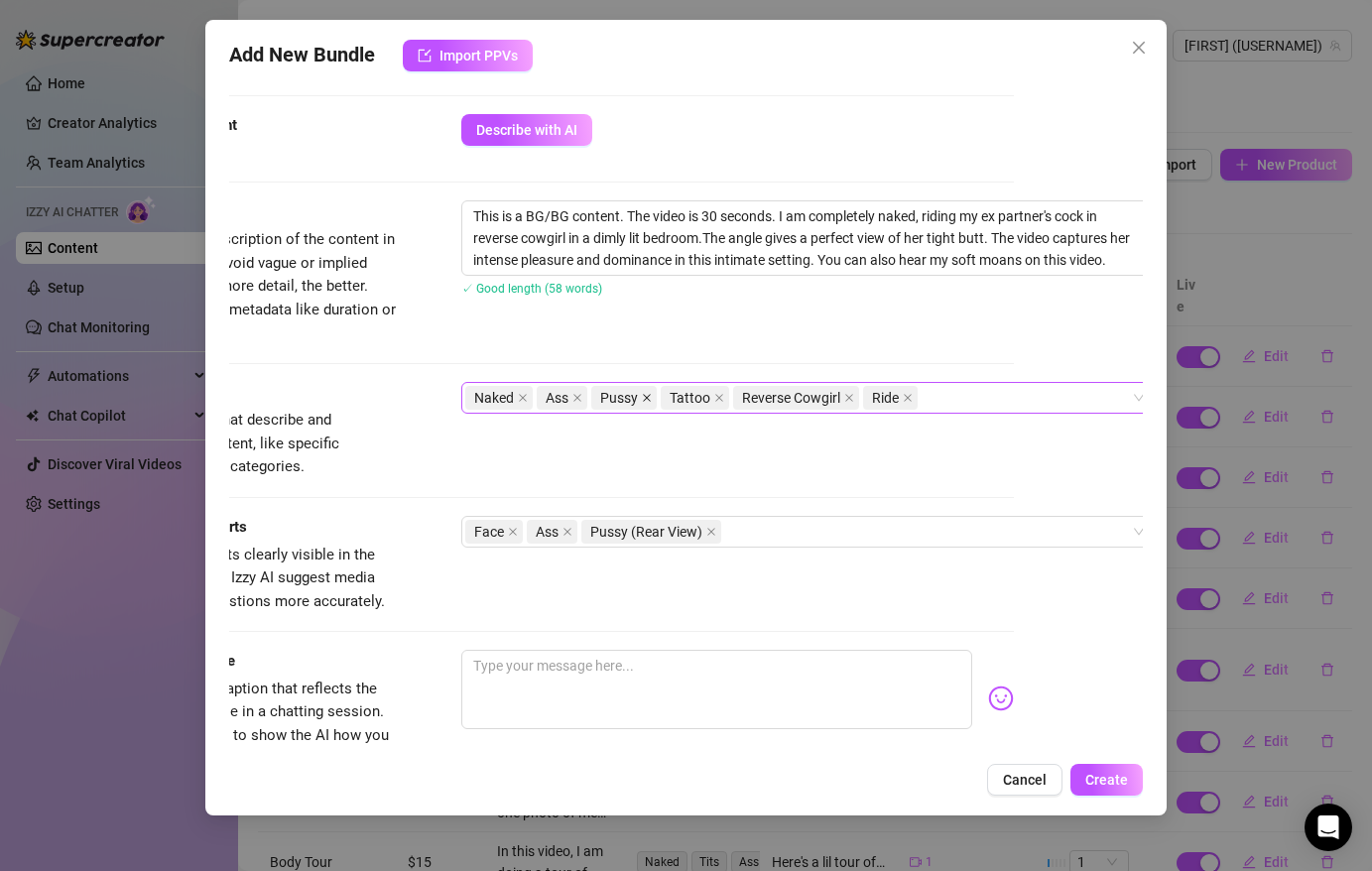 click 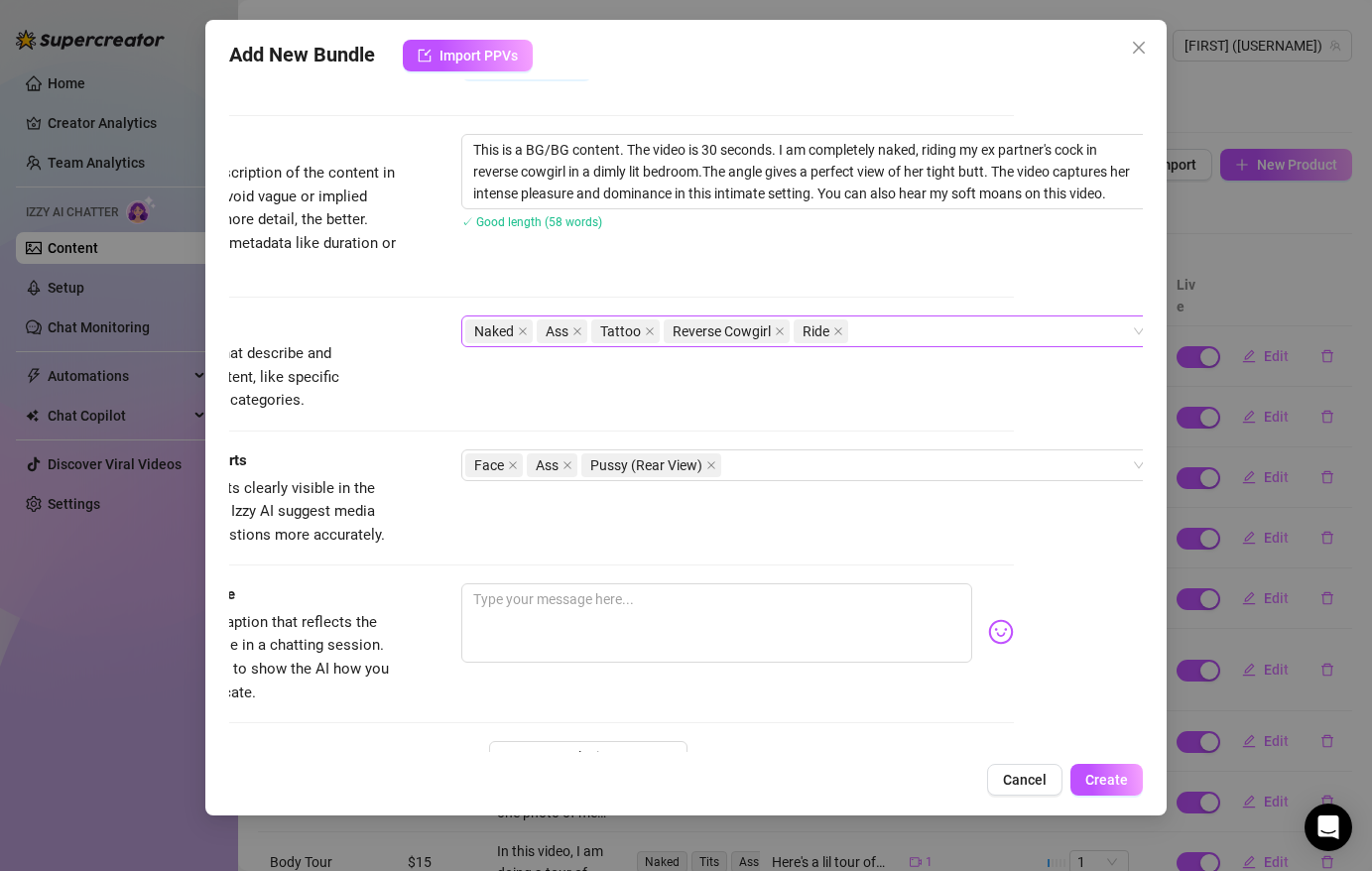 scroll, scrollTop: 758, scrollLeft: 129, axis: both 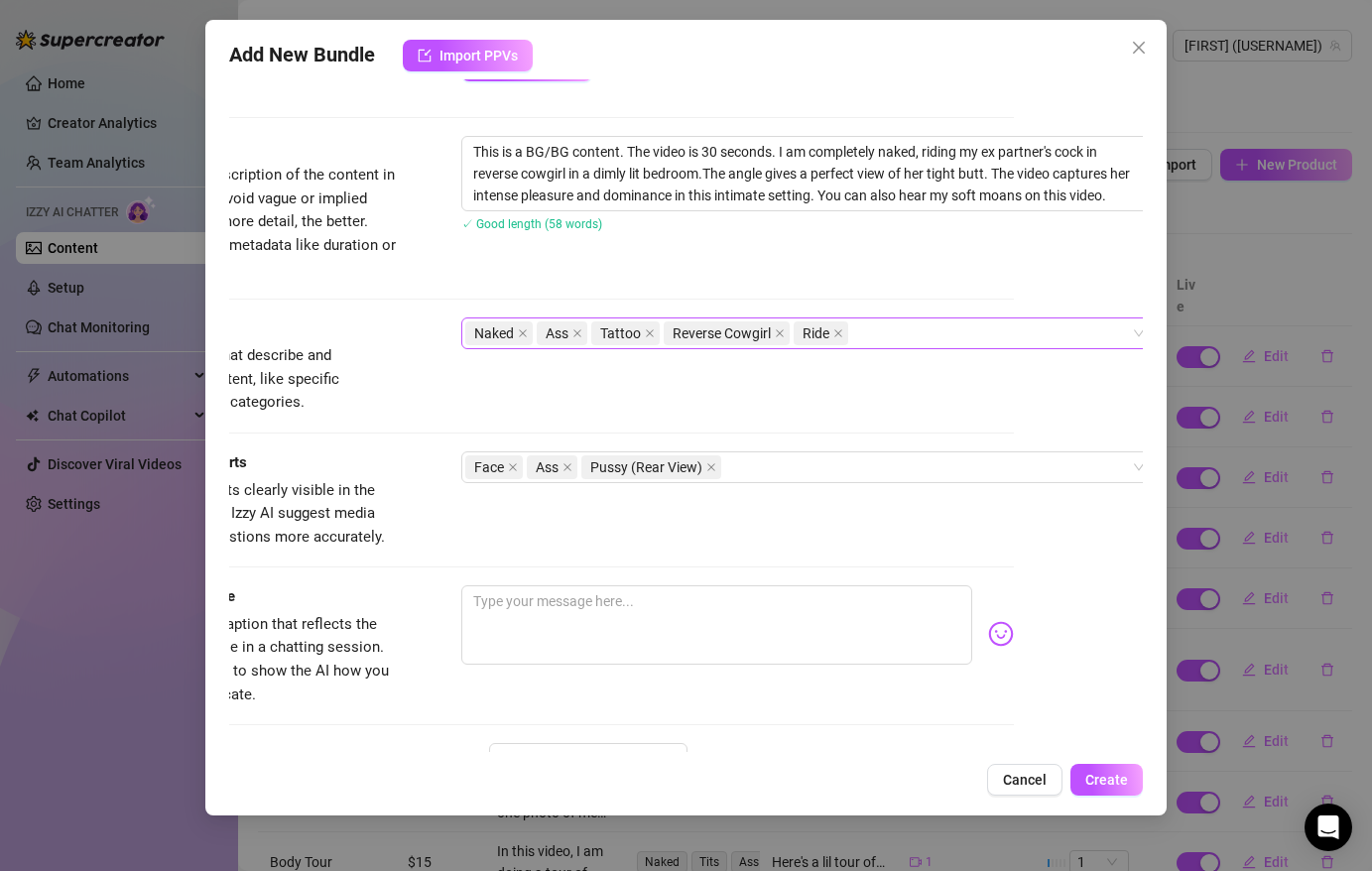 click on "Naked Ass Tattoo Reverse Cowgirl Ride" at bounding box center [798, 333] 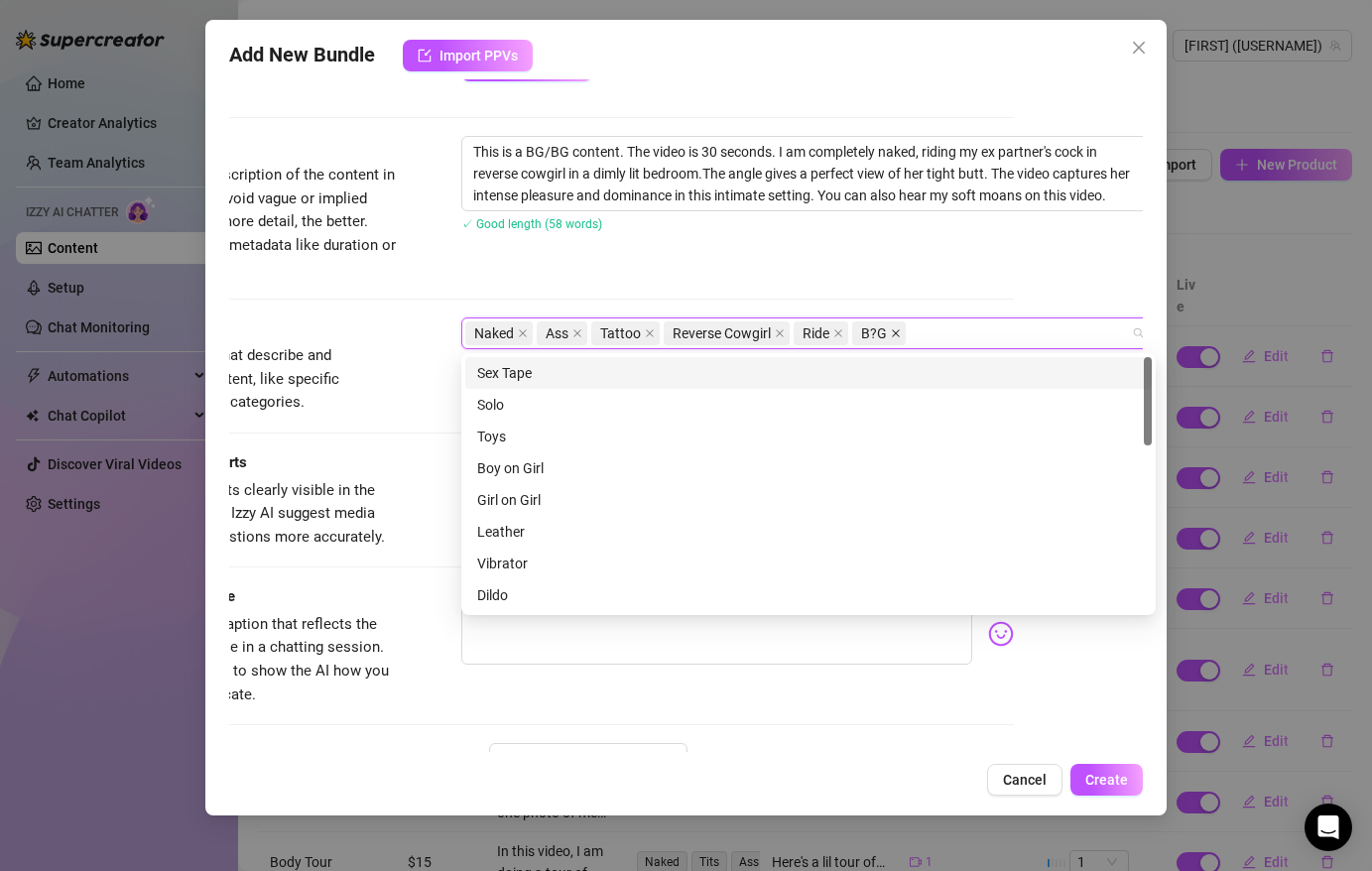 click 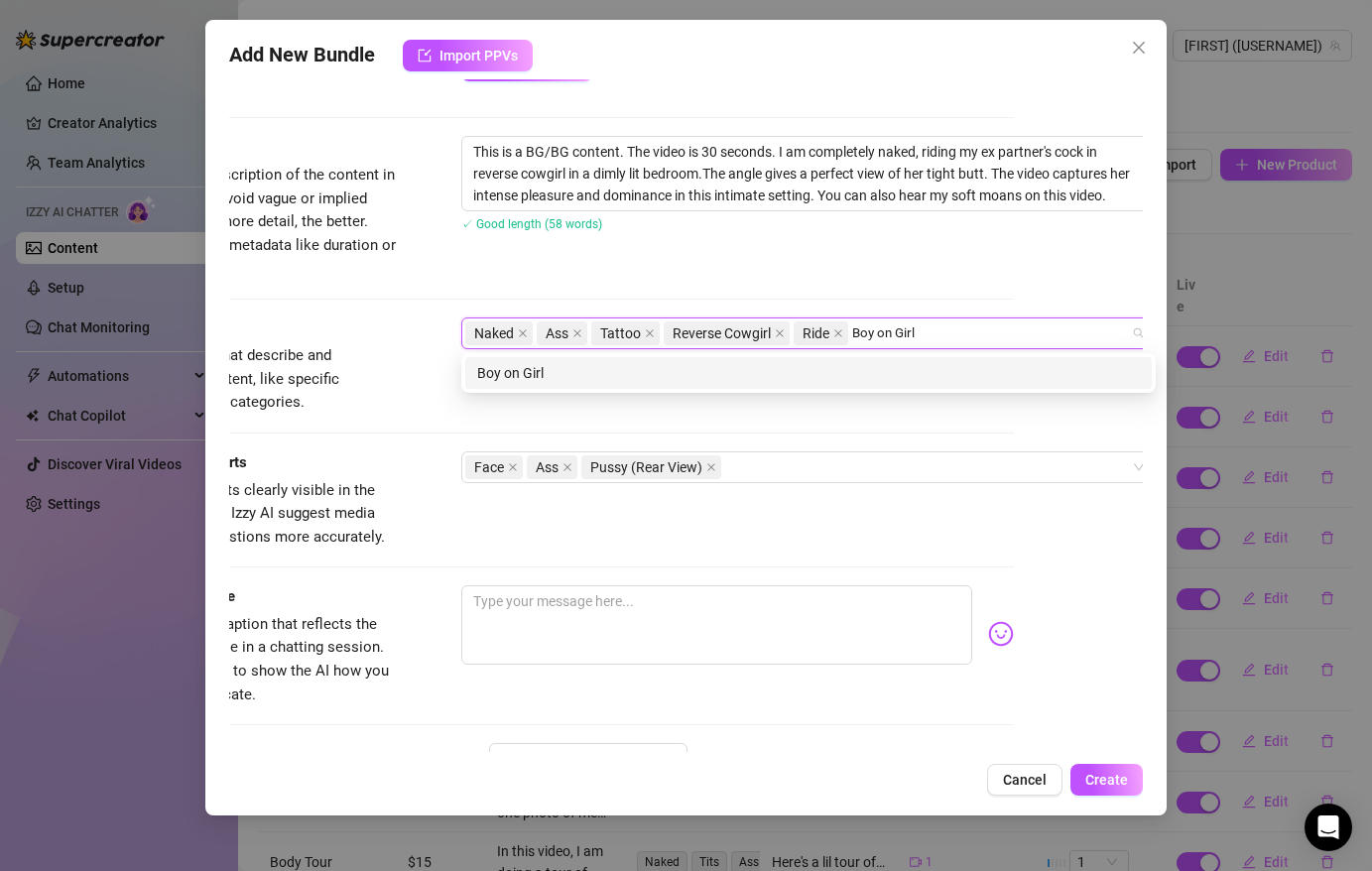 click on "Boy on Girl" at bounding box center [809, 373] 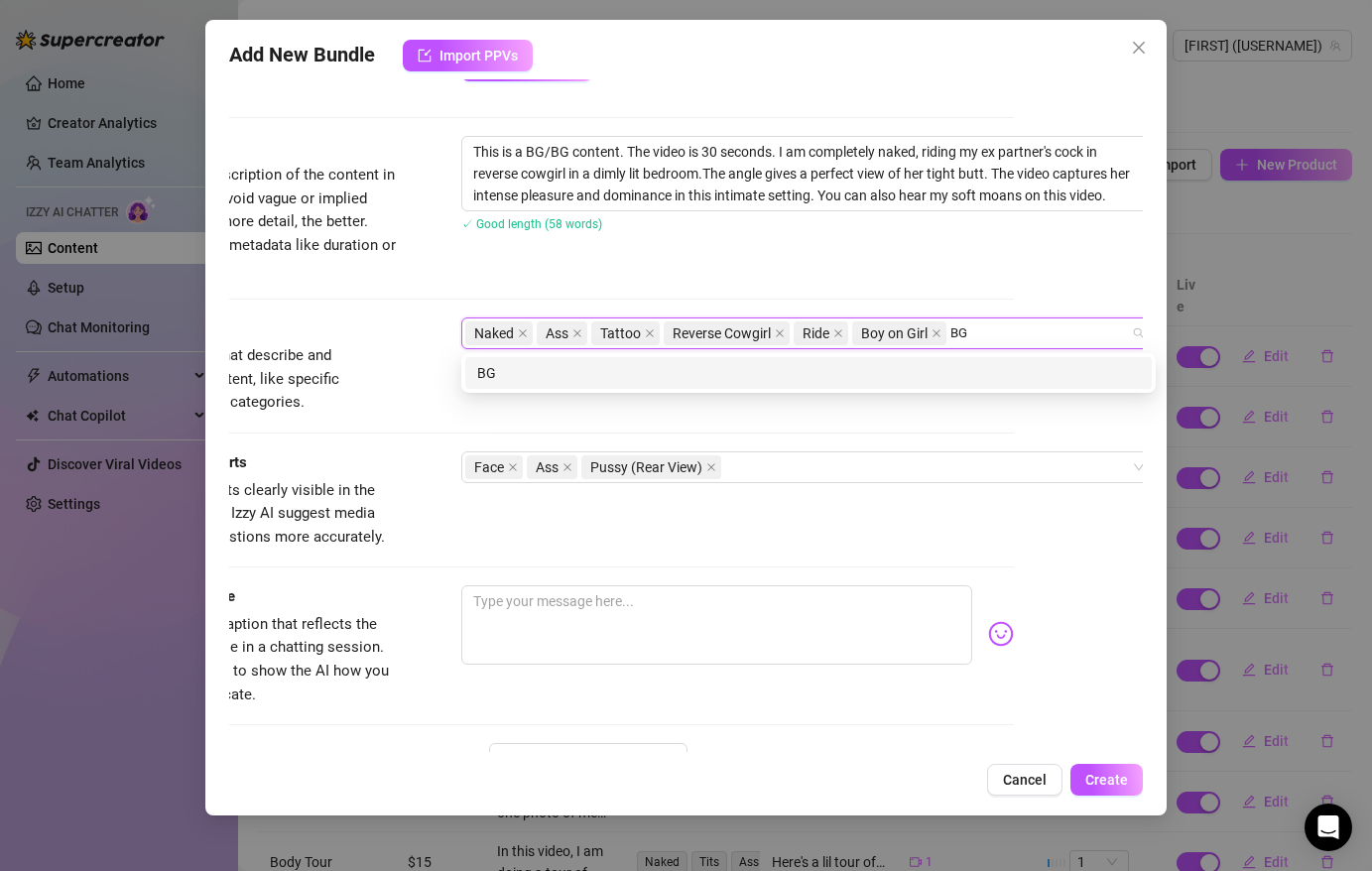 click on "BG" at bounding box center (809, 373) 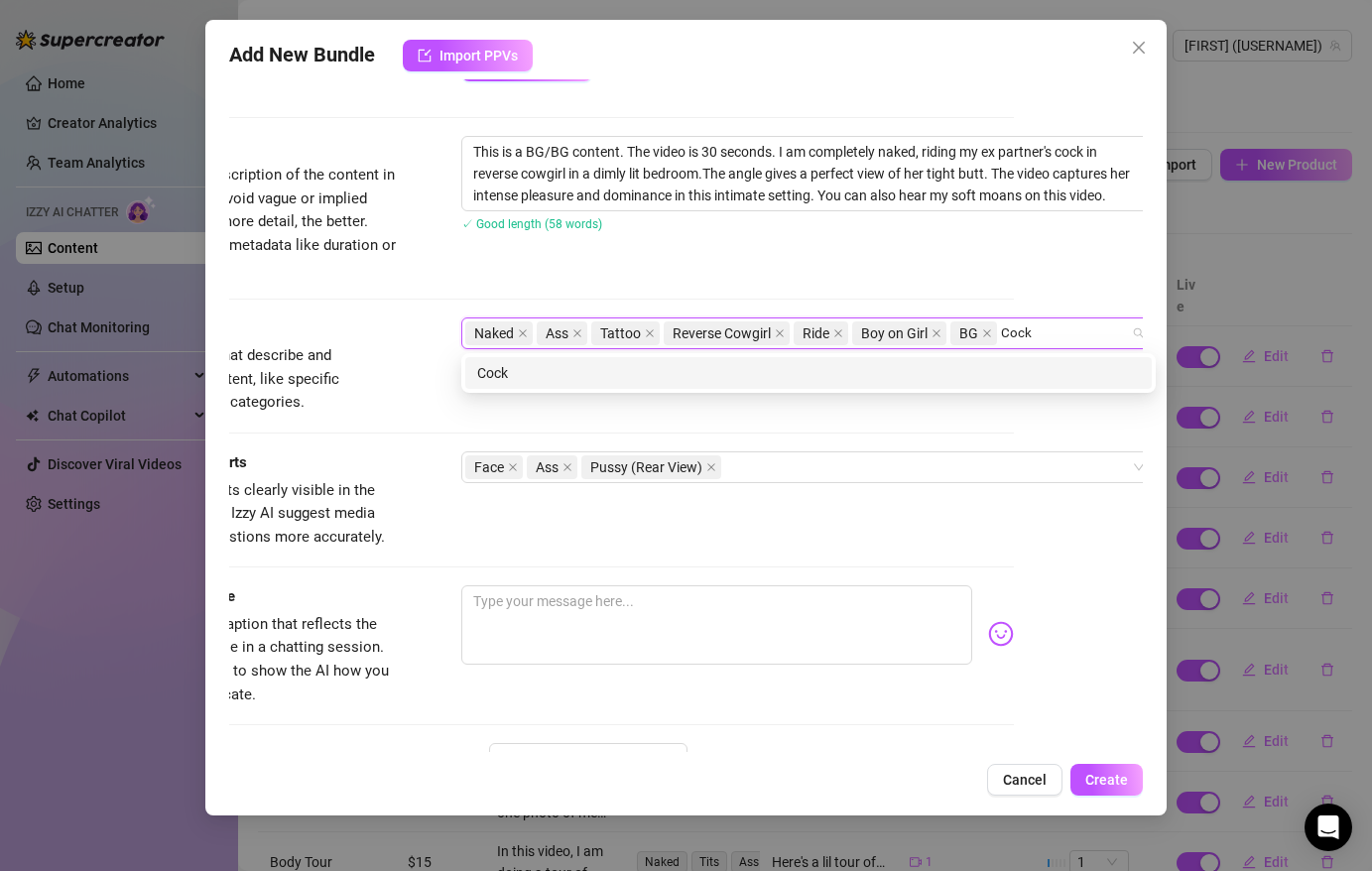click on "Cock" at bounding box center (809, 373) 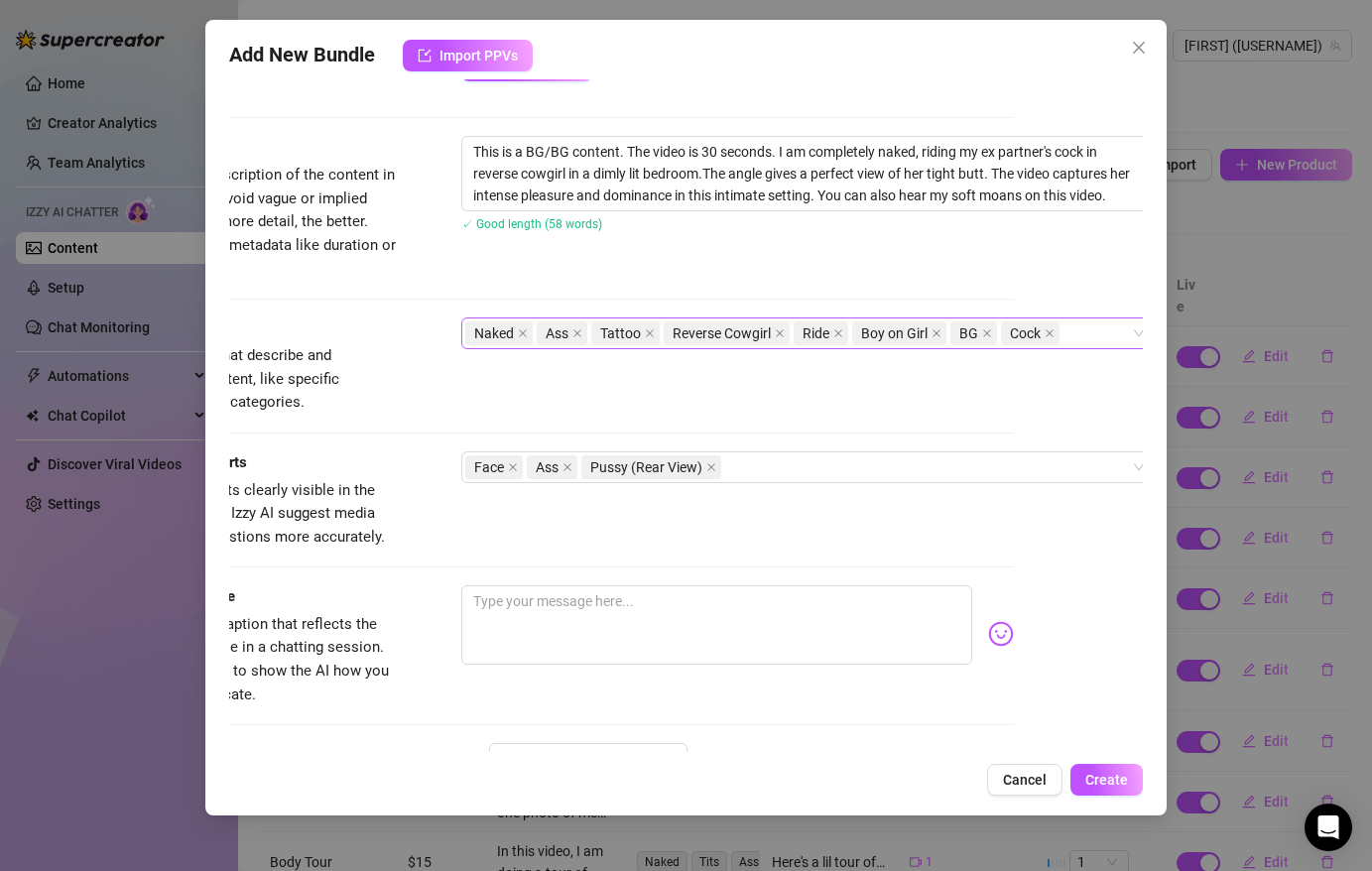 click on "Description Write a detailed description of the content in a few sentences. Avoid vague or implied descriptions - the more detail, the better.  No need to include metadata like duration or photo count. This is a BG/BG content. The video is 30 seconds. I am completely naked, riding my ex partner's cock in reverse cowgirl in a dimly lit bedroom.The angle gives a perfect view of her tight butt. The video captures her intense pleasure and dominance in this intimate setting. You can also hear my soft moans on this video.  ✓ Good length (58 words)" at bounding box center [557, 207] 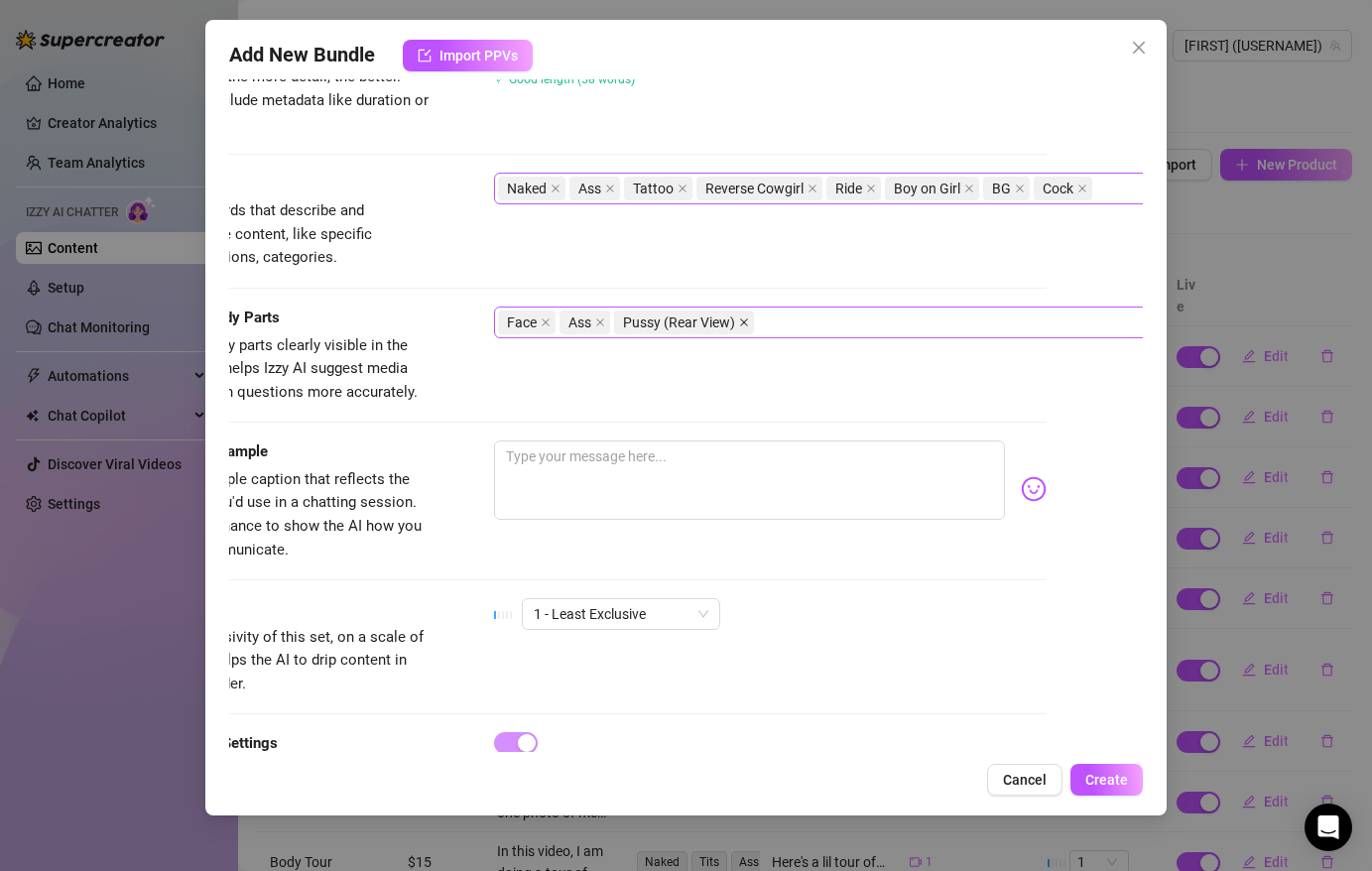 scroll, scrollTop: 903, scrollLeft: 143, axis: both 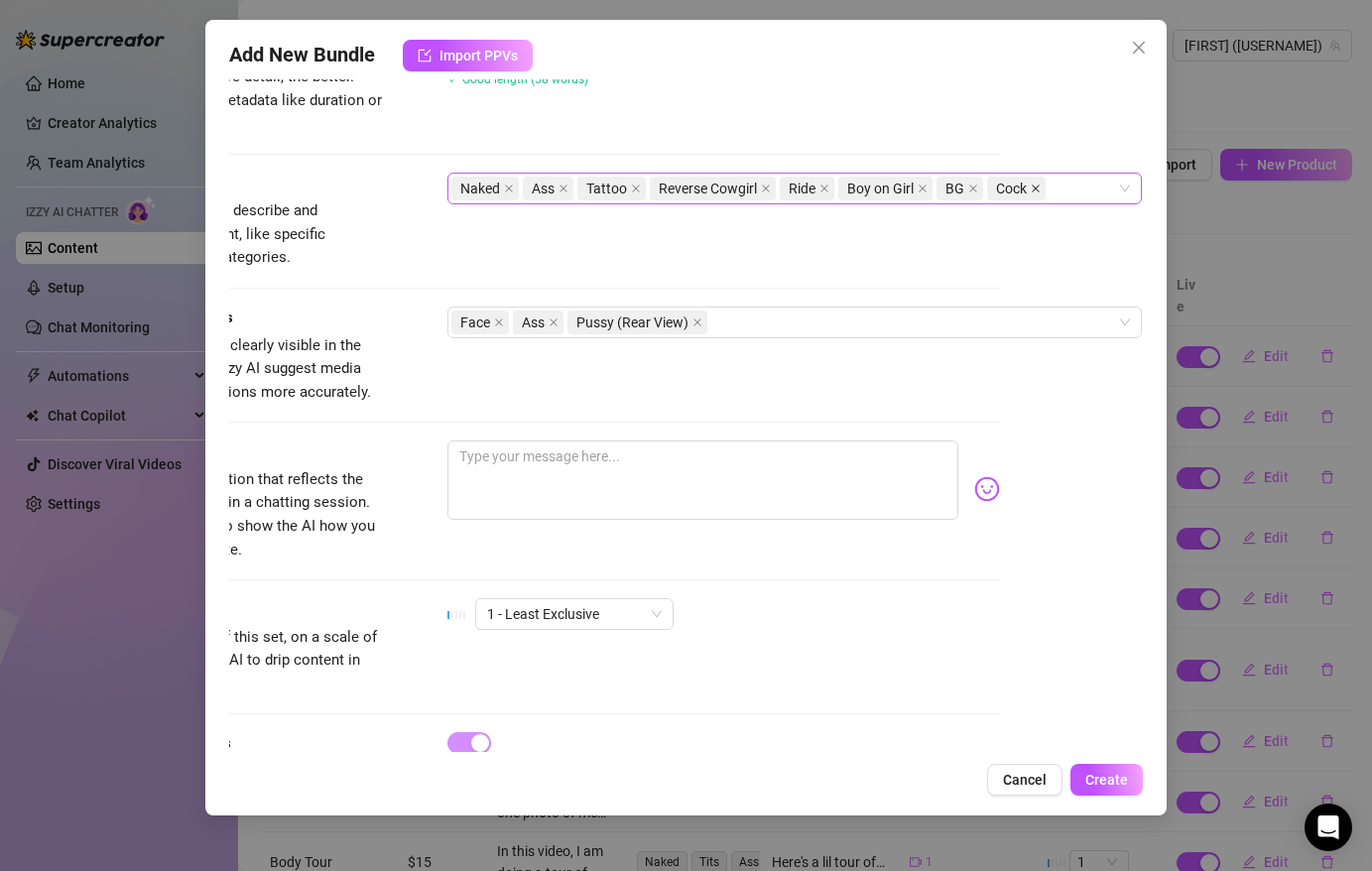 click 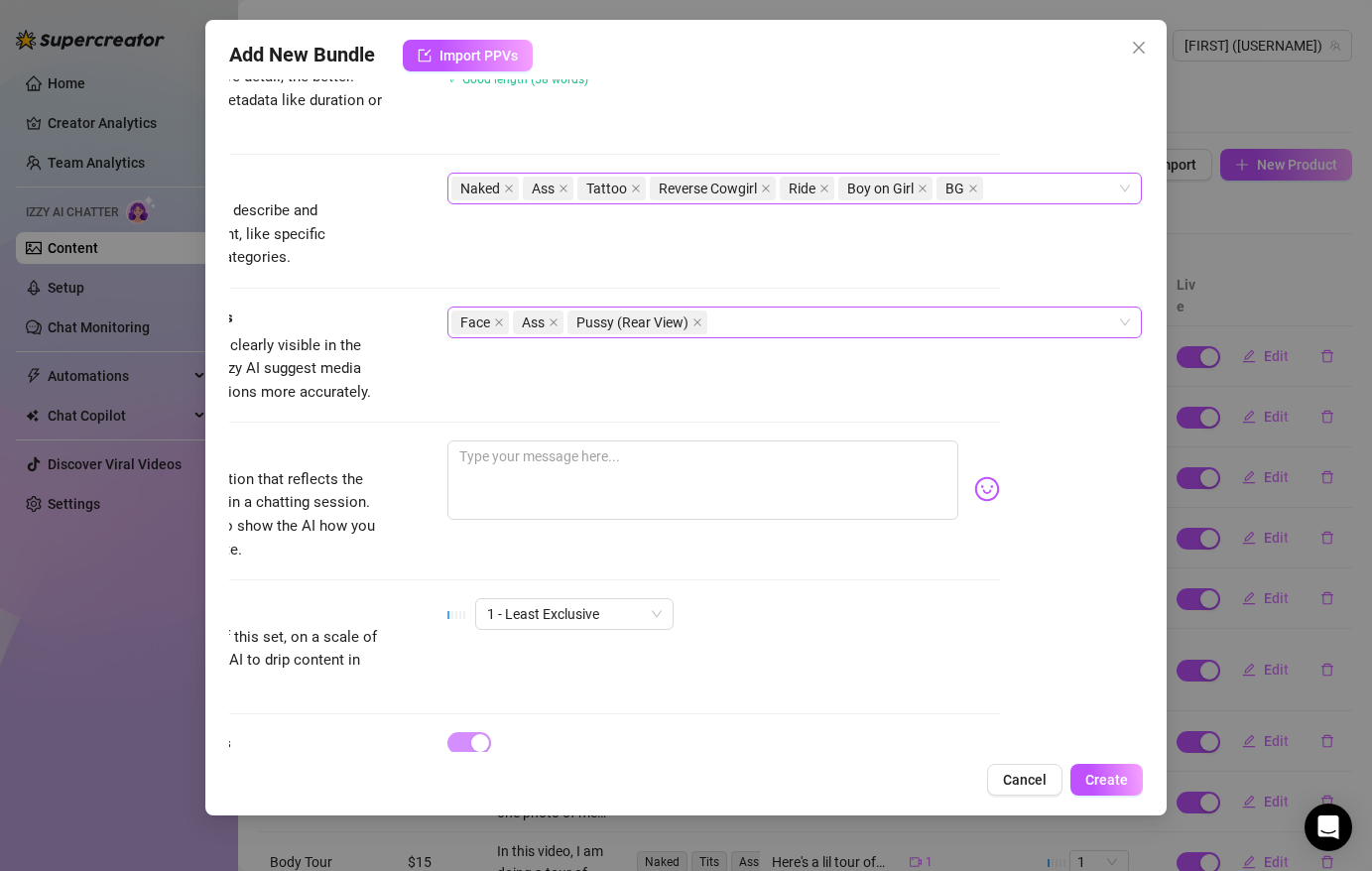 click on "Face Ass Pussy (Rear View)" at bounding box center (784, 322) 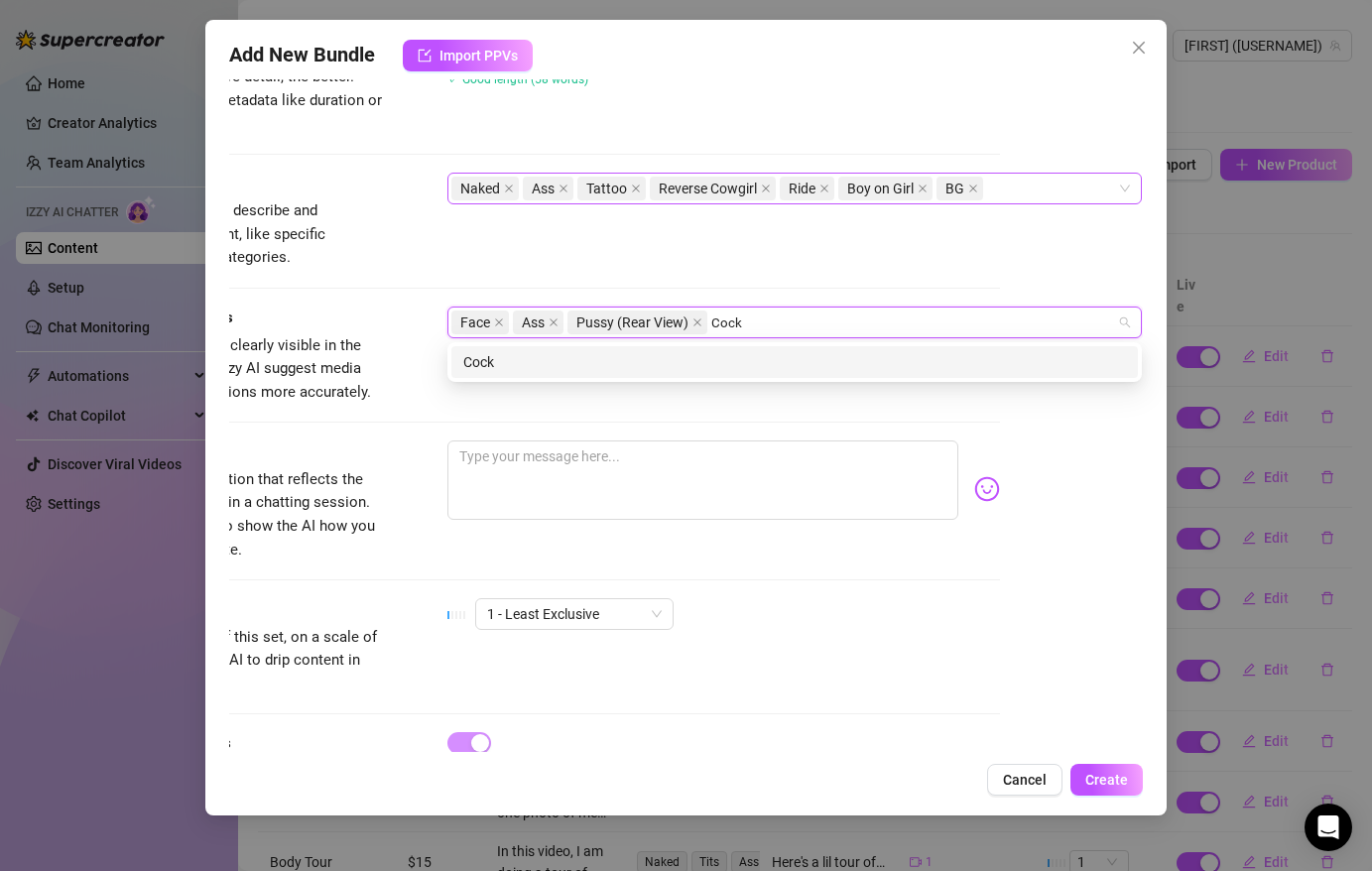 click on "Cock" at bounding box center [795, 362] 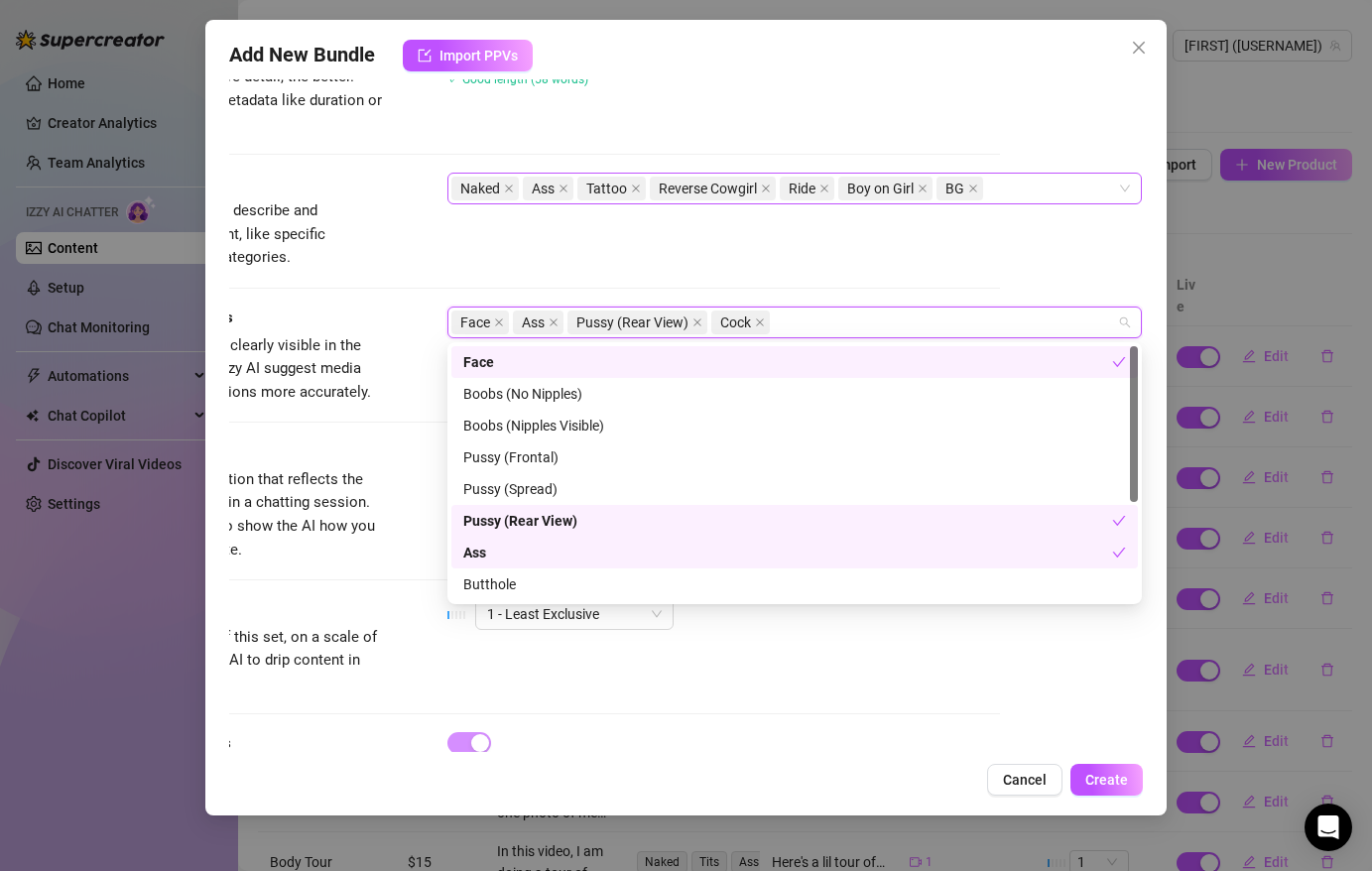 click on "Tags Simple keywords that describe and summarize the content, like specific fetishes, positions, categories. Naked Ass Tattoo Reverse Cowgirl Ride Boy on Girl BG" at bounding box center (543, 221) 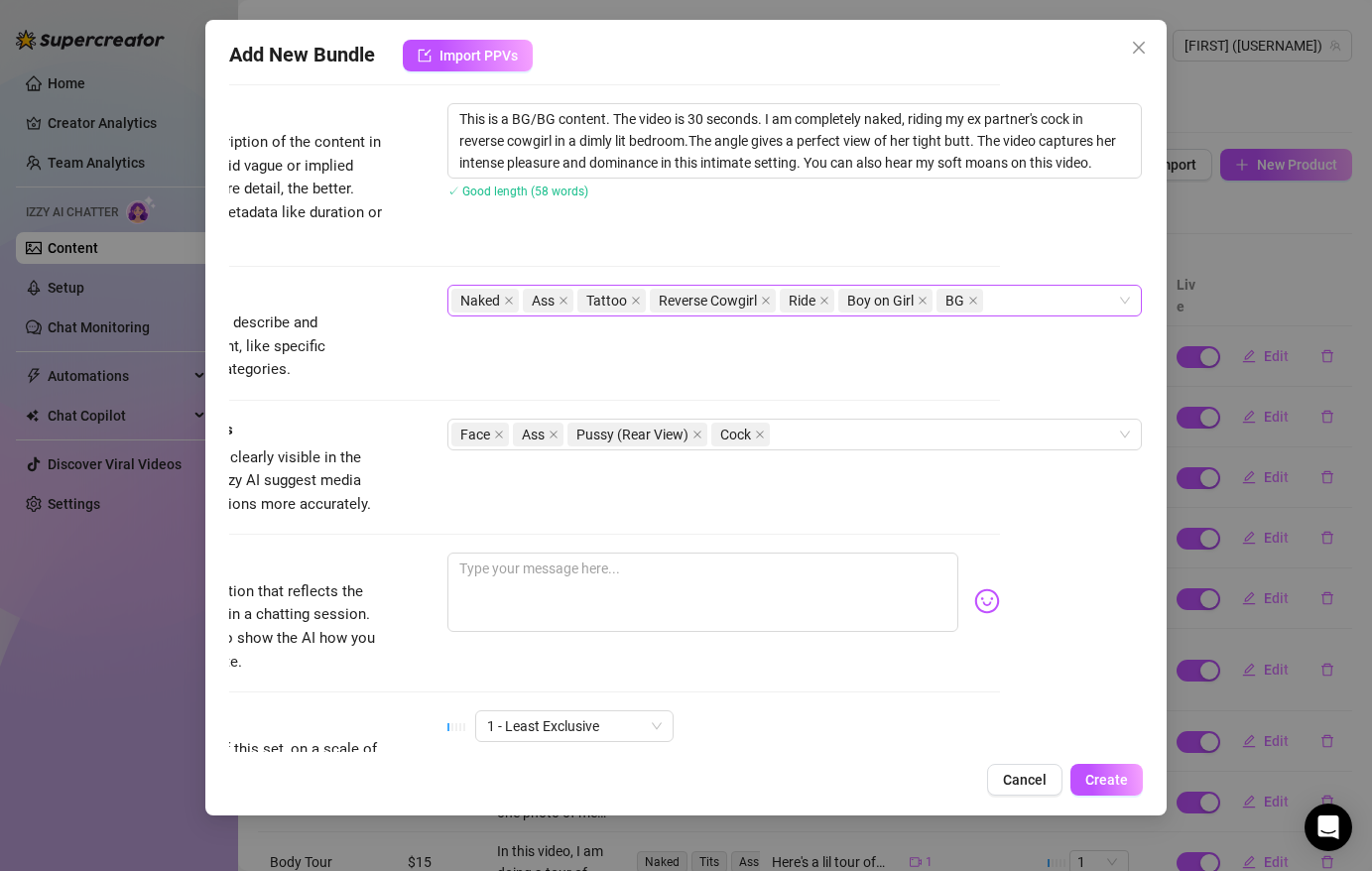 scroll, scrollTop: 816, scrollLeft: 143, axis: both 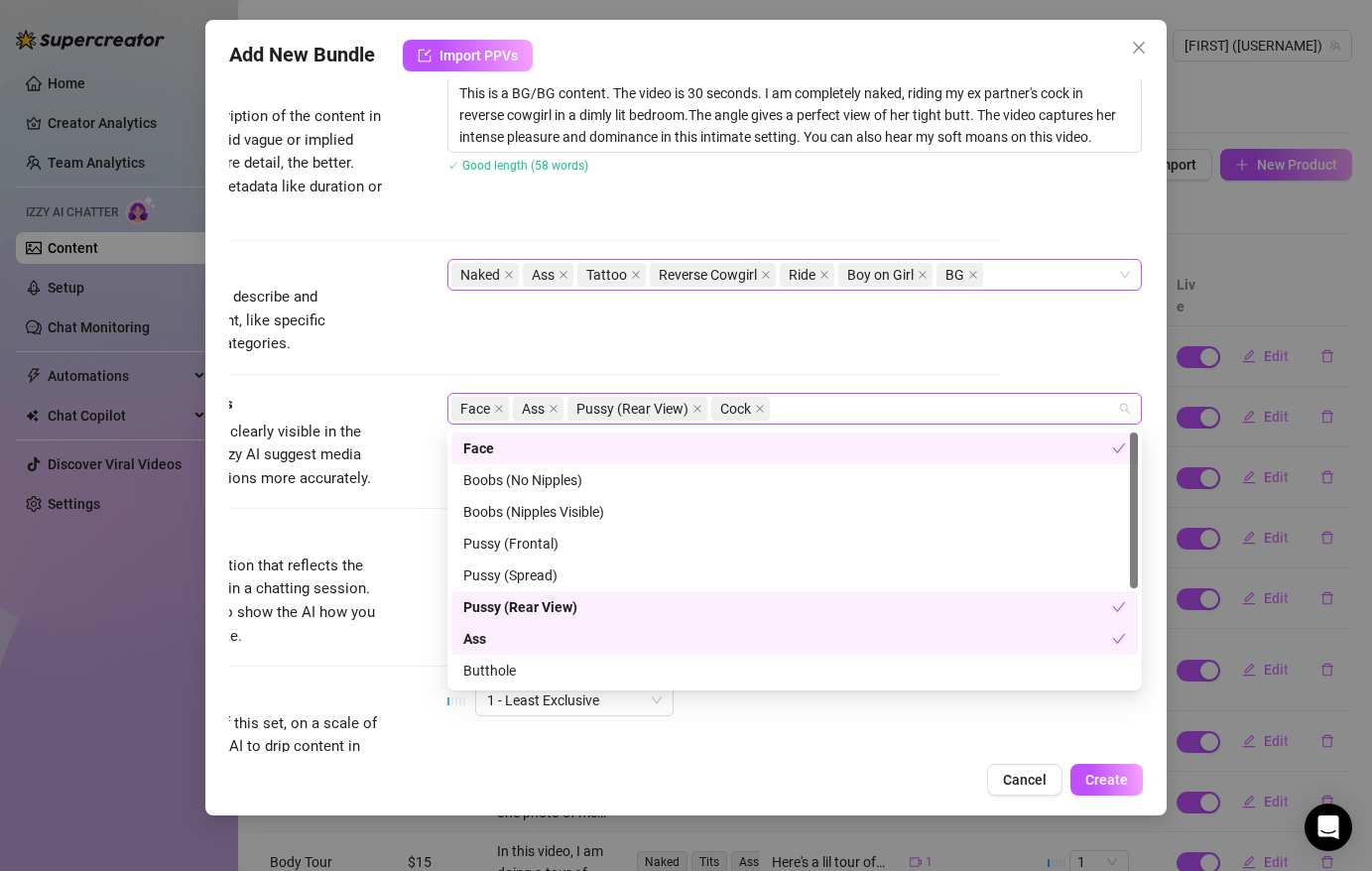 click on "Face Ass Pussy (Rear View) Cock" at bounding box center (784, 409) 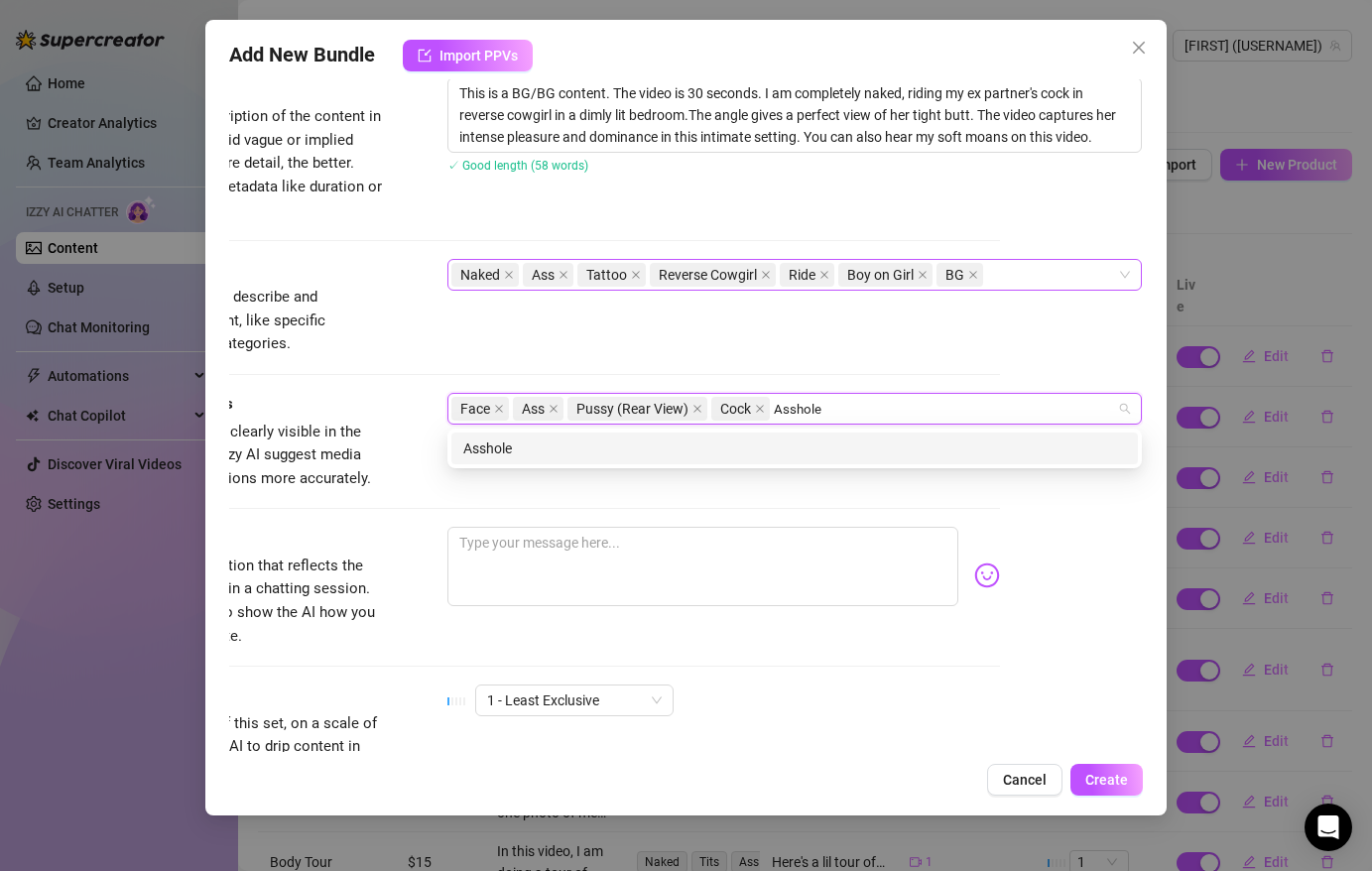 click on "Asshole" at bounding box center (795, 448) 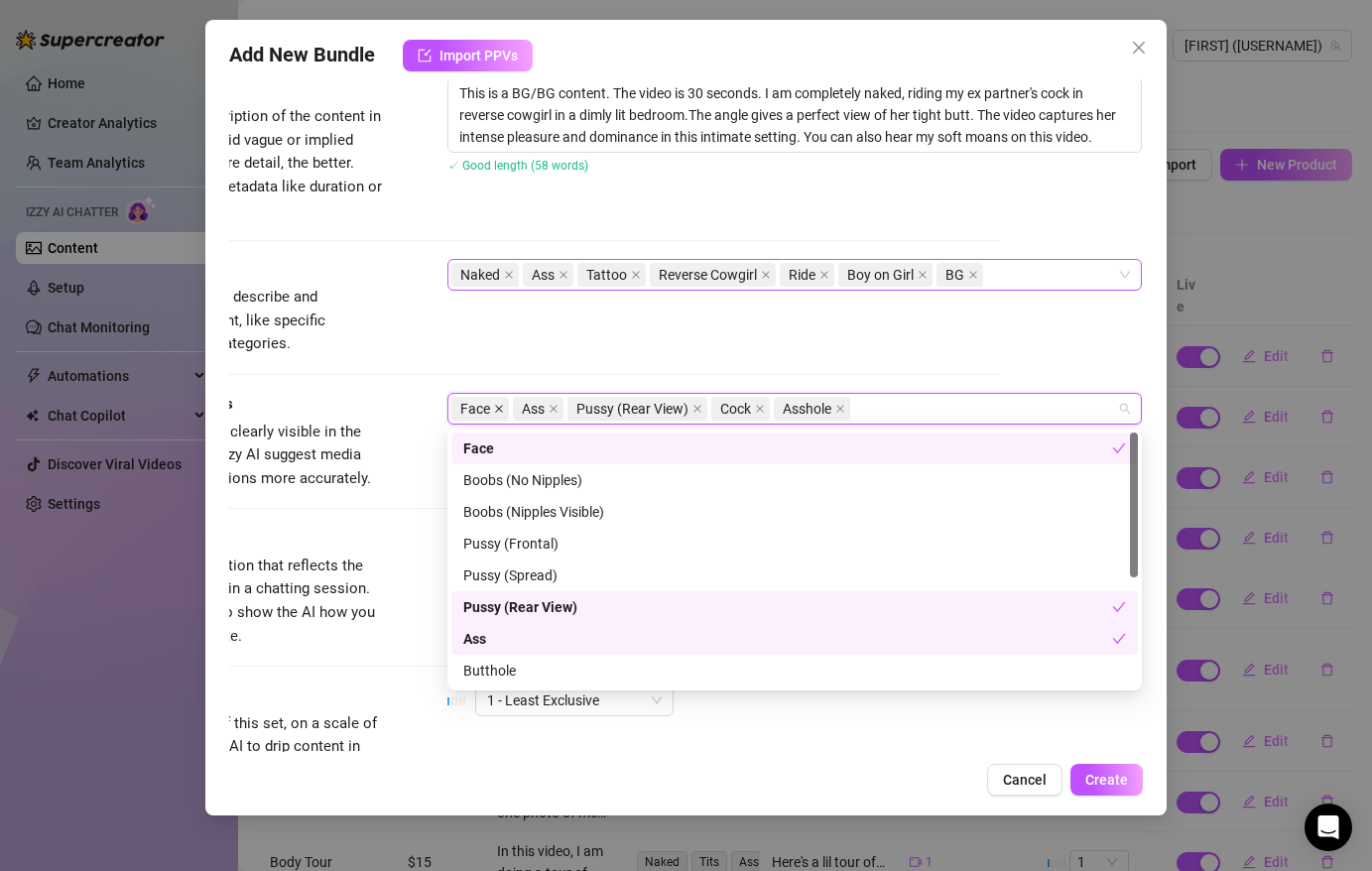 click 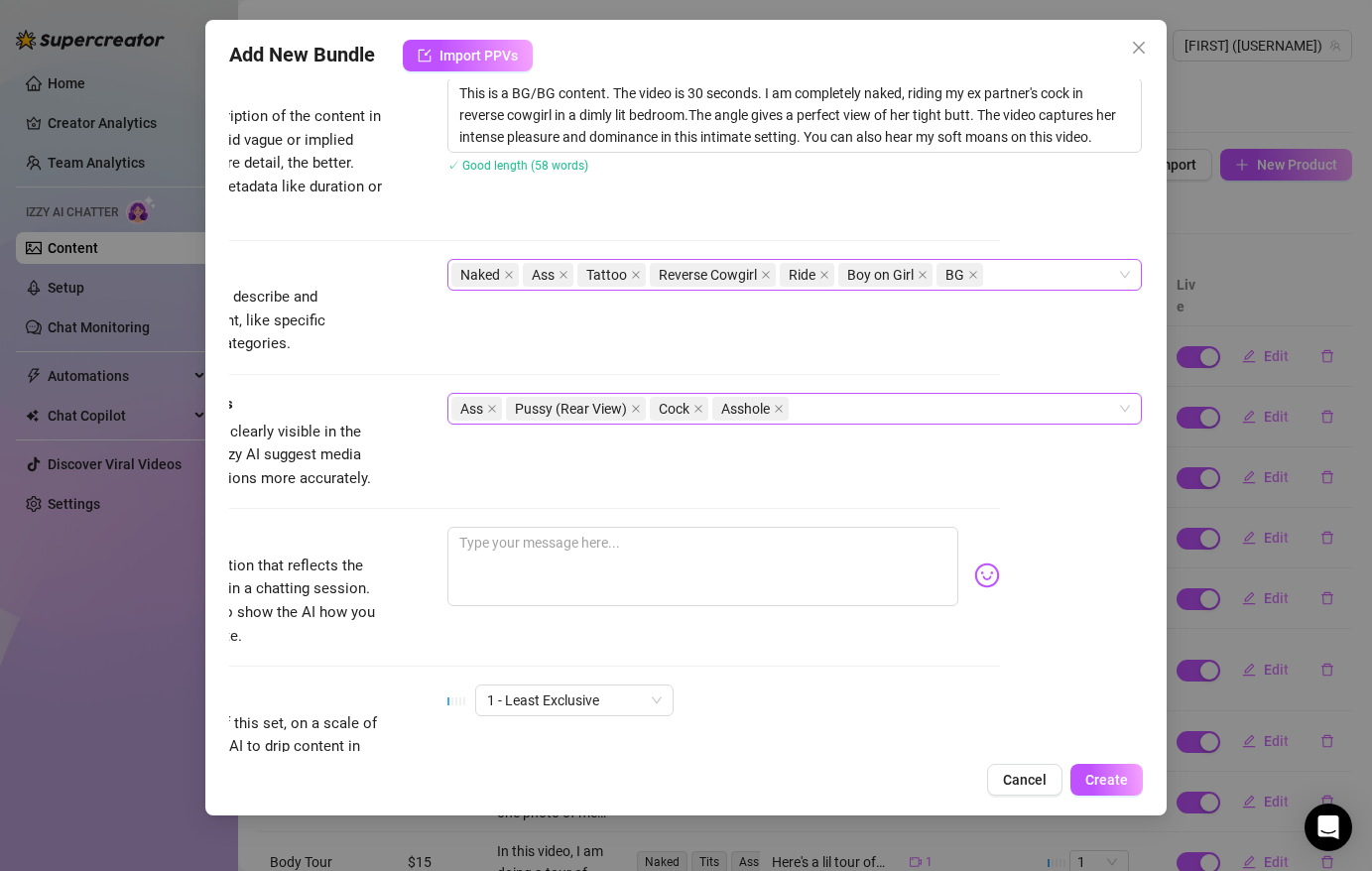 click on "Tags Simple keywords that describe and summarize the content, like specific fetishes, positions, categories. Naked Ass Tattoo Reverse Cowgirl Ride Boy on Girl BG" at bounding box center (543, 308) 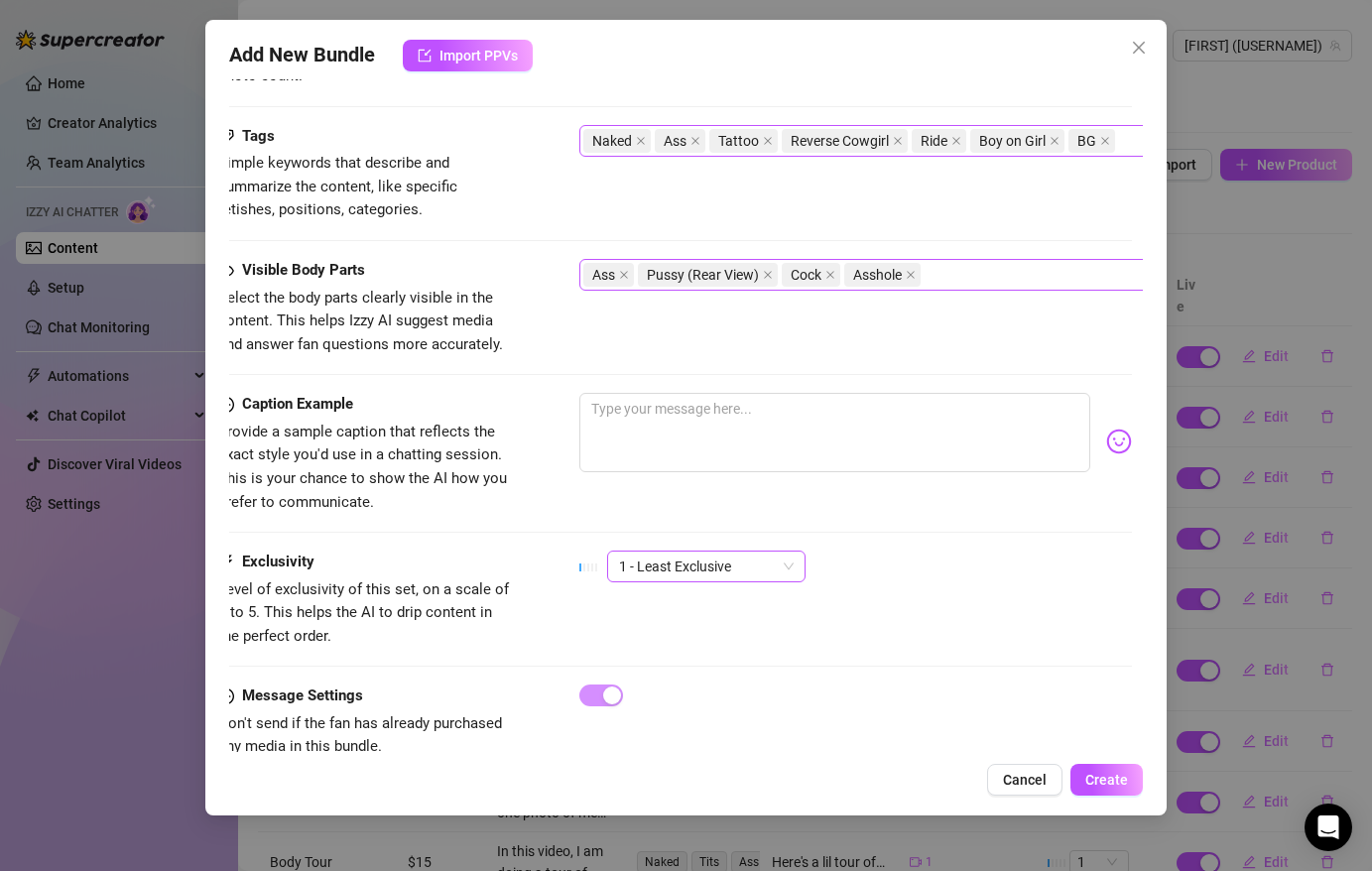 scroll, scrollTop: 950, scrollLeft: 0, axis: vertical 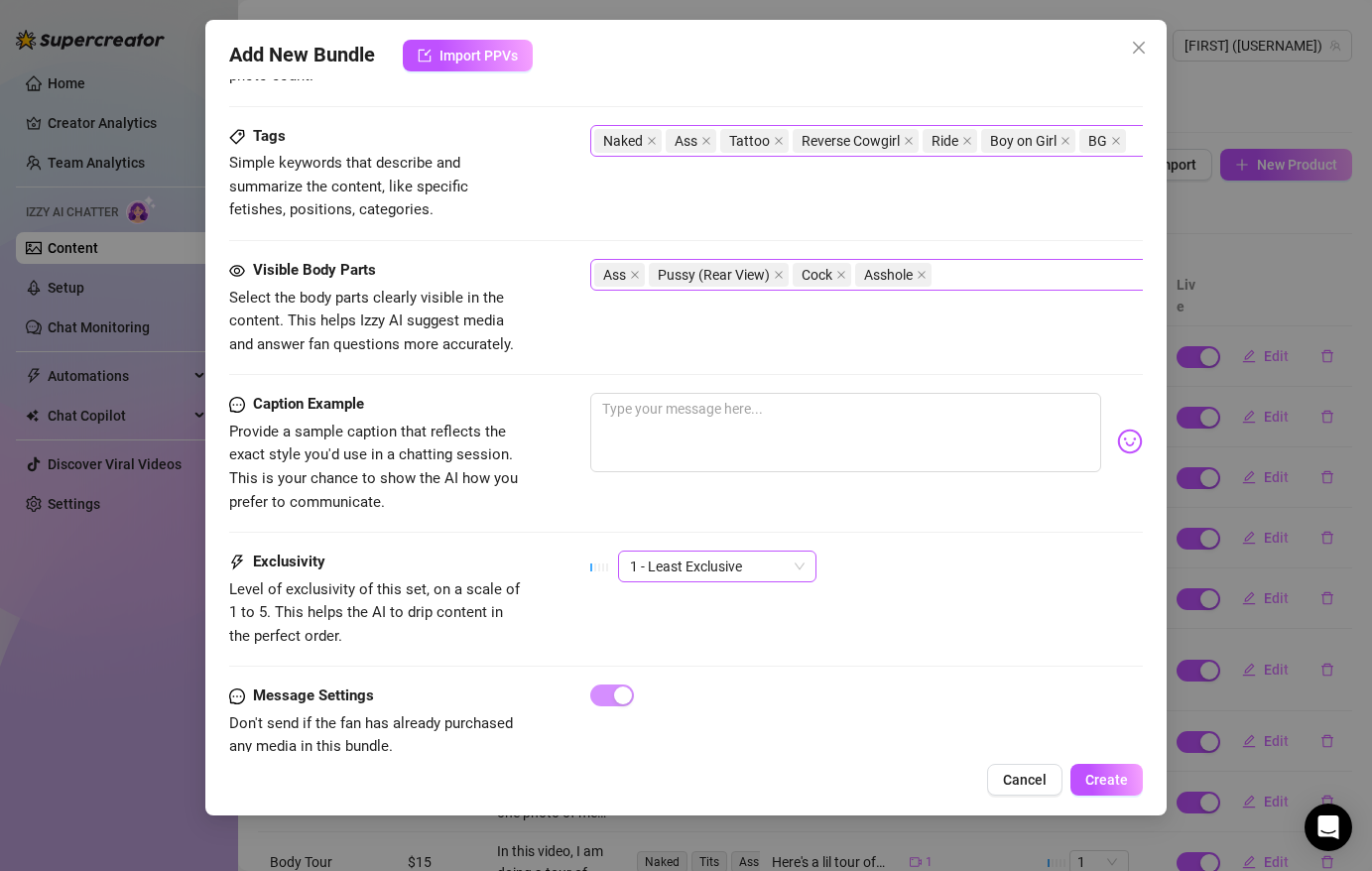click on "1 - Least Exclusive" at bounding box center [717, 566] 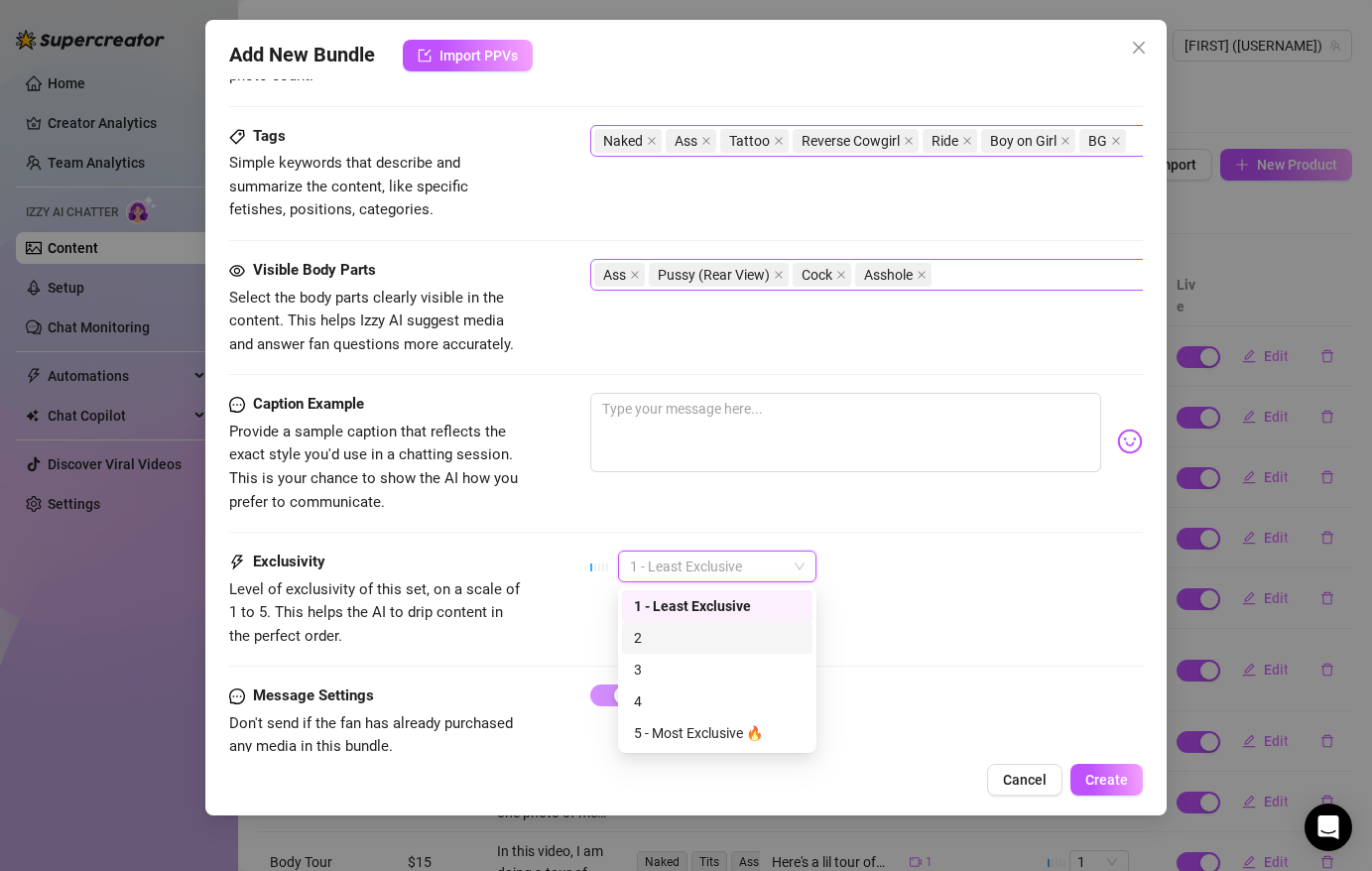 click on "2" at bounding box center [717, 638] 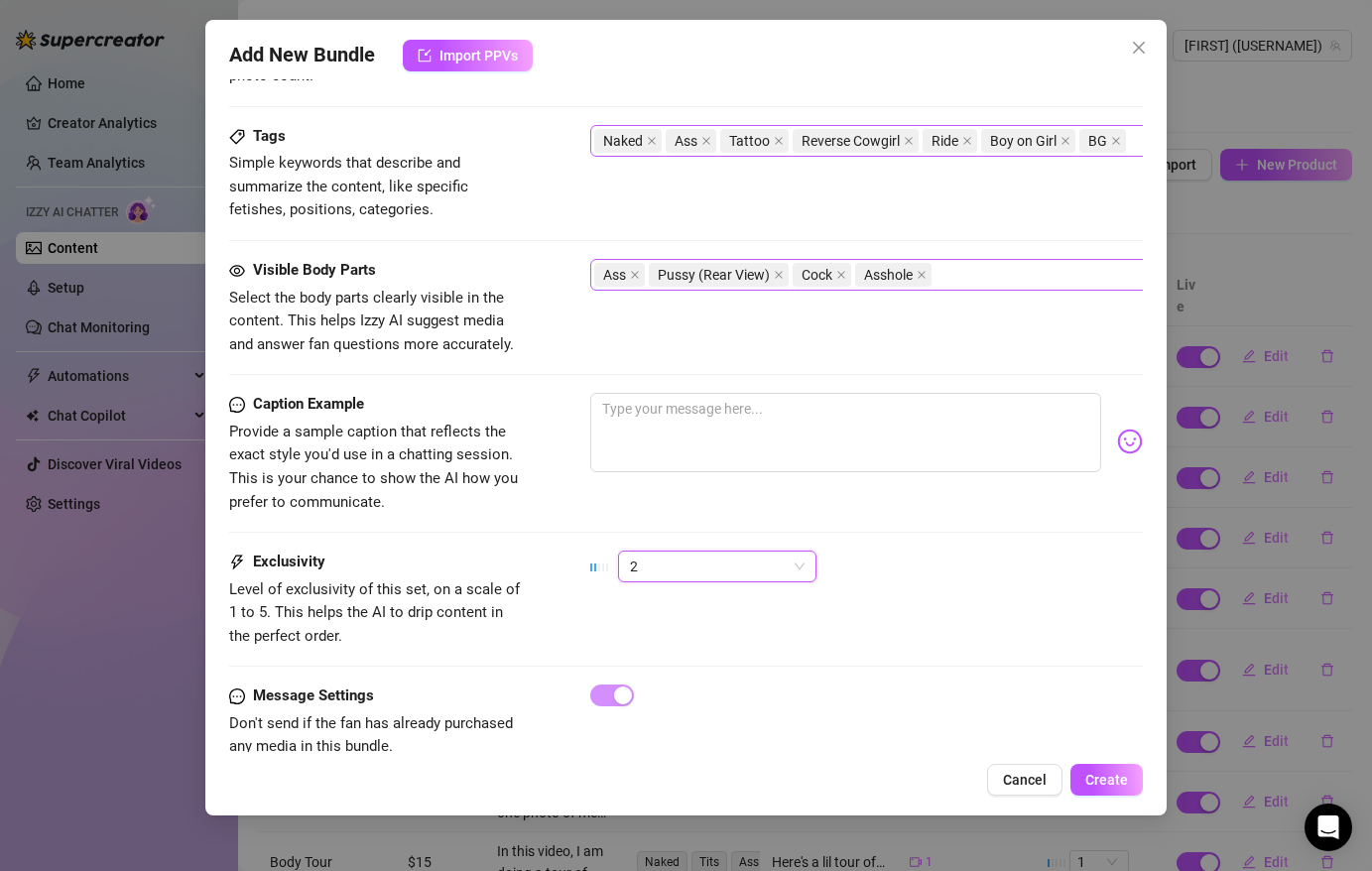 scroll, scrollTop: 994, scrollLeft: 0, axis: vertical 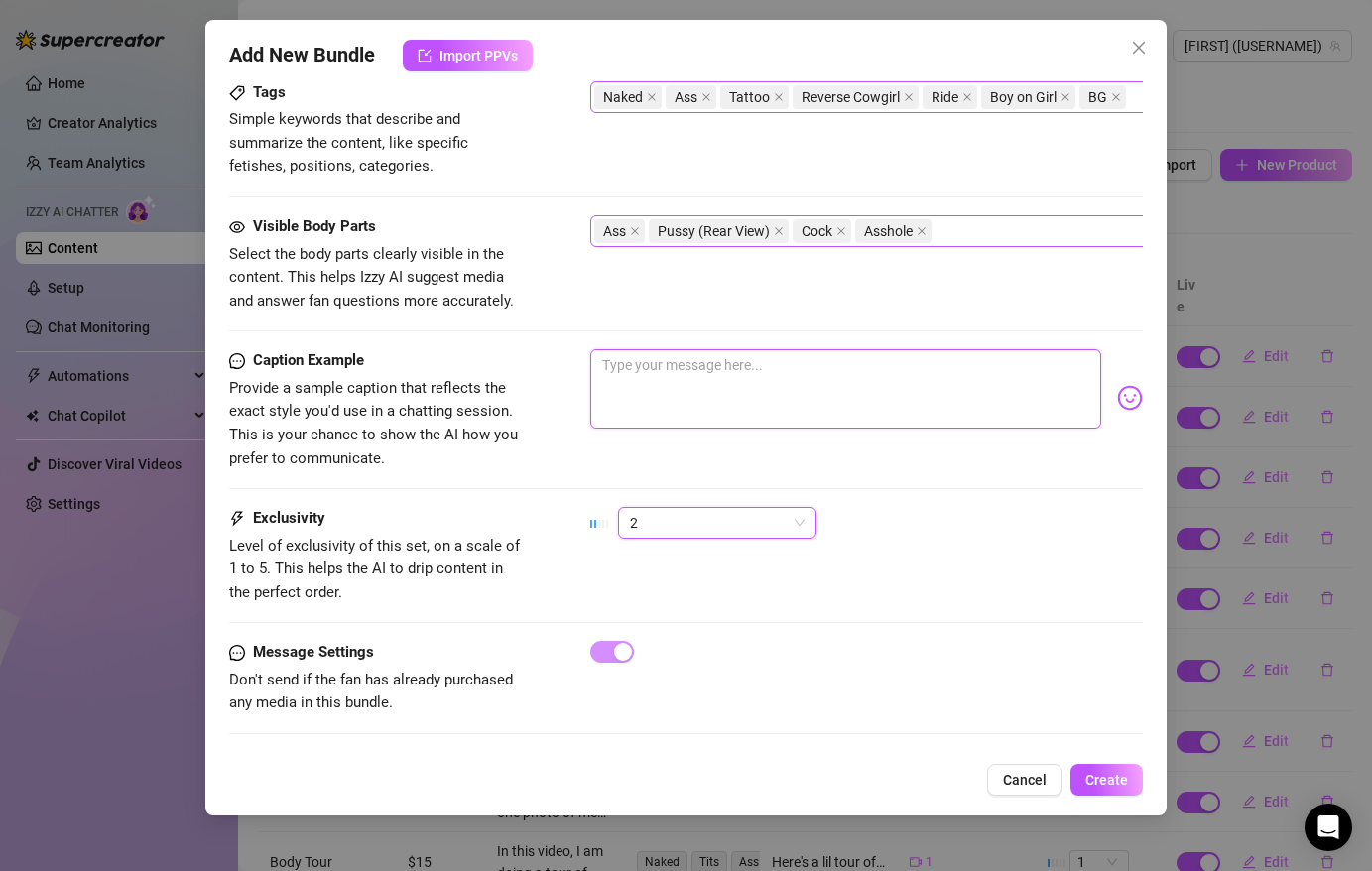 click at bounding box center [845, 389] 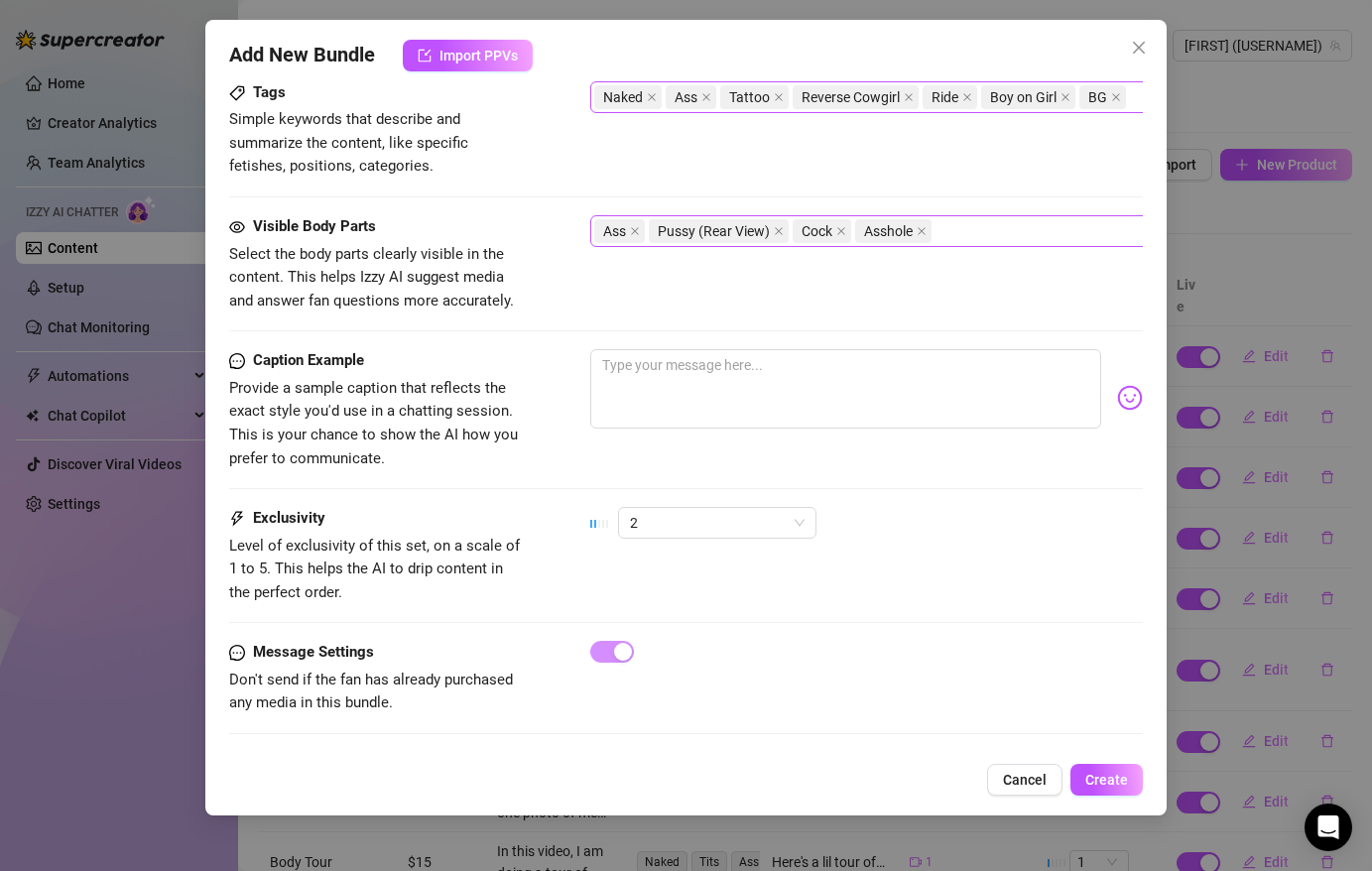 click on "Add New Bundle Import PPVs Account [FIRST] (@[USERNAME]) Name Name is for your internal organization only. B/G Premium Media Add Media from Vault Free preview Pay to view [TIME] Tag Collaborators [USERNAME]   Minimum Price Set the minimum price for the bundle. $ [NUMBER] [ASSISTANT_NAME] Assistant Describe with AI Description Write a detailed description of the content in a few sentences. Avoid vague or implied descriptions - the more detail, the better.  No need to include metadata like duration or photo count. This is a BG/BG content. The video is 30 seconds. I am completely naked, riding my ex partner's cock in reverse cowgirl in a dimly lit bedroom.The angle gives a perfect view of her tight butt. The video captures her intense pleasure and dominance in this intimate setting. You can also hear my soft moans on this video.  ✓ Good length ([NUMBER] words) Tags Simple keywords that describe and summarize the content, like specific fetishes, positions, categories. Naked Ass Tattoo Reverse Cowgirl Ride Boy on Girl BG   Ass Cock [NUMBER]" at bounding box center (686, 436) 